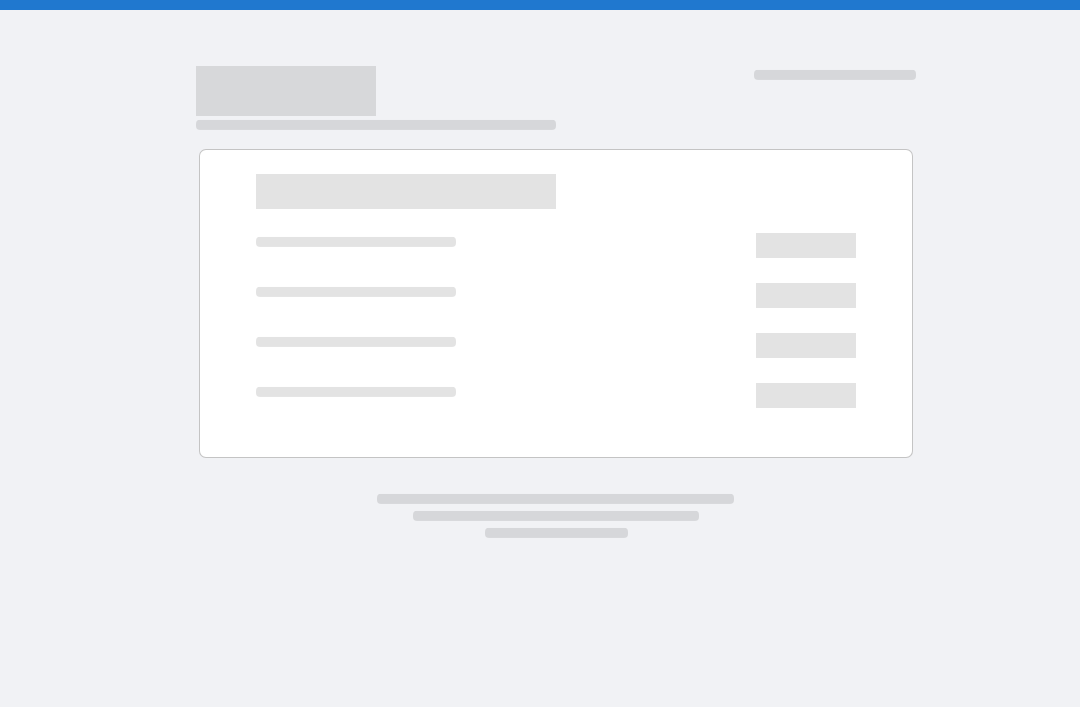 scroll, scrollTop: 0, scrollLeft: 0, axis: both 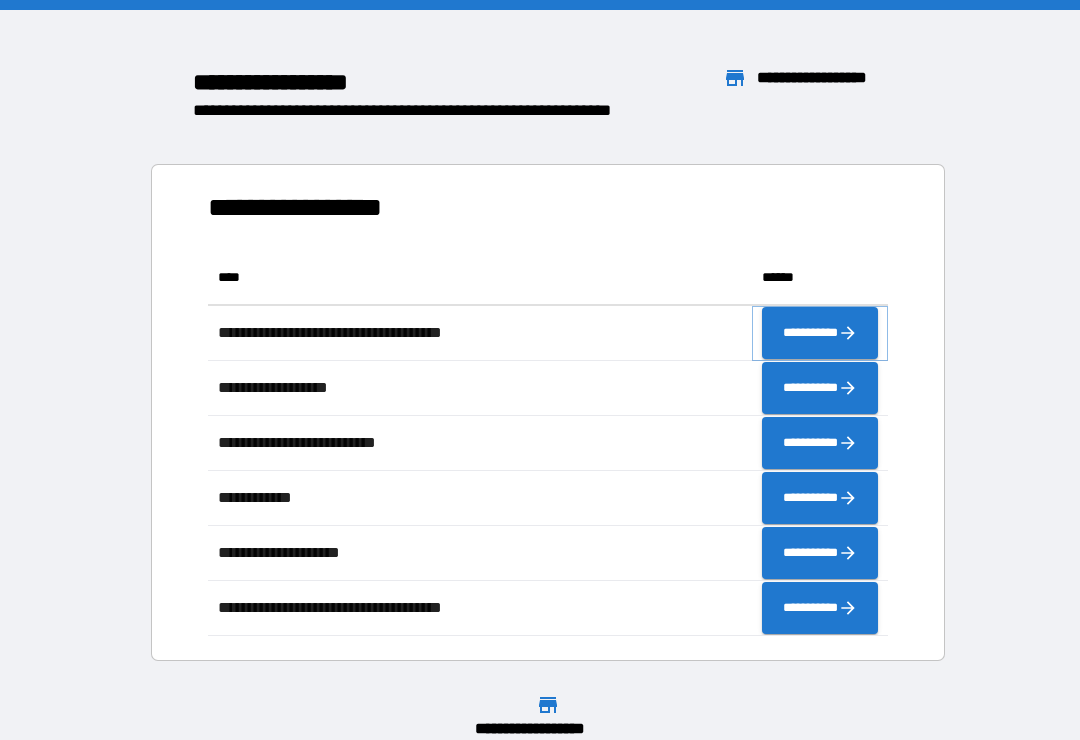 click on "**********" at bounding box center (820, 333) 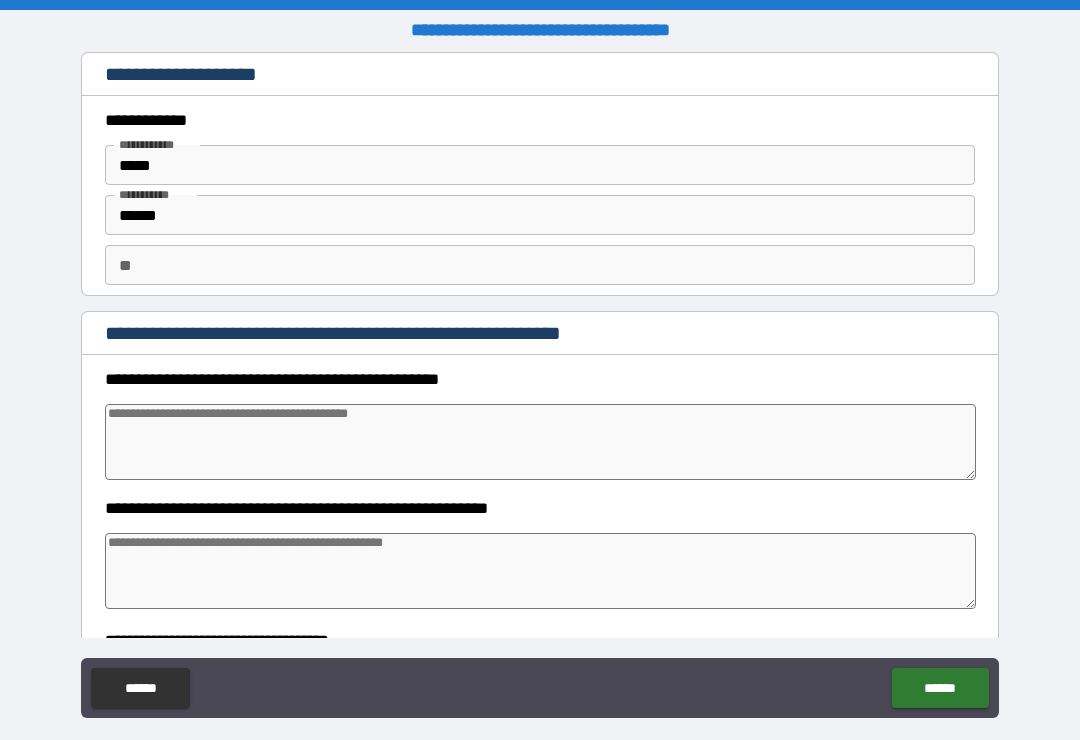 type on "*" 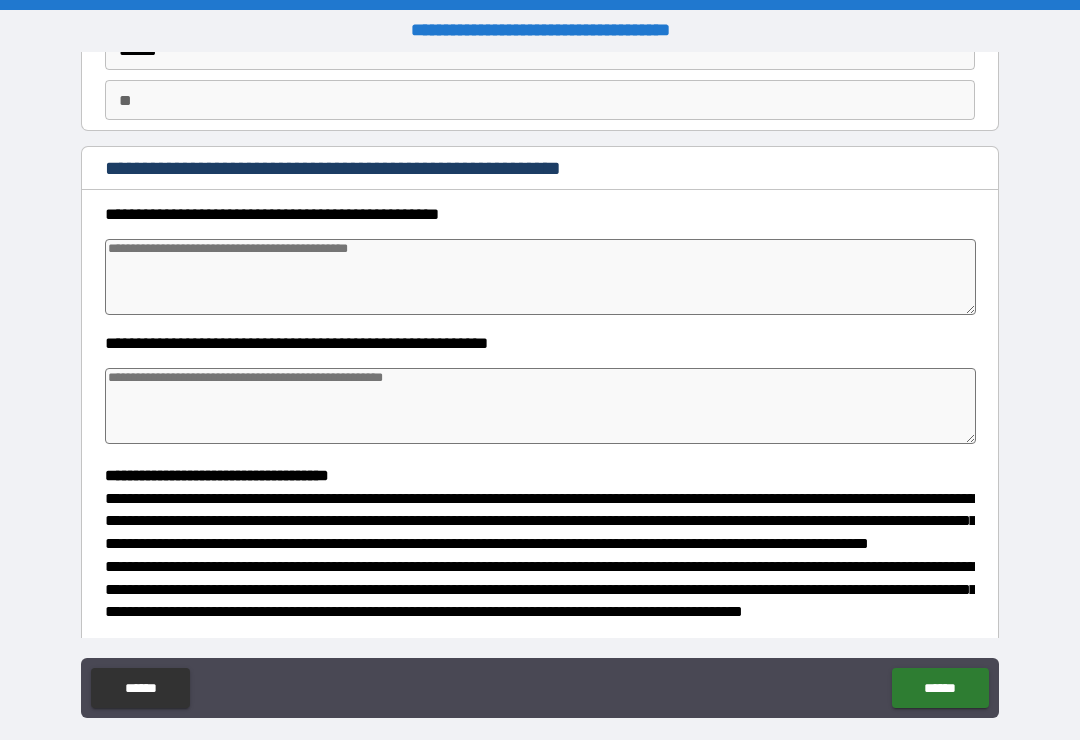 scroll, scrollTop: 170, scrollLeft: 0, axis: vertical 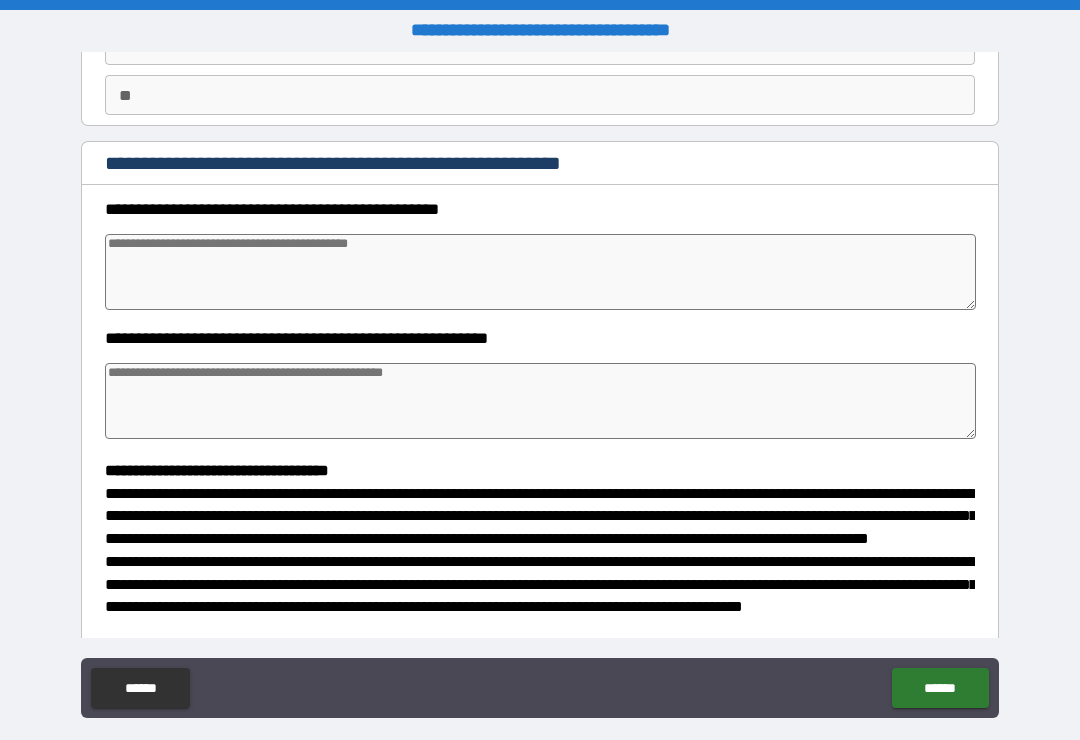 click at bounding box center (540, 272) 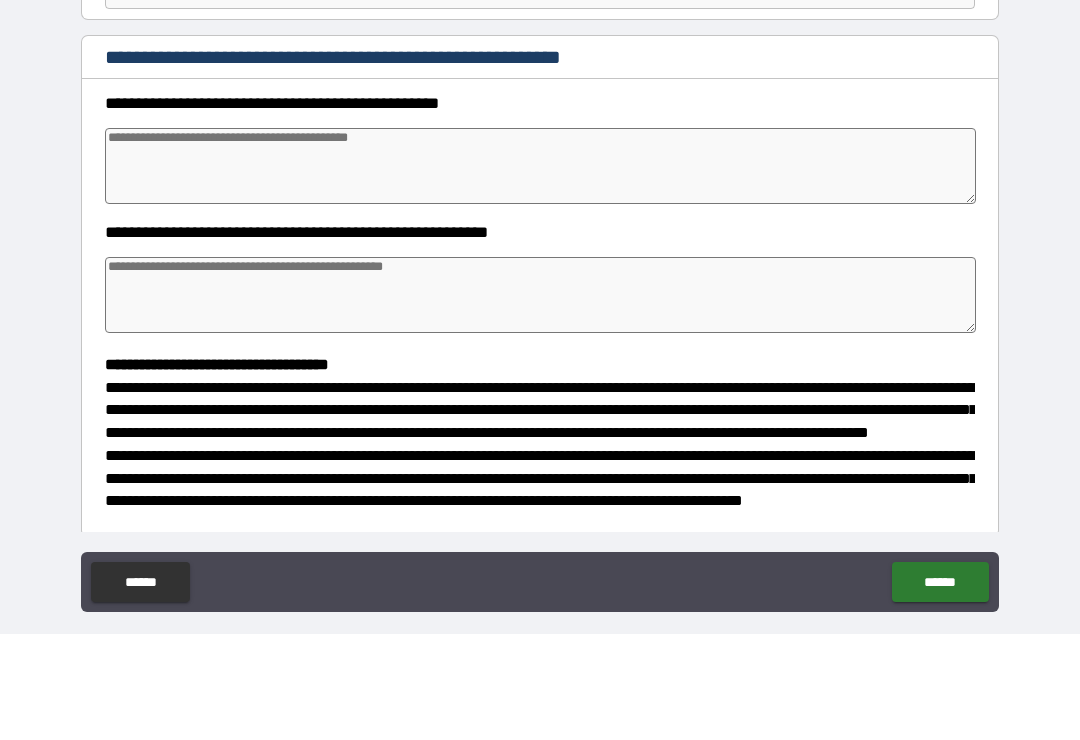 type on "*" 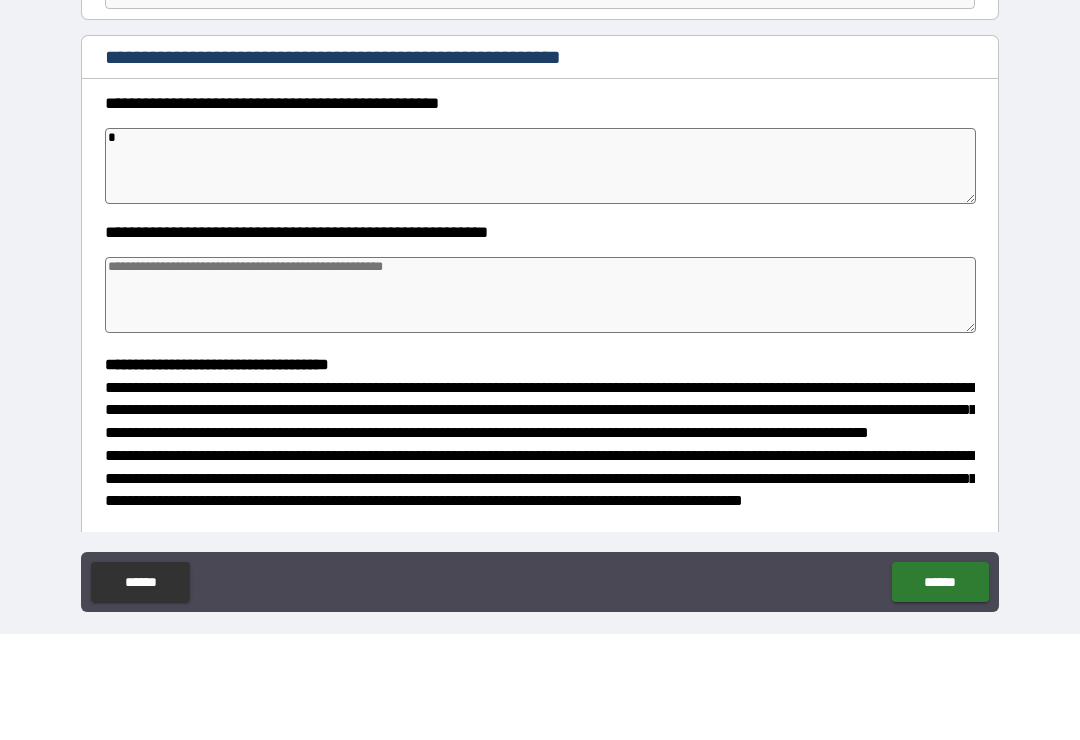 type on "*" 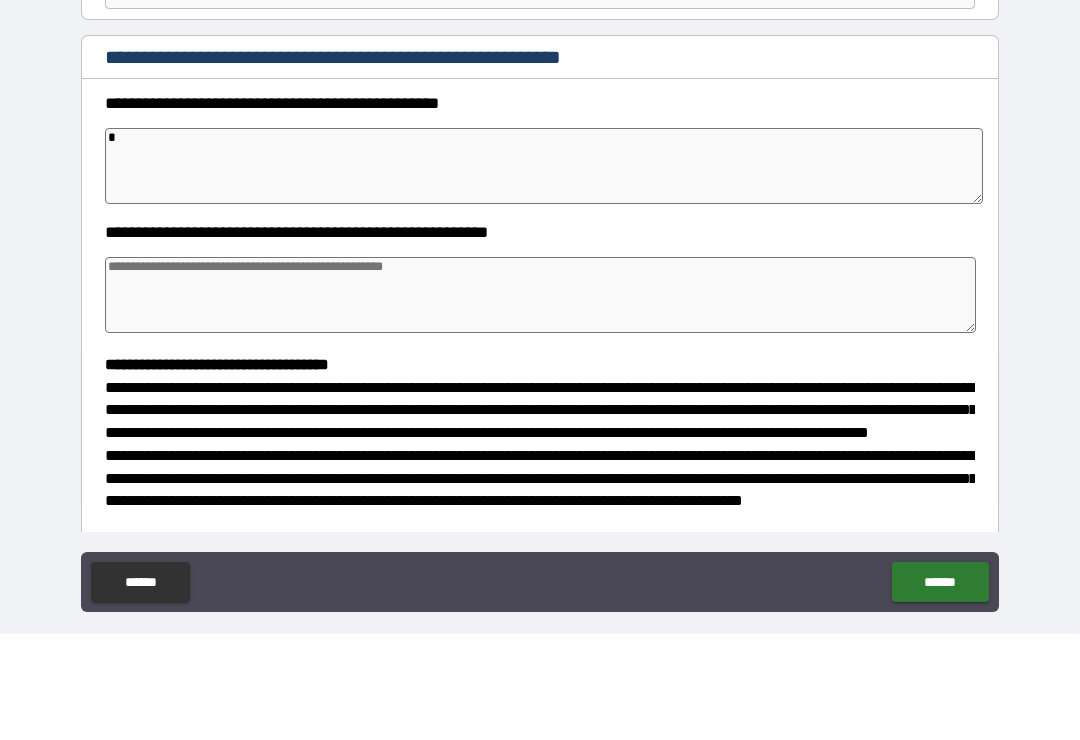 type on "**" 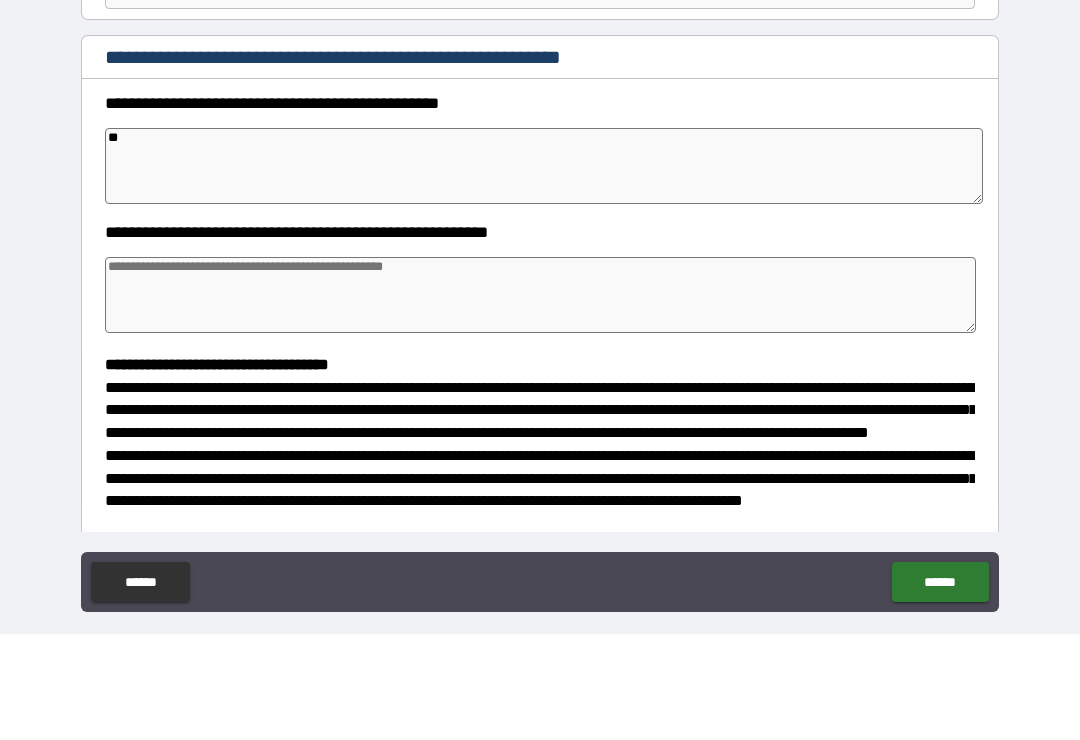 type on "*" 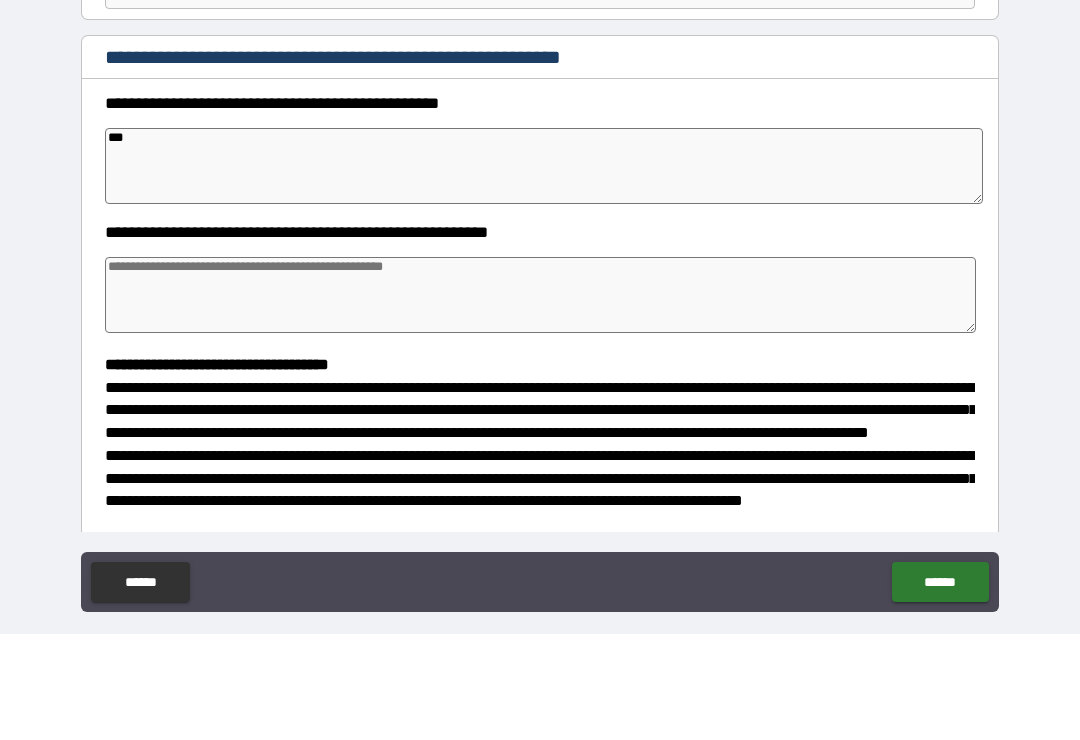 type on "*" 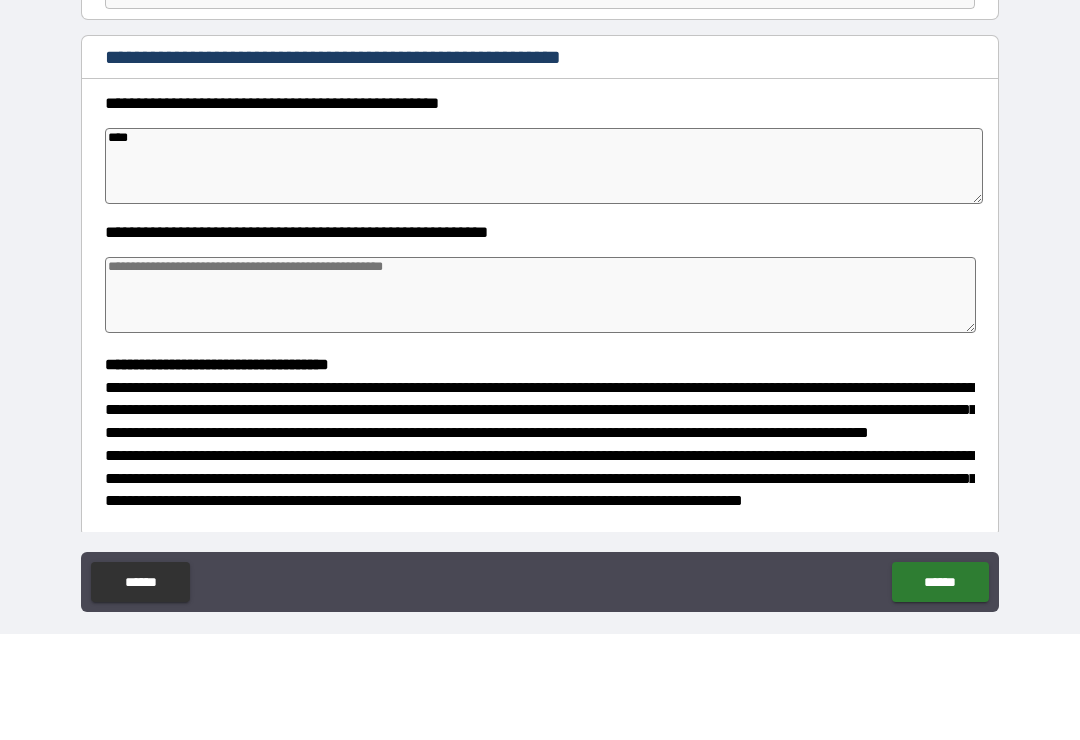 type on "*" 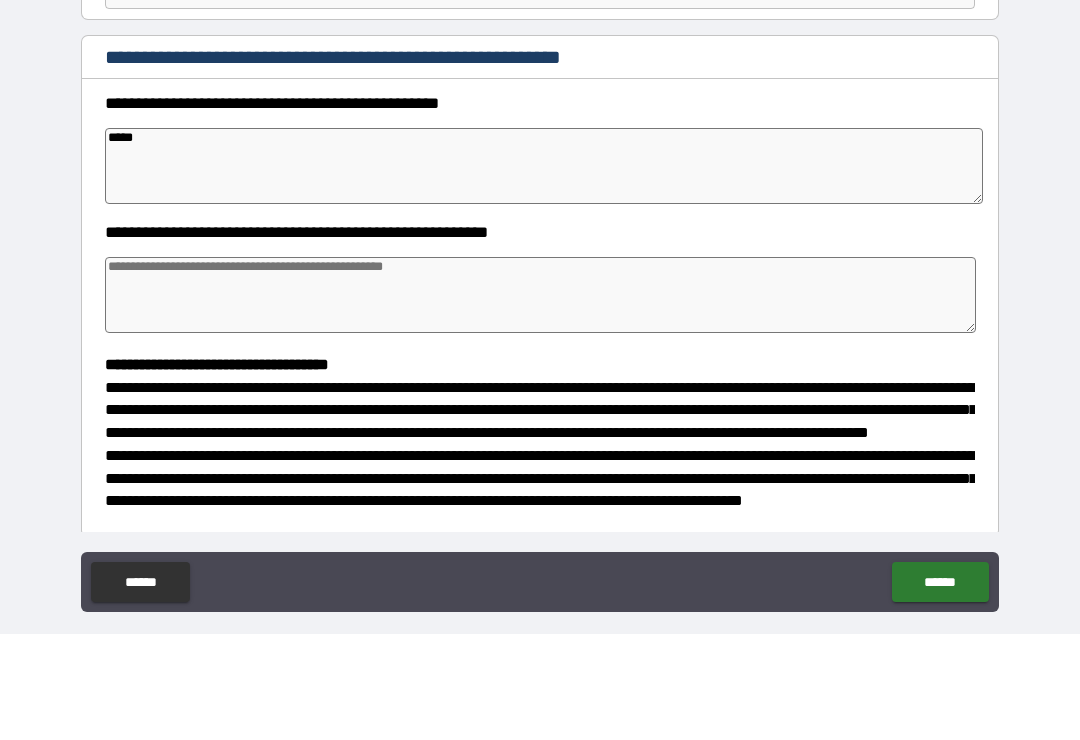 type on "*" 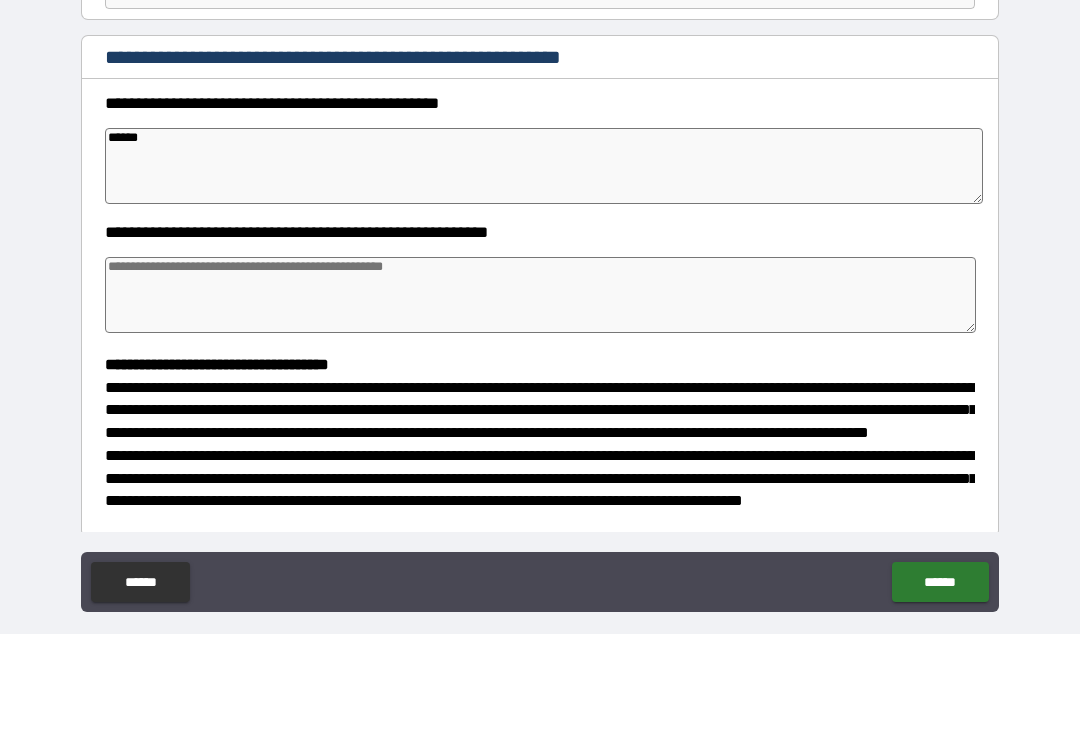 type on "*" 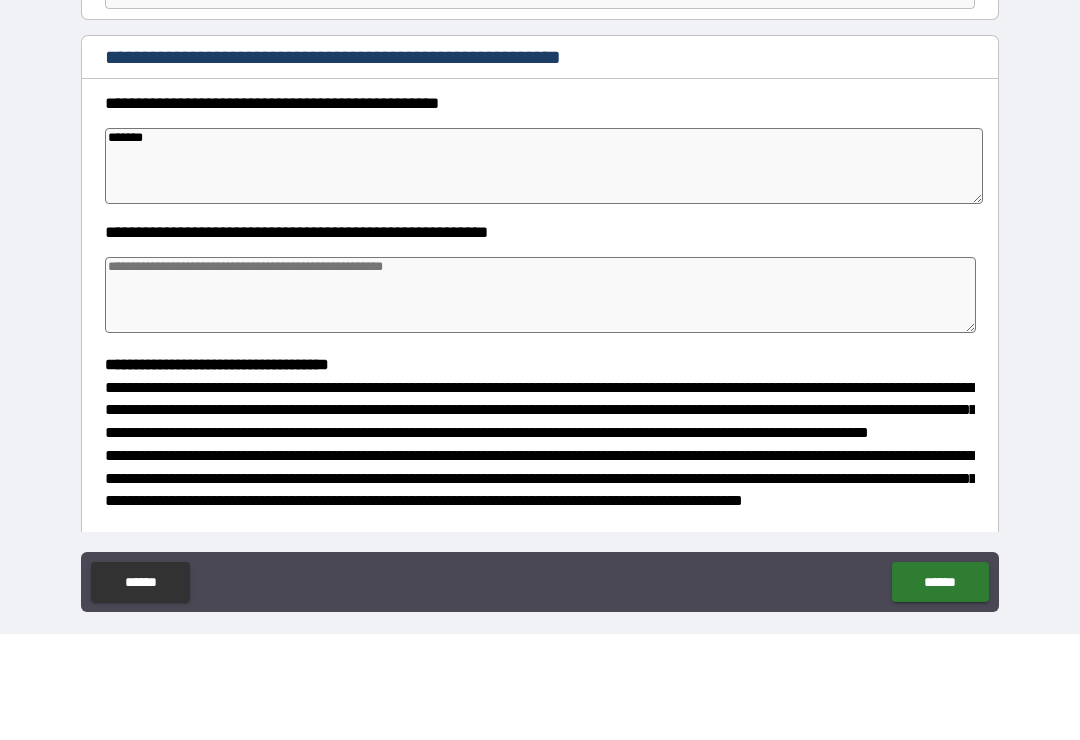 type on "*" 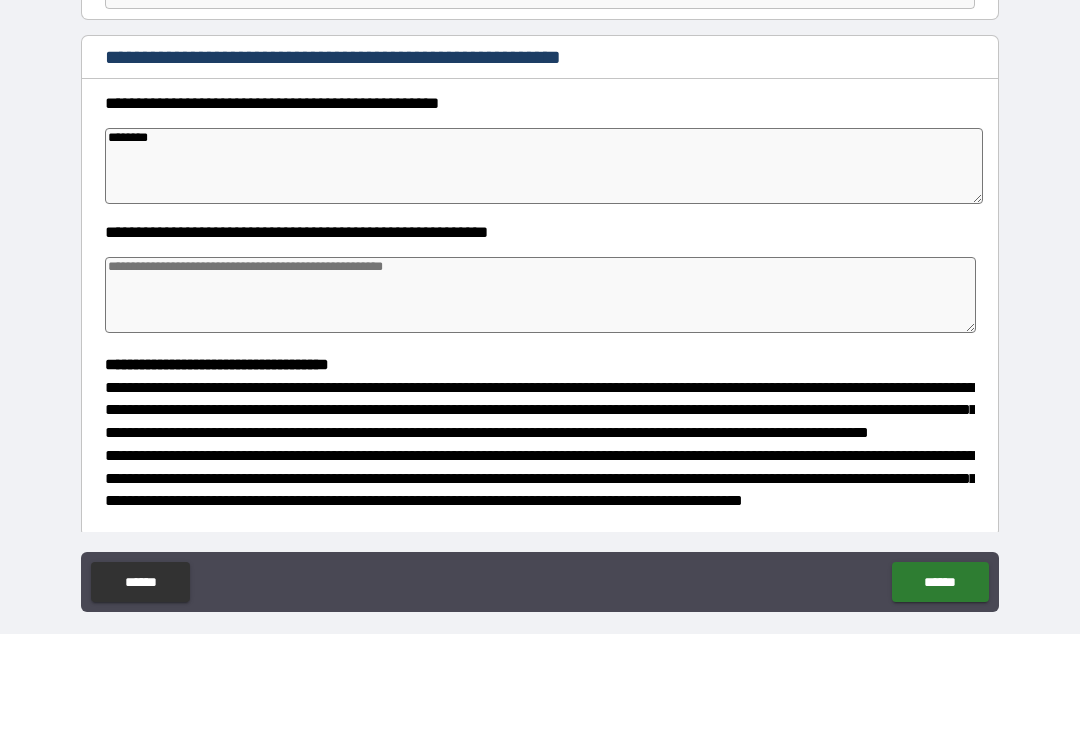 type on "*" 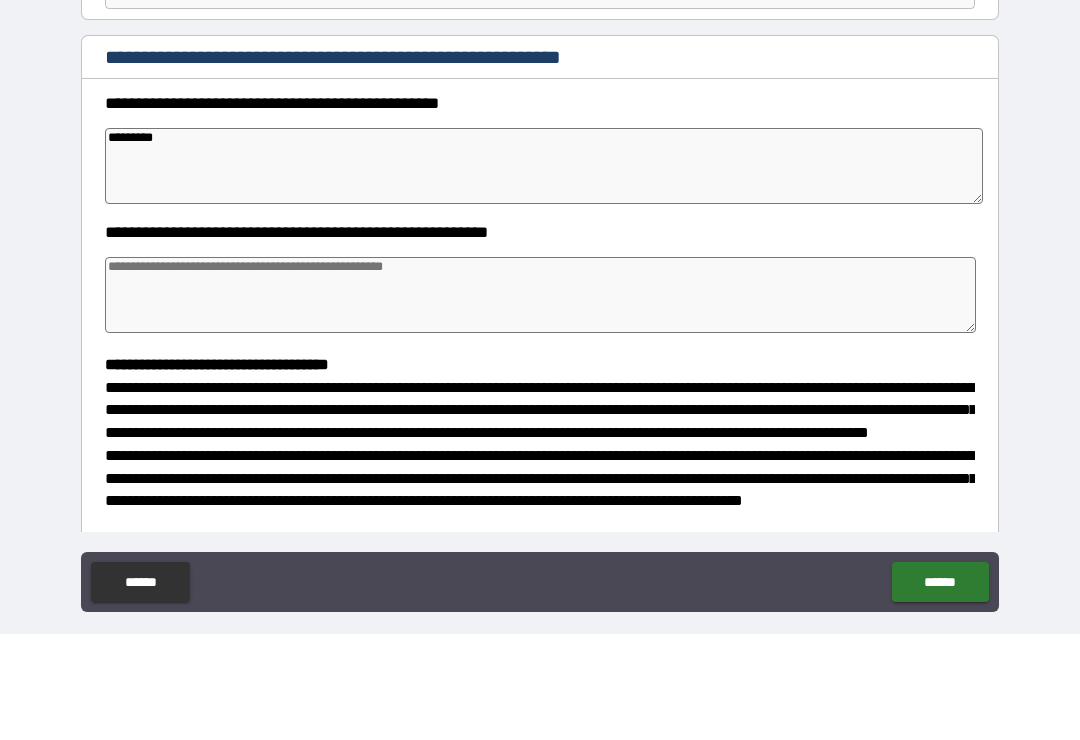 type on "*" 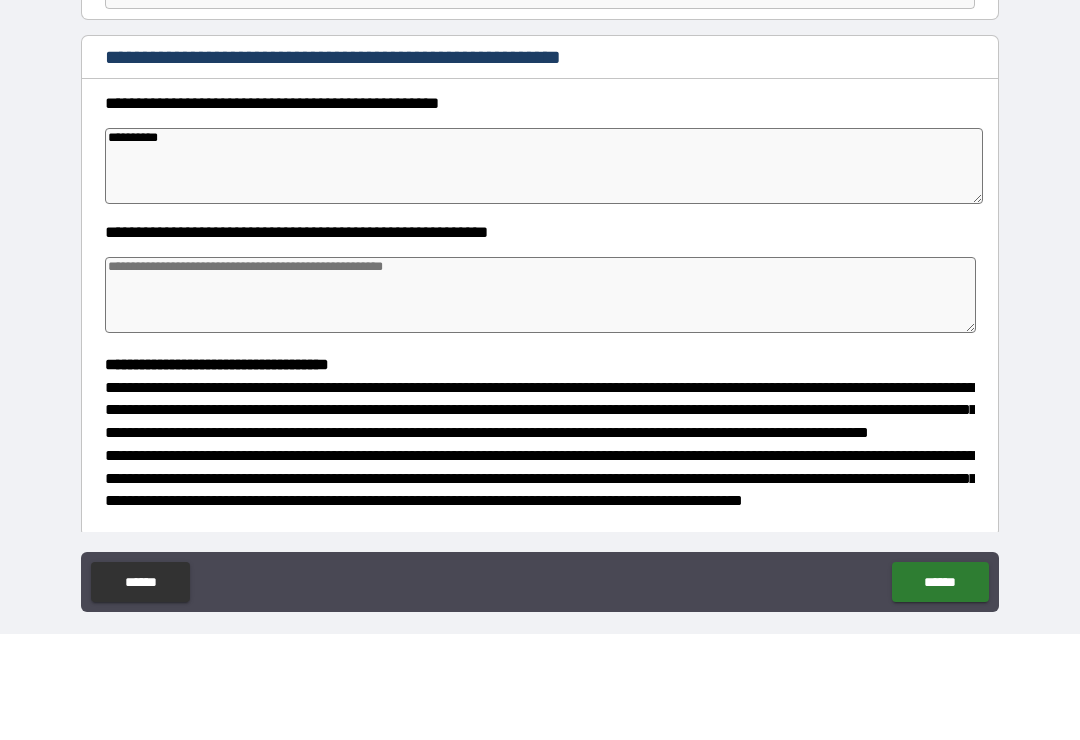 type on "*" 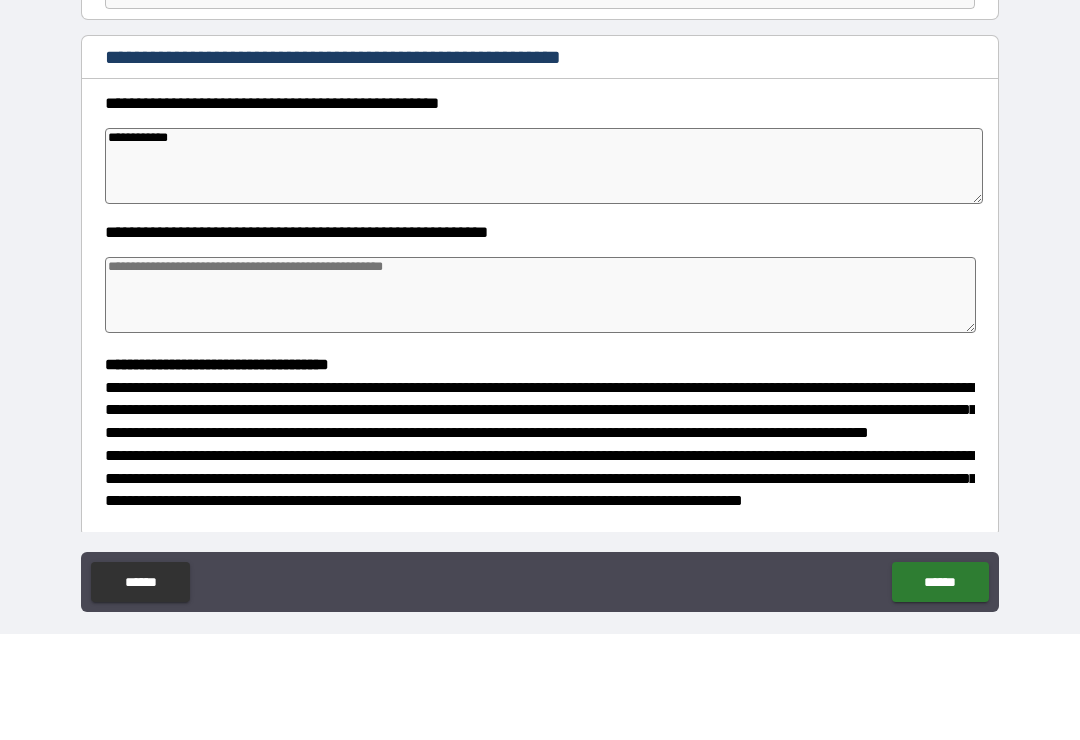 type on "**********" 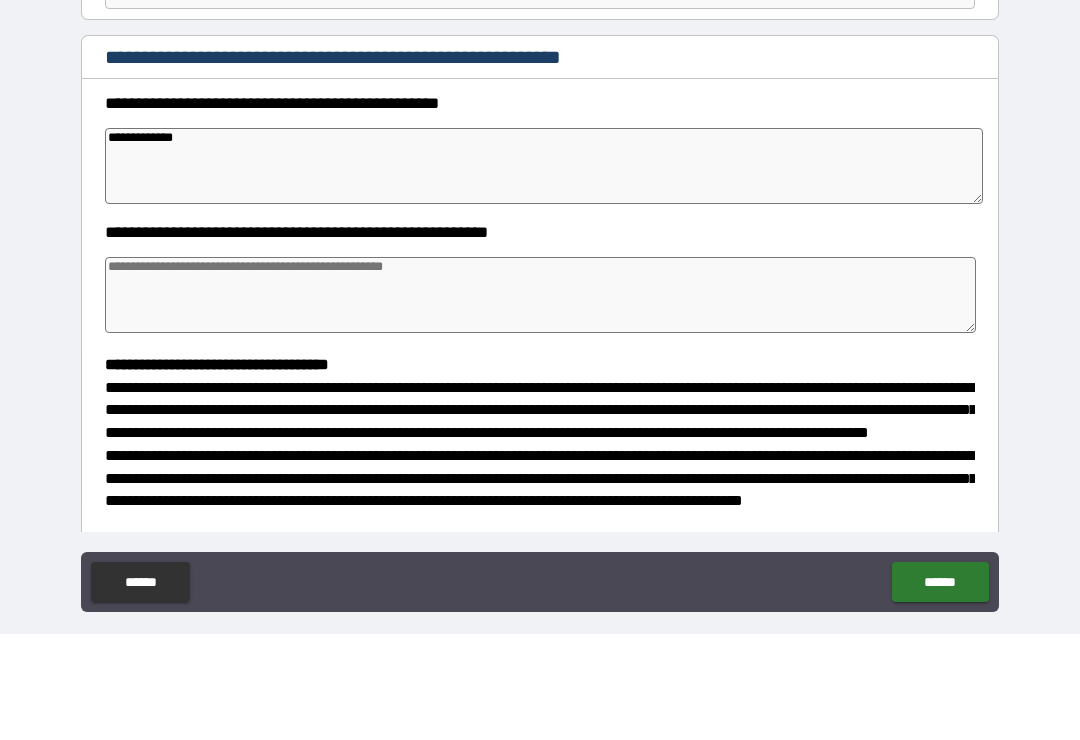 type on "*" 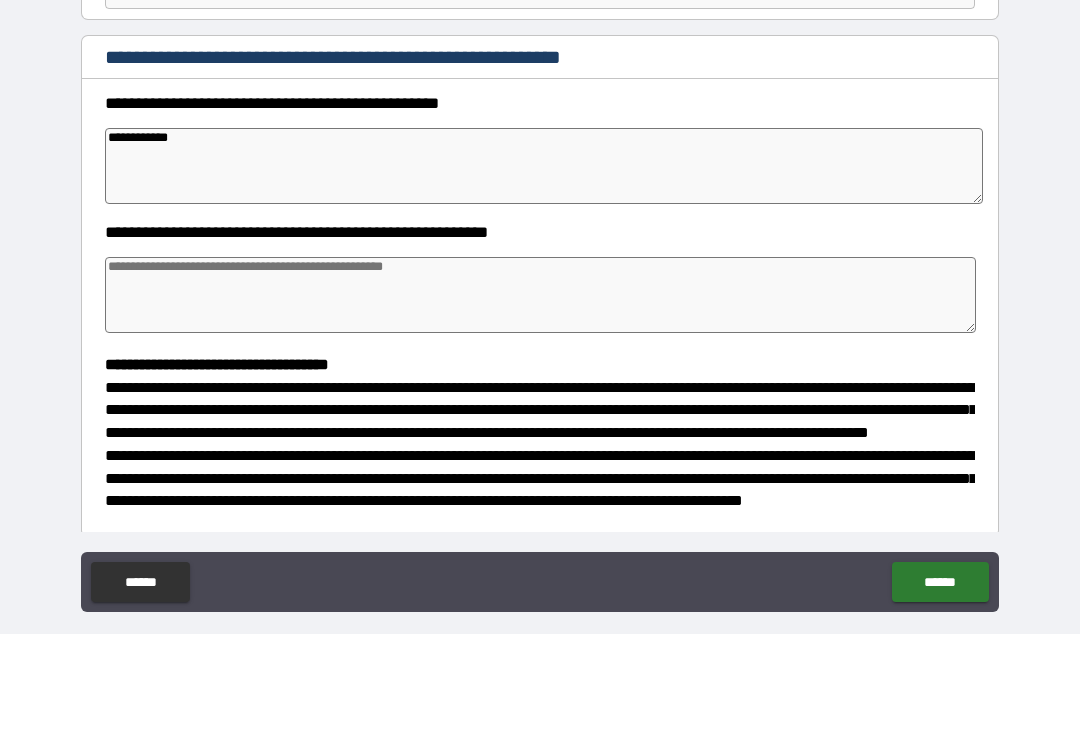 type on "**********" 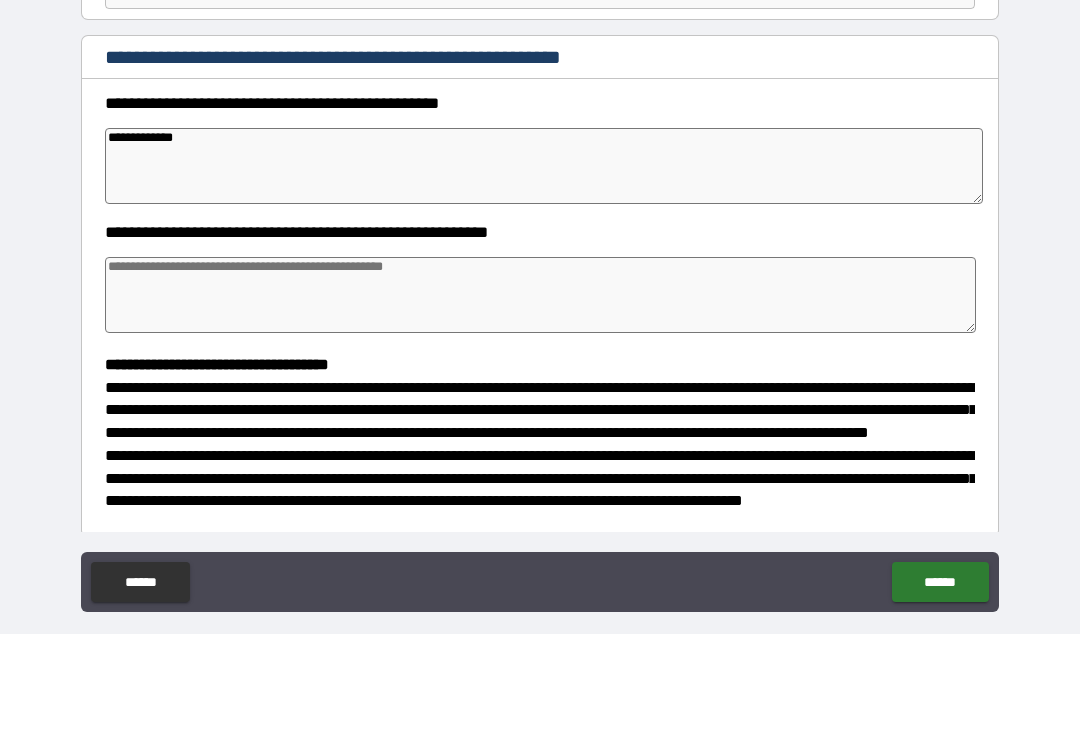 type on "*" 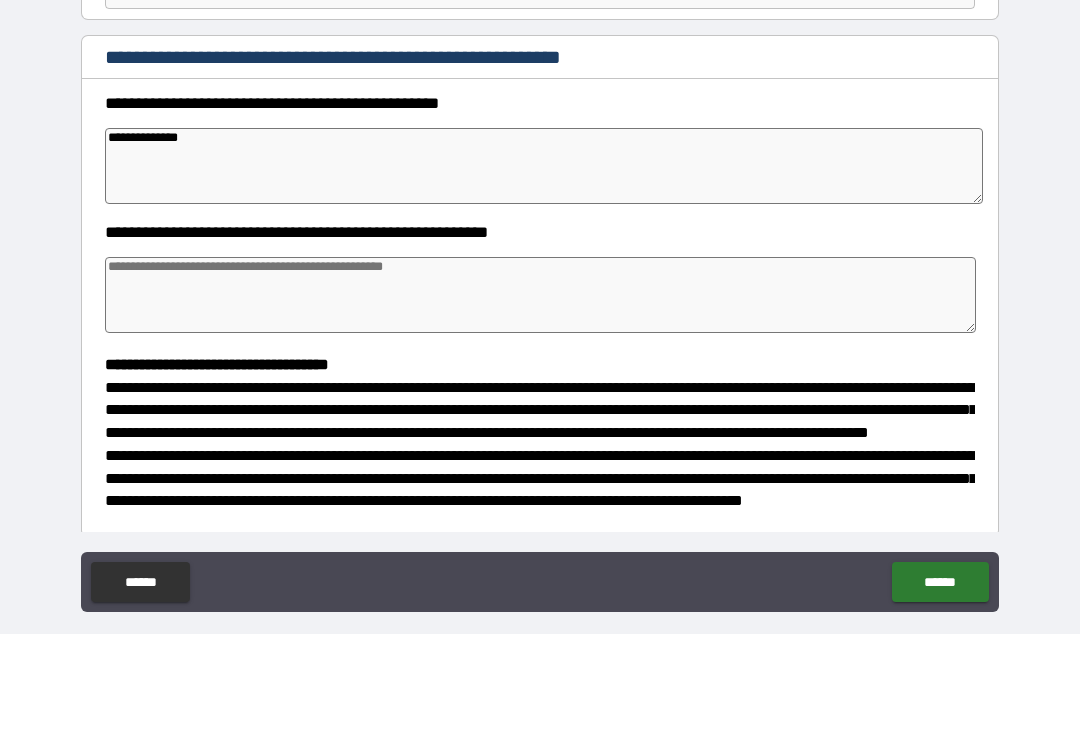 type on "*" 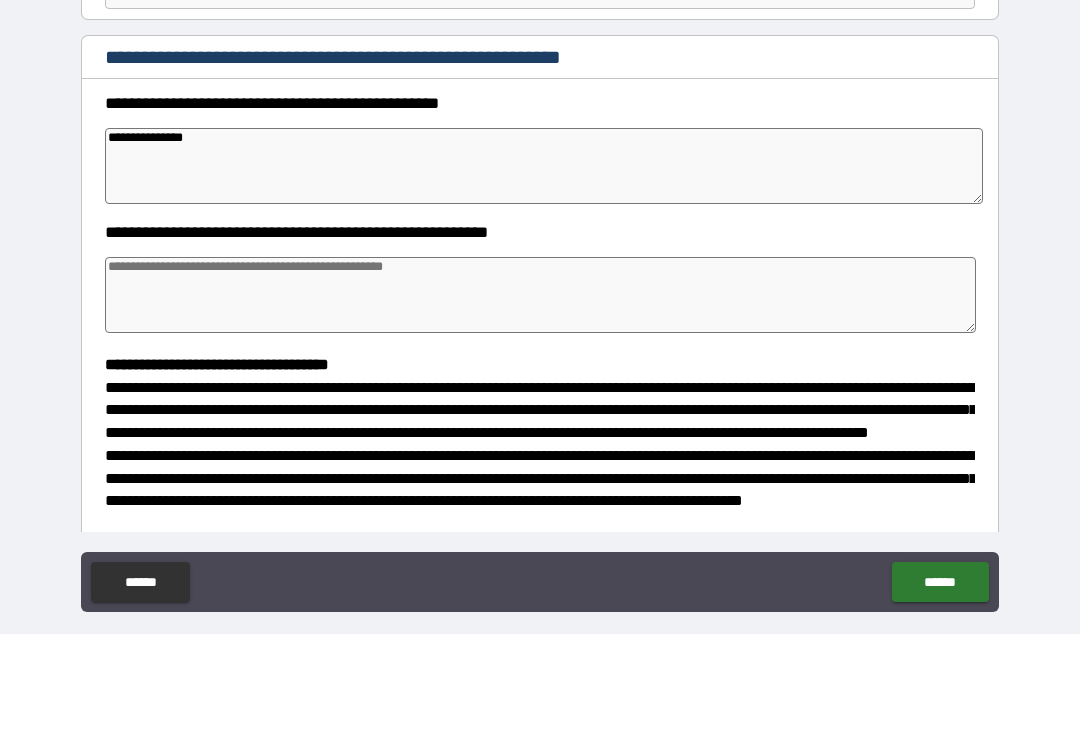 type on "*" 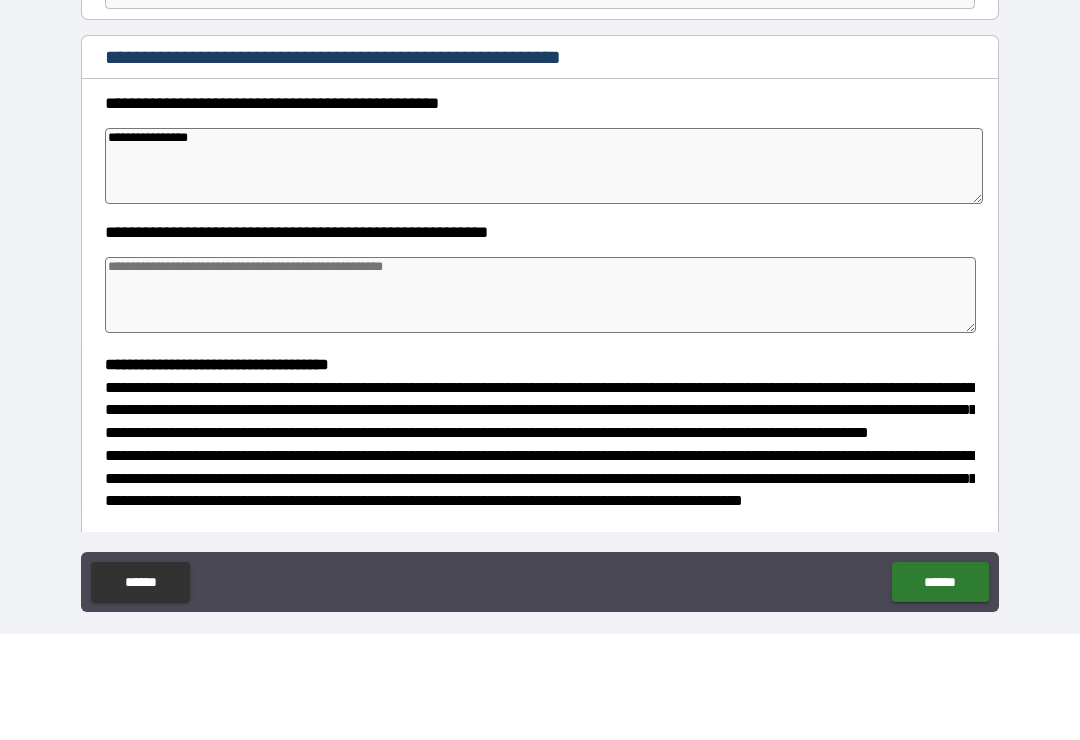 type on "*" 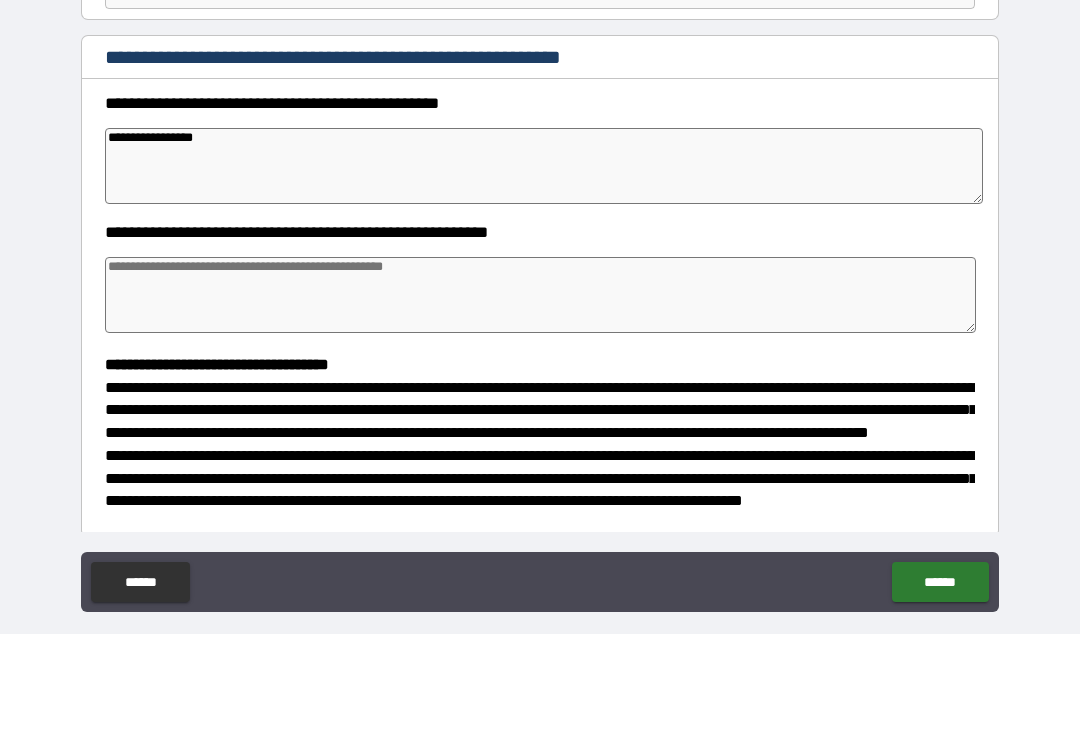 type on "*" 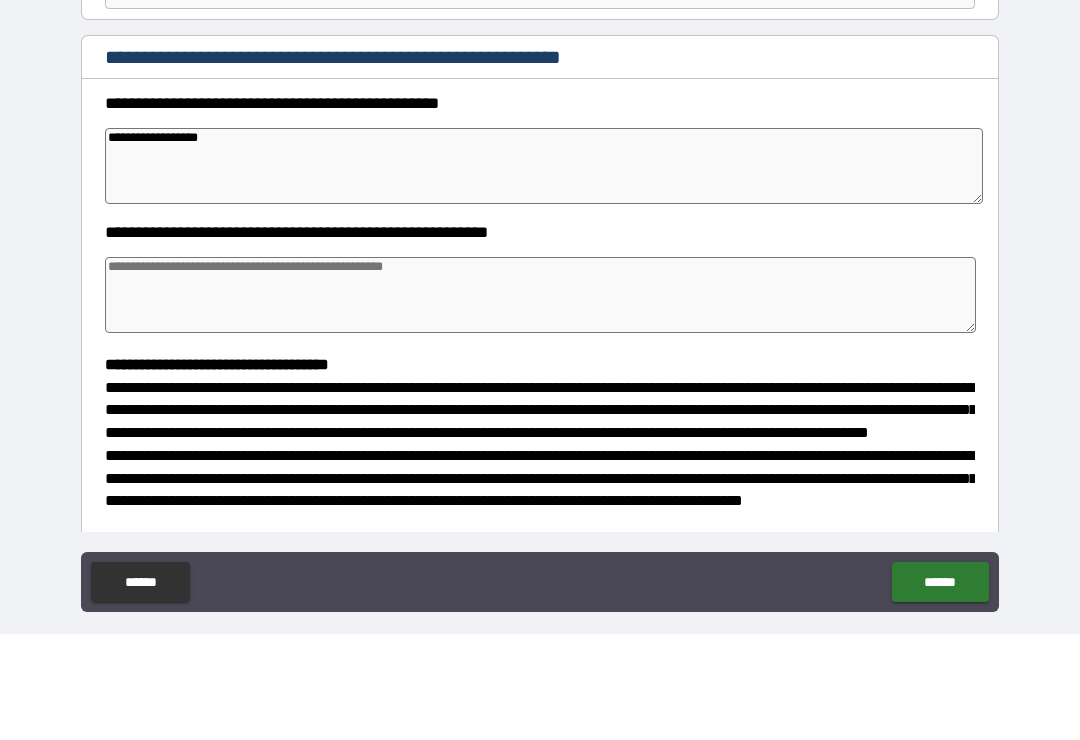 type on "*" 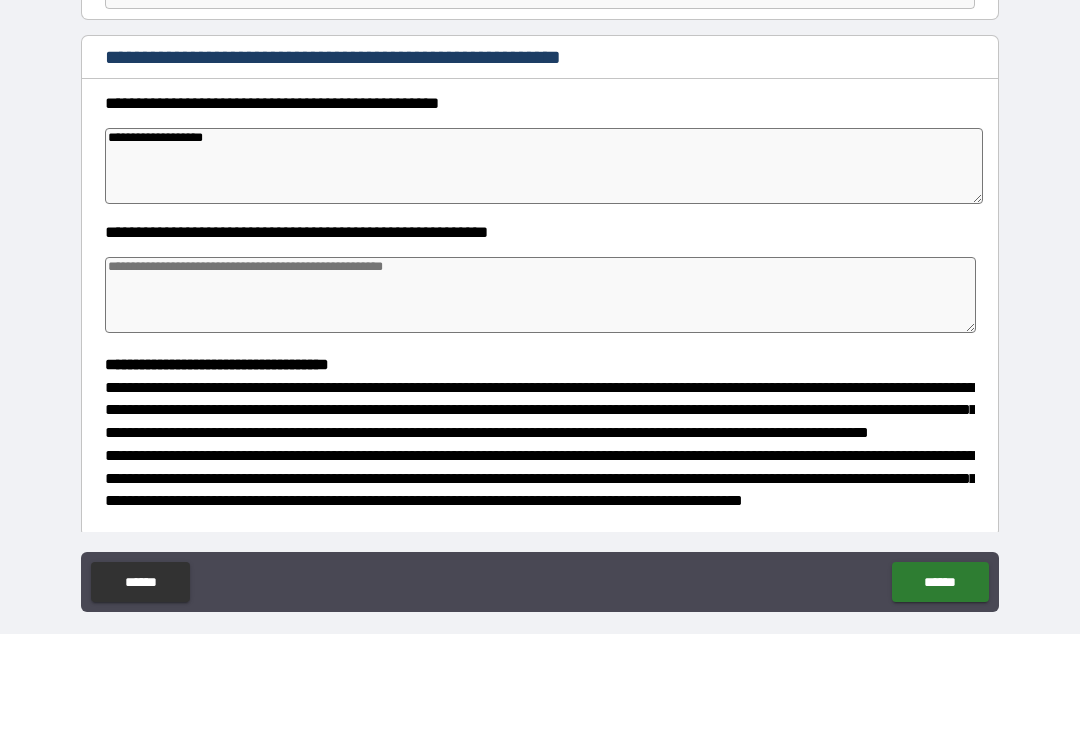type on "*" 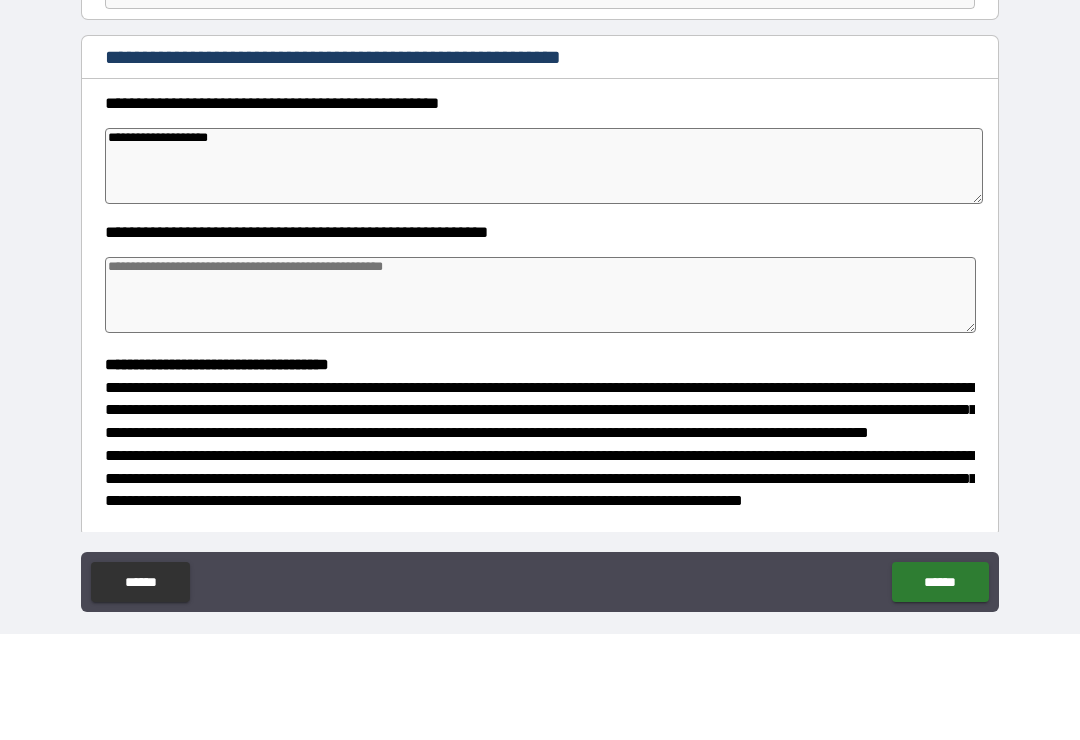 type on "*" 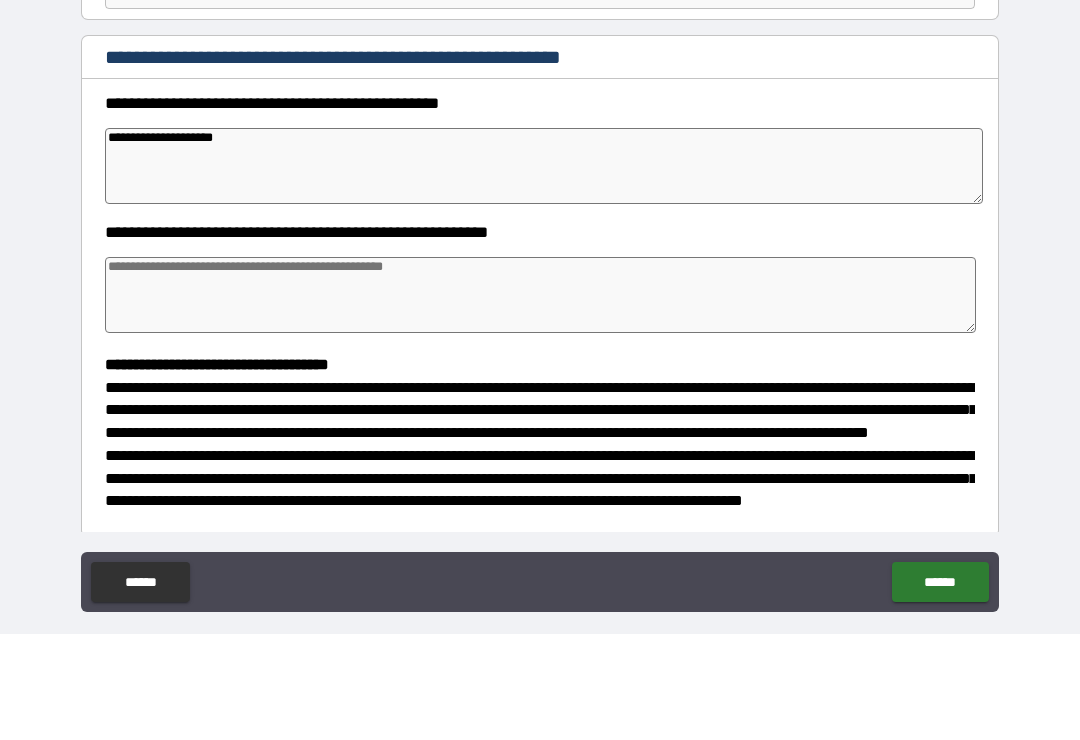 type on "*" 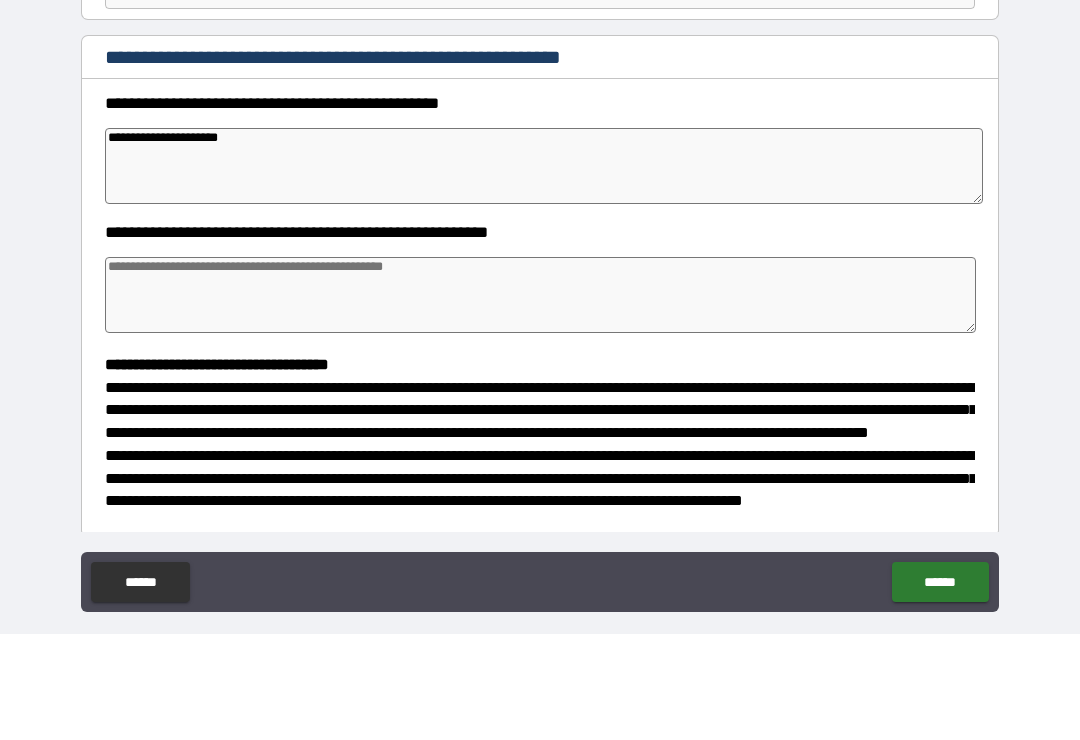 type on "*" 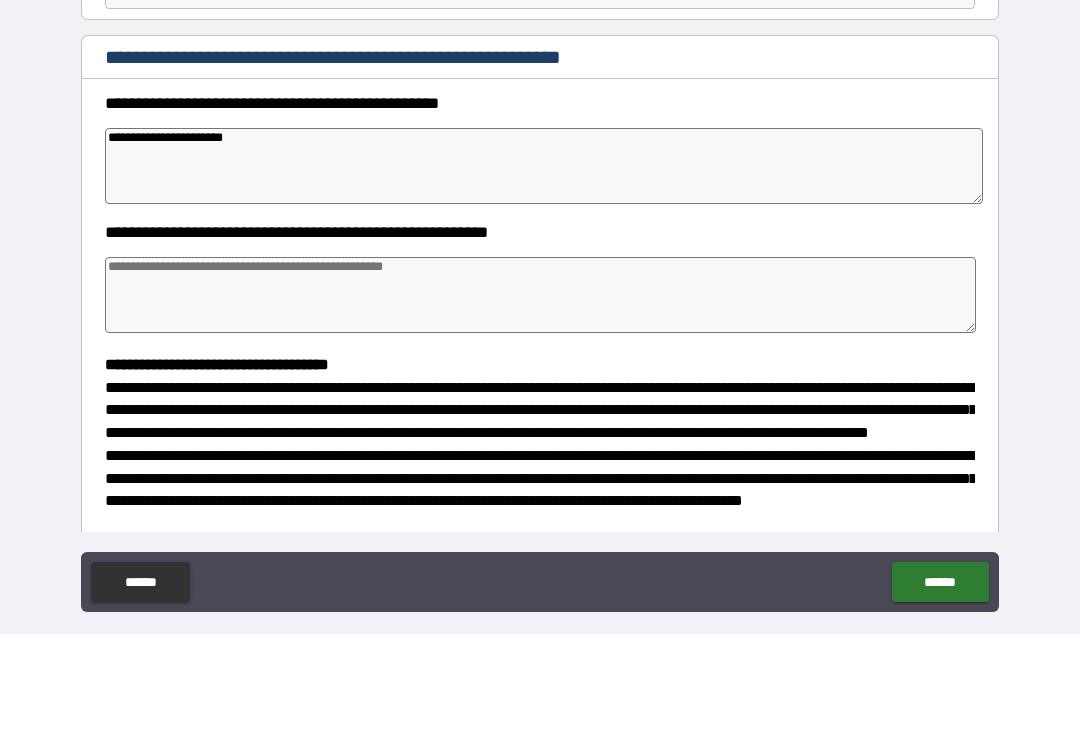 type on "*" 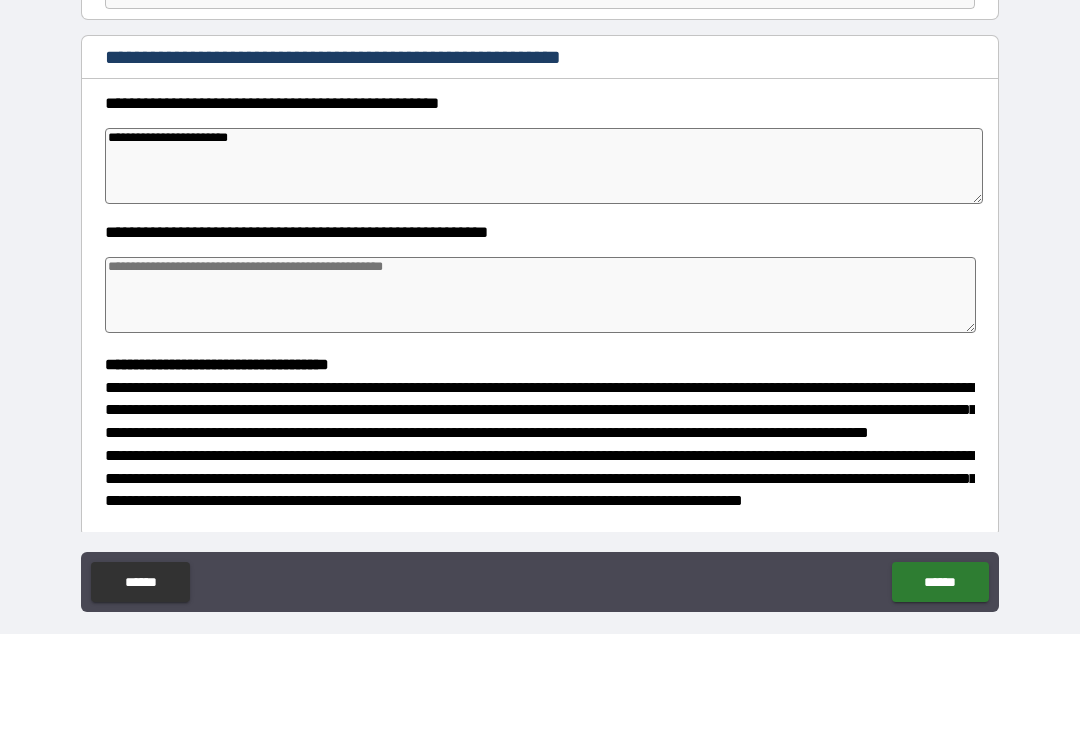 type on "*" 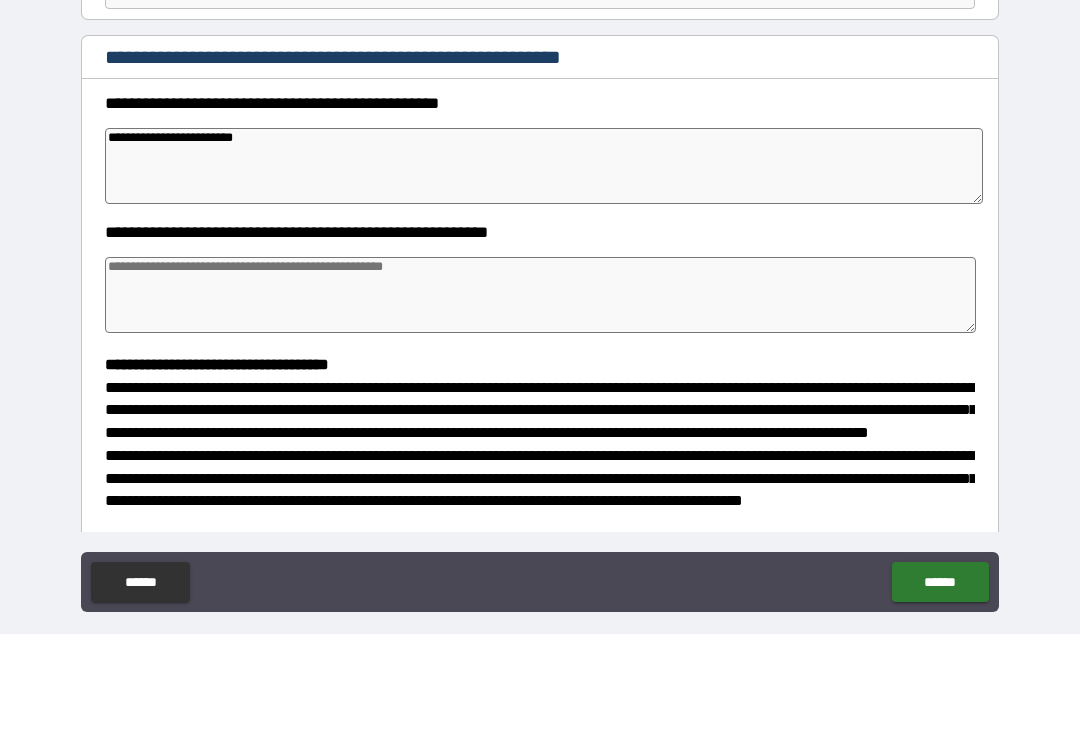 type on "*" 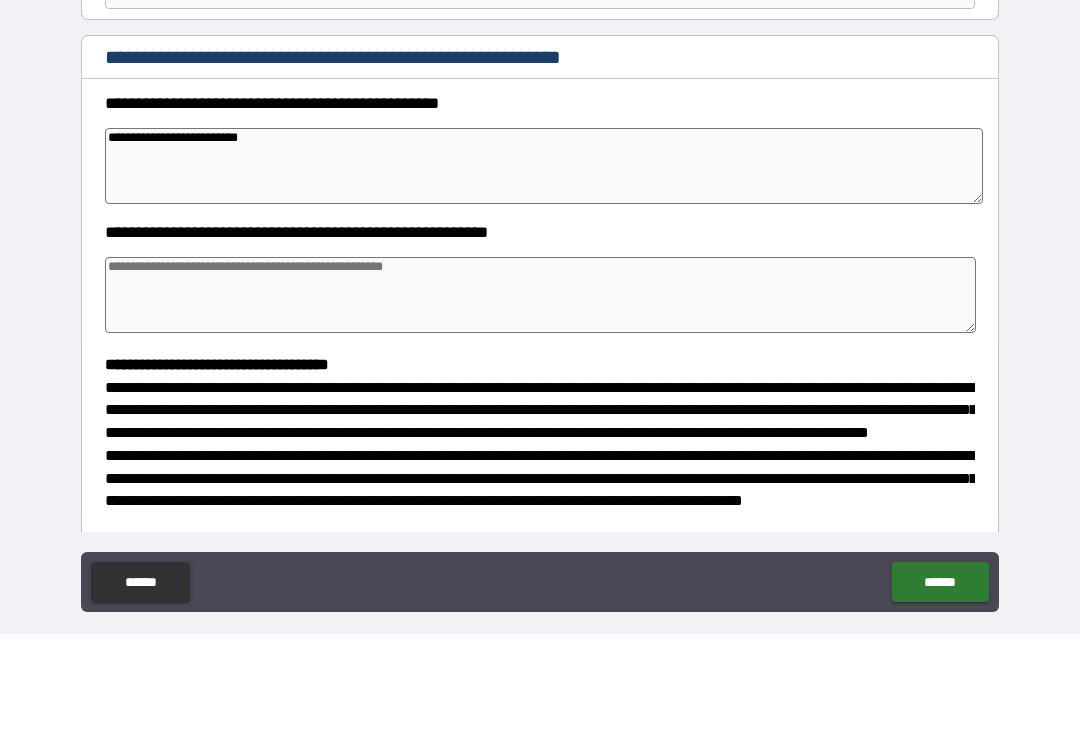 type on "*" 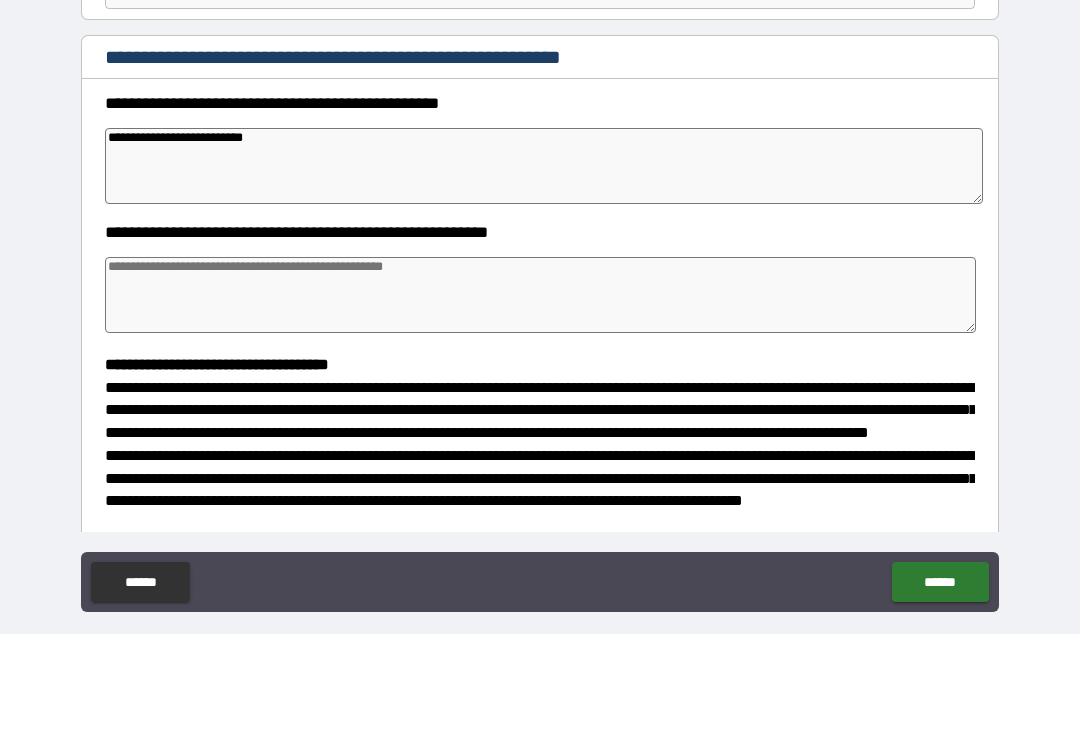 type on "*" 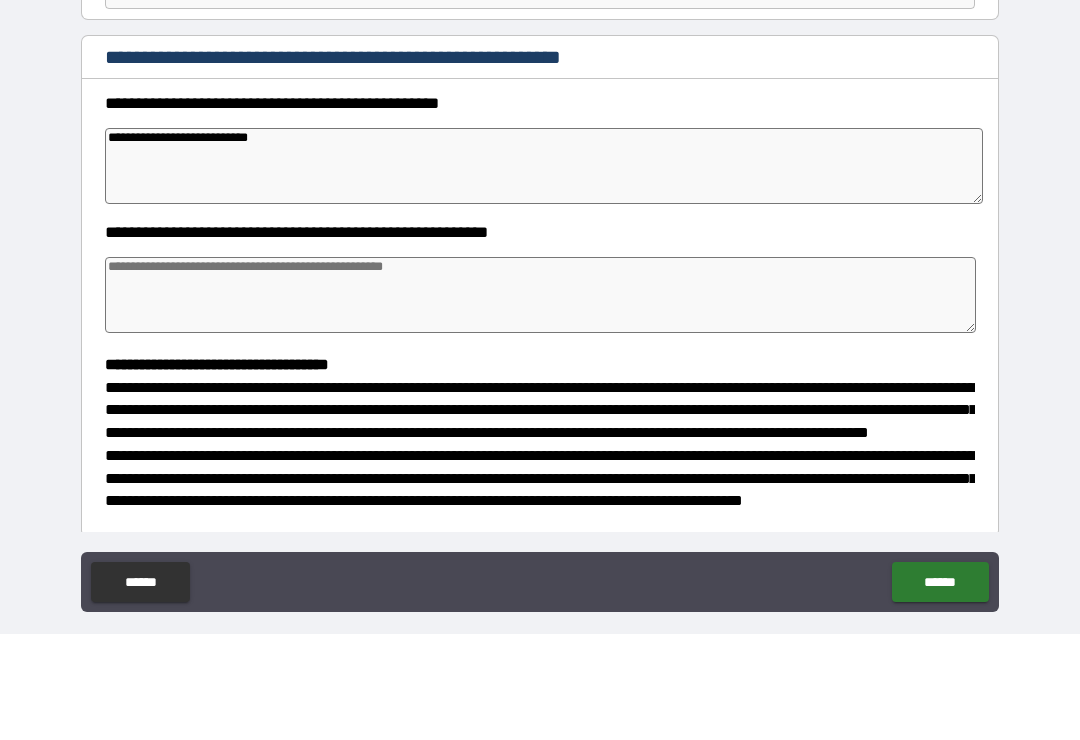 type on "*" 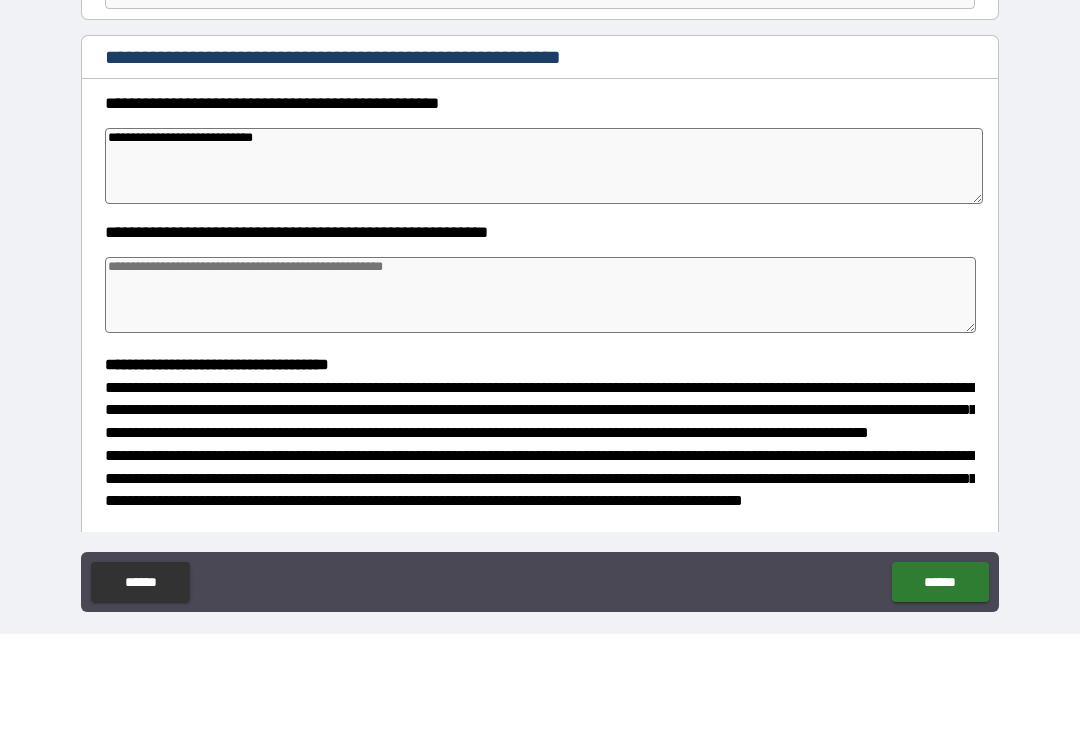 type on "*" 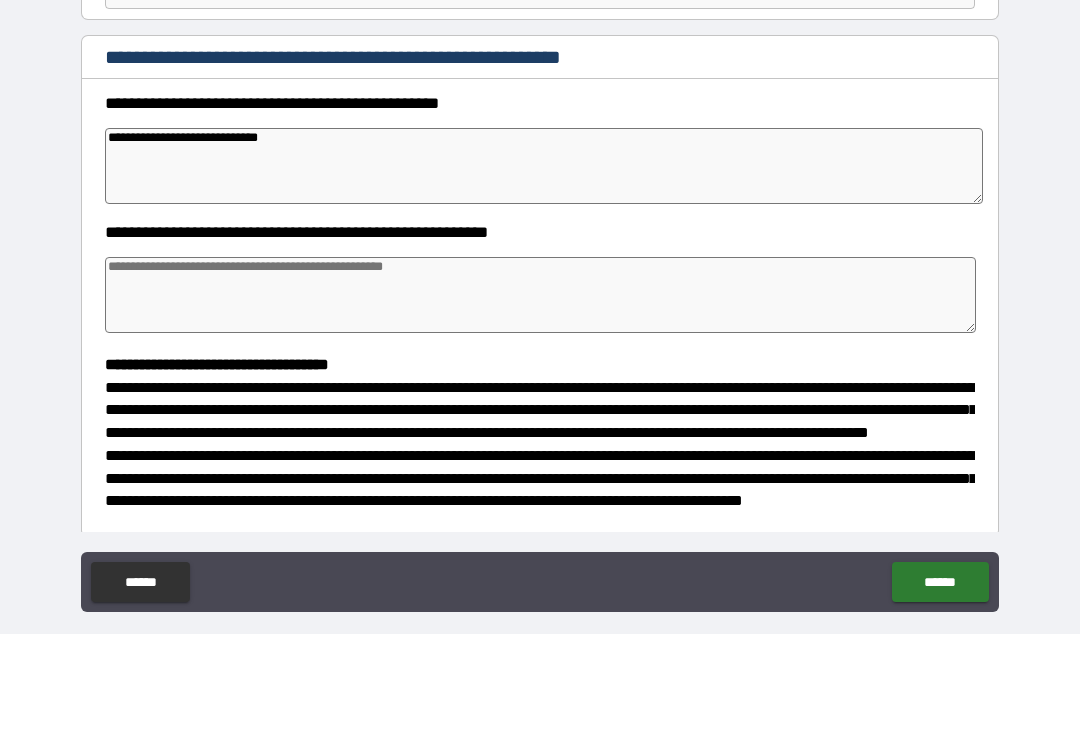 type on "*" 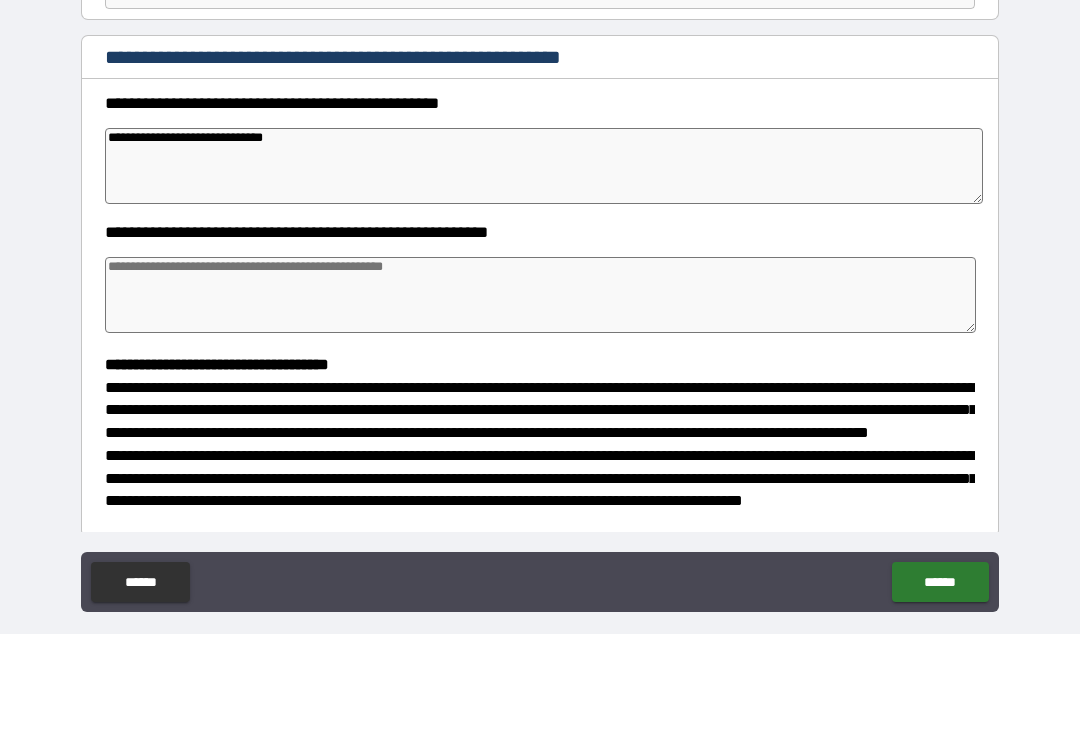 type on "*" 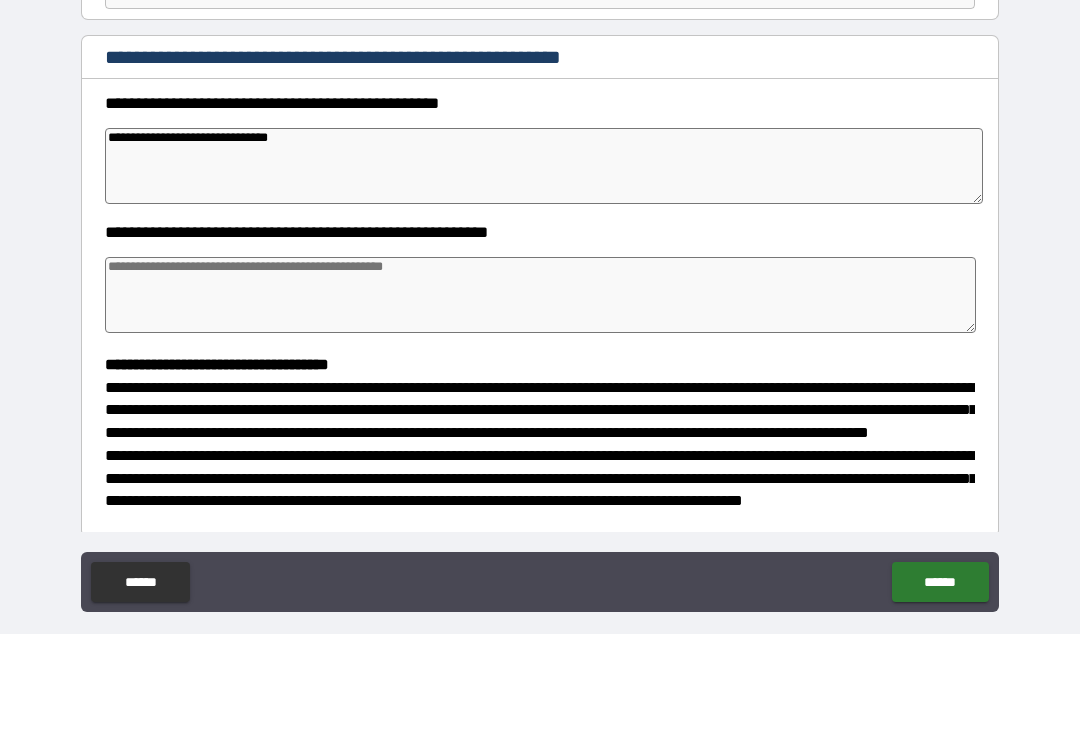 type on "*" 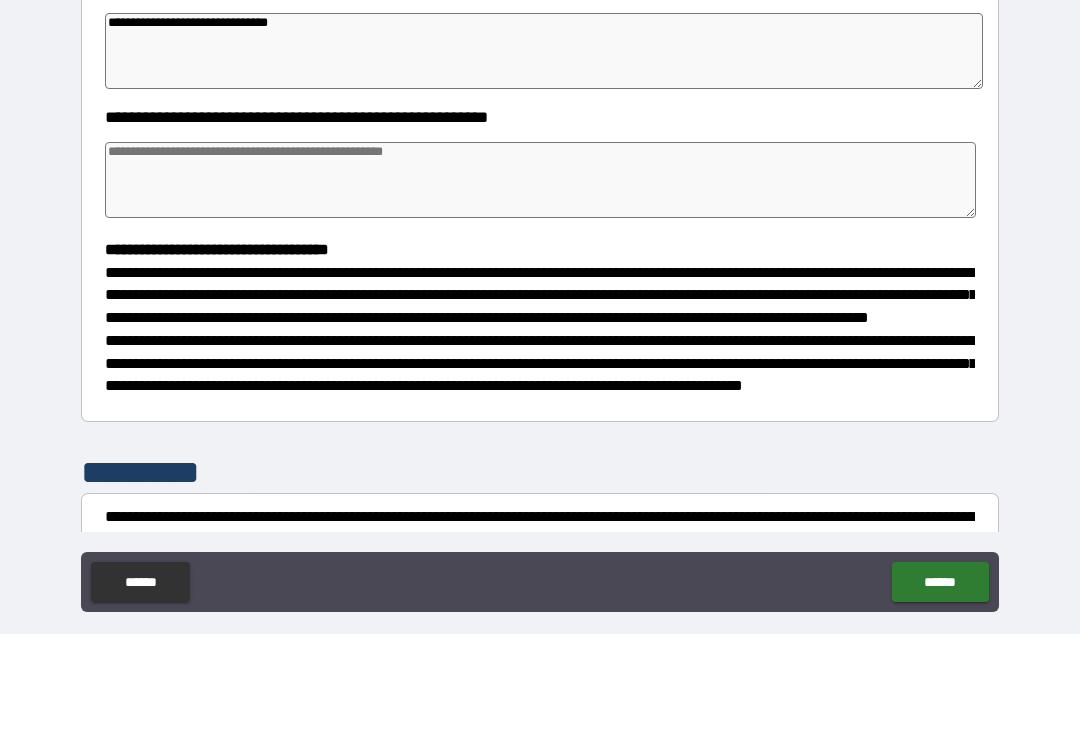 scroll, scrollTop: 286, scrollLeft: 0, axis: vertical 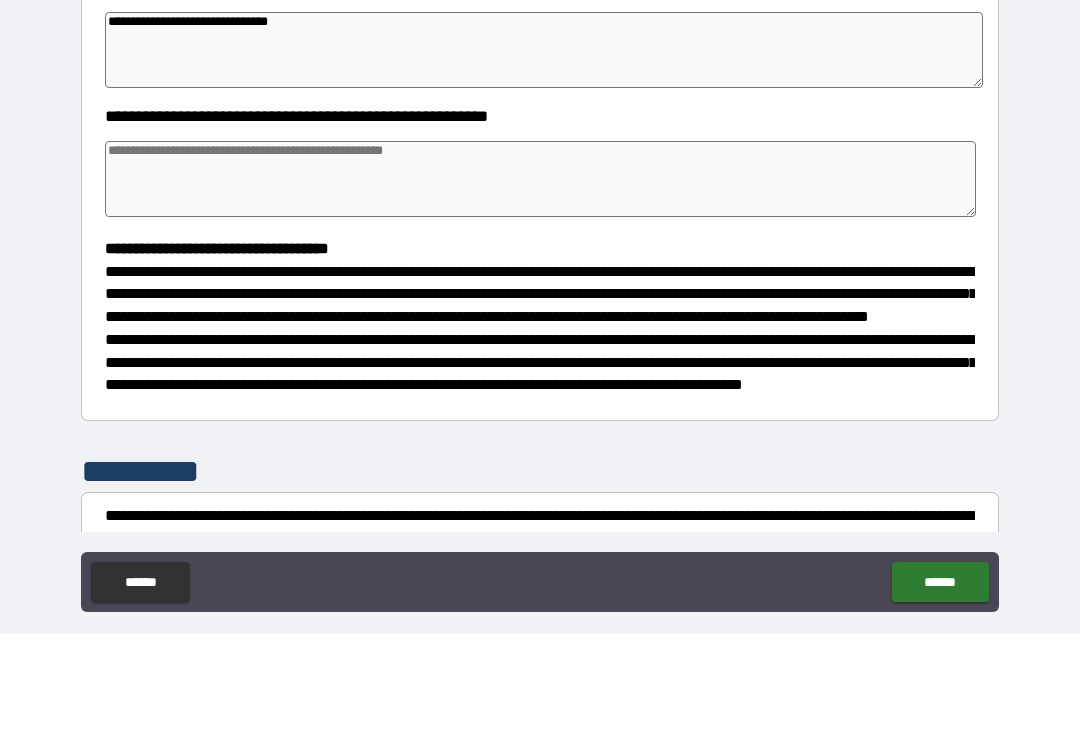 type on "**********" 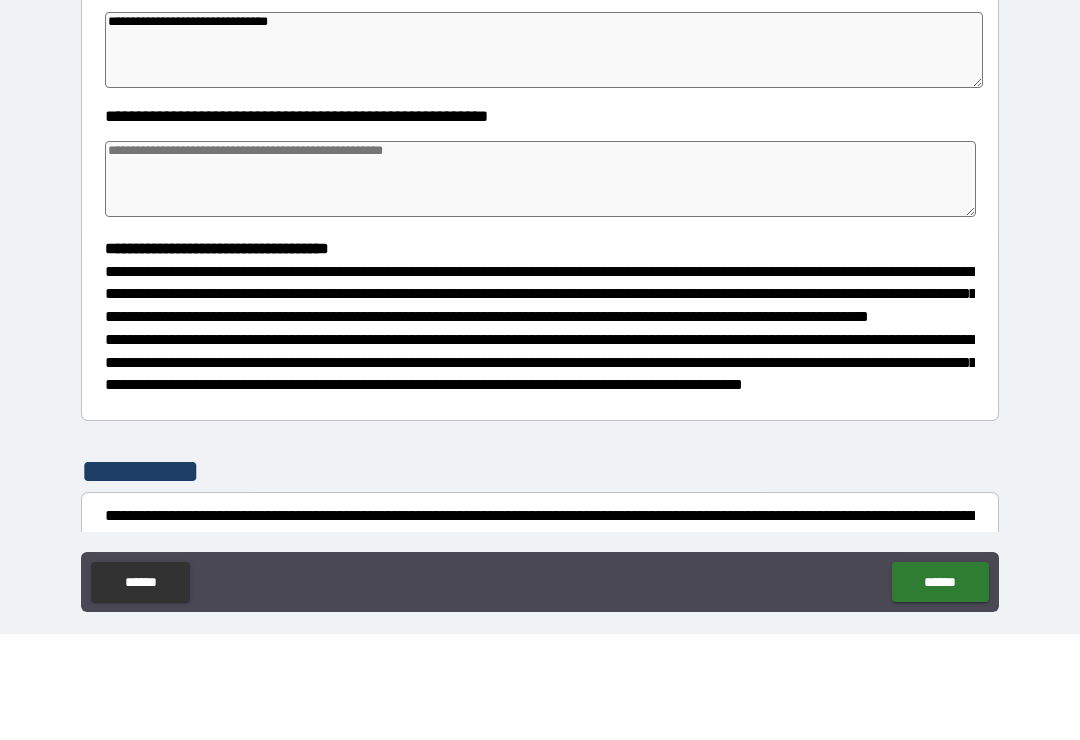 type on "*" 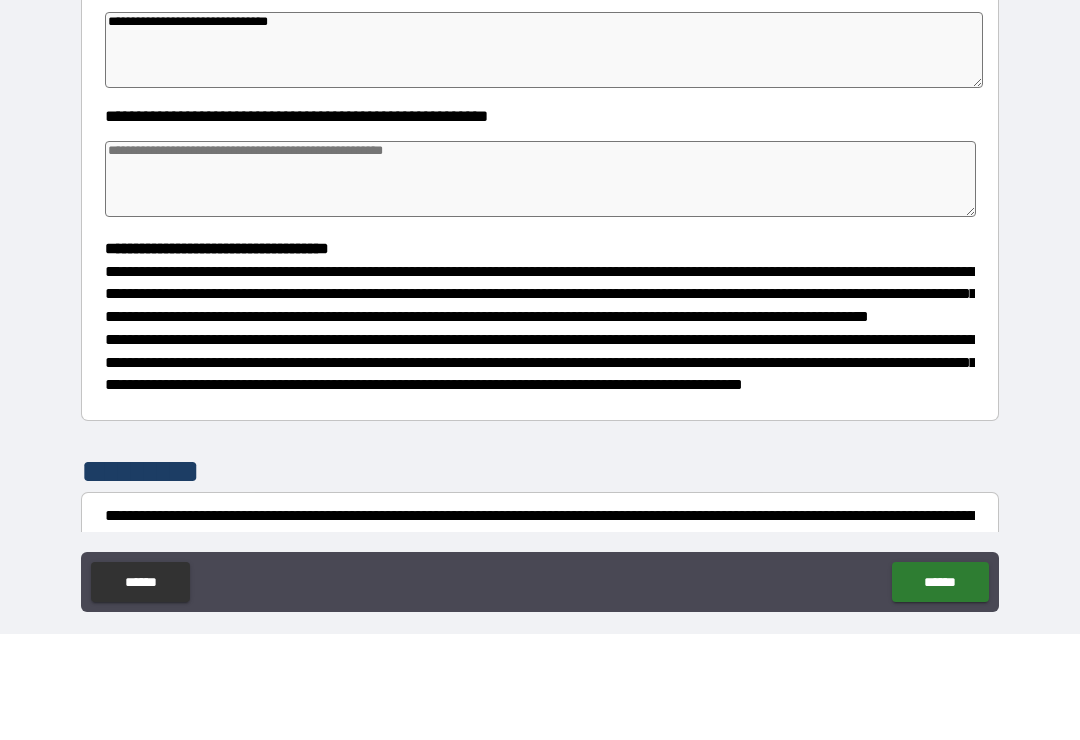 type on "*" 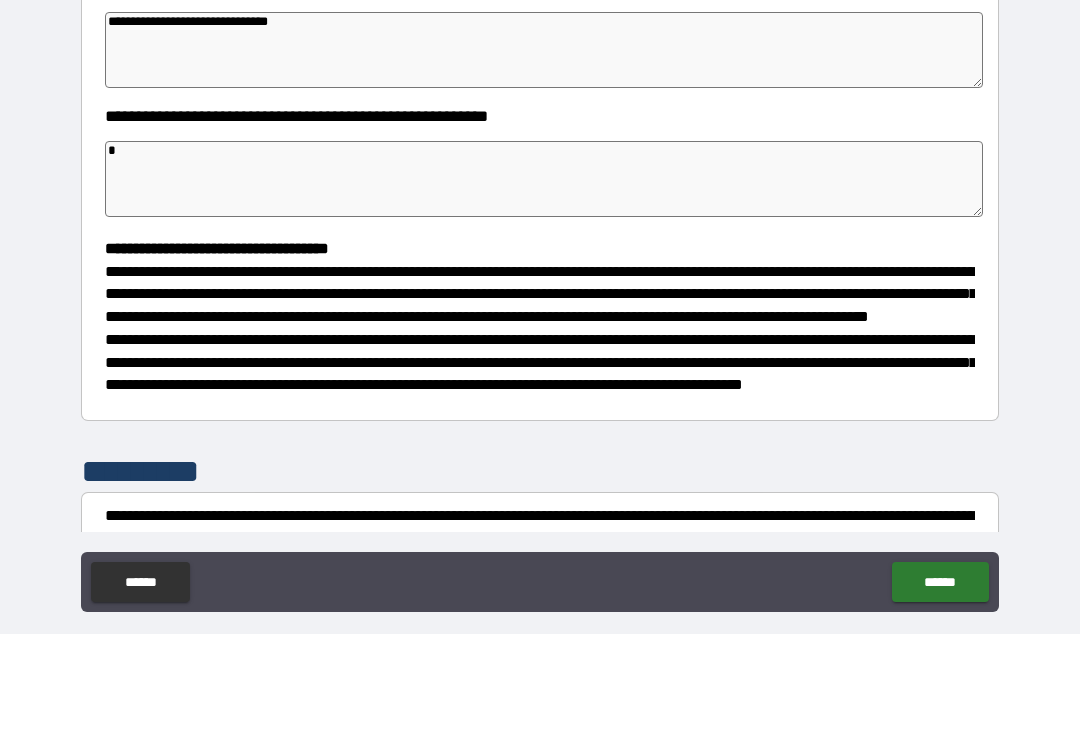 type on "*" 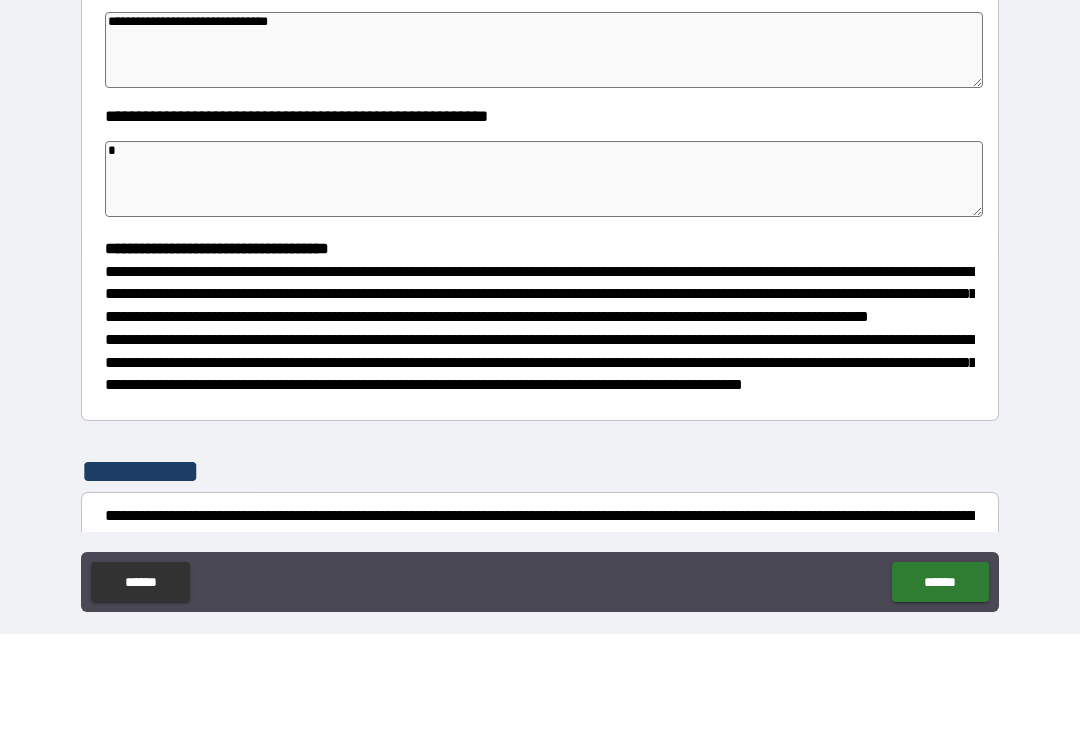 type on "*" 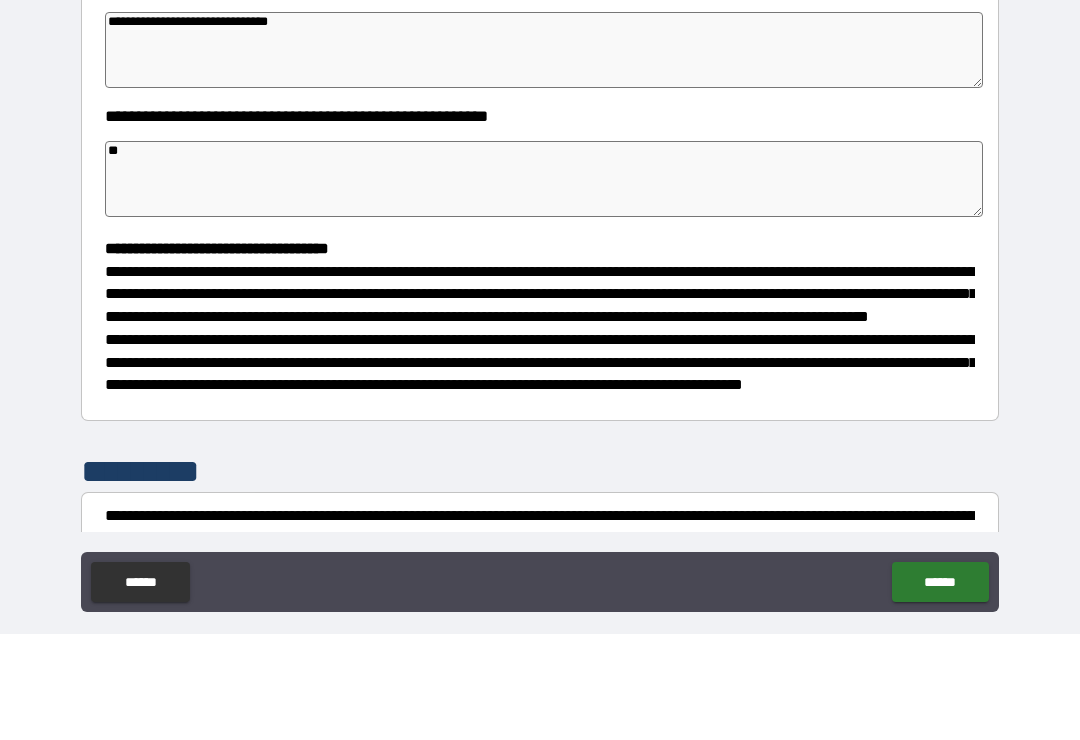 type on "*" 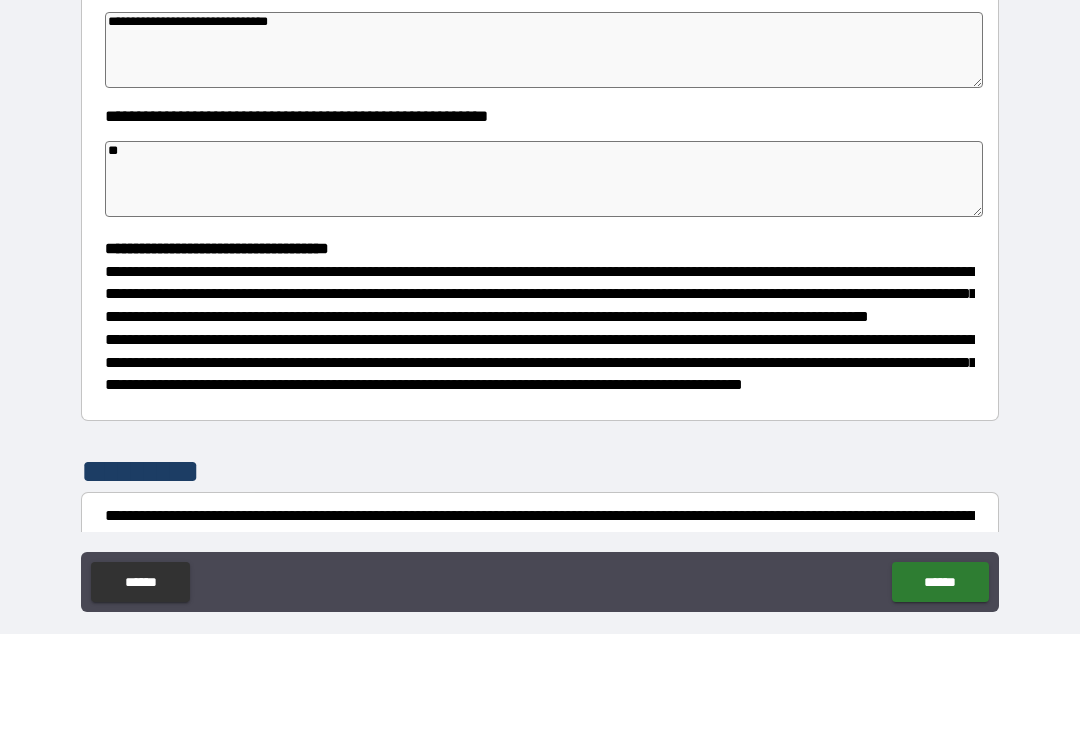 type on "*" 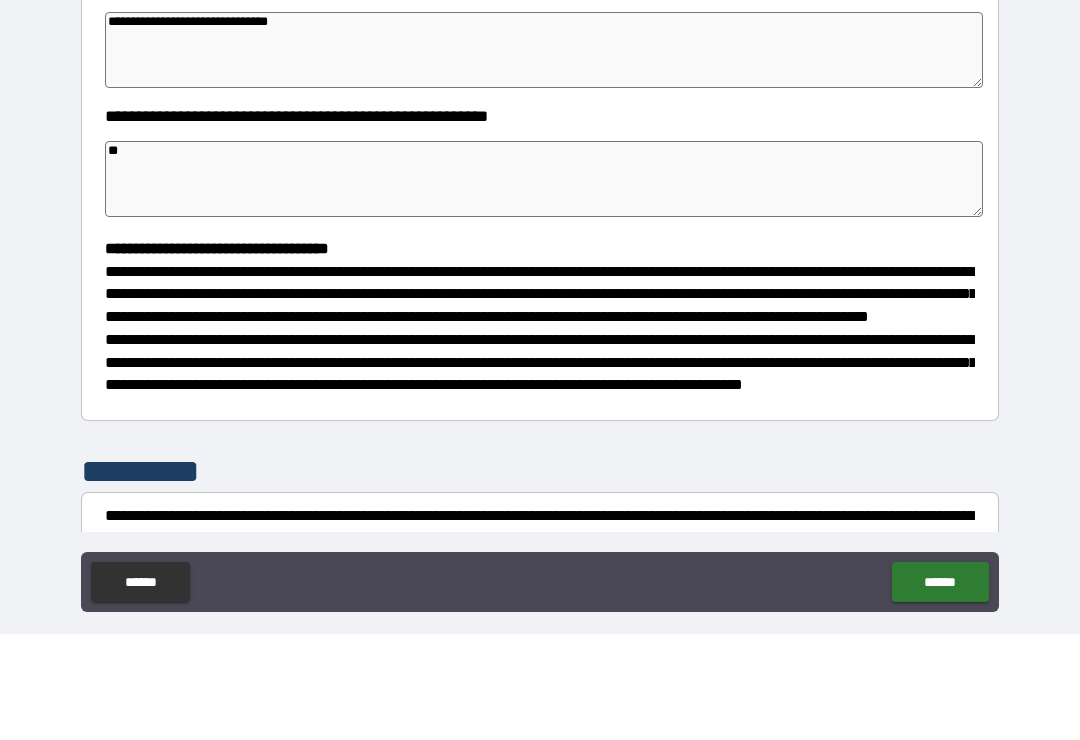 type on "*" 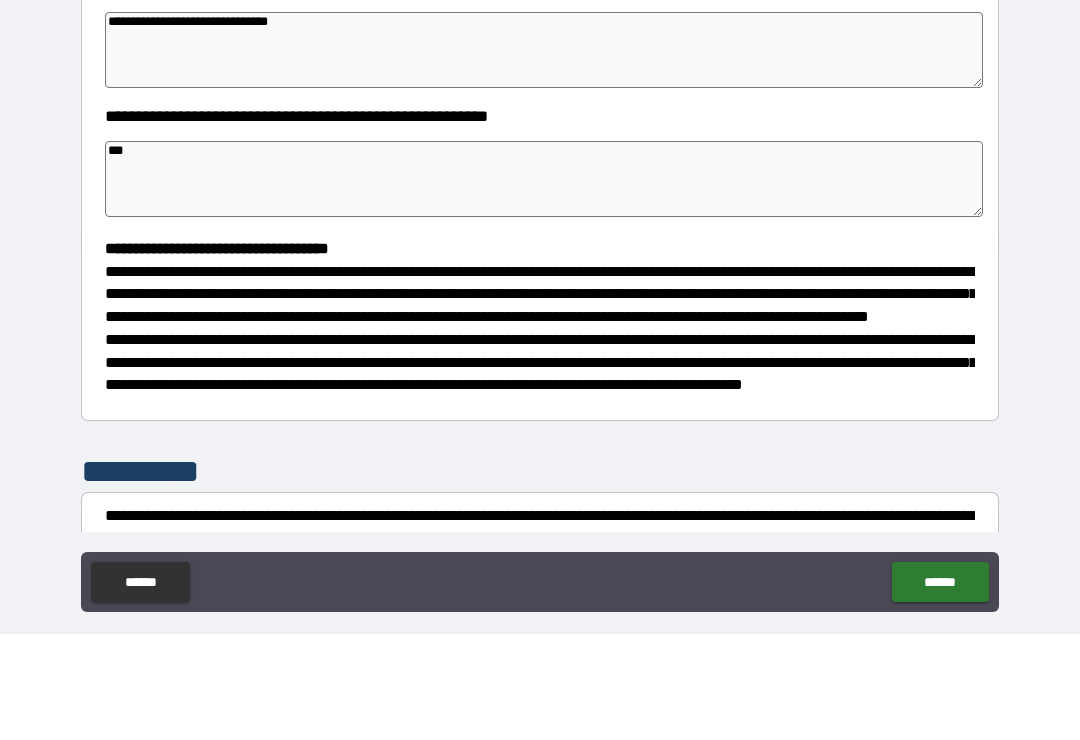 type on "*" 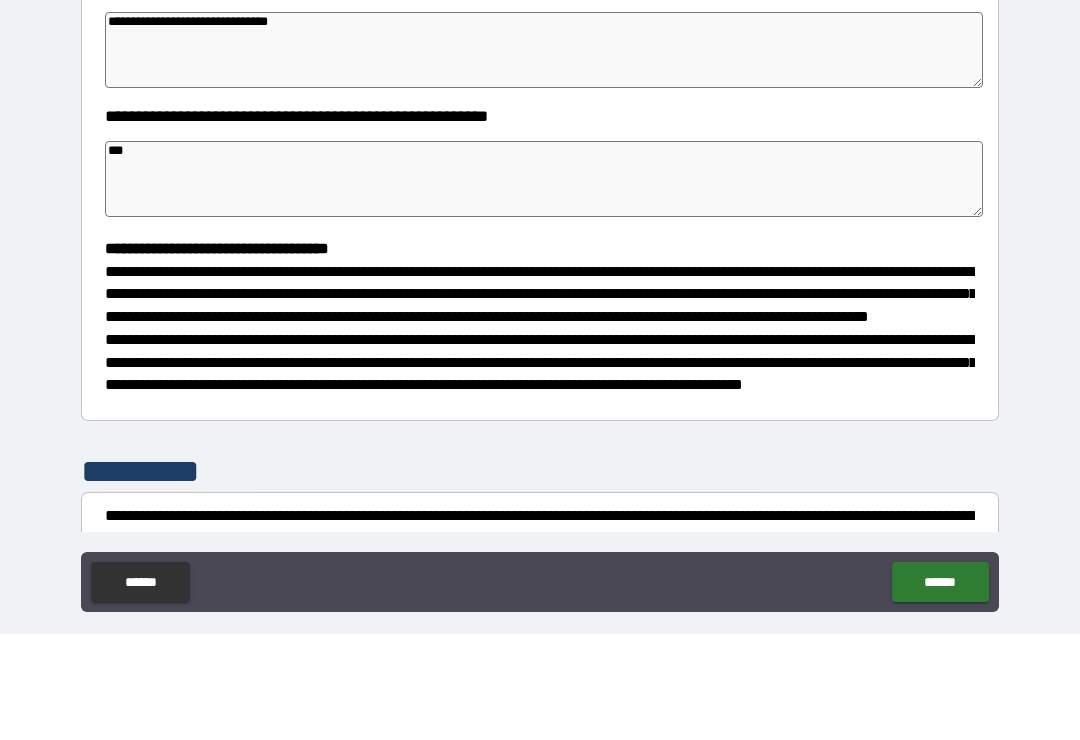 type on "*" 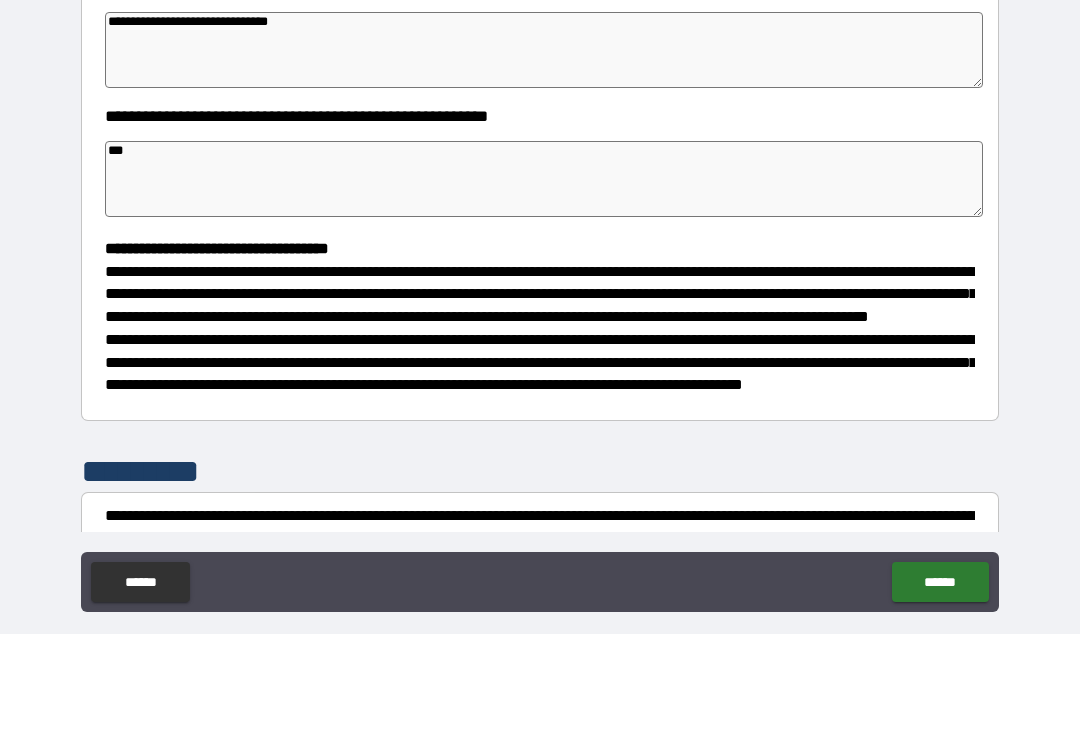 type on "*" 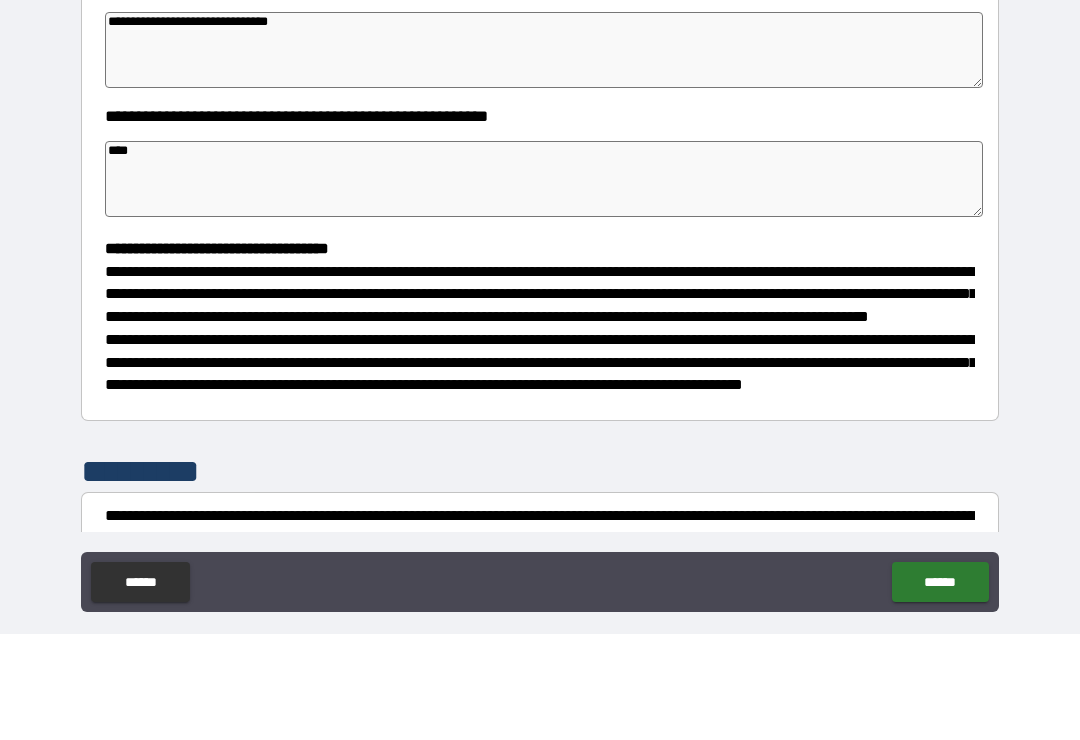 type on "*" 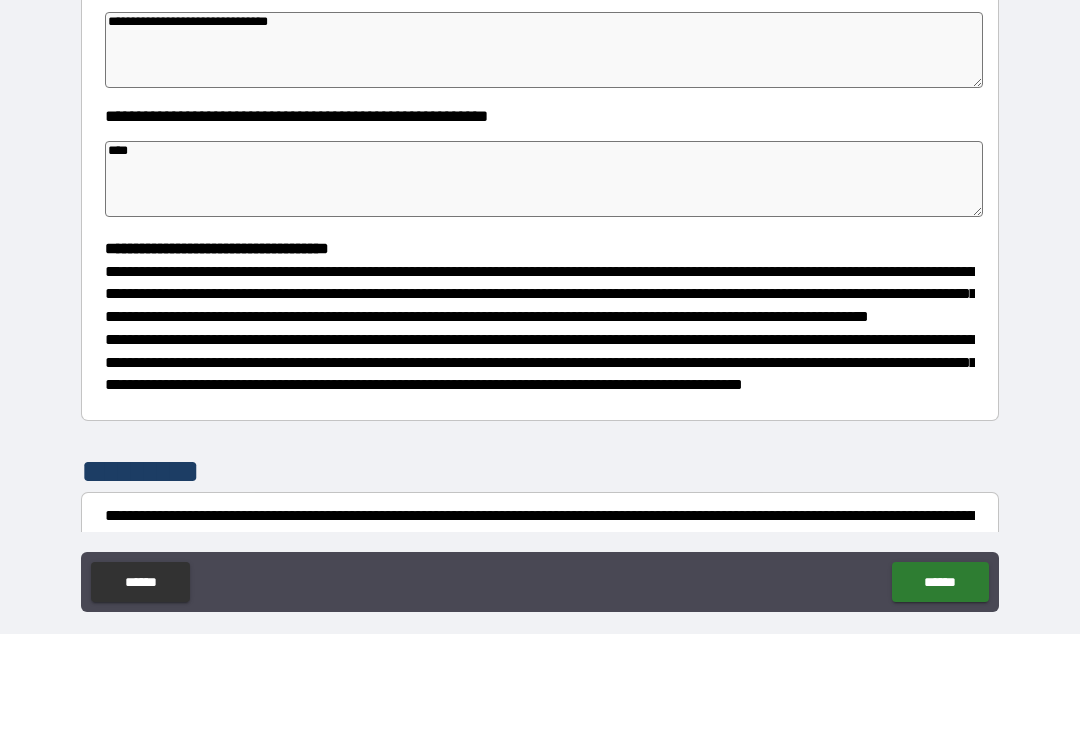 type on "*" 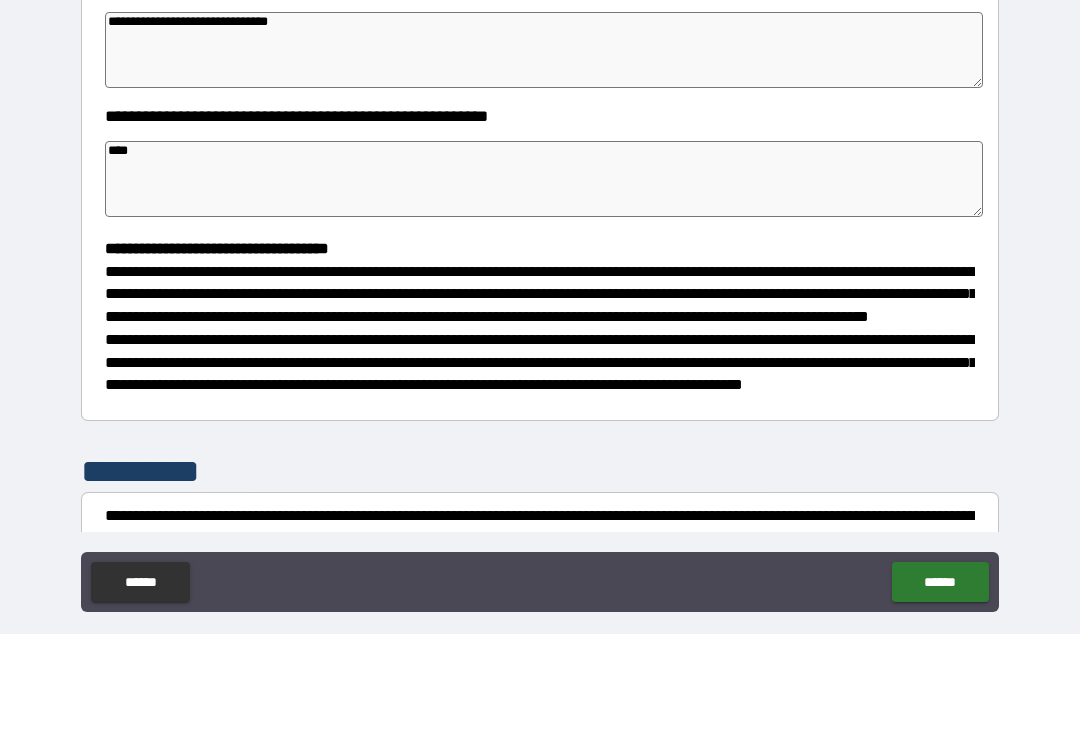 type on "*" 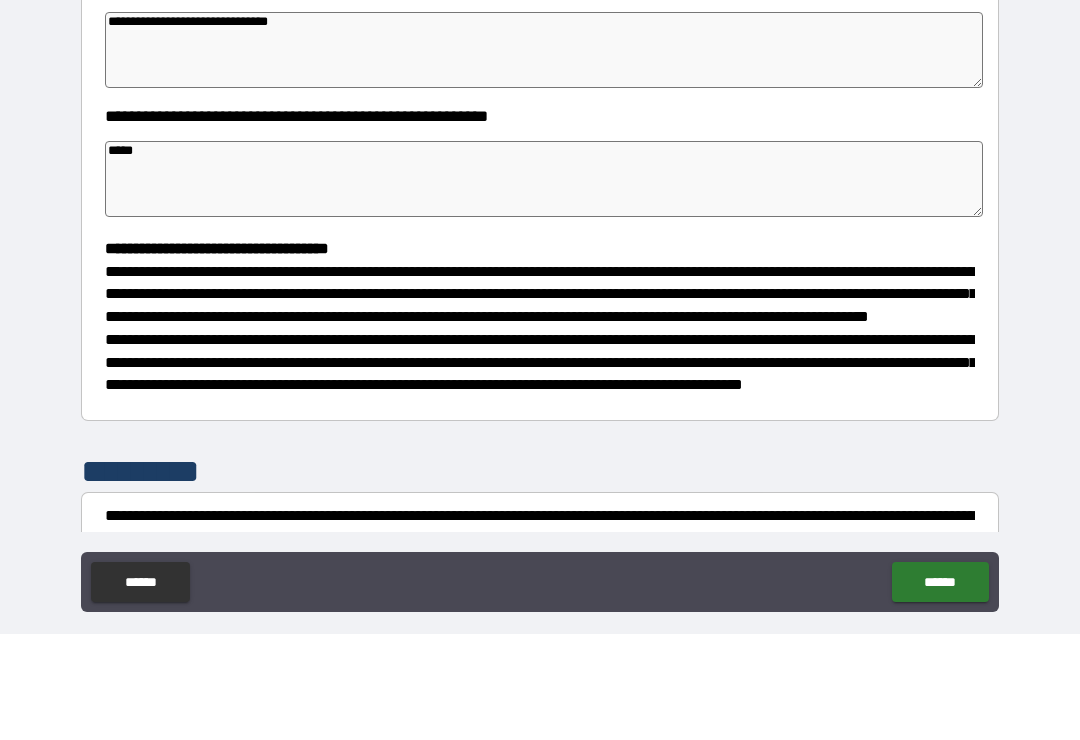 type on "*" 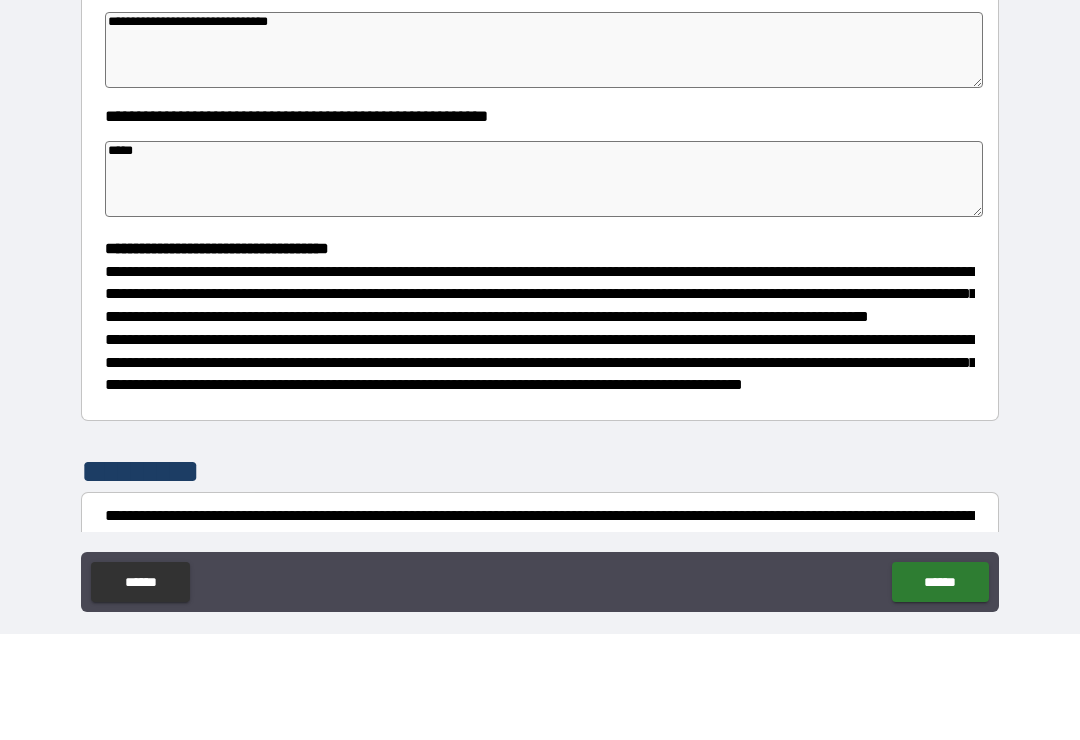 type on "*" 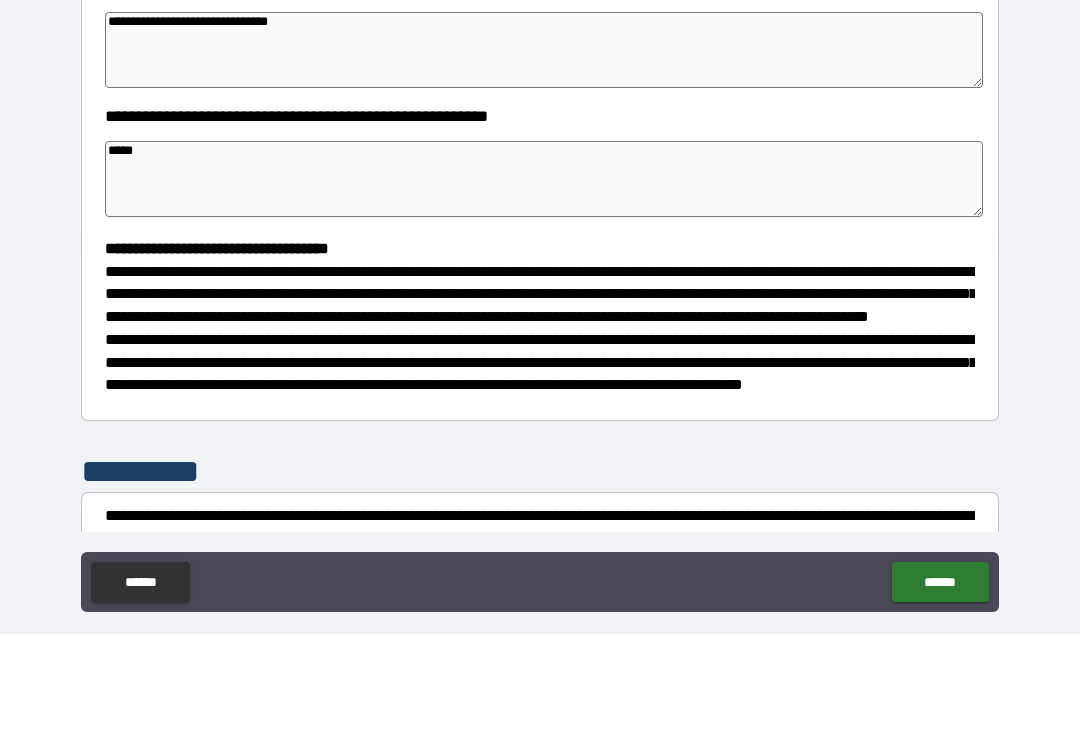 type on "*" 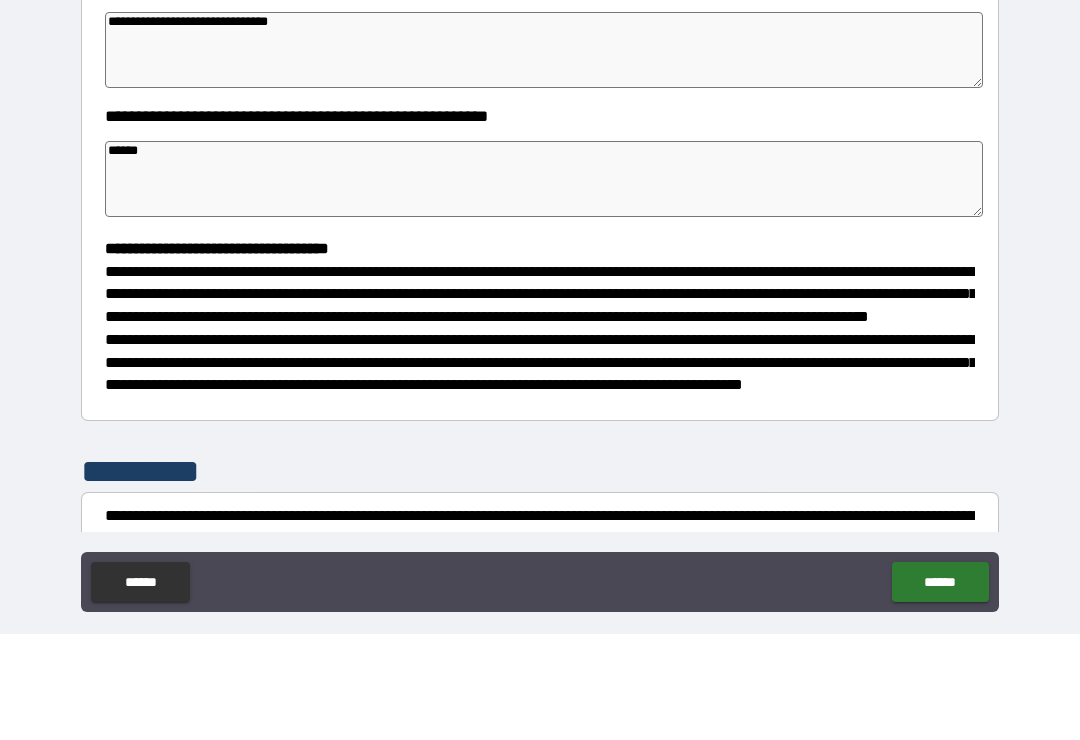 type on "*" 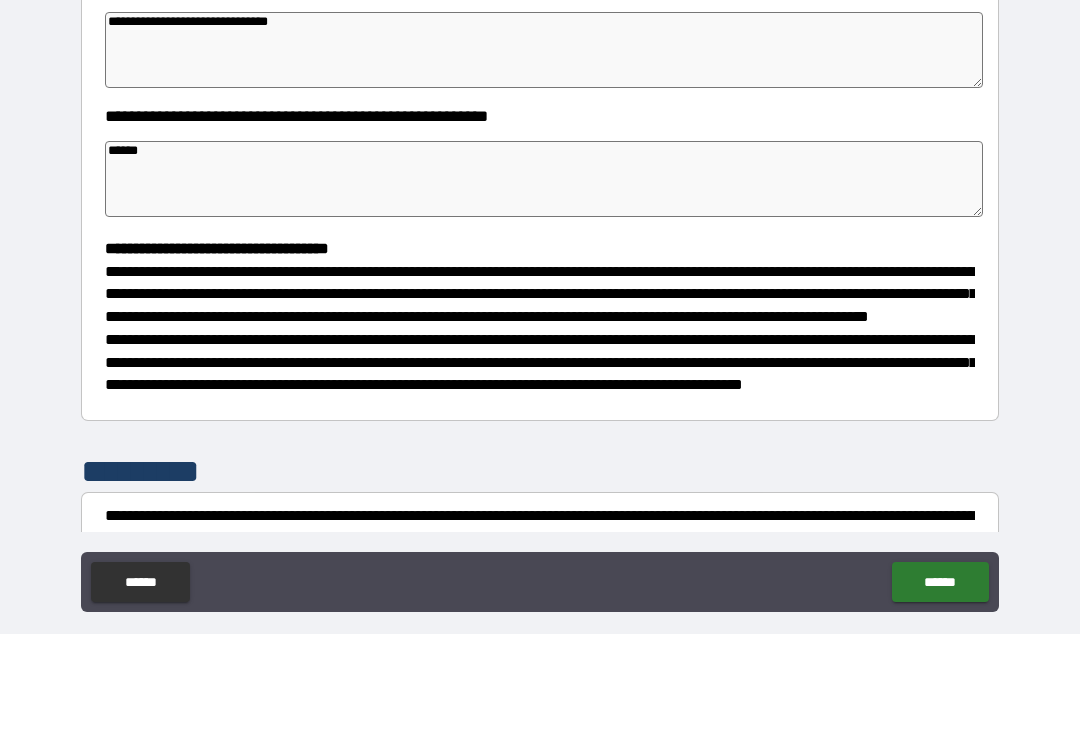 type on "*" 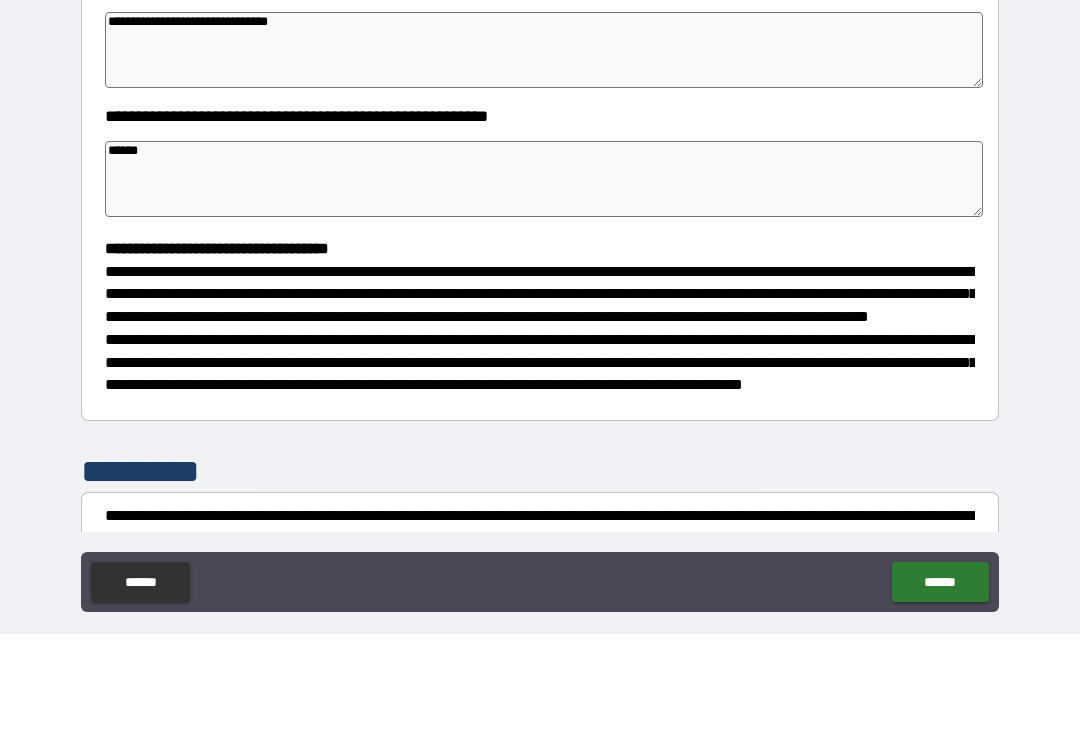 type on "*" 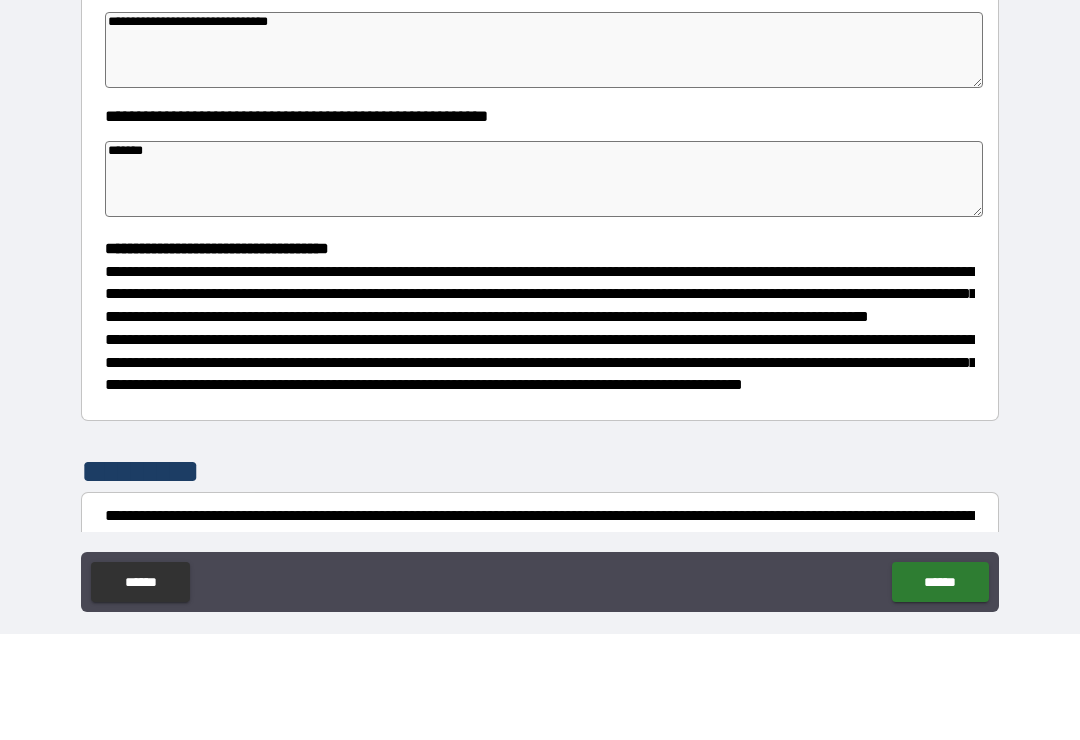 type on "*" 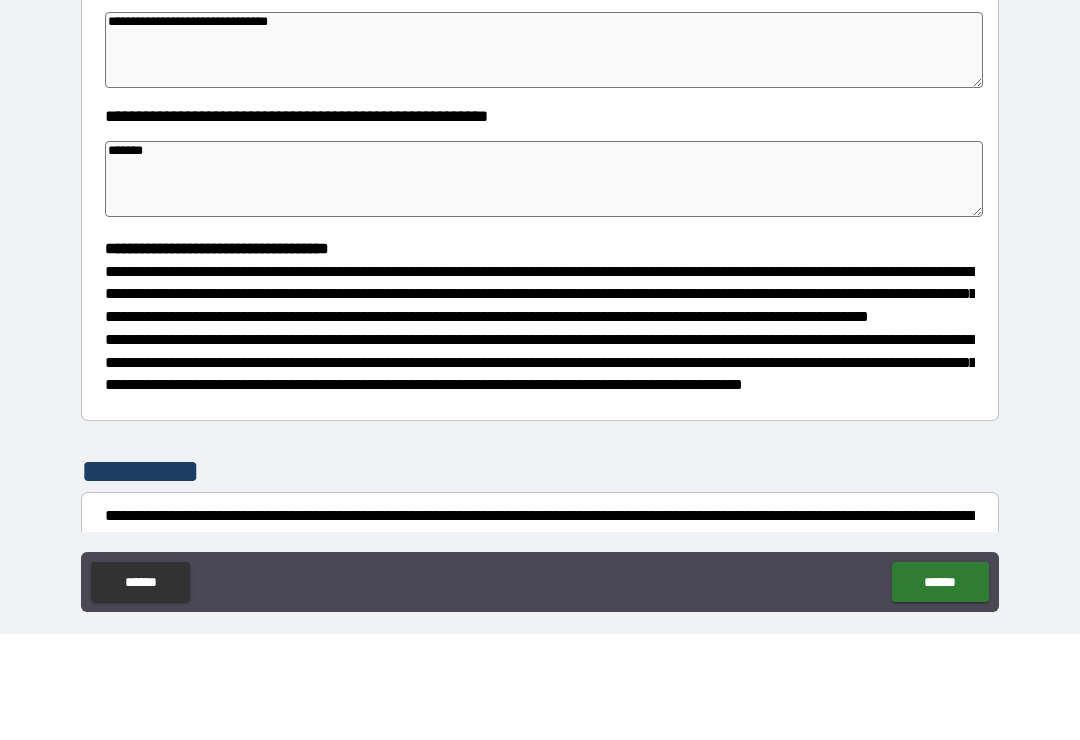 type on "*" 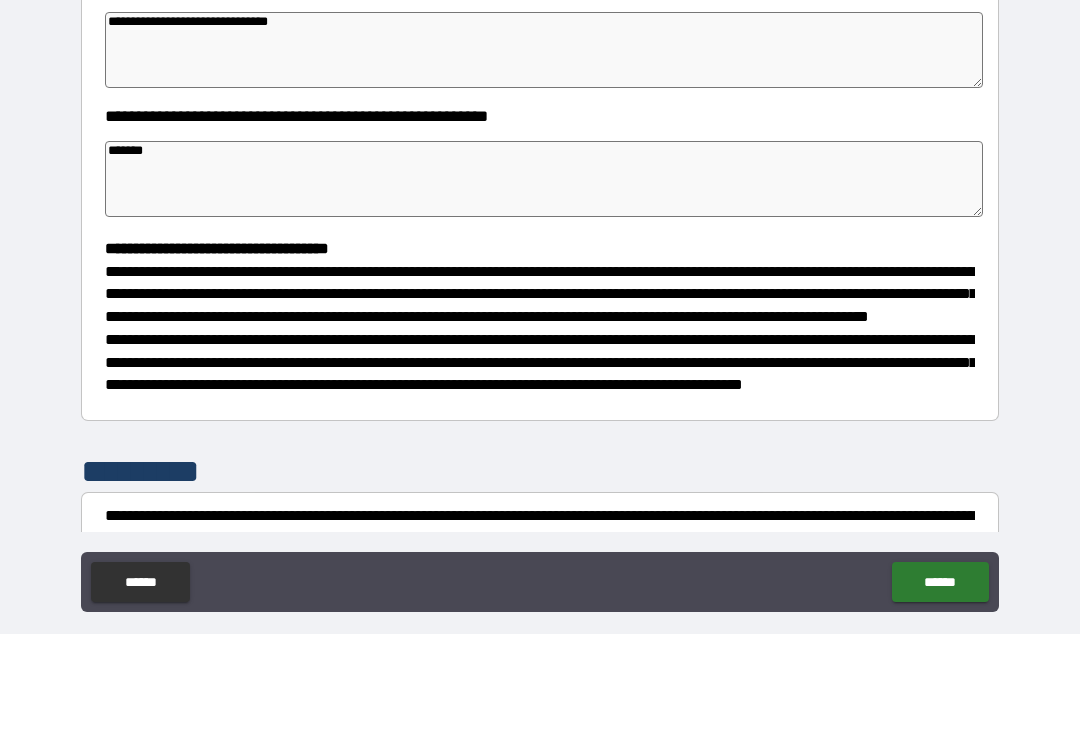 type on "********" 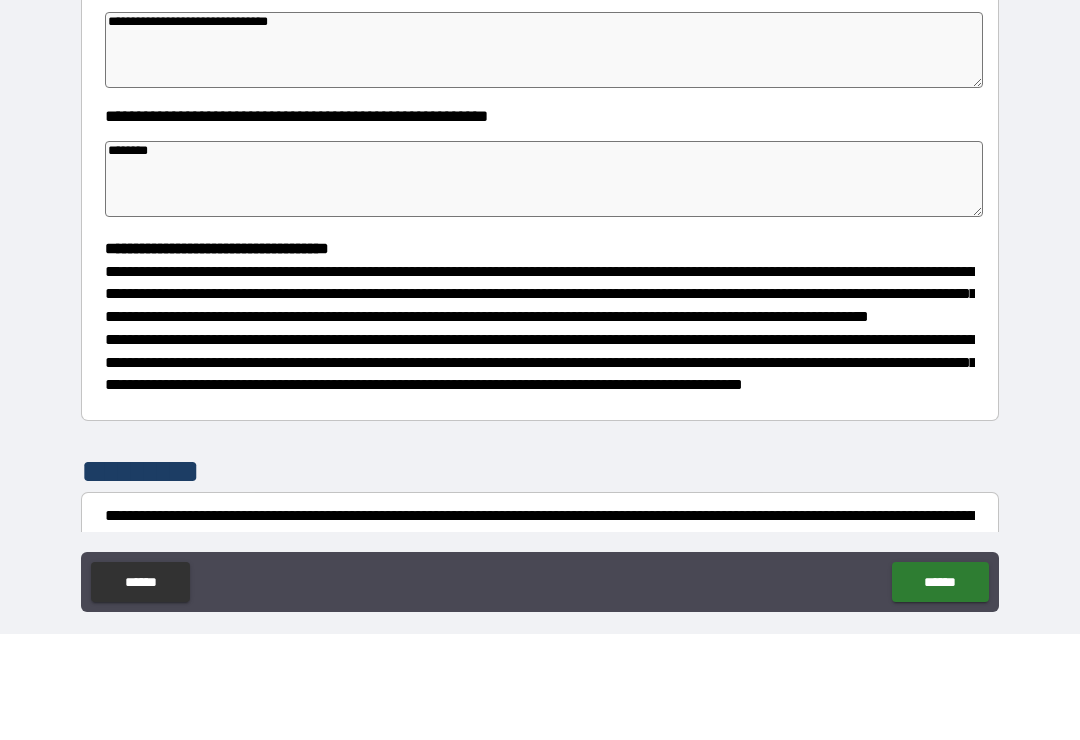 type on "*" 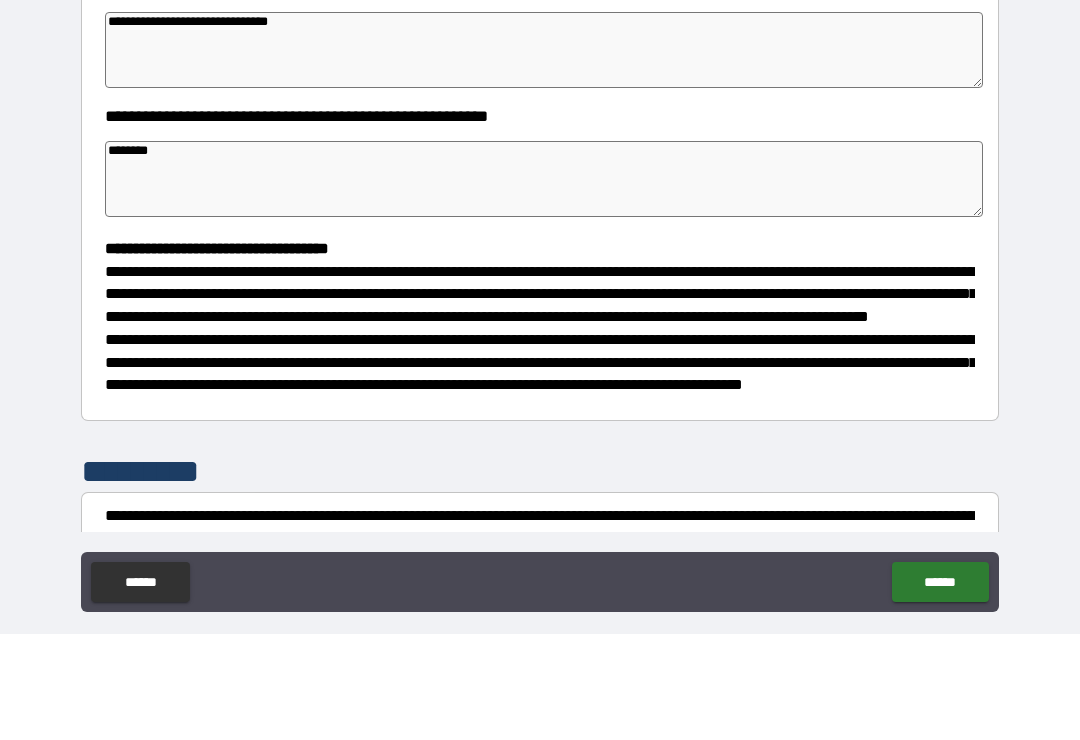 type on "*" 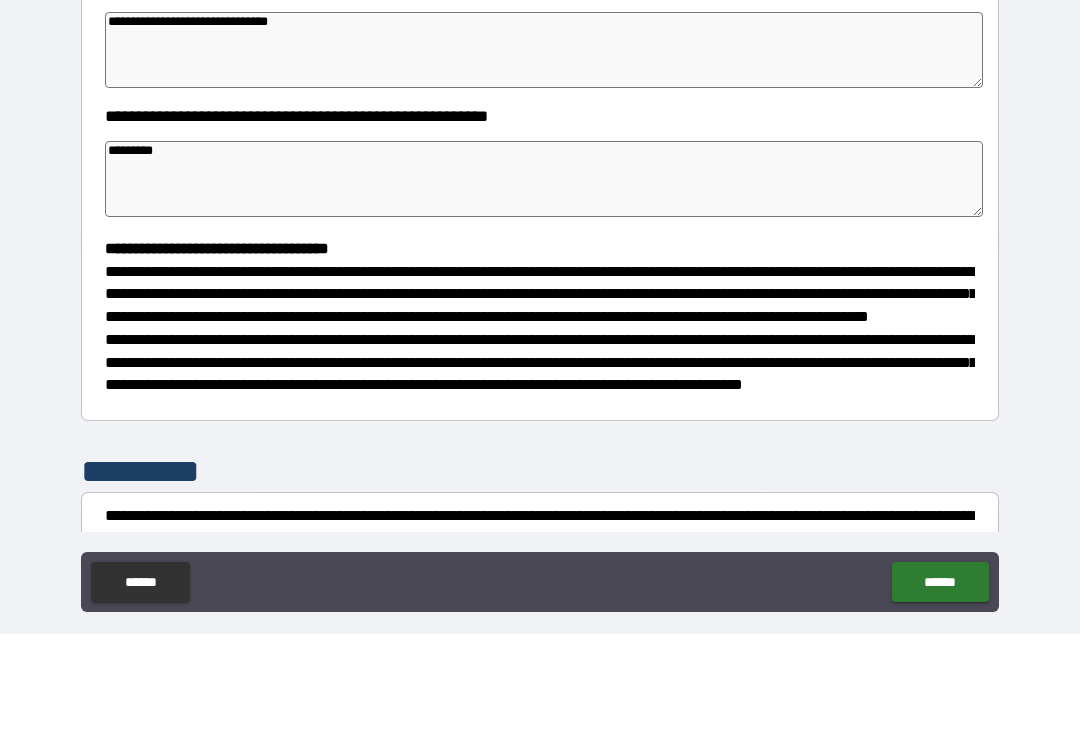 type on "*" 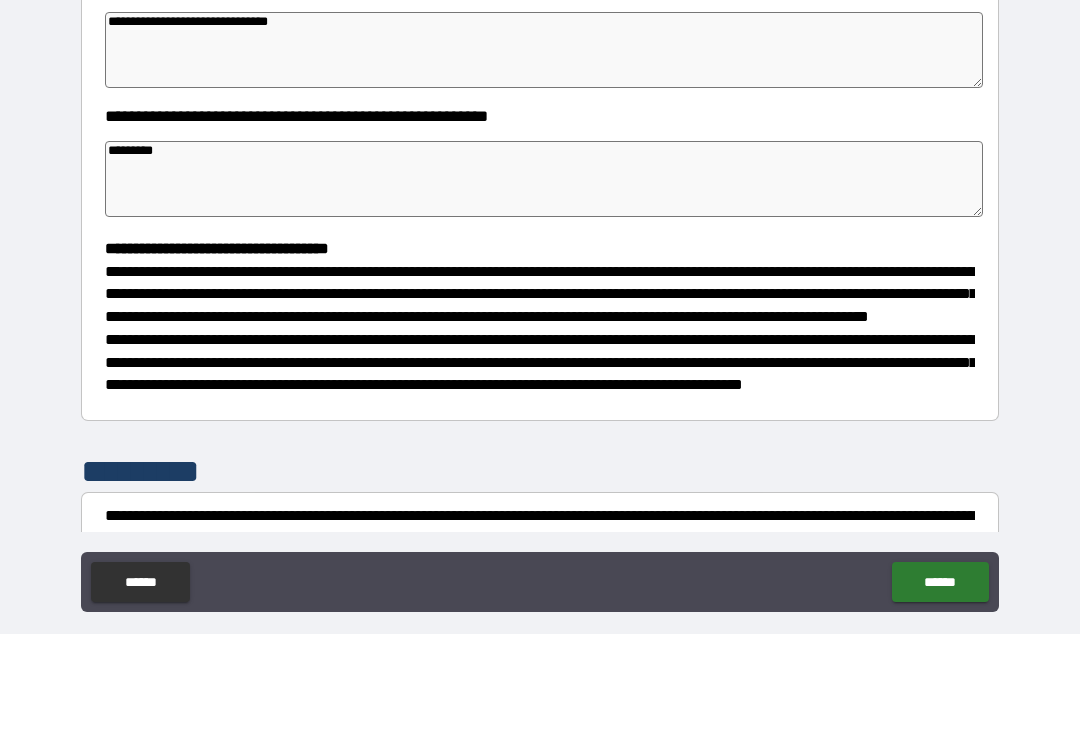 type on "*" 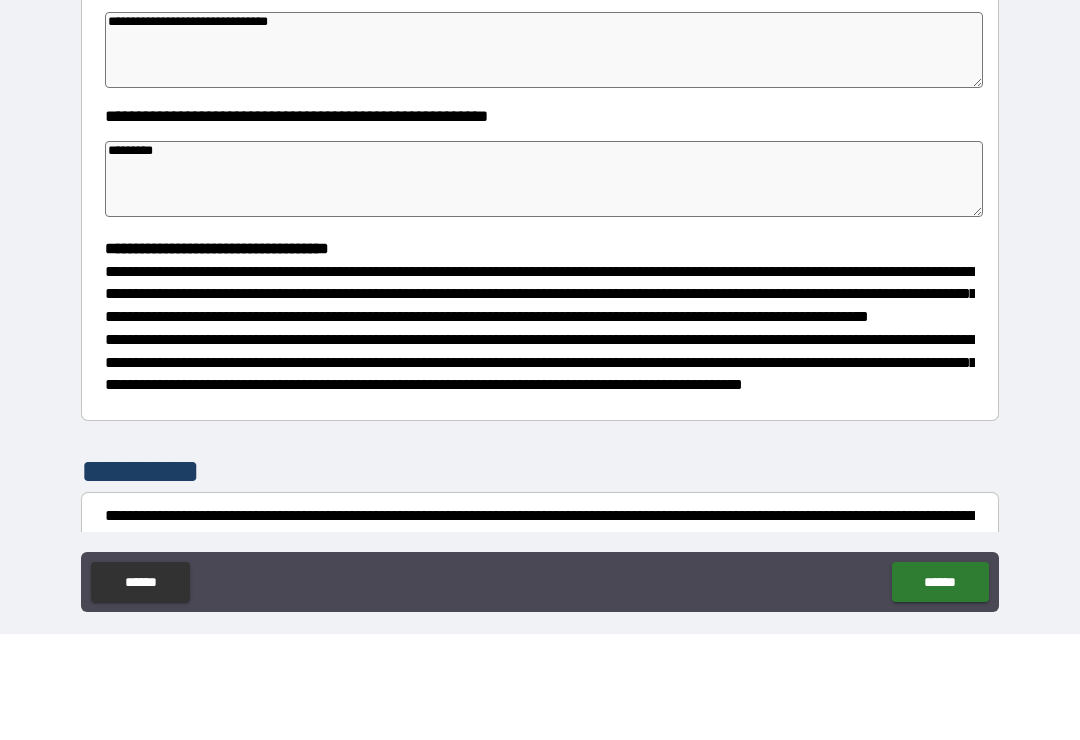 type 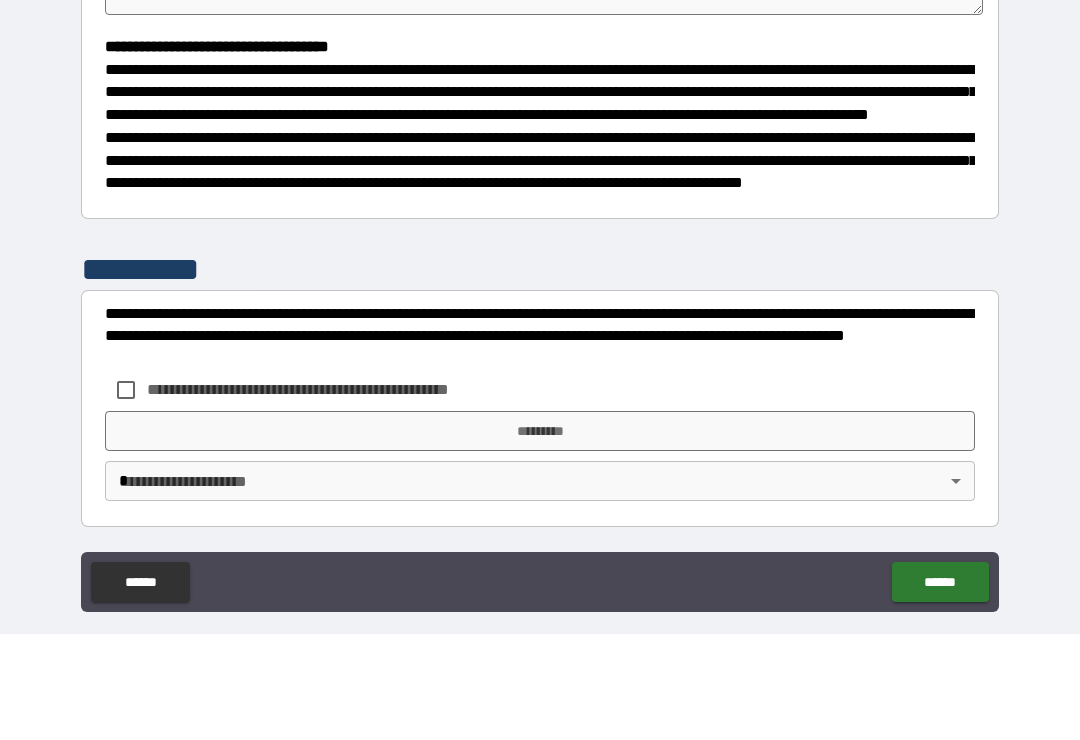 scroll, scrollTop: 526, scrollLeft: 0, axis: vertical 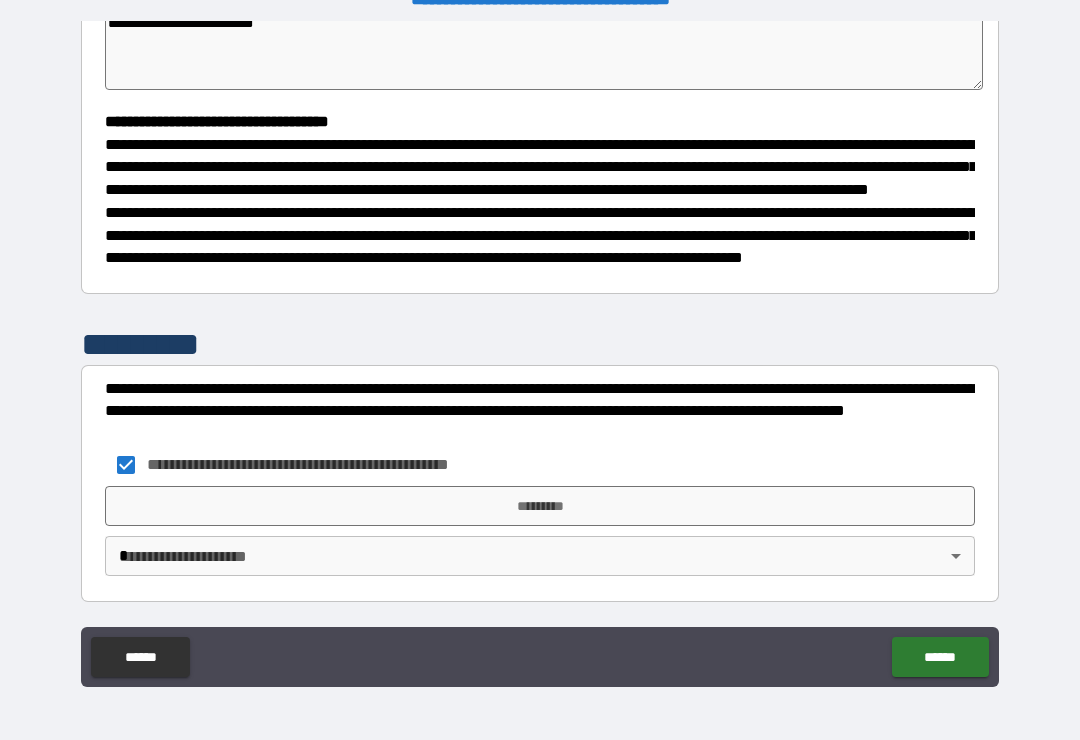 click on "*********" at bounding box center [540, 506] 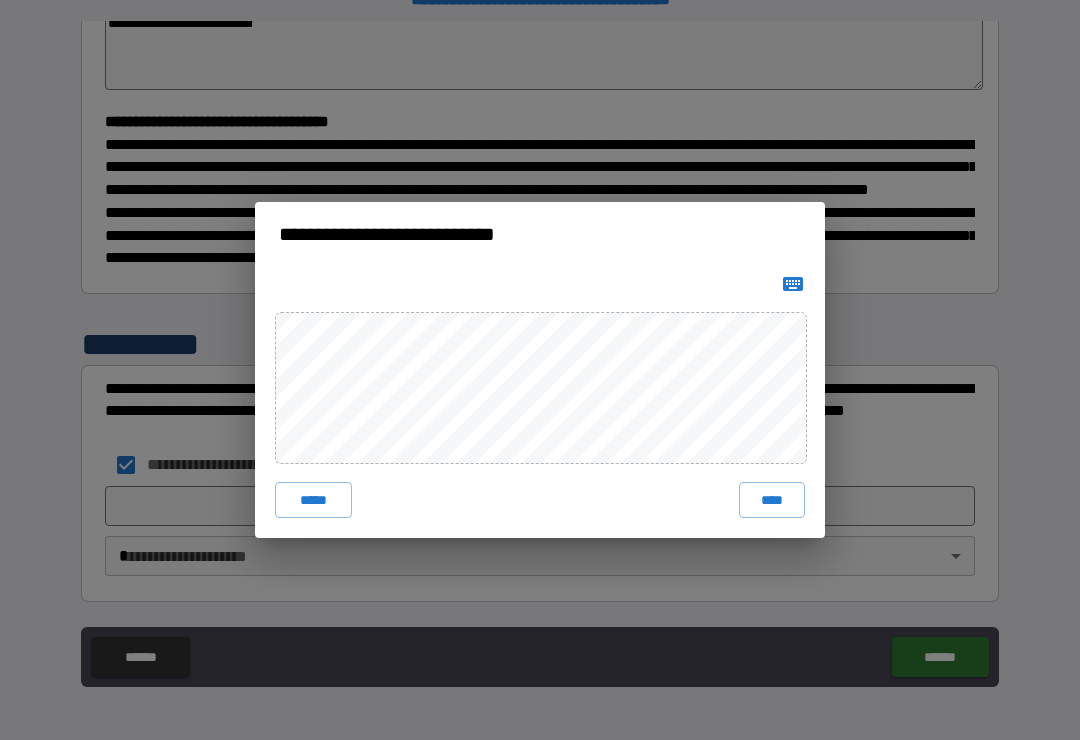 click on "****" at bounding box center (772, 500) 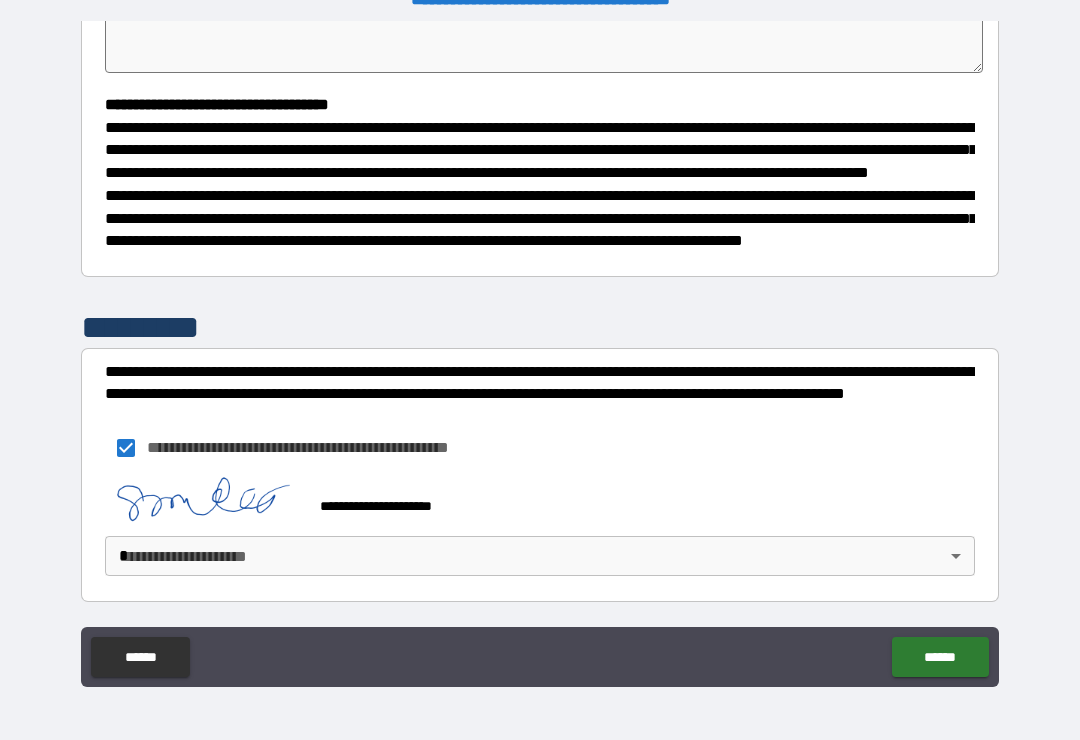 scroll, scrollTop: 516, scrollLeft: 0, axis: vertical 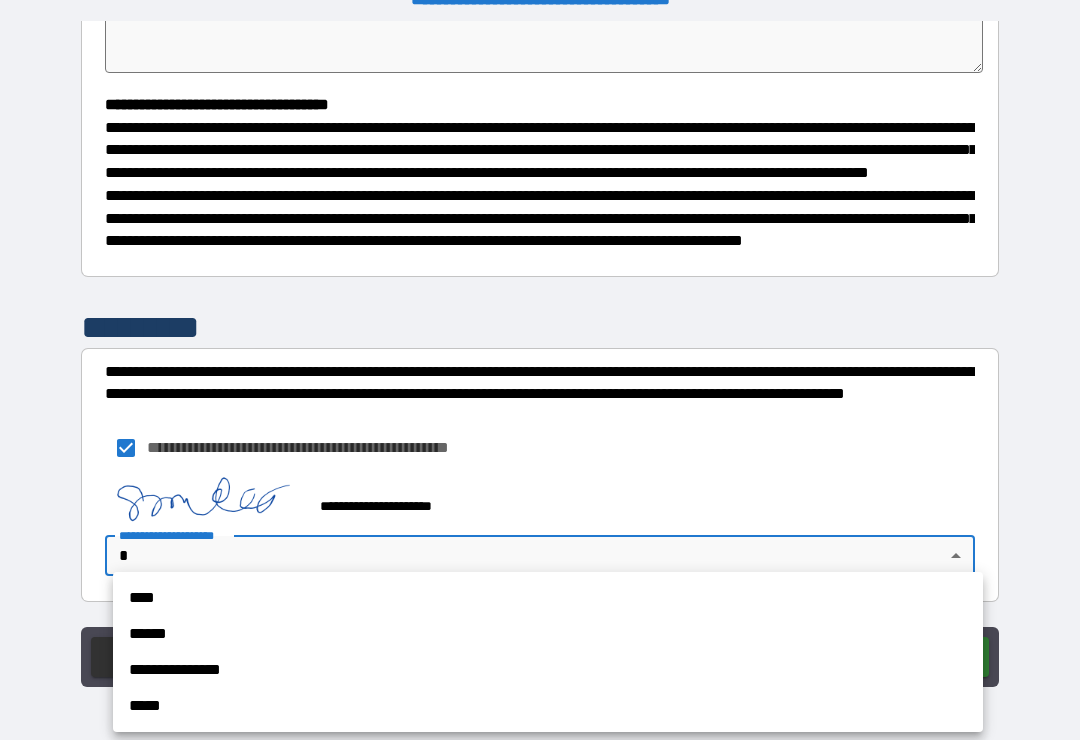 click on "****" at bounding box center (548, 598) 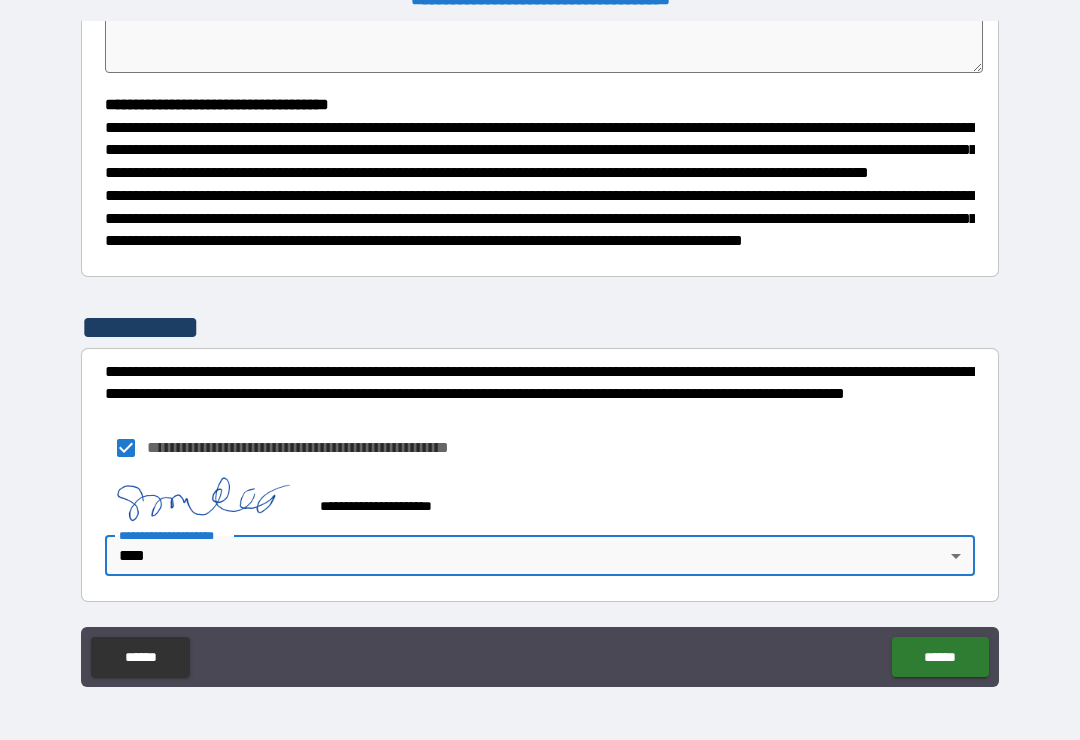 click on "******" at bounding box center (940, 657) 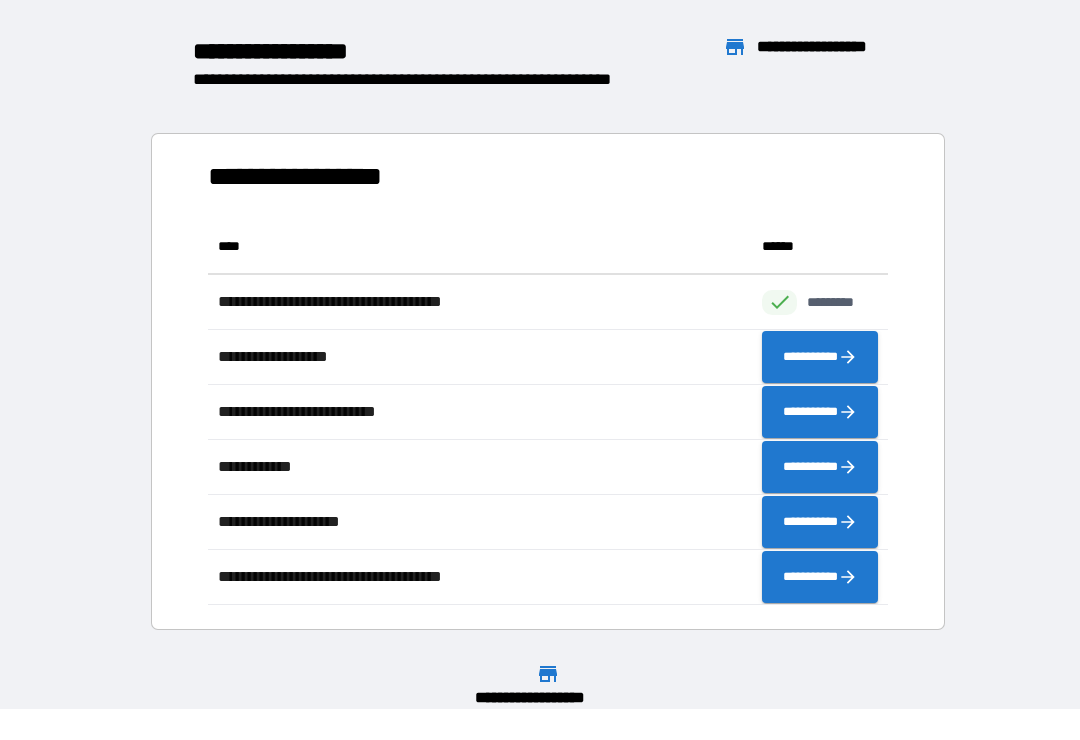 scroll, scrollTop: 386, scrollLeft: 680, axis: both 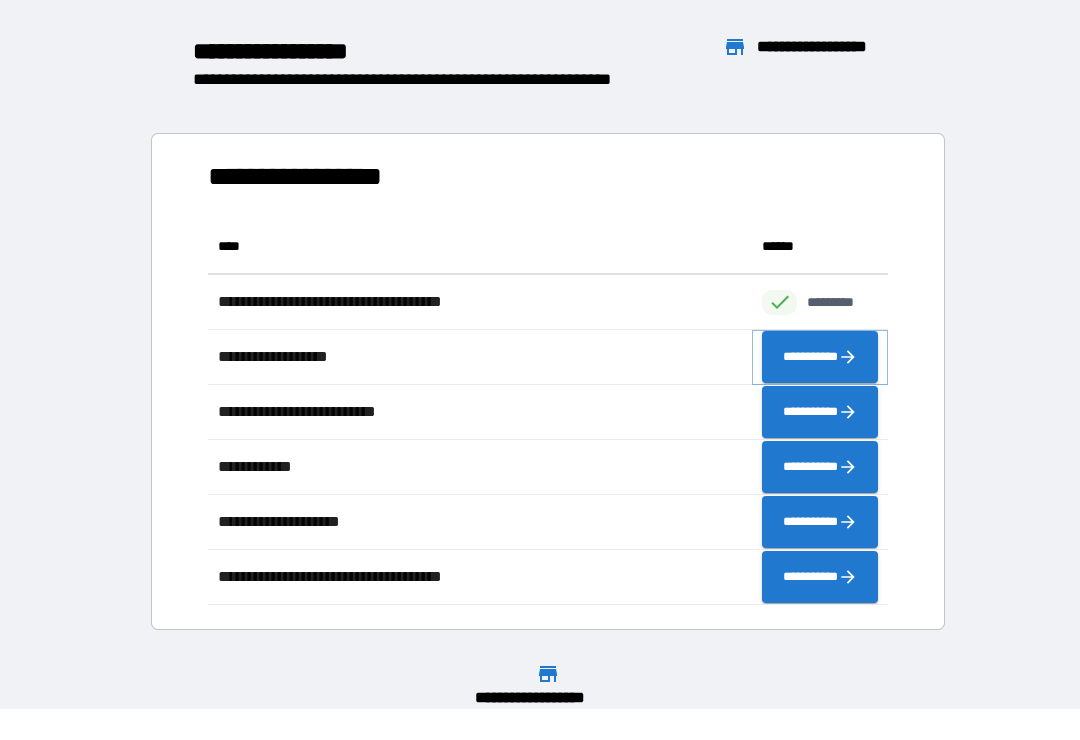 click 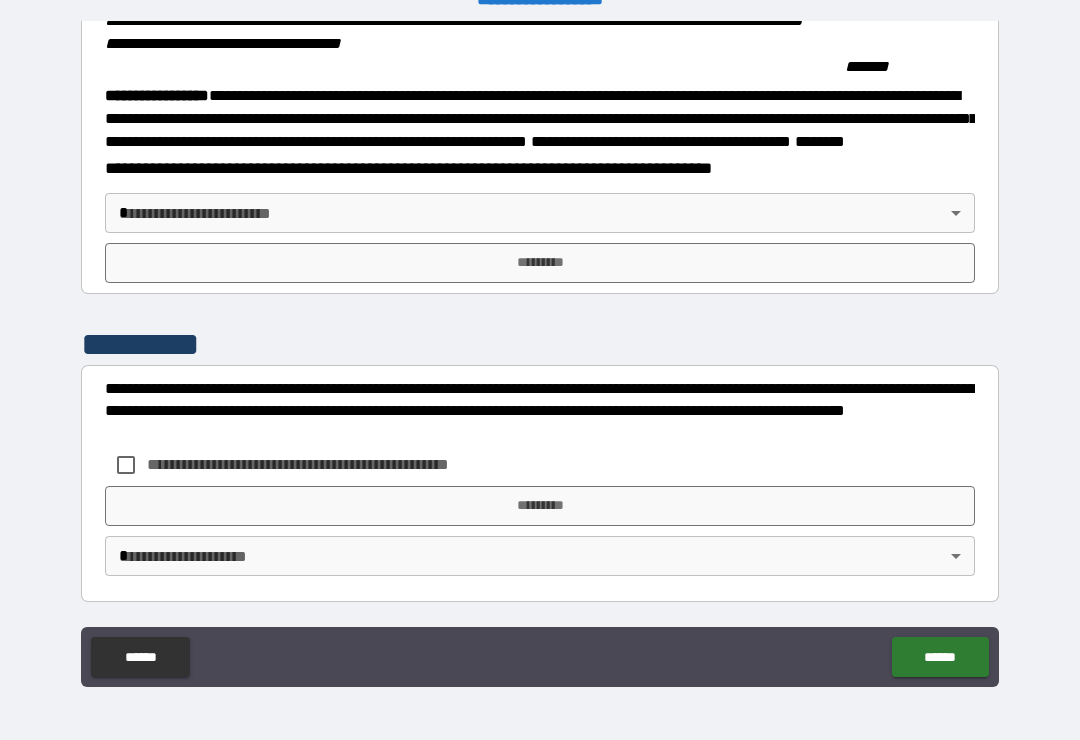 scroll, scrollTop: 2215, scrollLeft: 0, axis: vertical 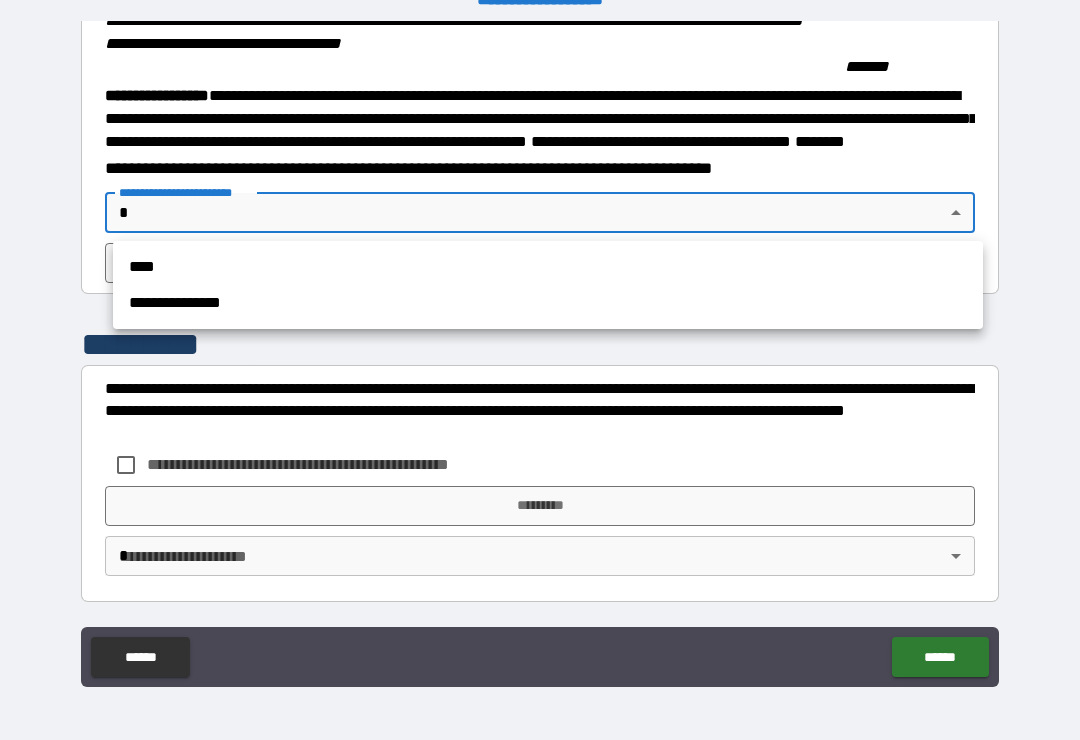 click on "****" at bounding box center (548, 267) 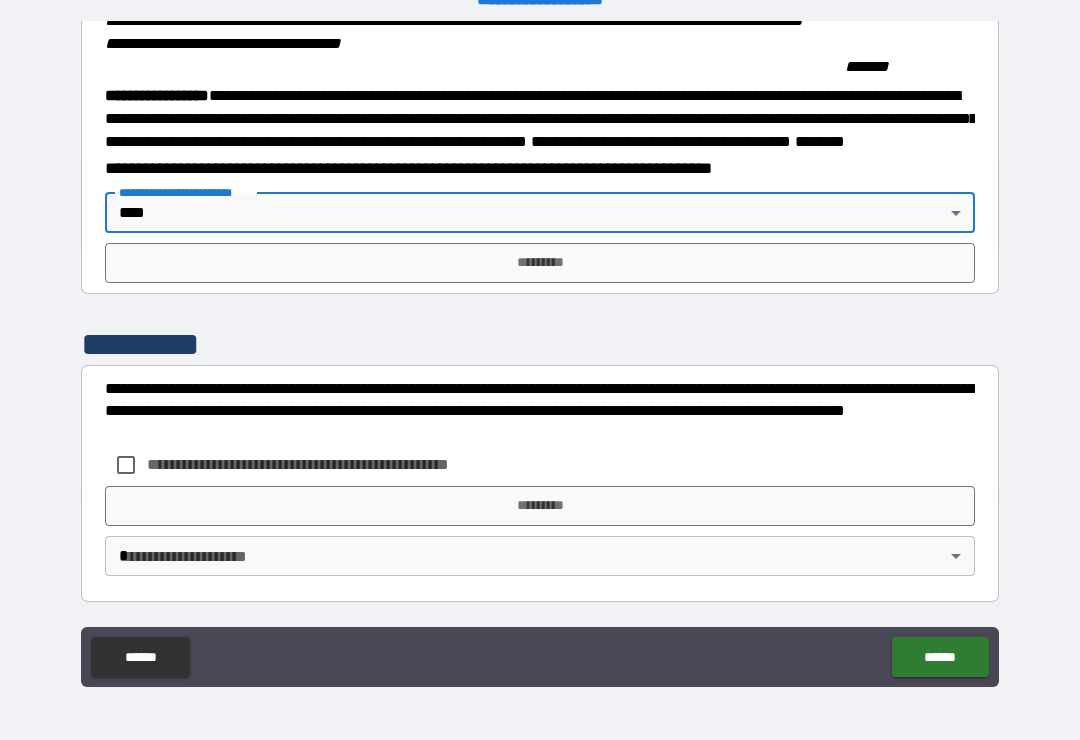 click on "*********" at bounding box center (540, 263) 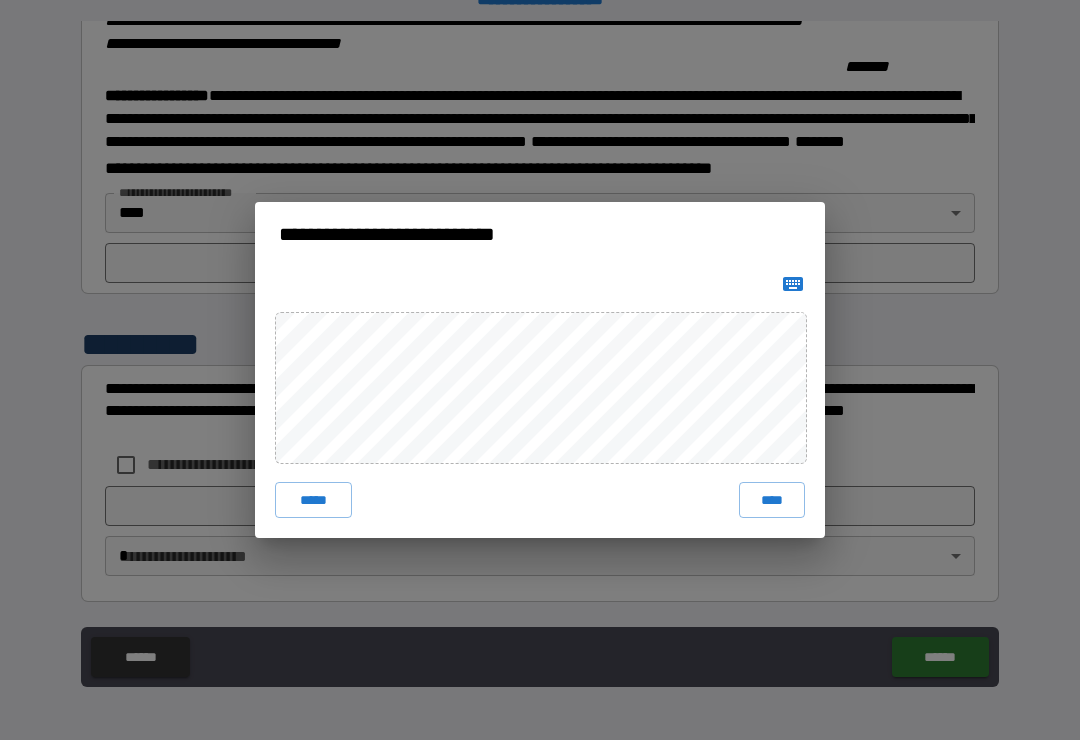 click on "****" at bounding box center (772, 500) 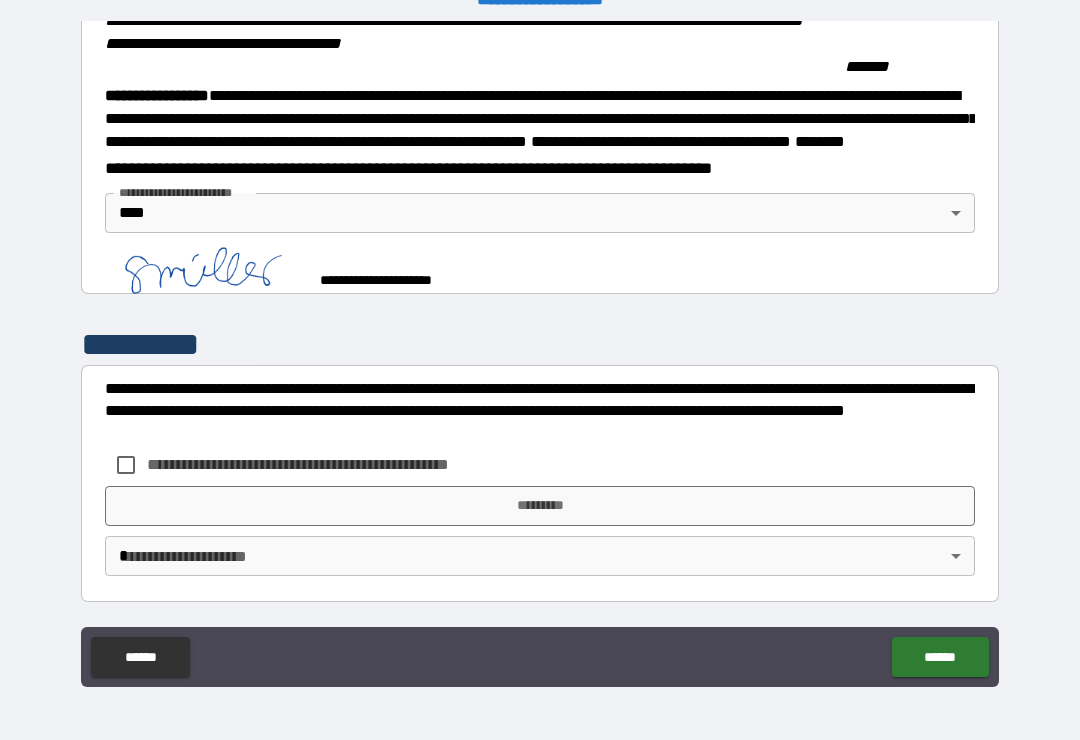 scroll, scrollTop: 2205, scrollLeft: 0, axis: vertical 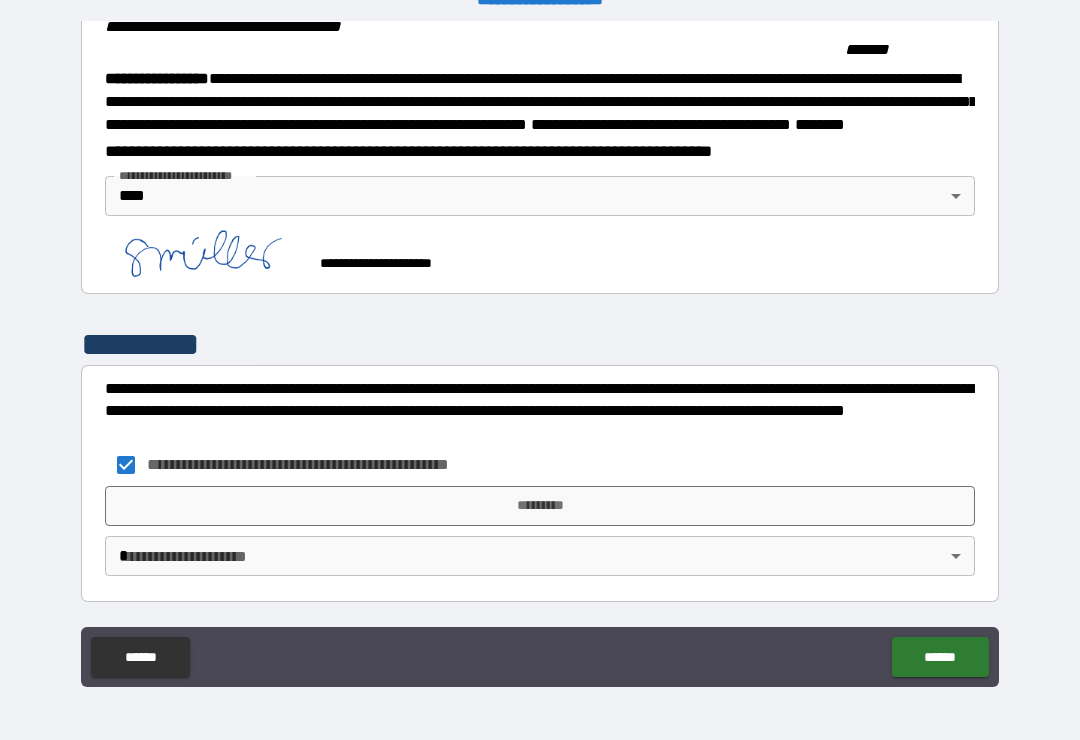 click on "*********" at bounding box center (540, 506) 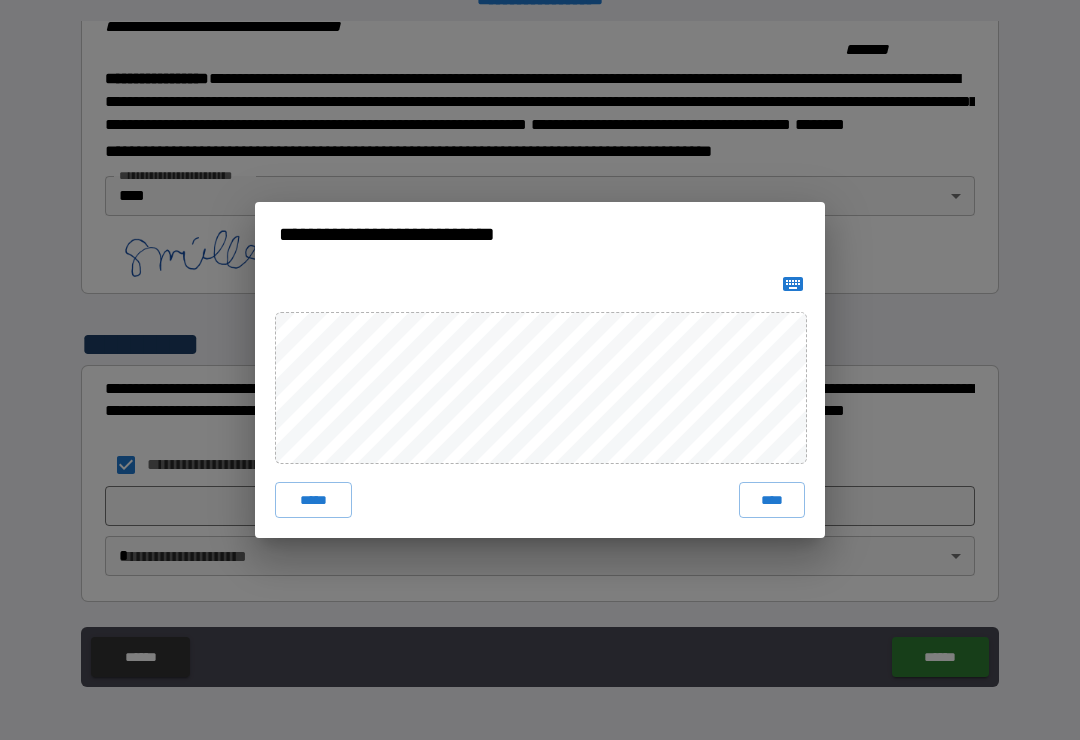 click on "****" at bounding box center (772, 500) 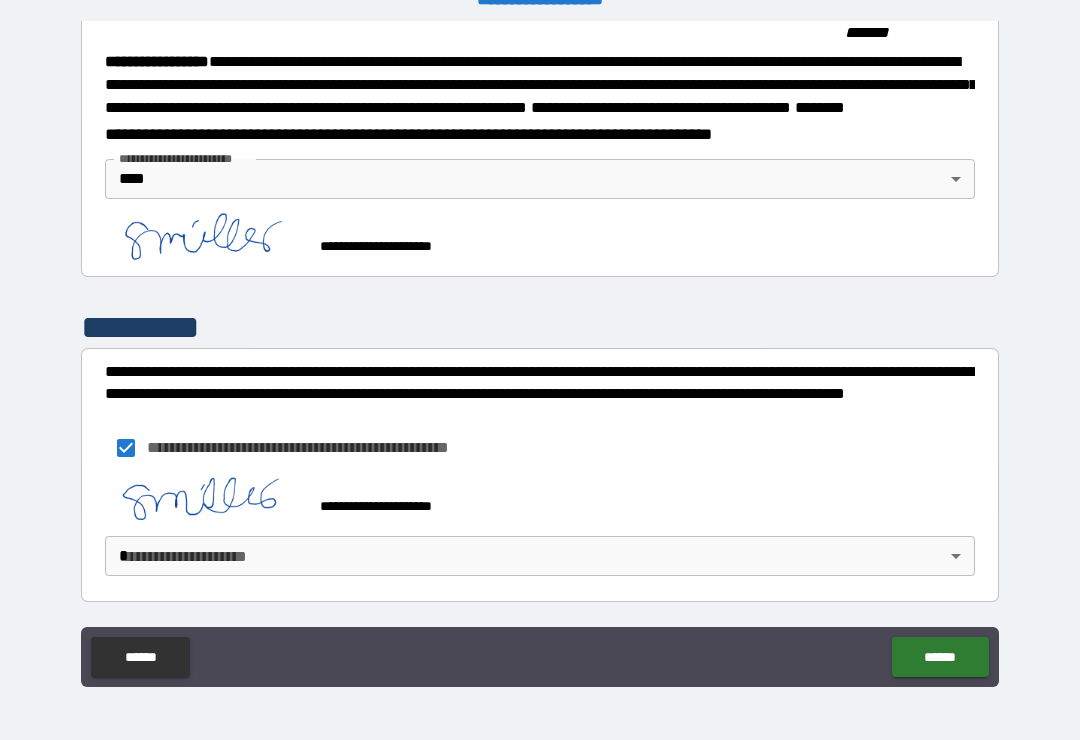 scroll, scrollTop: 2249, scrollLeft: 0, axis: vertical 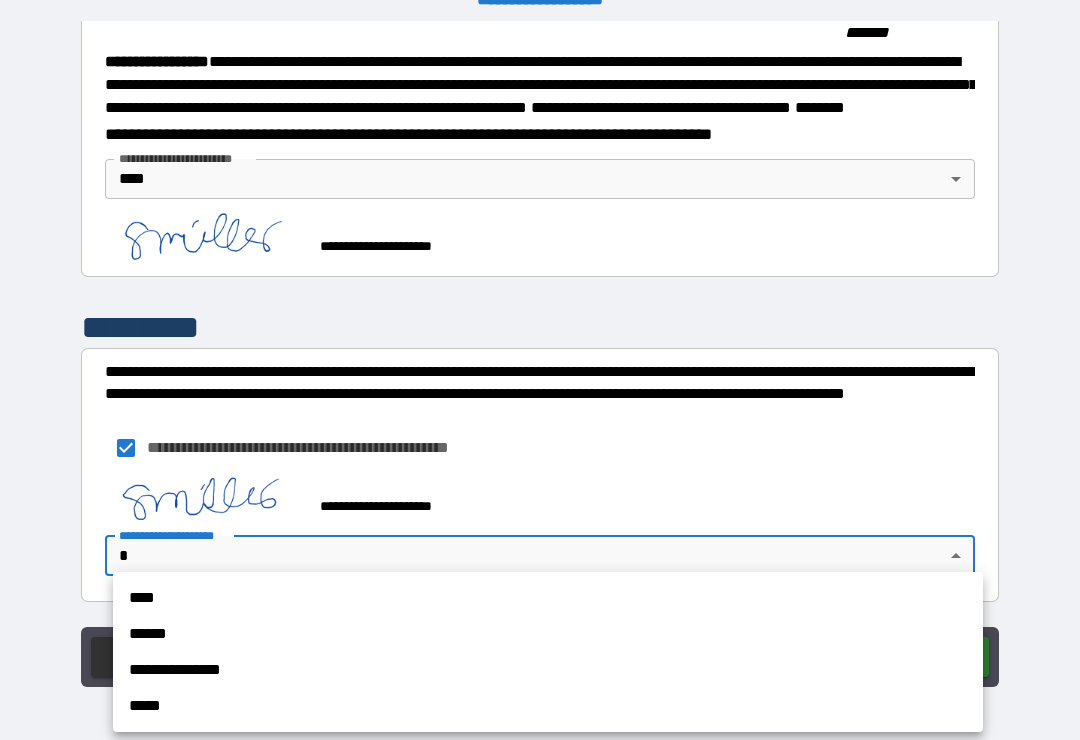 click on "**********" at bounding box center (548, 652) 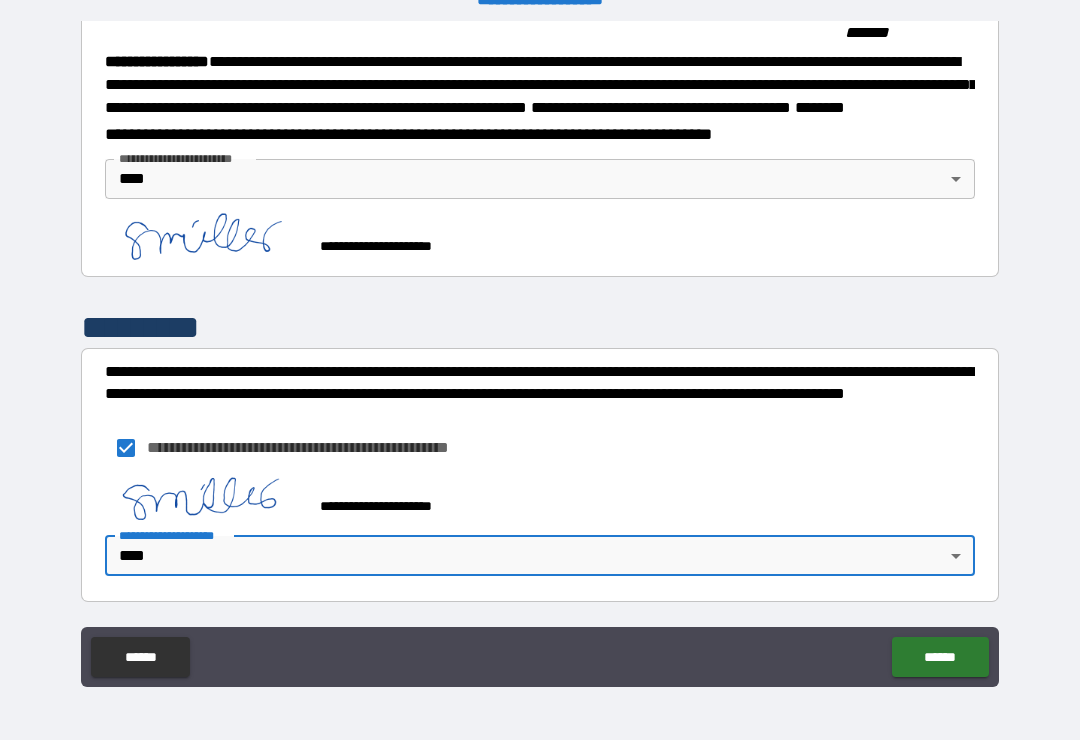 click on "******" at bounding box center (940, 657) 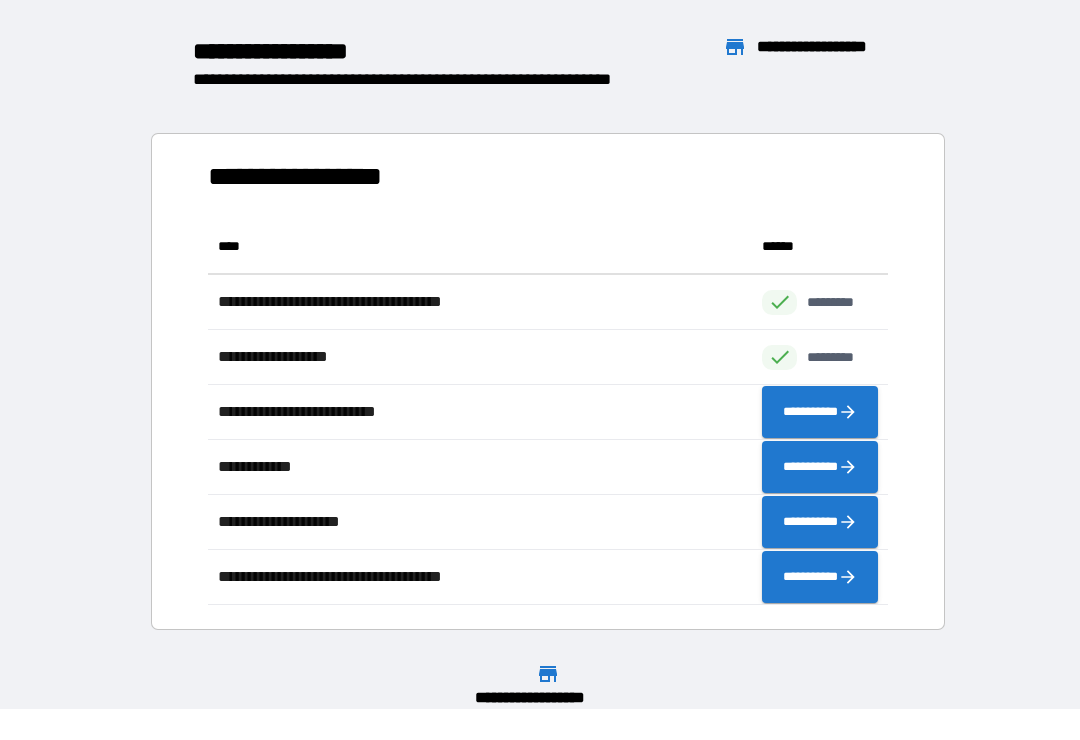 scroll, scrollTop: 386, scrollLeft: 680, axis: both 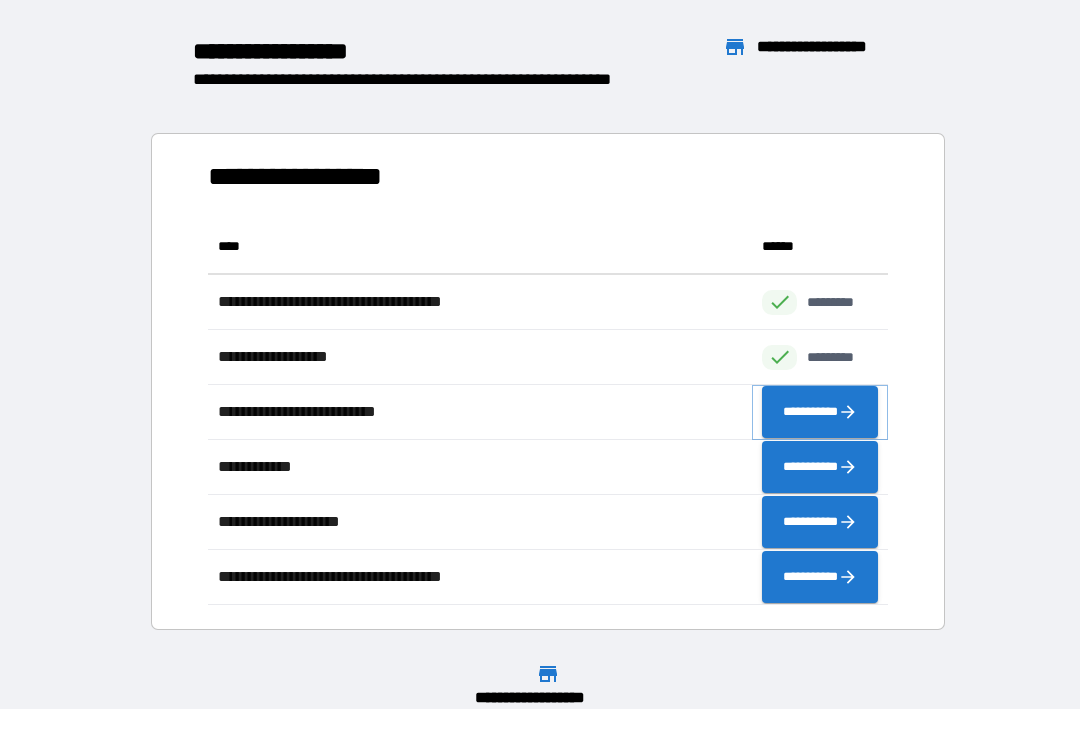 click 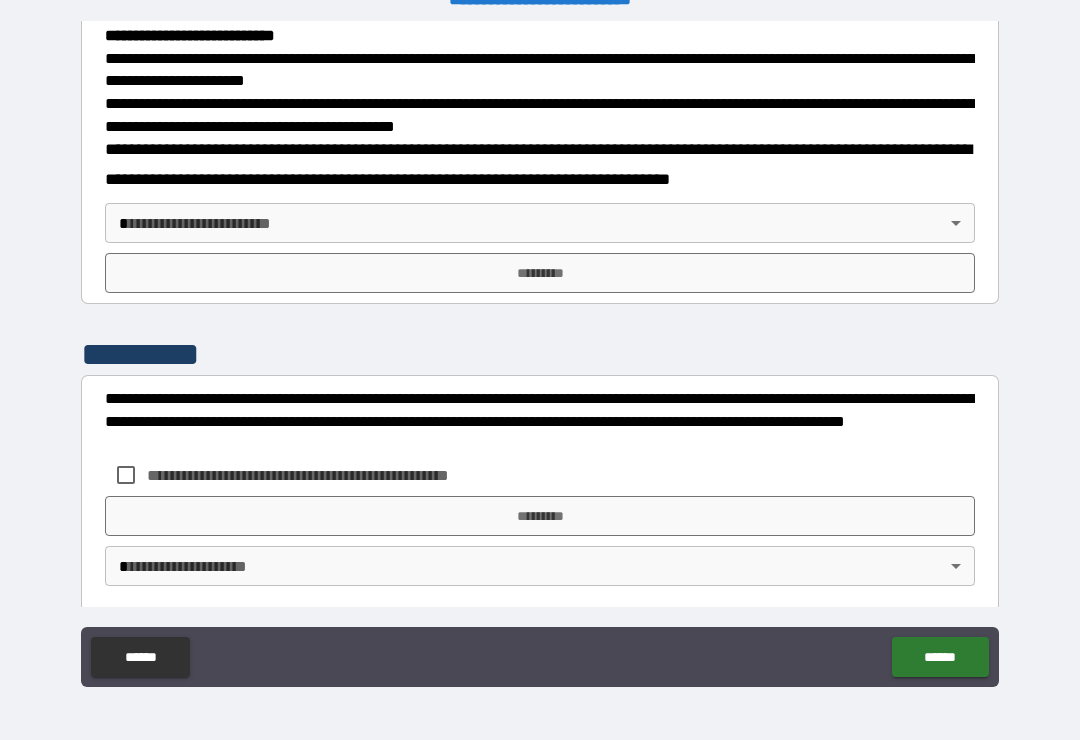 scroll, scrollTop: 702, scrollLeft: 0, axis: vertical 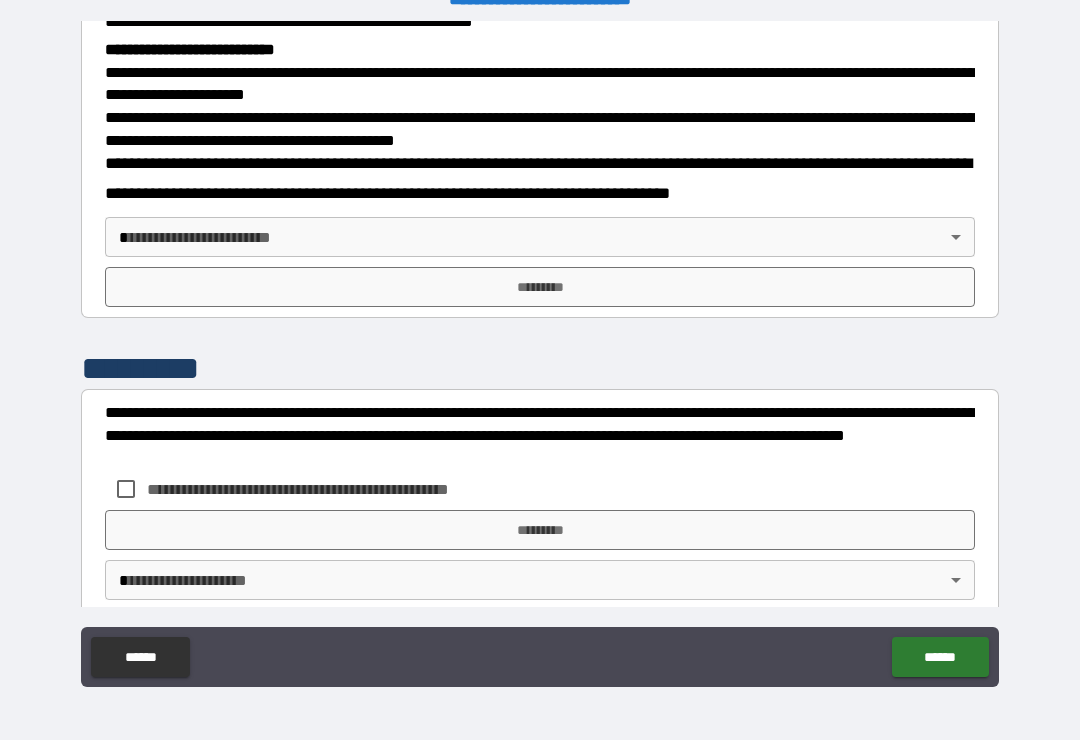 click on "**********" at bounding box center [540, 354] 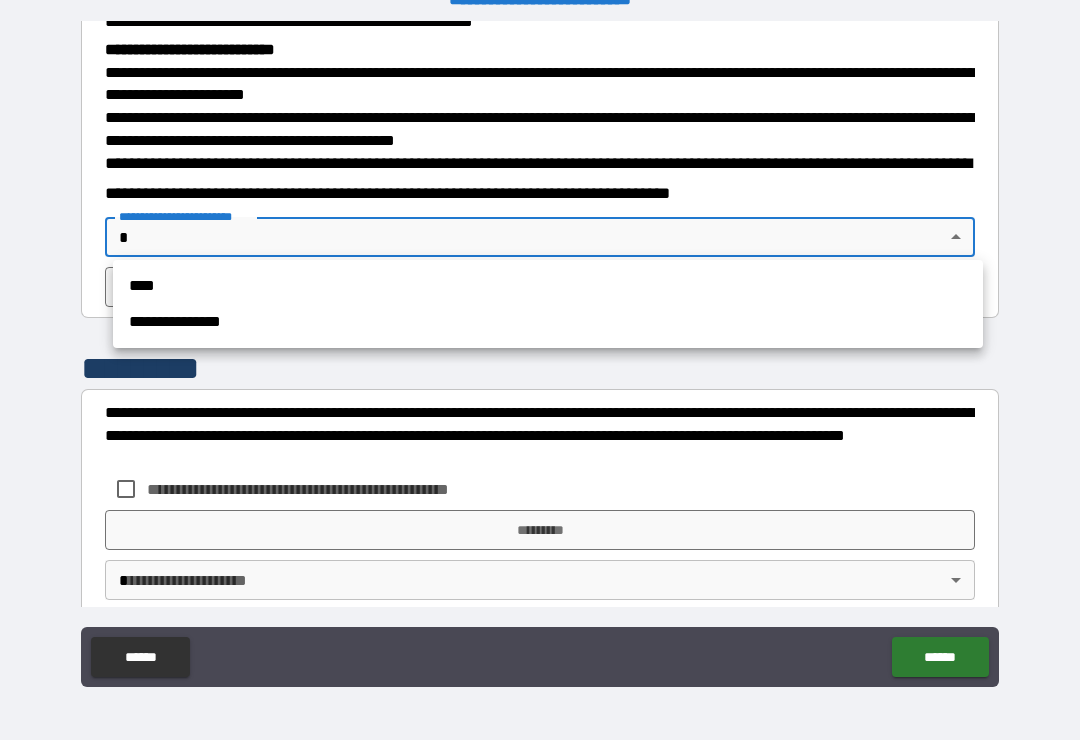 click on "****" at bounding box center (548, 286) 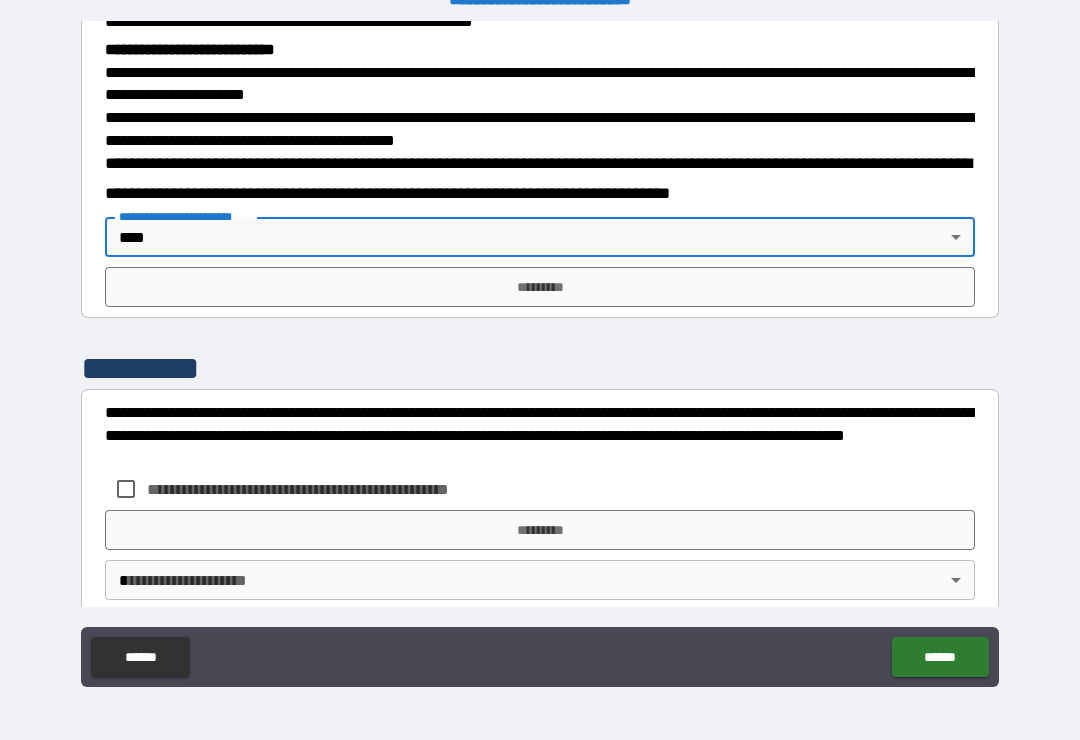click on "*********" at bounding box center (540, 287) 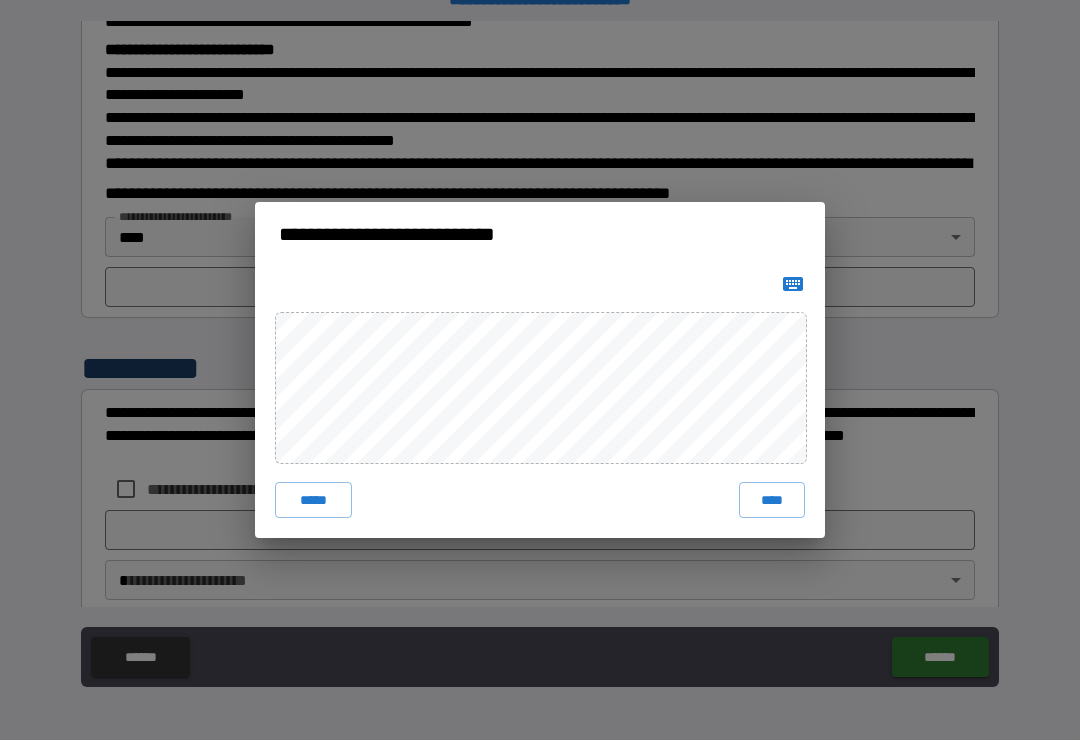click on "****" at bounding box center [772, 500] 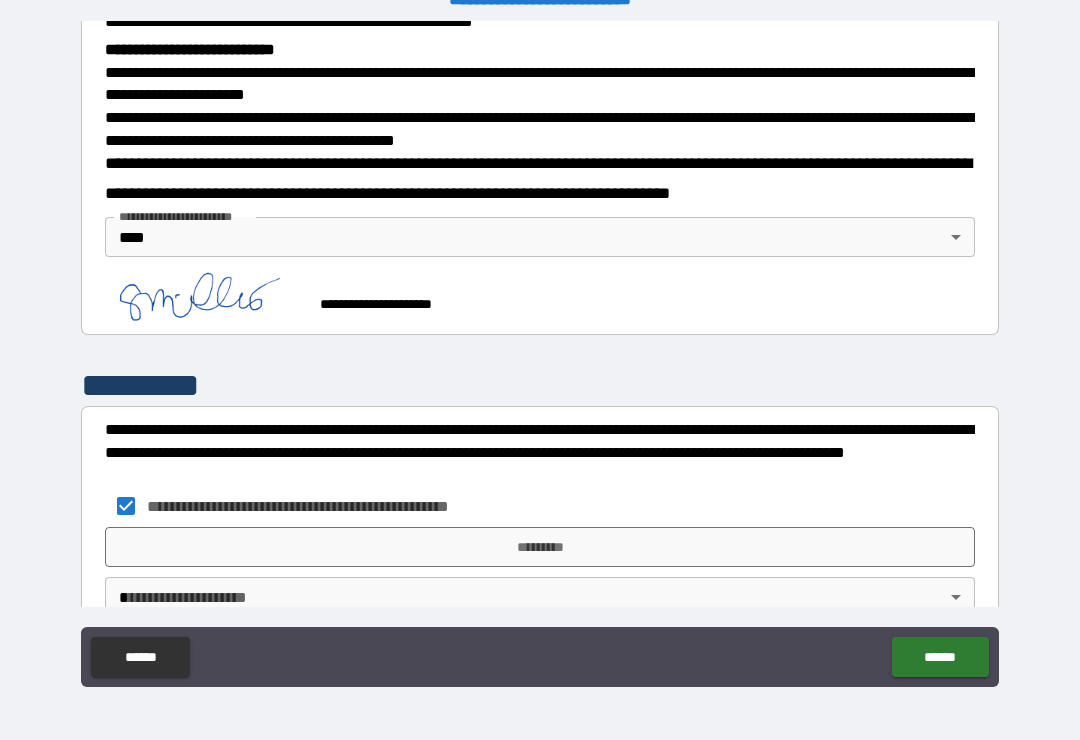 click on "*********" at bounding box center [540, 547] 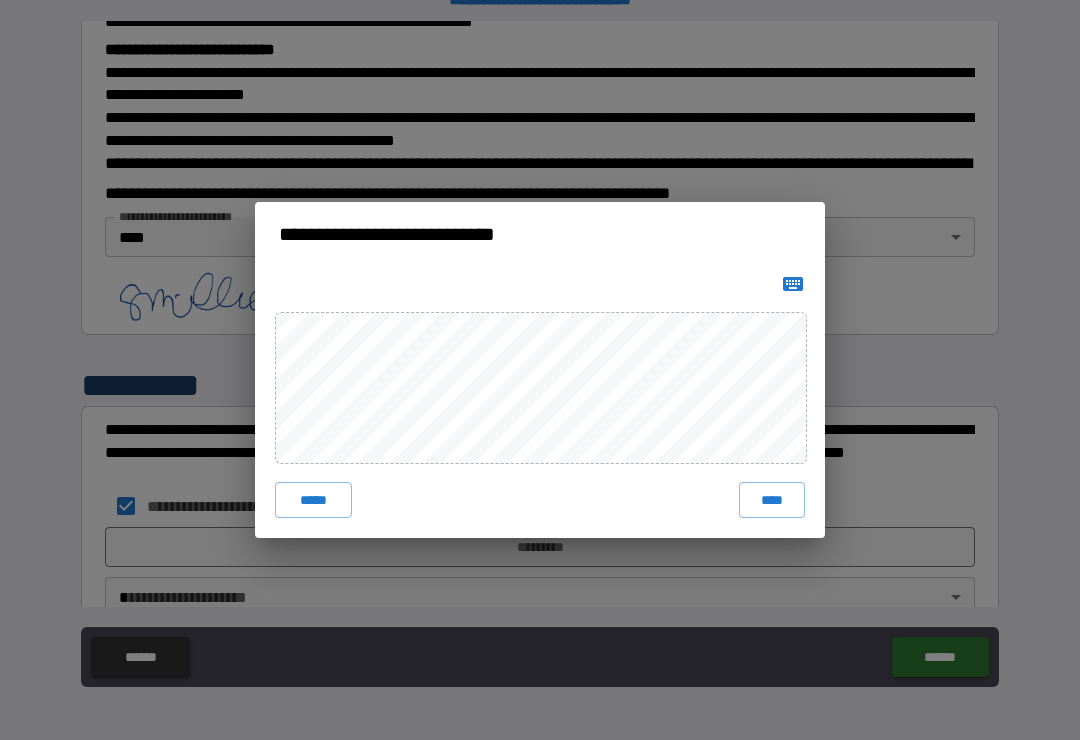 click on "****" at bounding box center [772, 500] 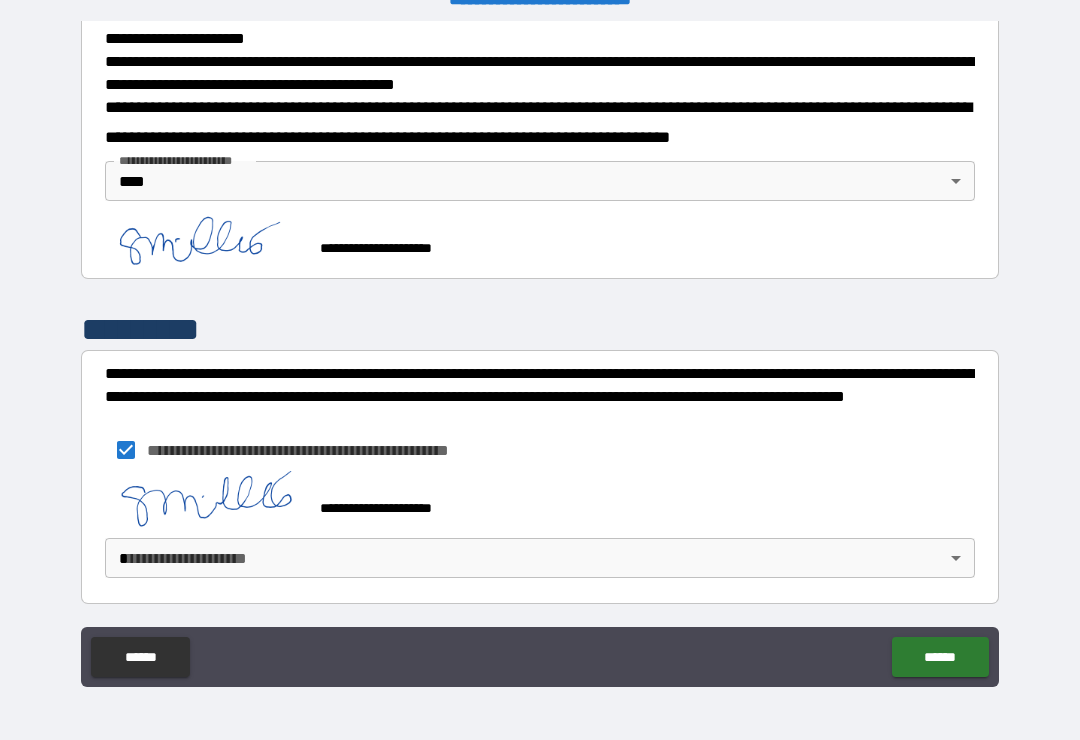 scroll, scrollTop: 755, scrollLeft: 0, axis: vertical 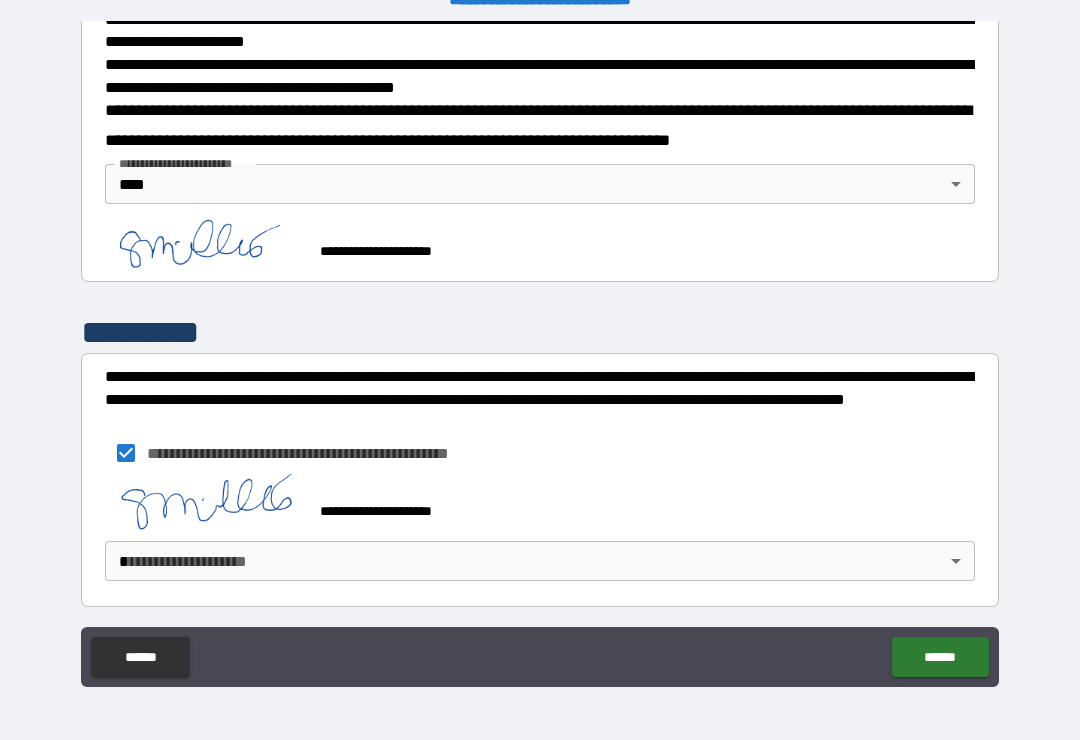 click on "**********" at bounding box center [540, 354] 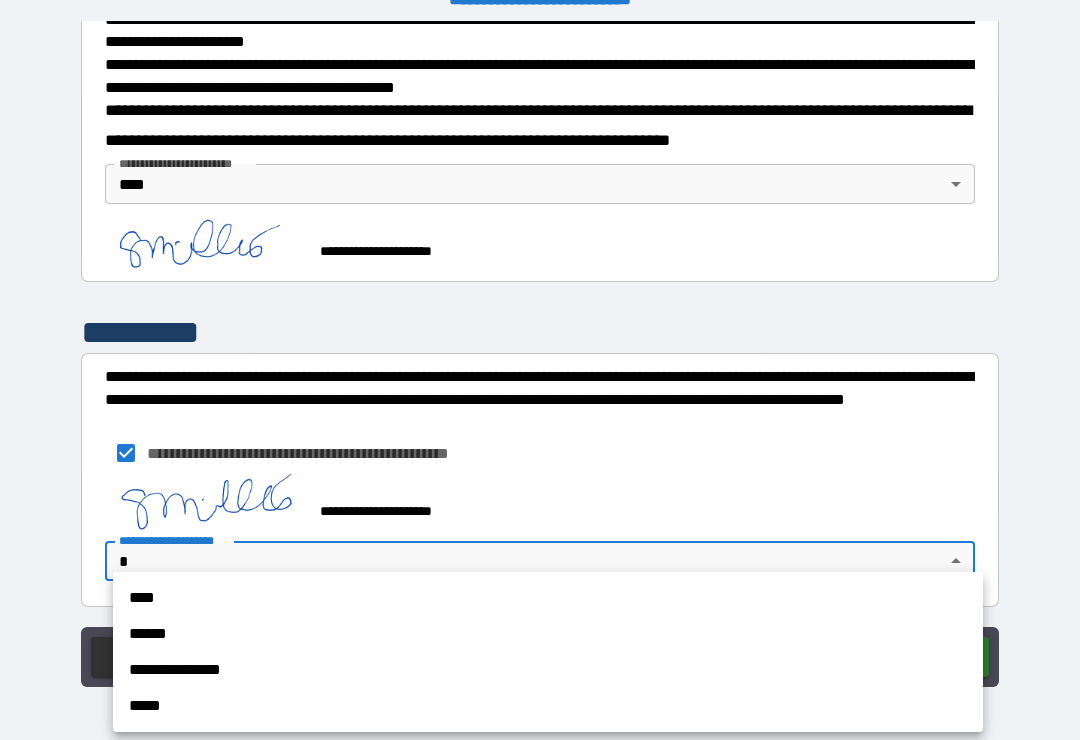 click on "****" at bounding box center [548, 598] 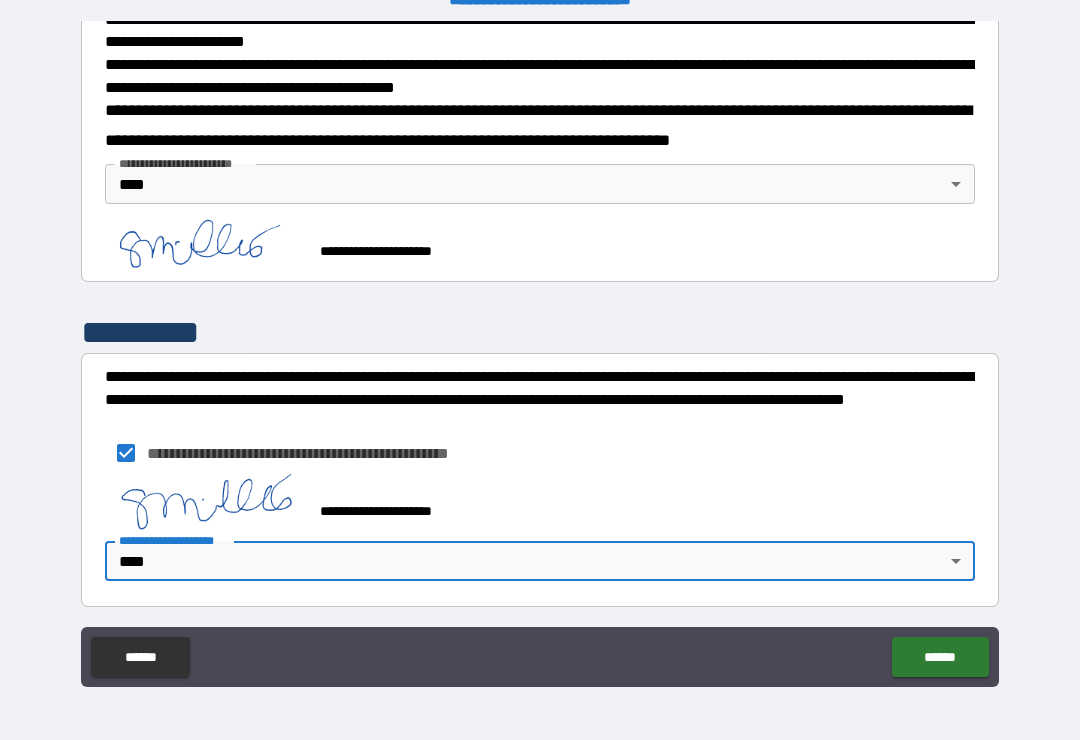 click on "******" at bounding box center (940, 657) 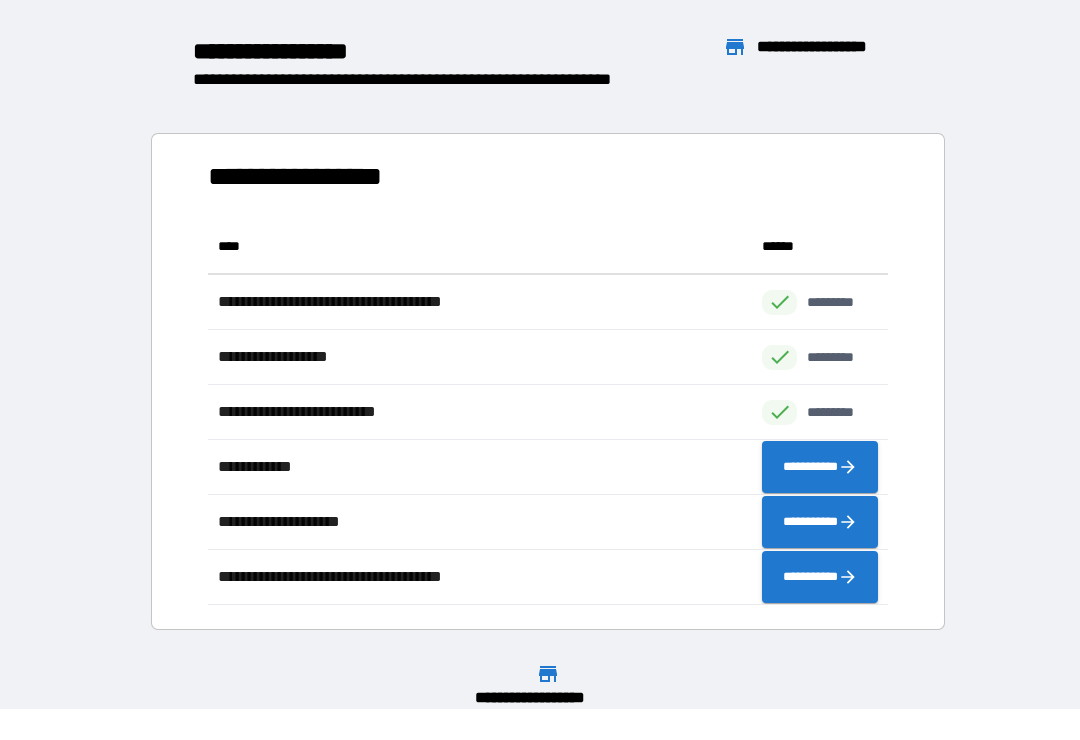 scroll, scrollTop: 1, scrollLeft: 1, axis: both 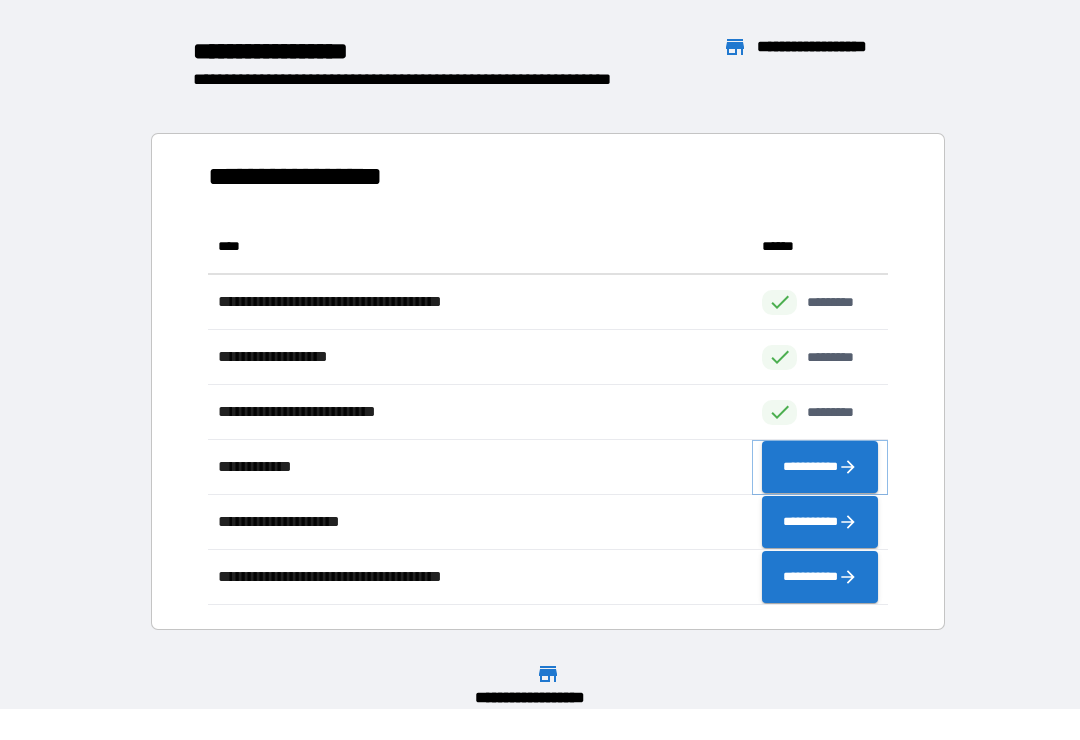 click 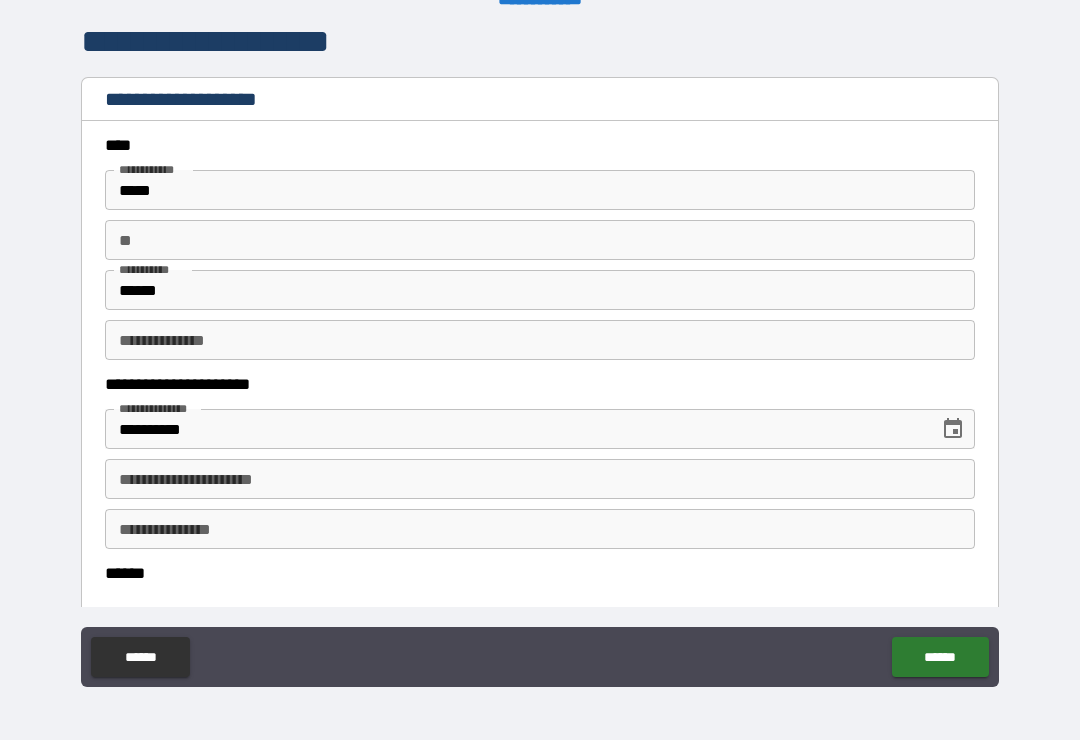 click on "**" at bounding box center [540, 240] 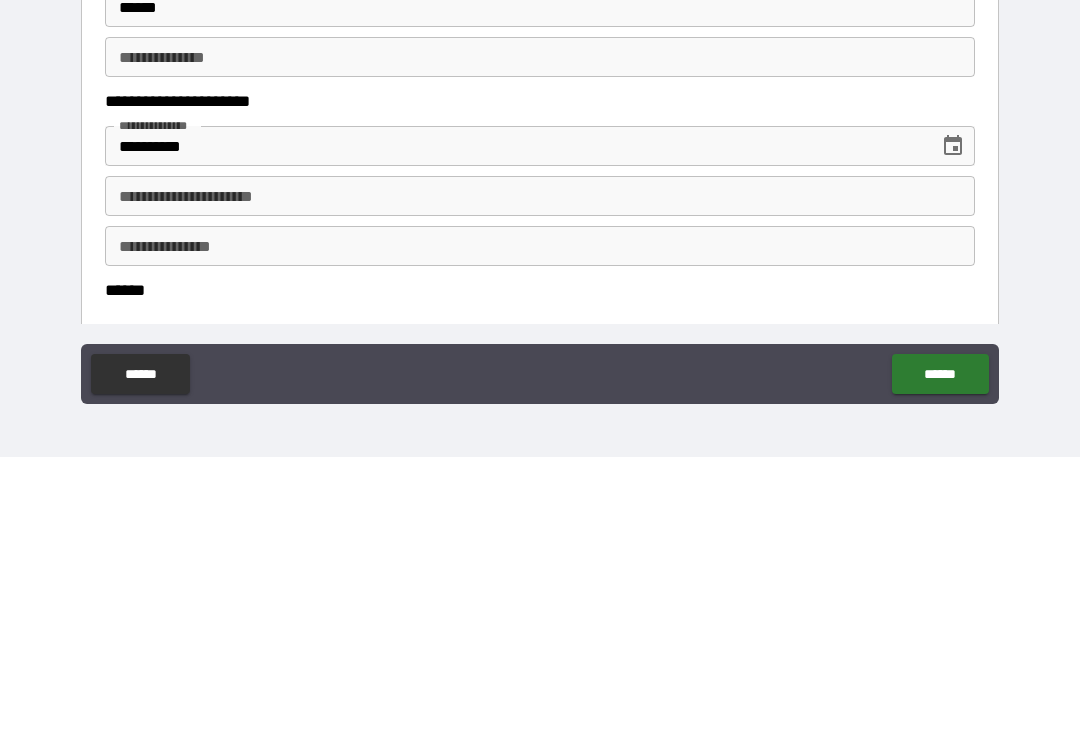 click on "**********" at bounding box center (540, 479) 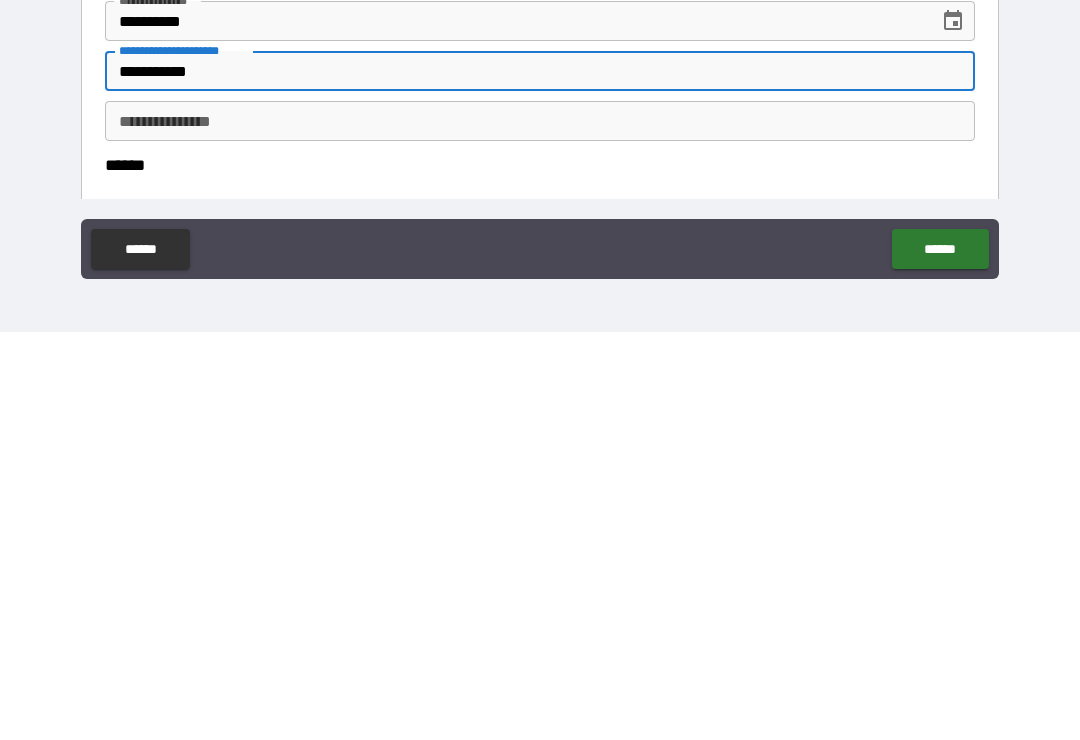 click on "******" at bounding box center [540, 573] 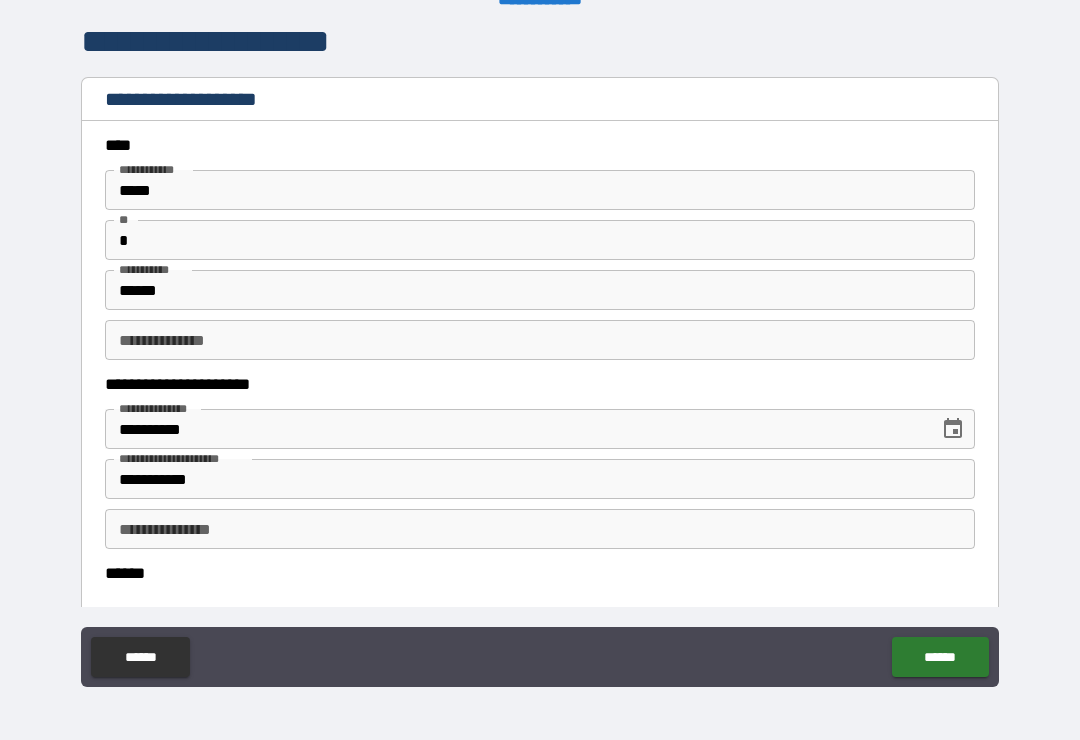 click on "****** ****** ****" at bounding box center (540, 602) 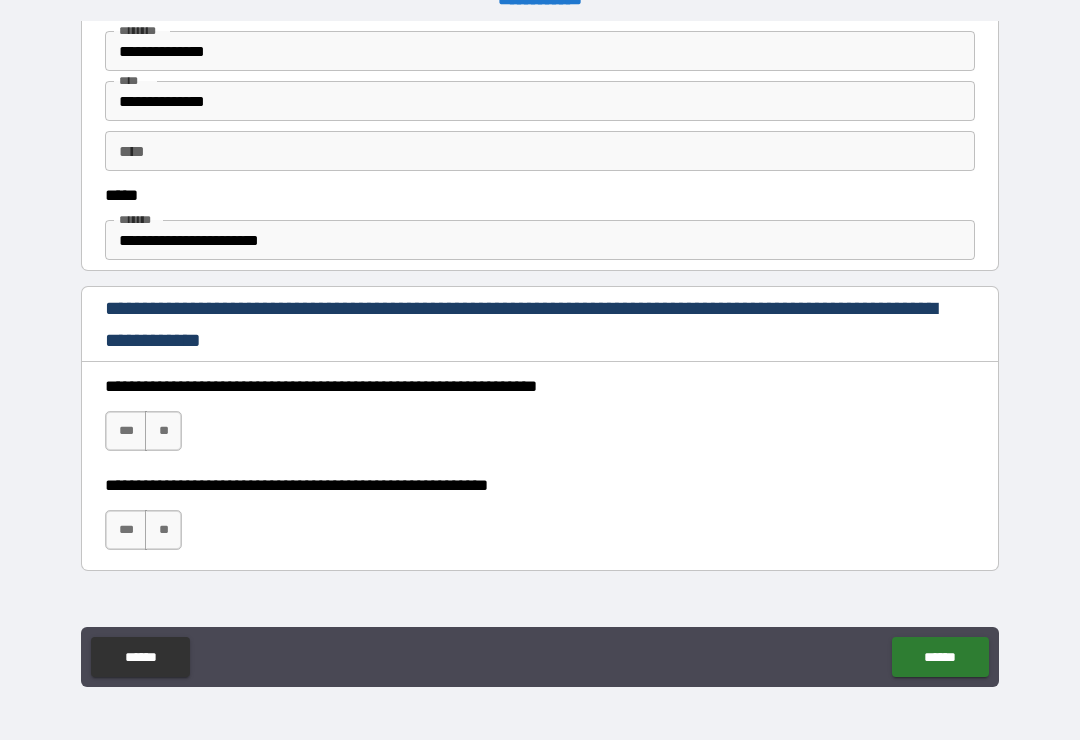scroll, scrollTop: 1093, scrollLeft: 0, axis: vertical 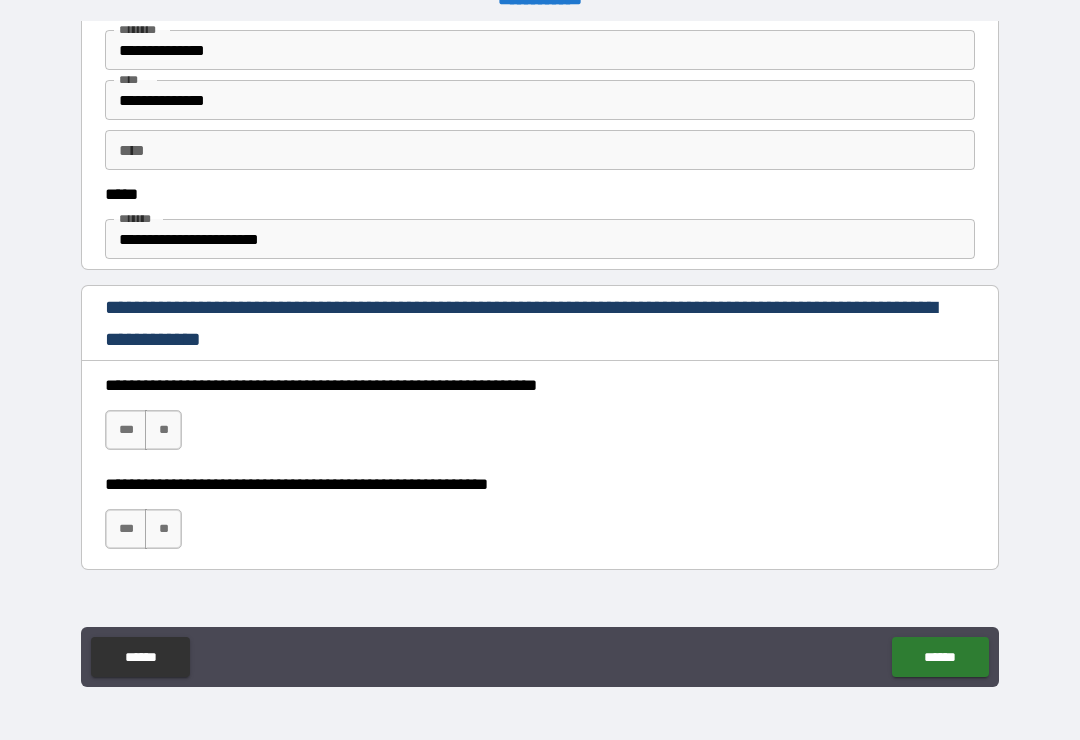 click on "***" at bounding box center [126, 430] 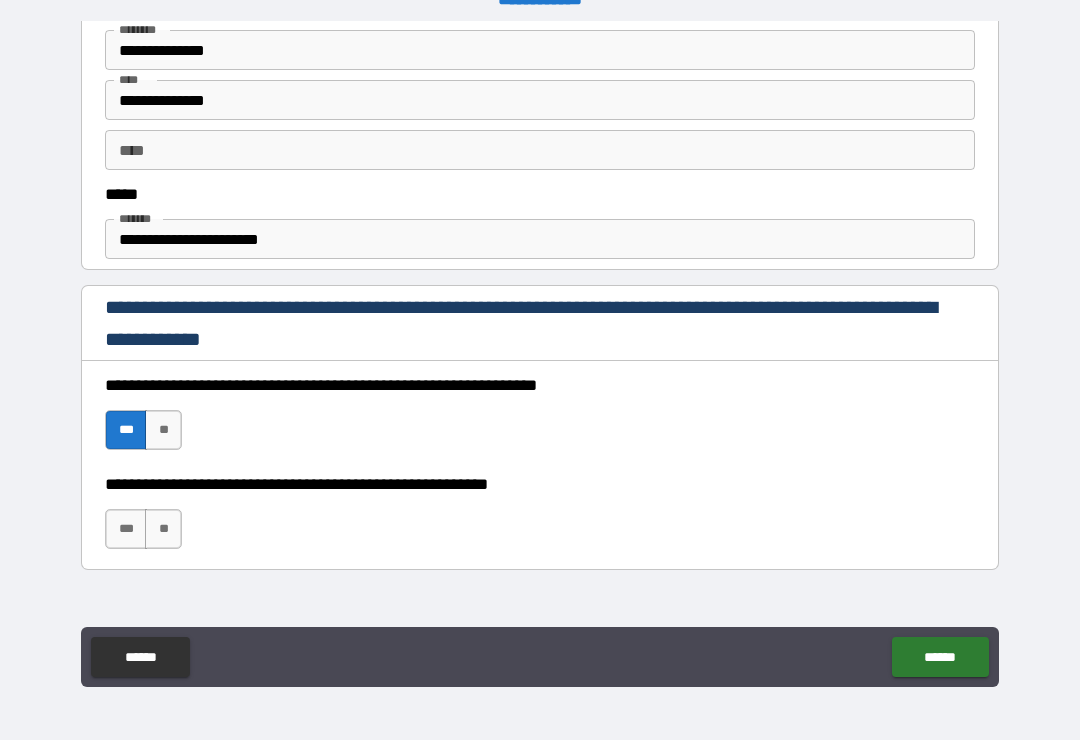 click on "***" at bounding box center [126, 529] 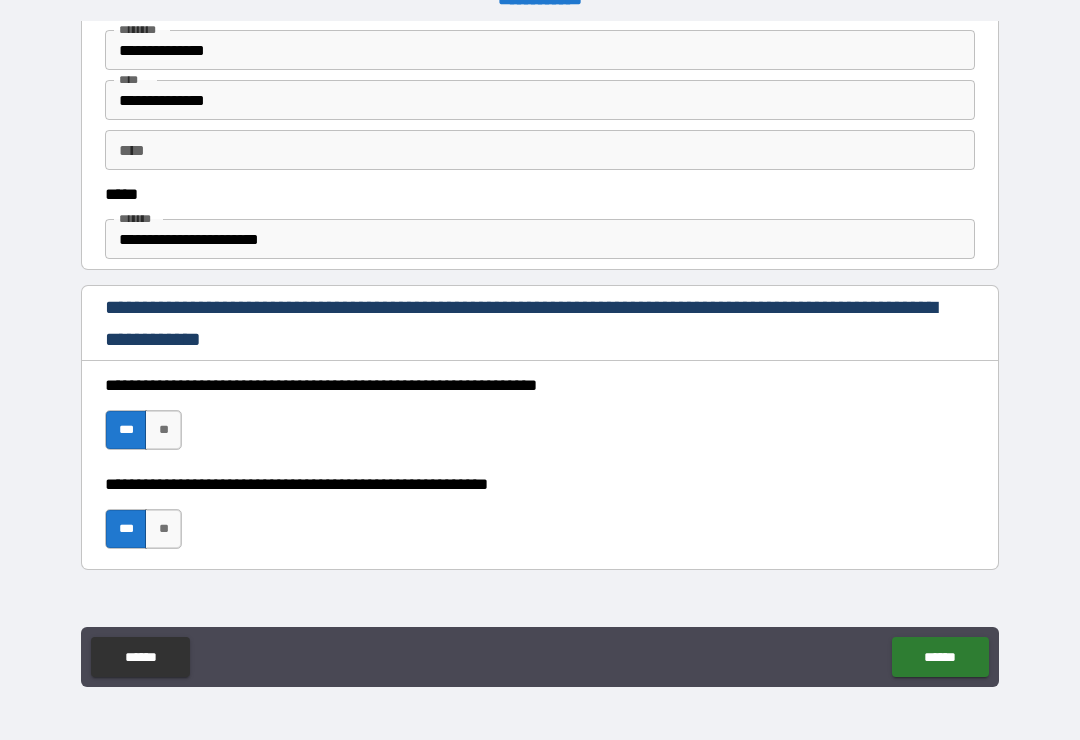 click on "******" at bounding box center (940, 657) 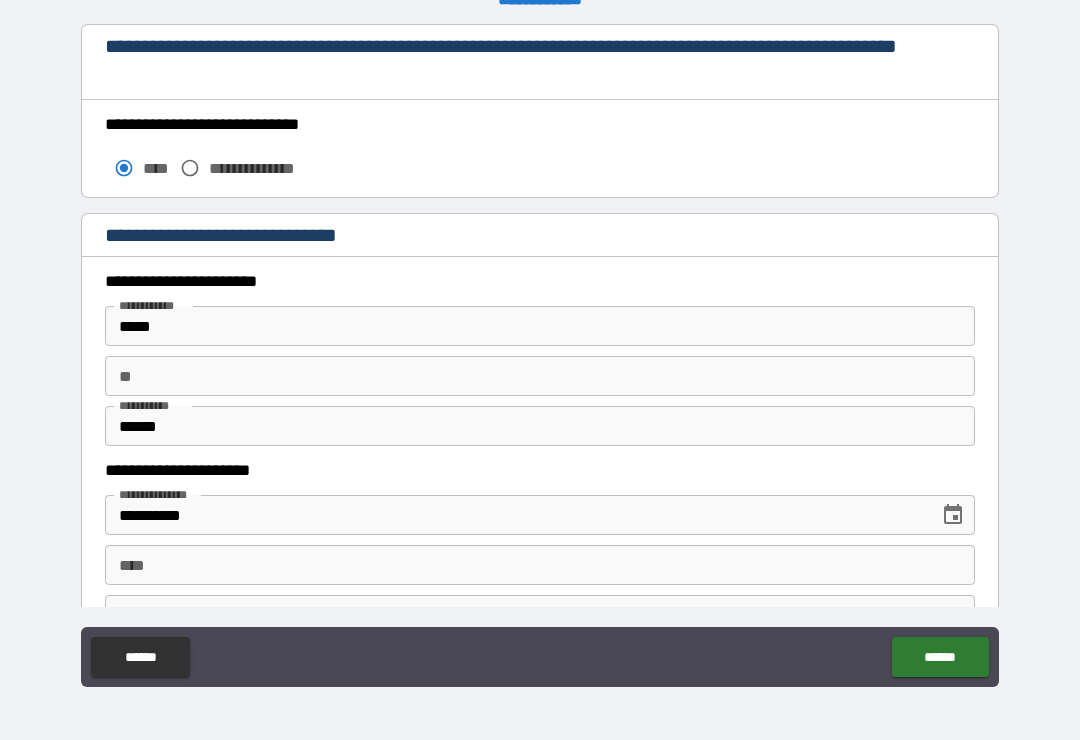 scroll, scrollTop: 1726, scrollLeft: 0, axis: vertical 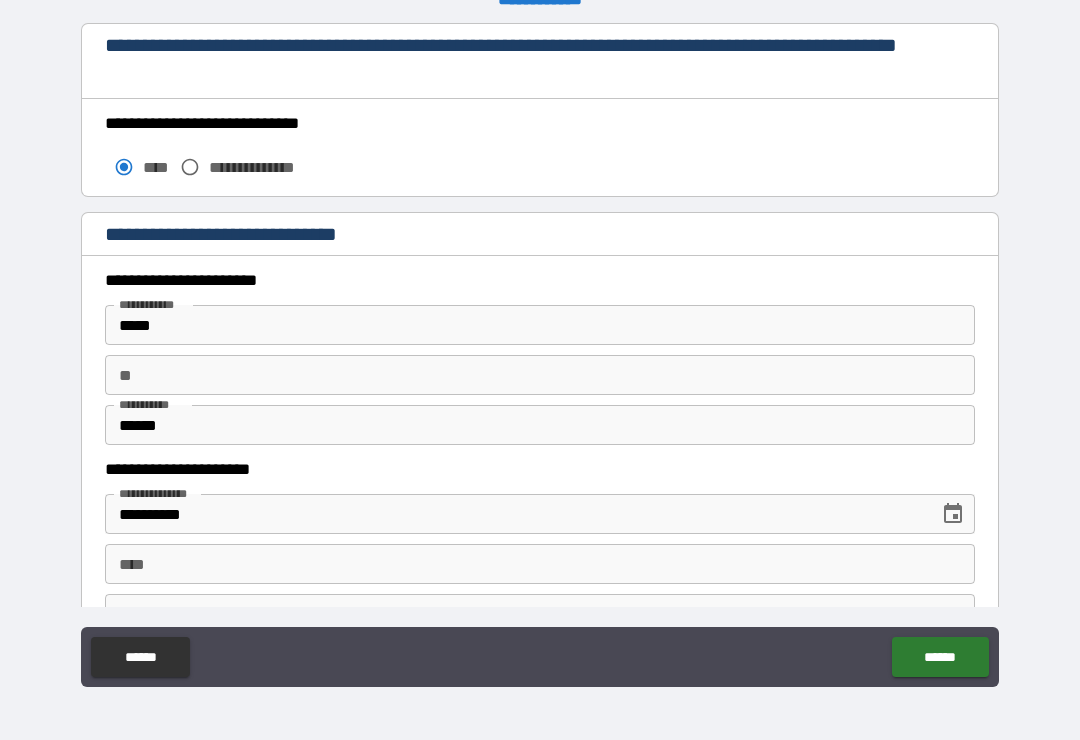 click on "**" at bounding box center [540, 375] 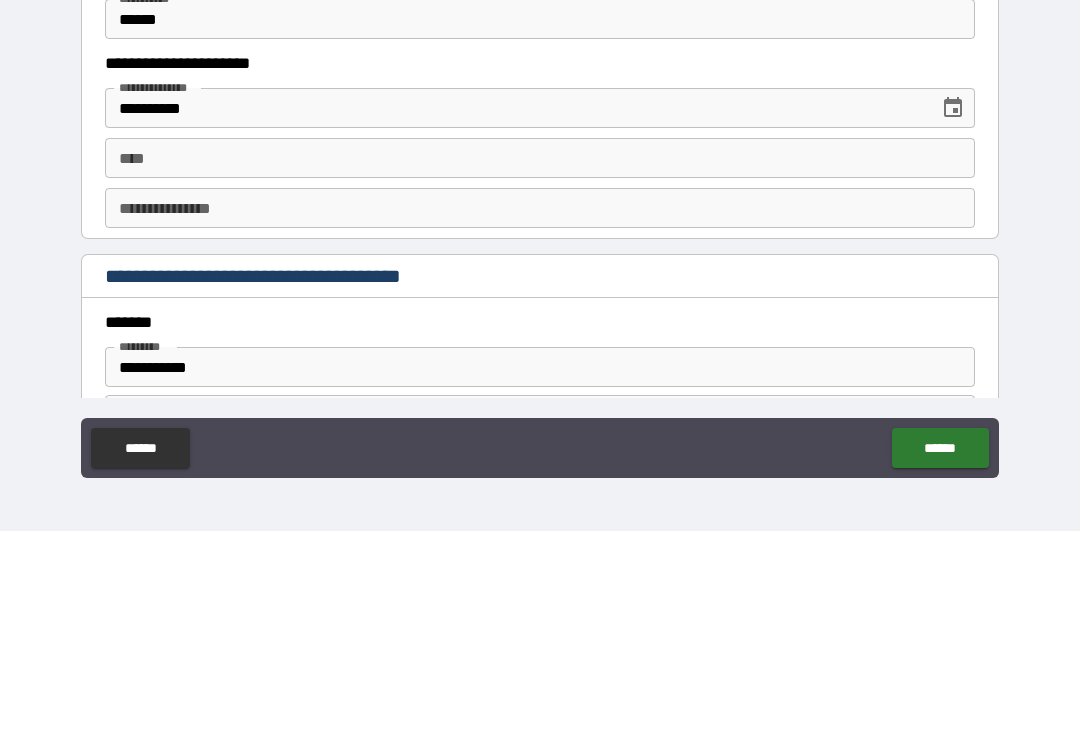 scroll, scrollTop: 1927, scrollLeft: 0, axis: vertical 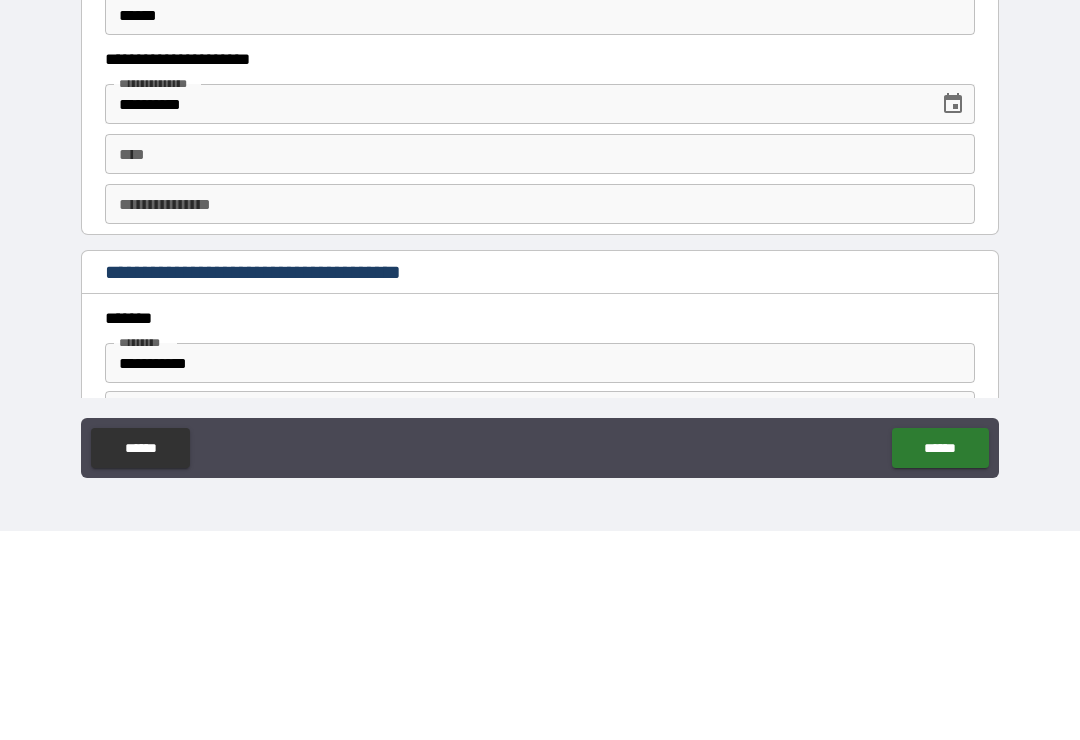click on "****" at bounding box center (540, 363) 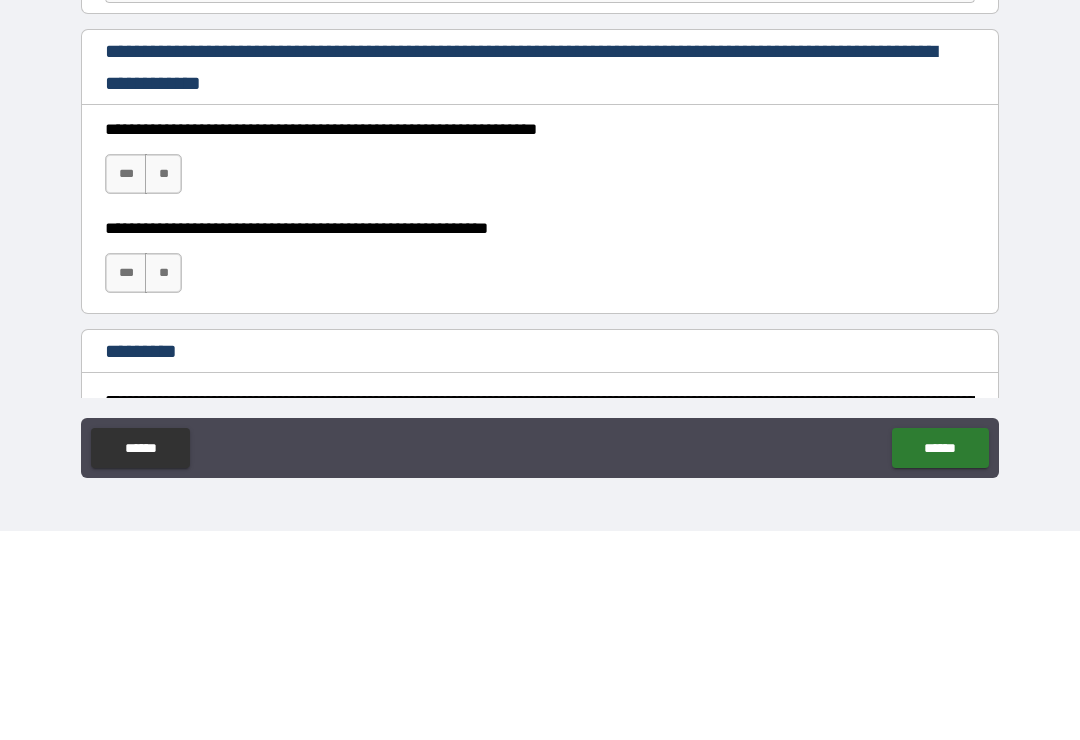 scroll, scrollTop: 2780, scrollLeft: 0, axis: vertical 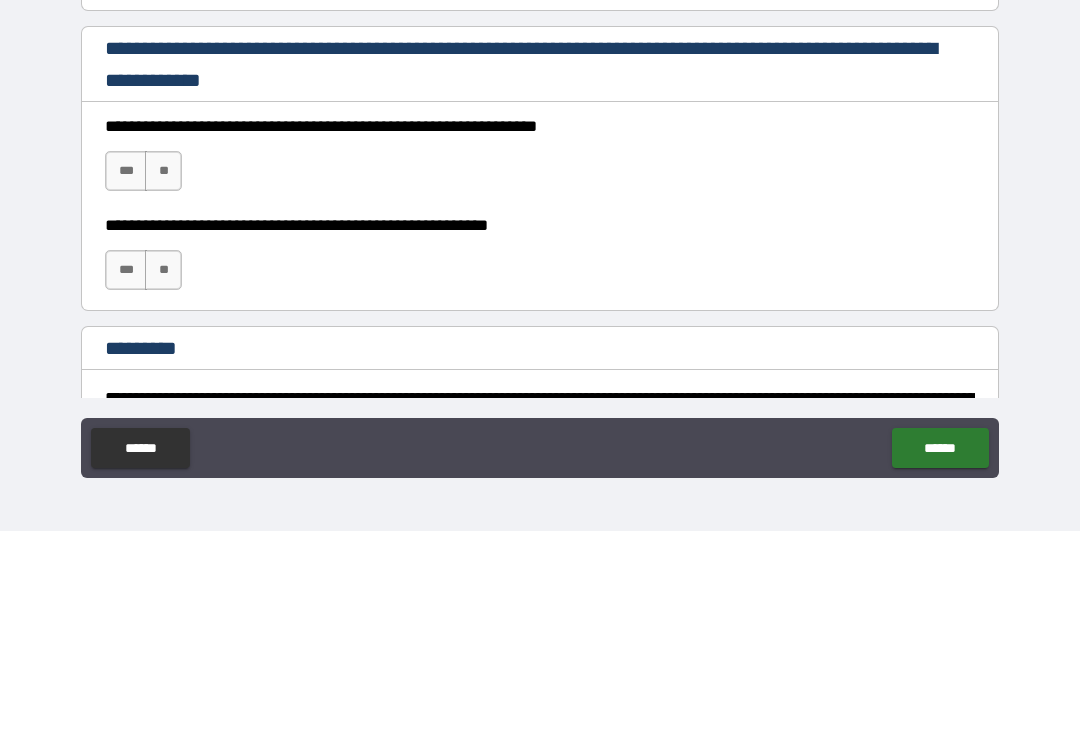 click on "***" at bounding box center [126, 380] 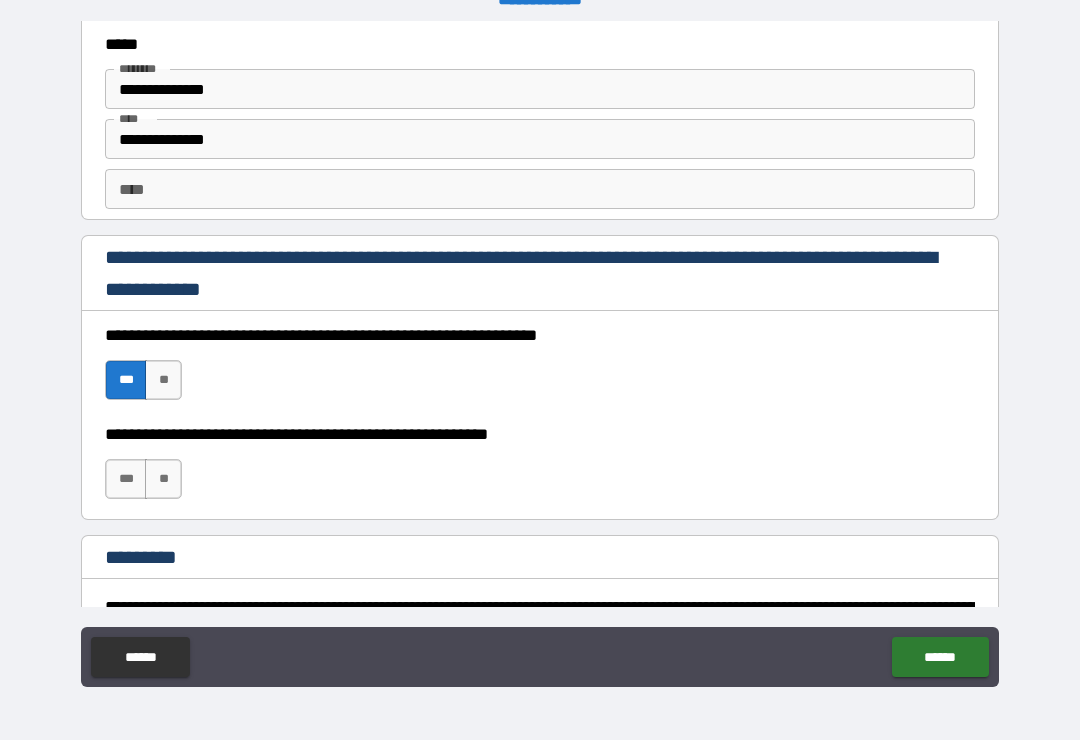 click on "***" at bounding box center [126, 479] 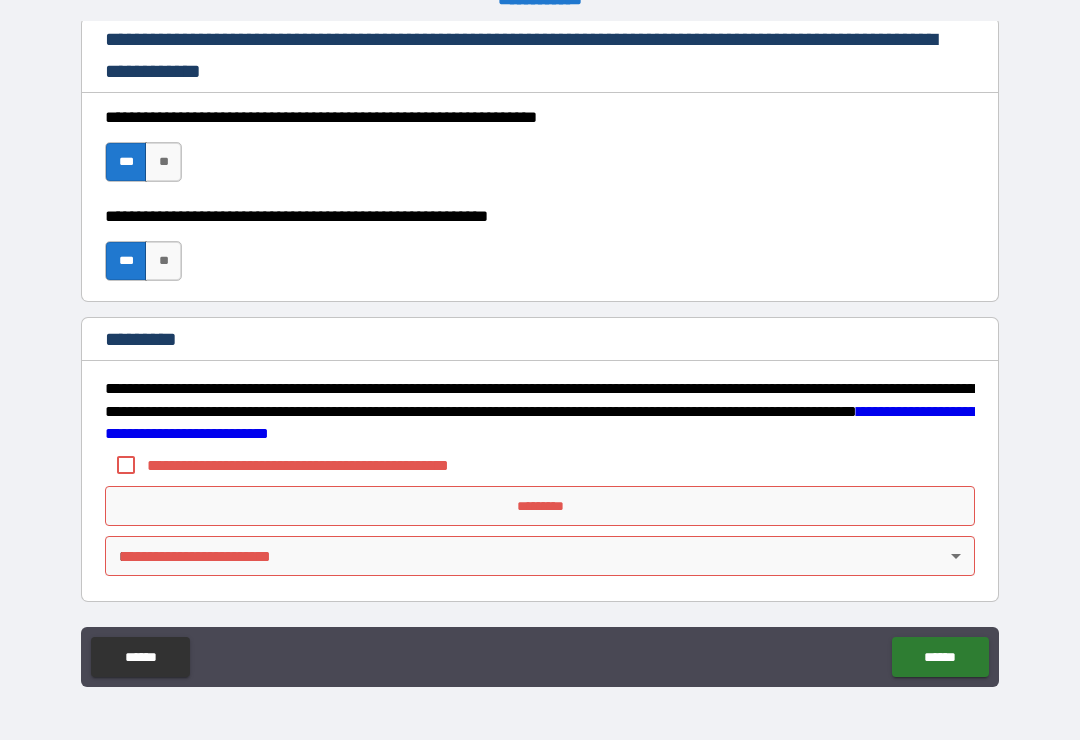 scroll, scrollTop: 2998, scrollLeft: 0, axis: vertical 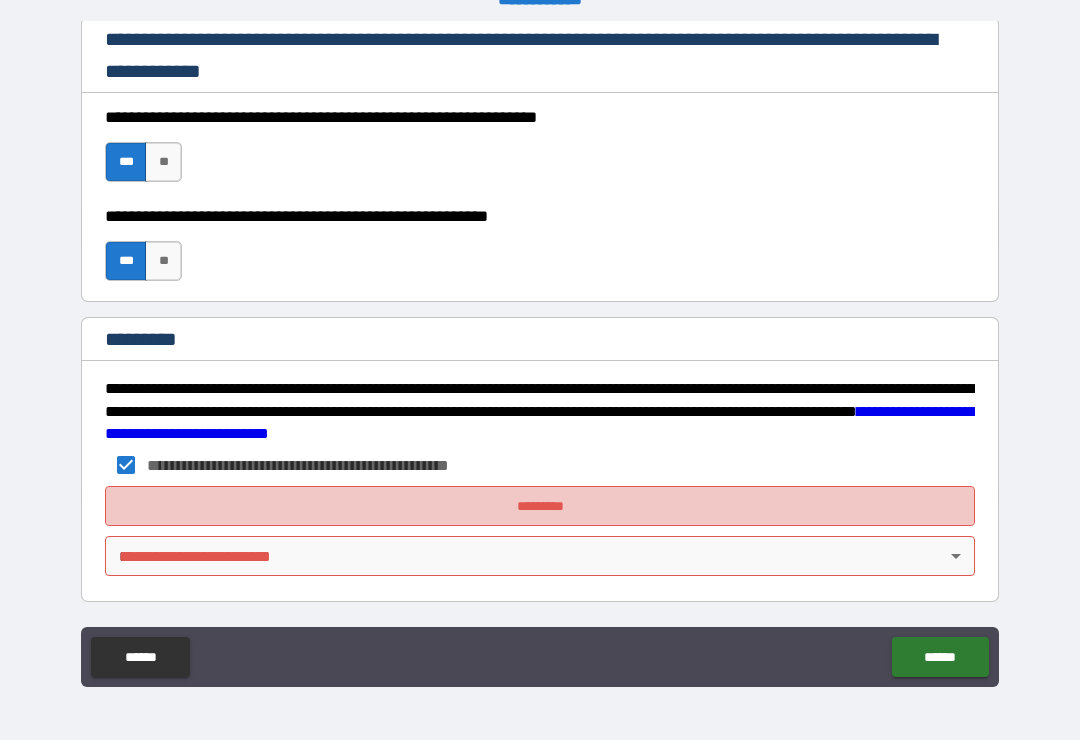 click on "*********" at bounding box center (540, 506) 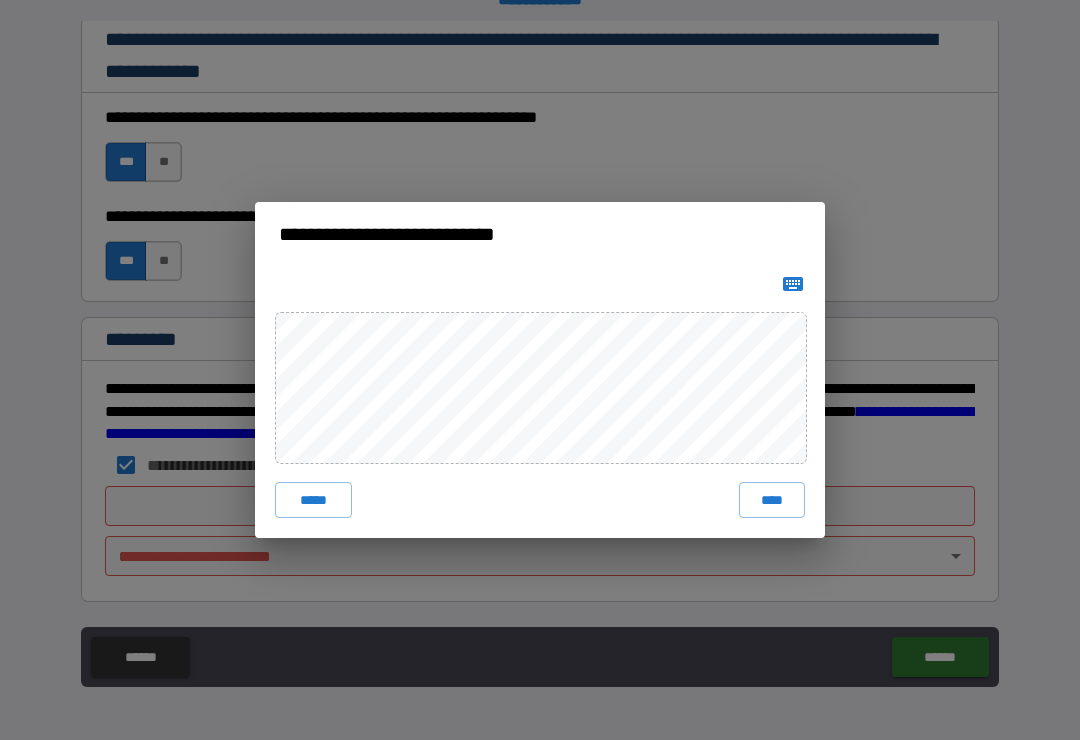 click on "****" at bounding box center [772, 500] 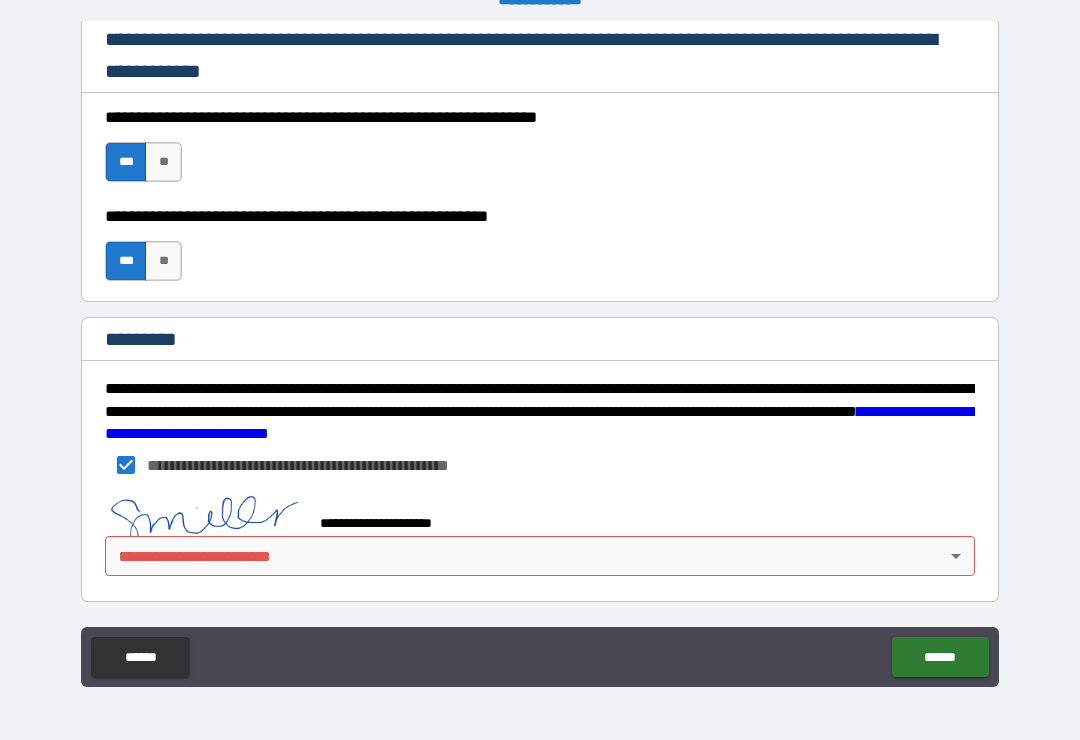 scroll, scrollTop: 2988, scrollLeft: 0, axis: vertical 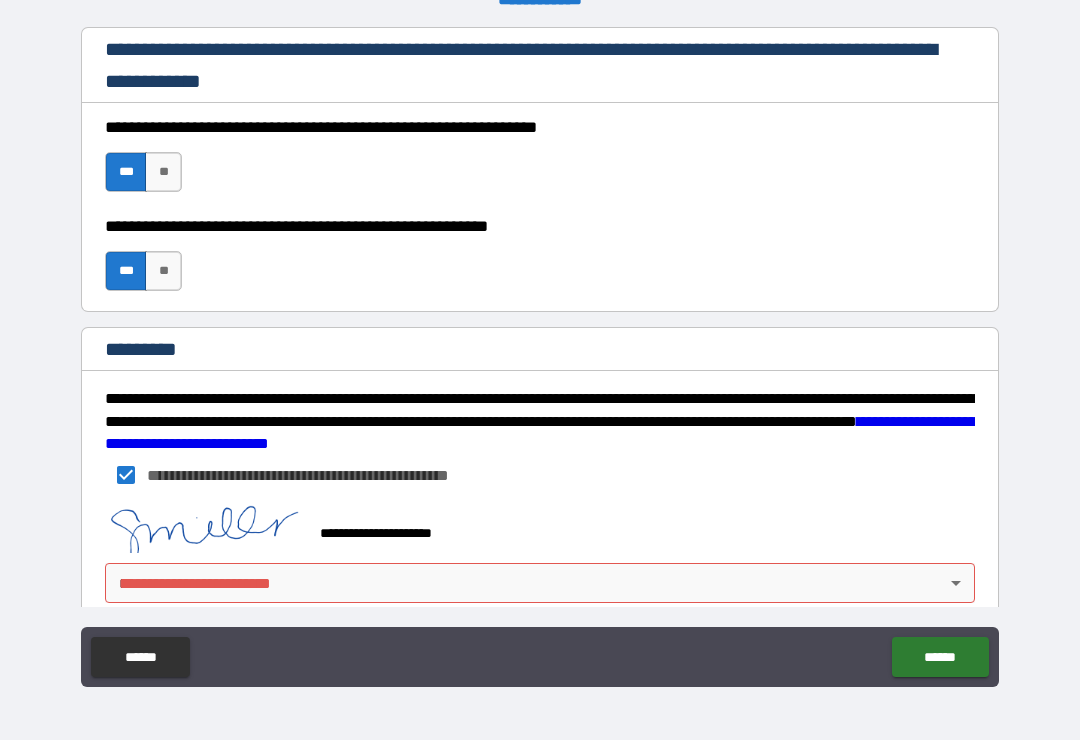 click on "**********" at bounding box center [540, 354] 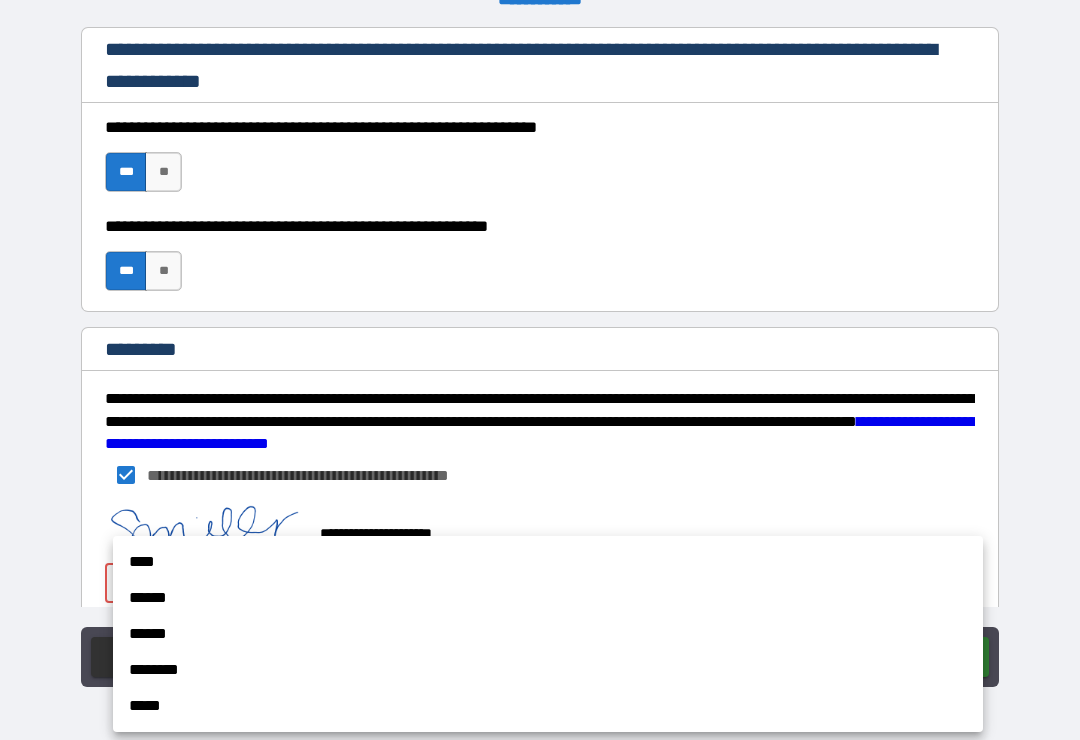 click on "****" at bounding box center [548, 562] 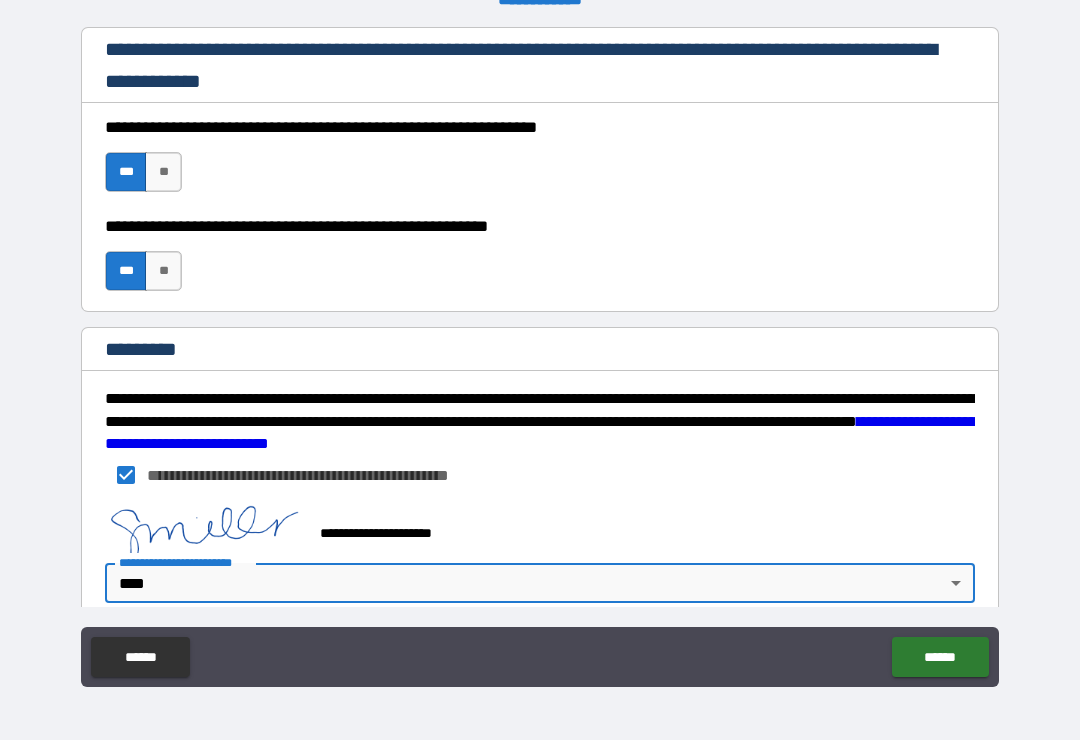 click on "******" at bounding box center [940, 657] 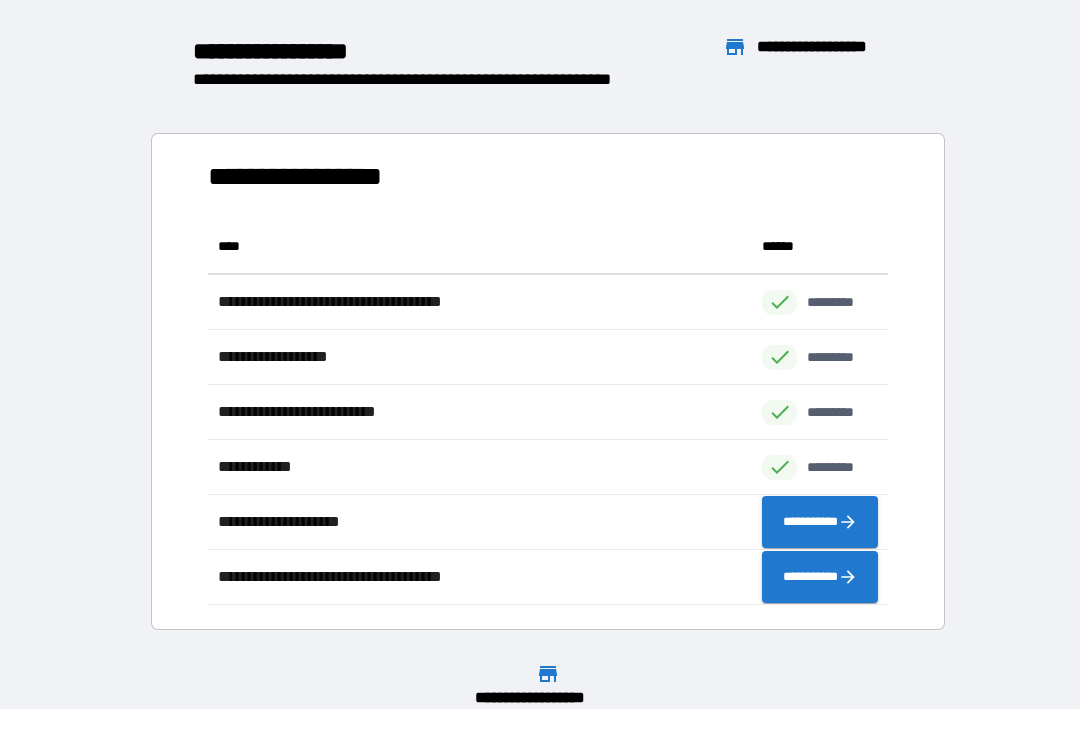 scroll, scrollTop: 1, scrollLeft: 1, axis: both 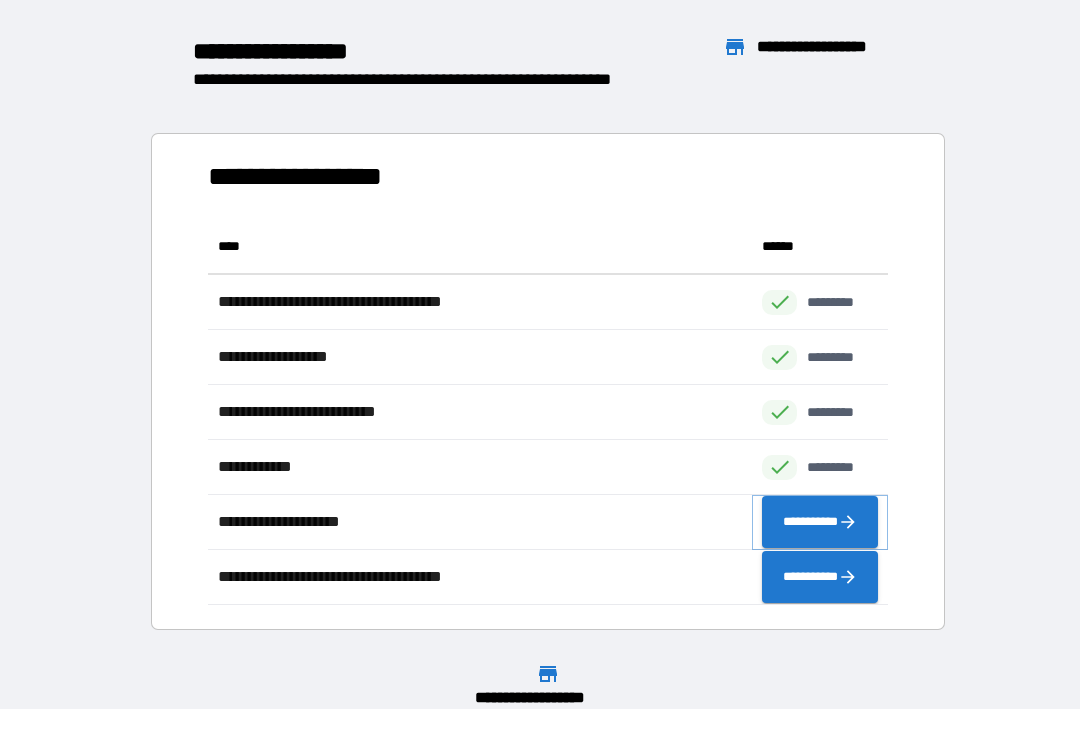 click on "**********" at bounding box center [820, 522] 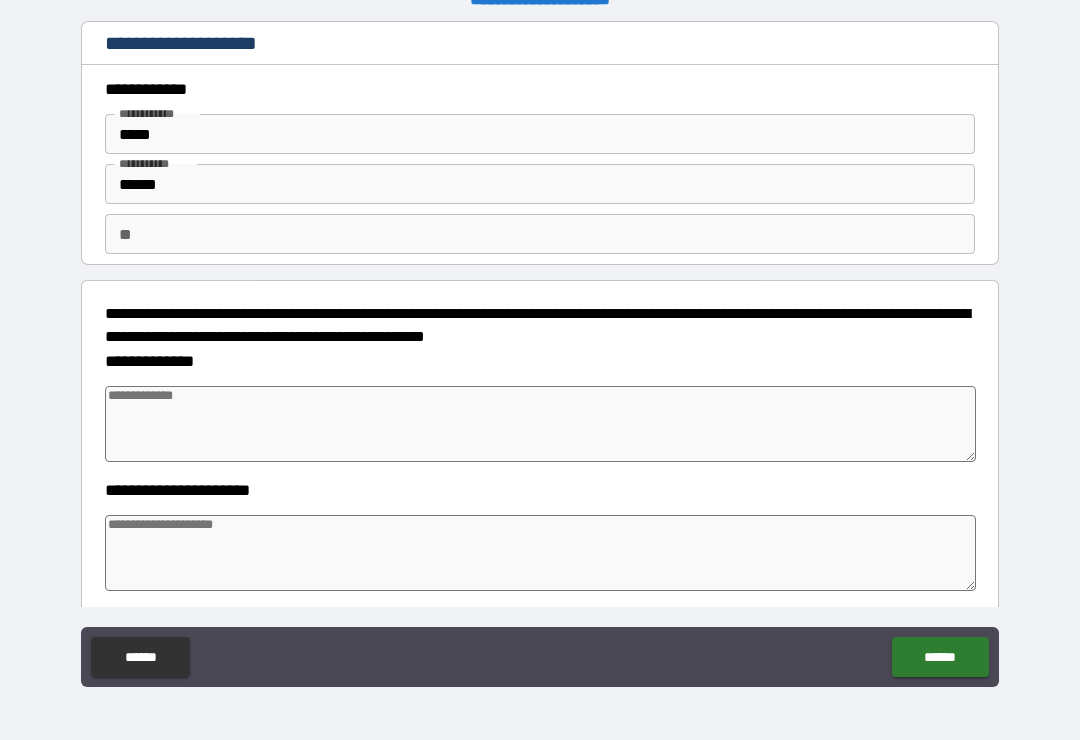 click at bounding box center [540, 424] 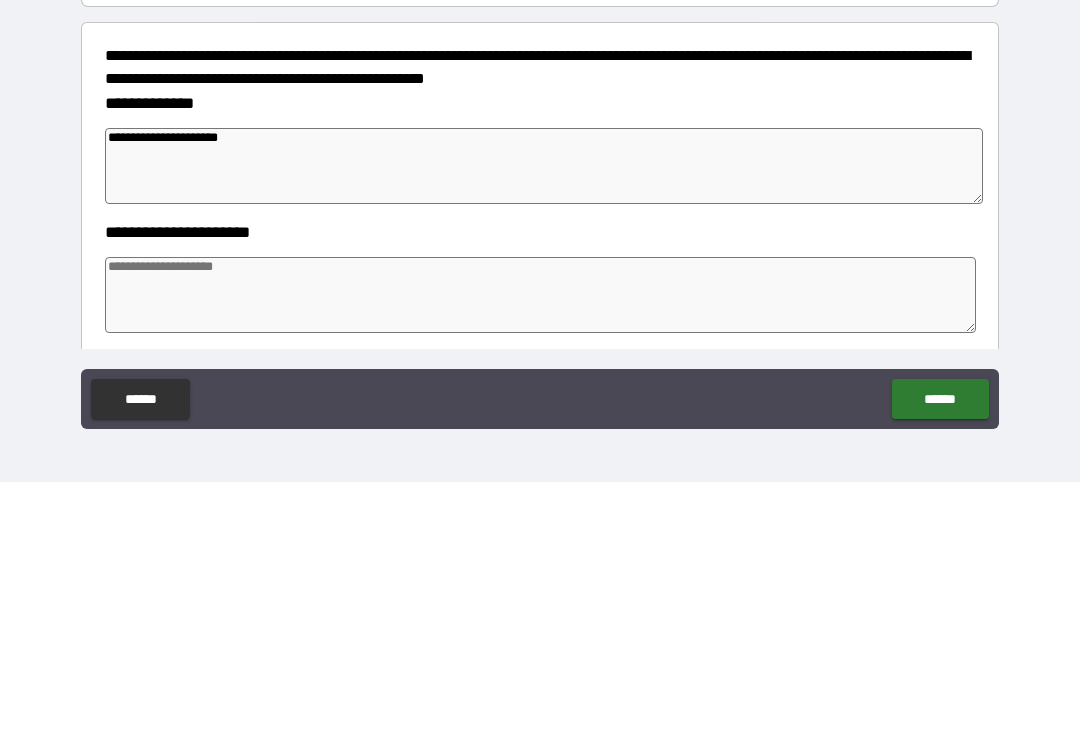click at bounding box center (540, 553) 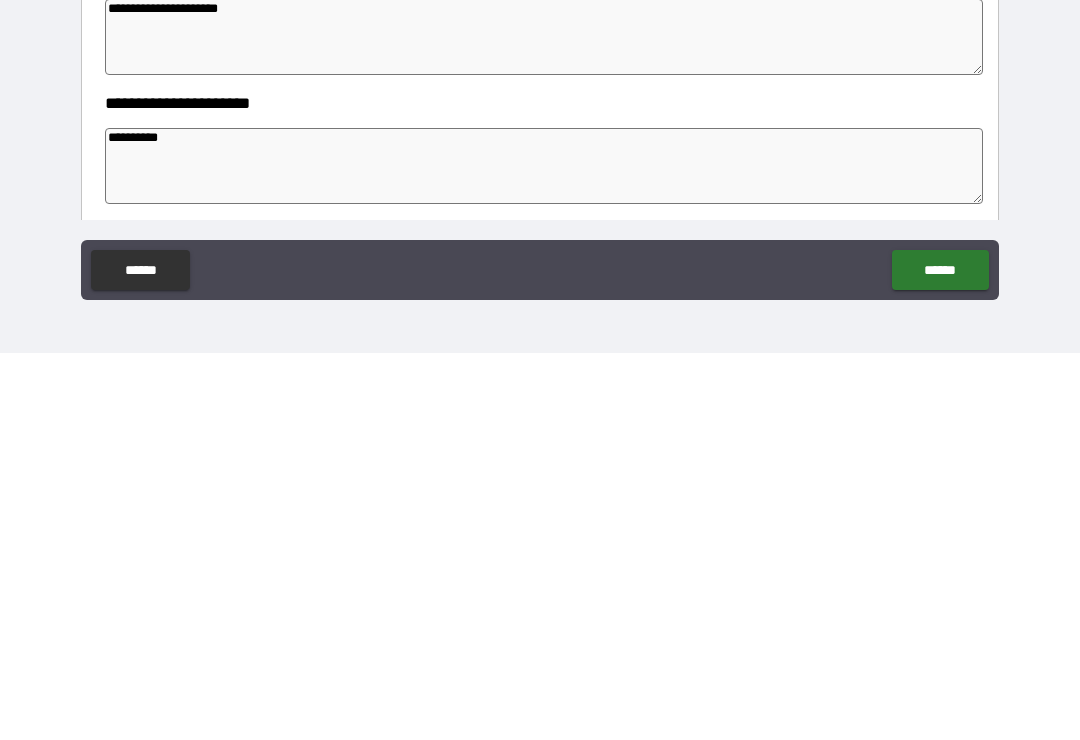 click on "******" at bounding box center [940, 657] 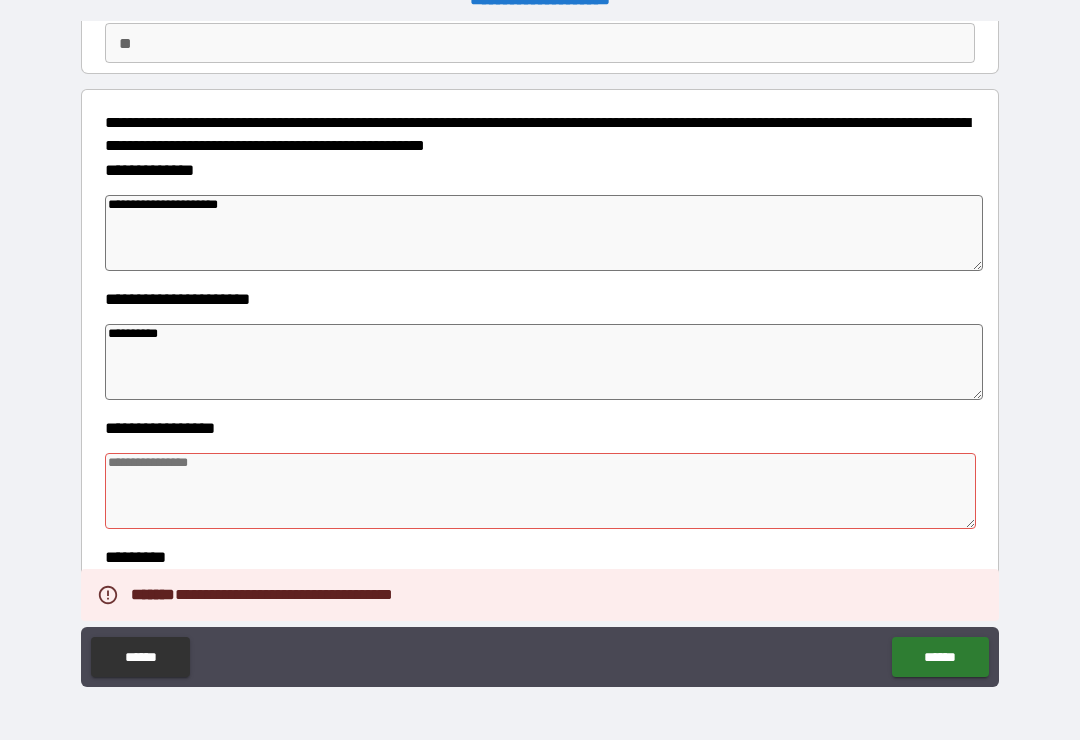 scroll, scrollTop: 176, scrollLeft: 0, axis: vertical 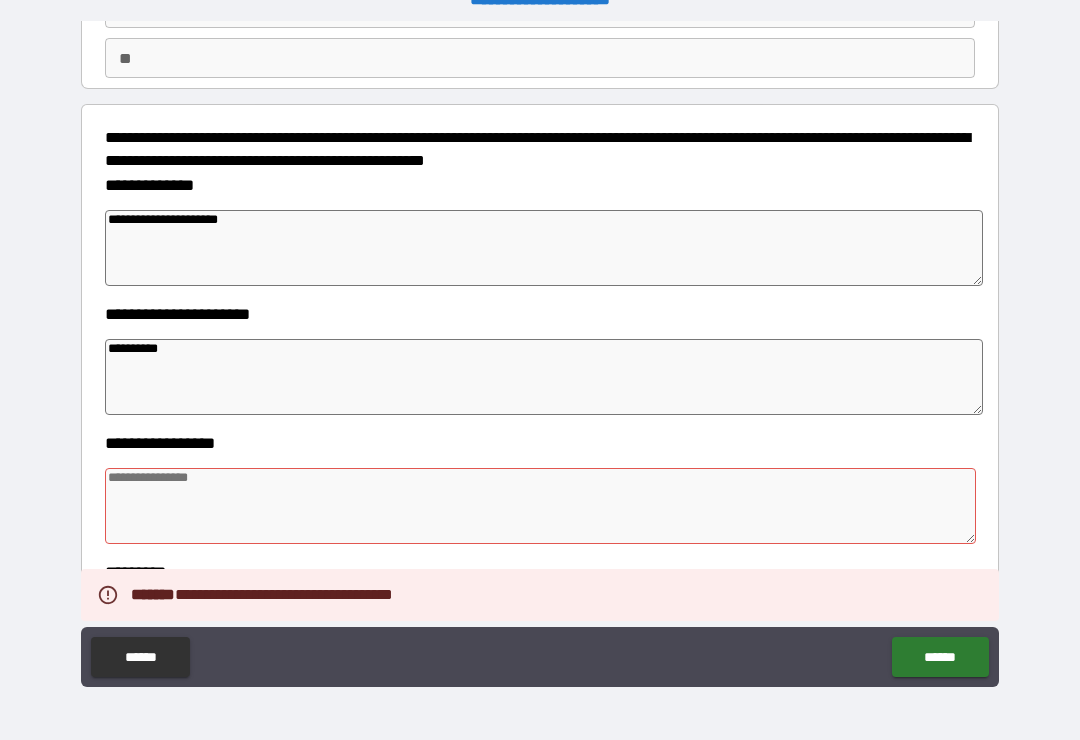 click on "**" at bounding box center [540, 58] 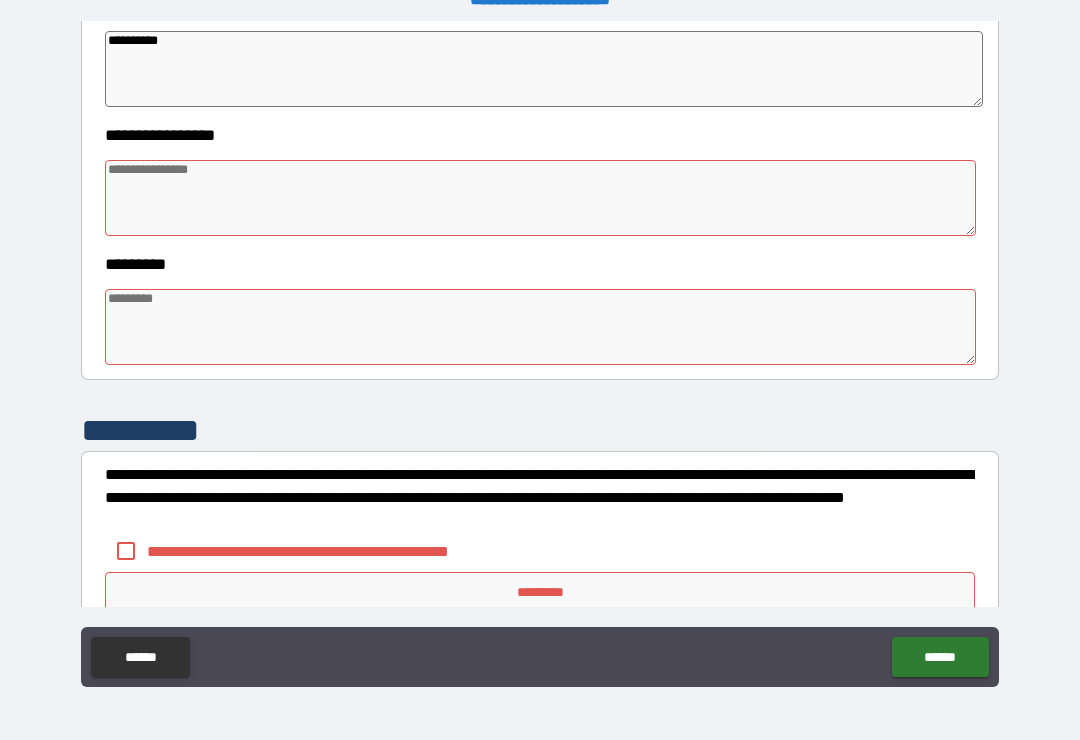 scroll, scrollTop: 478, scrollLeft: 0, axis: vertical 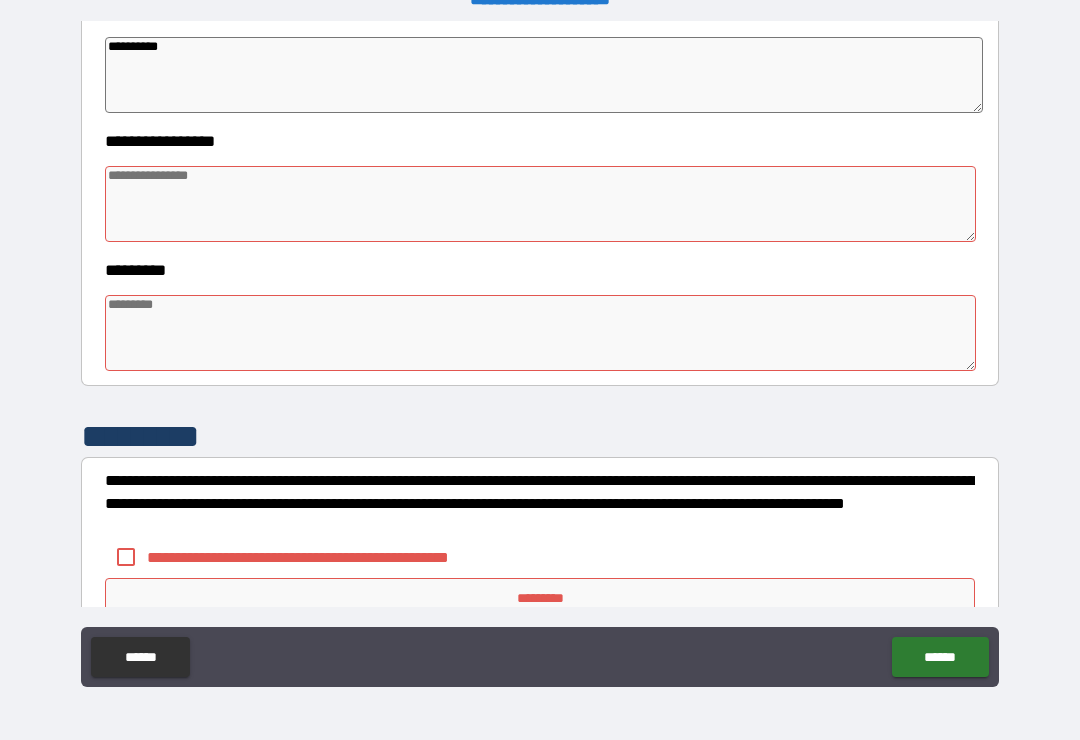 click at bounding box center (540, 204) 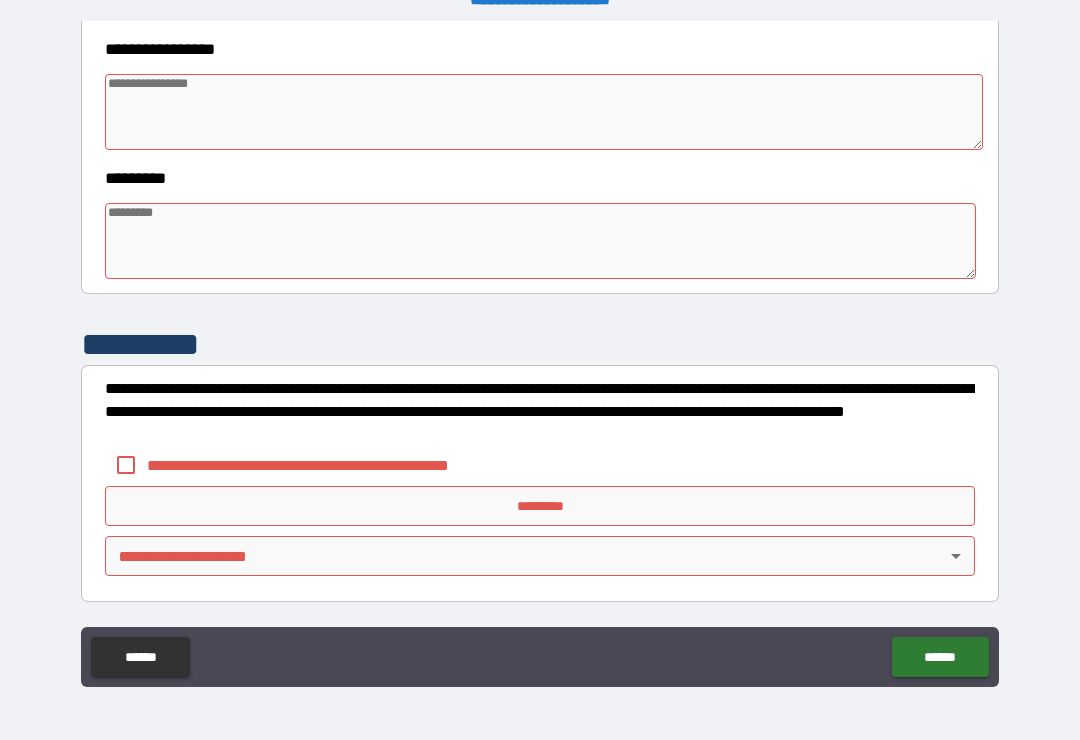 scroll, scrollTop: 570, scrollLeft: 0, axis: vertical 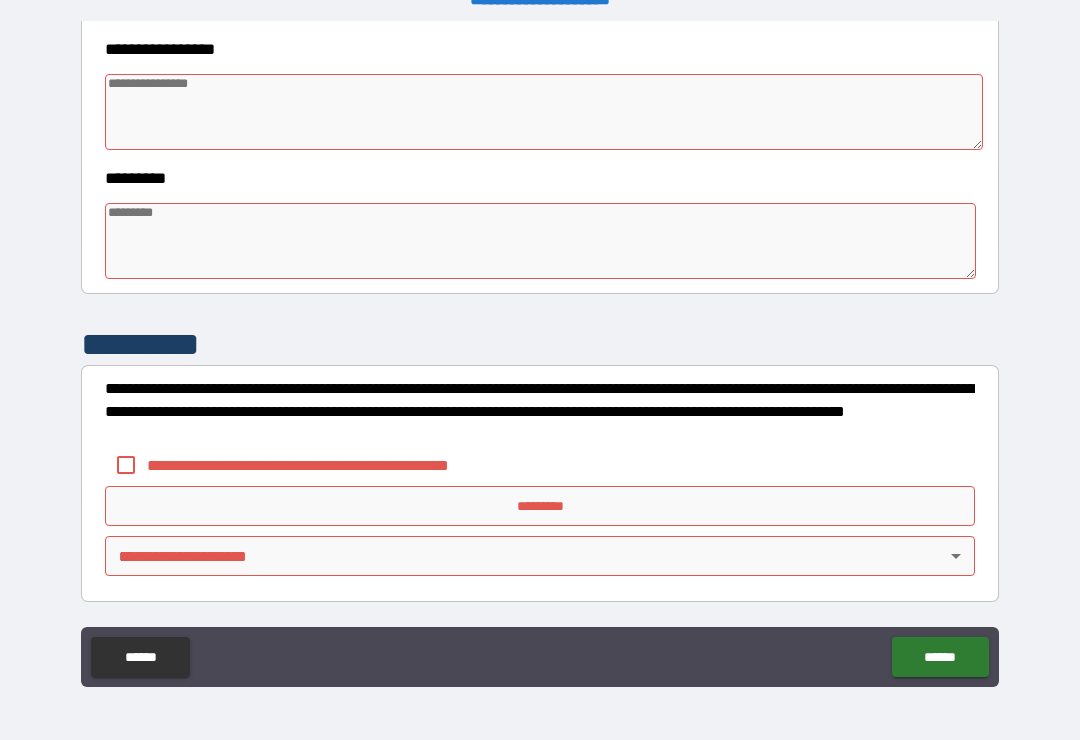 click at bounding box center (540, 241) 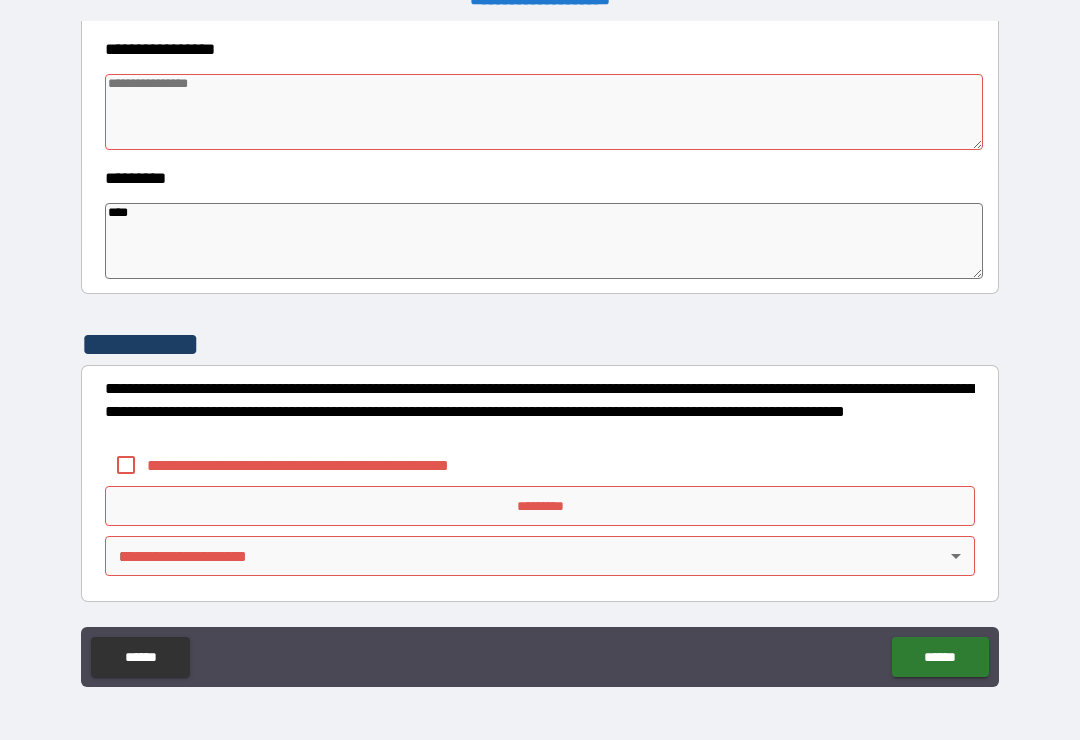 click at bounding box center (544, 112) 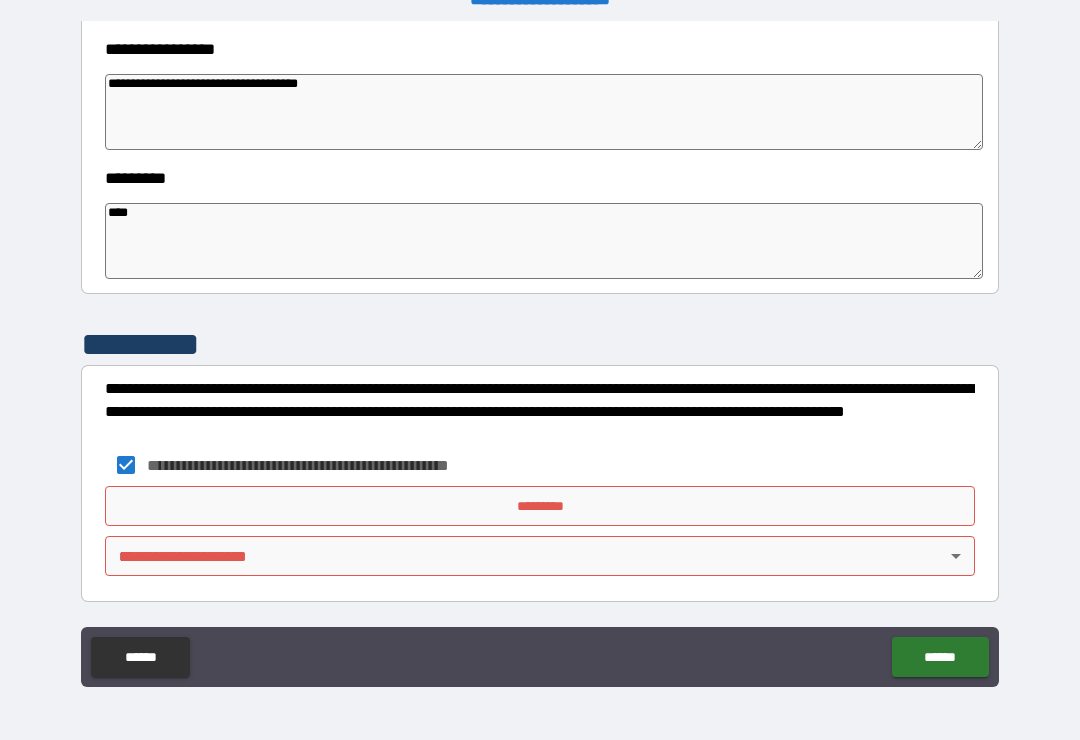 click on "*********" at bounding box center (540, 506) 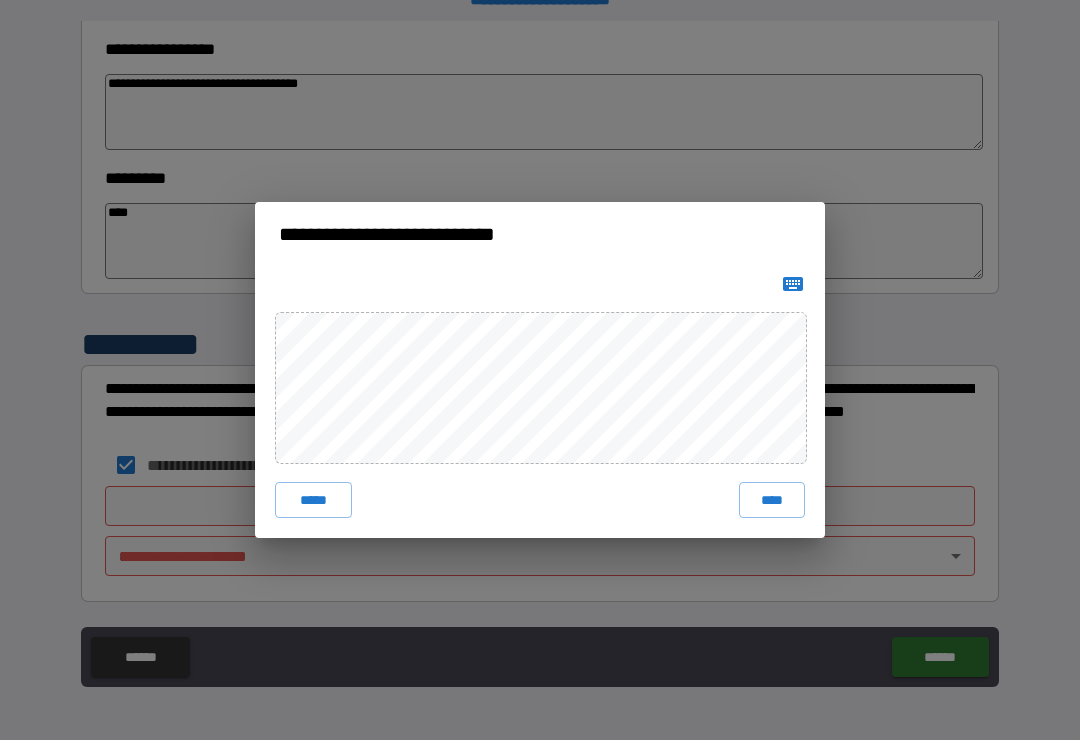 click on "****" at bounding box center [772, 500] 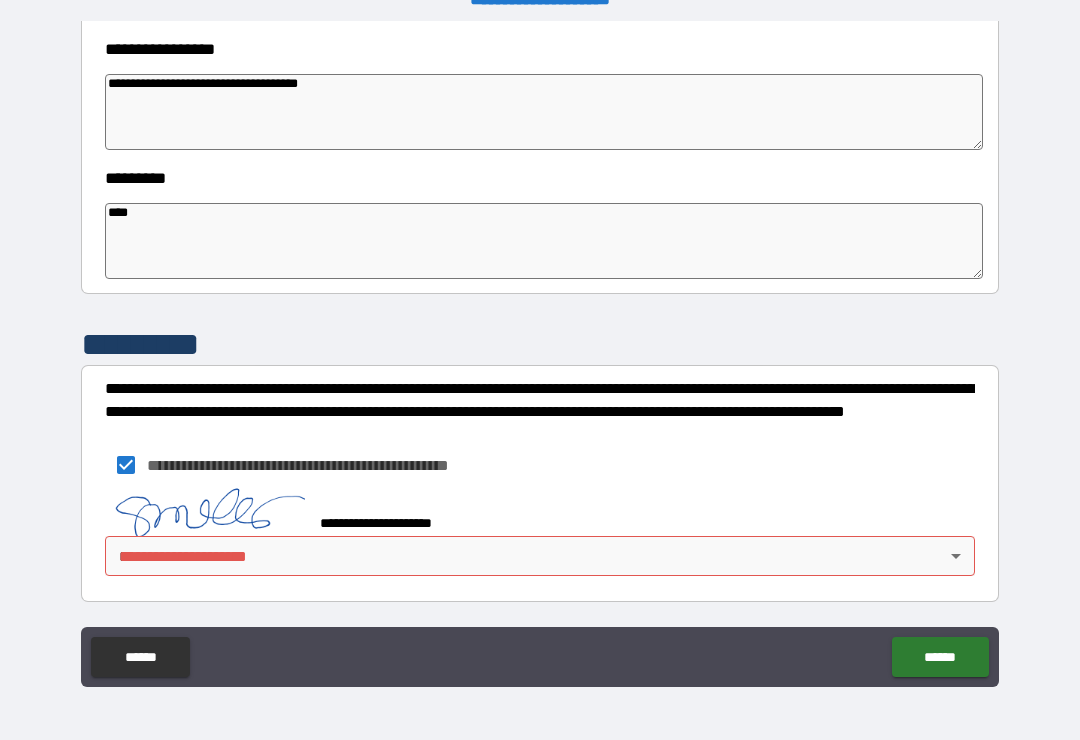 scroll, scrollTop: 560, scrollLeft: 0, axis: vertical 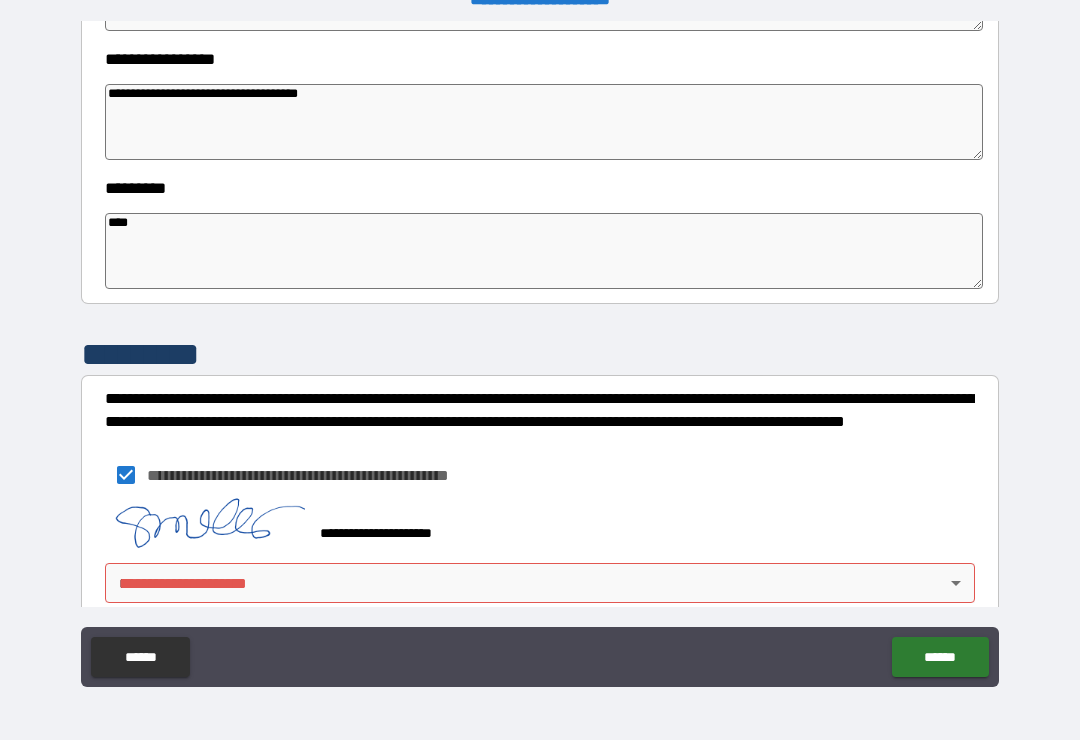 click on "**********" at bounding box center [540, 354] 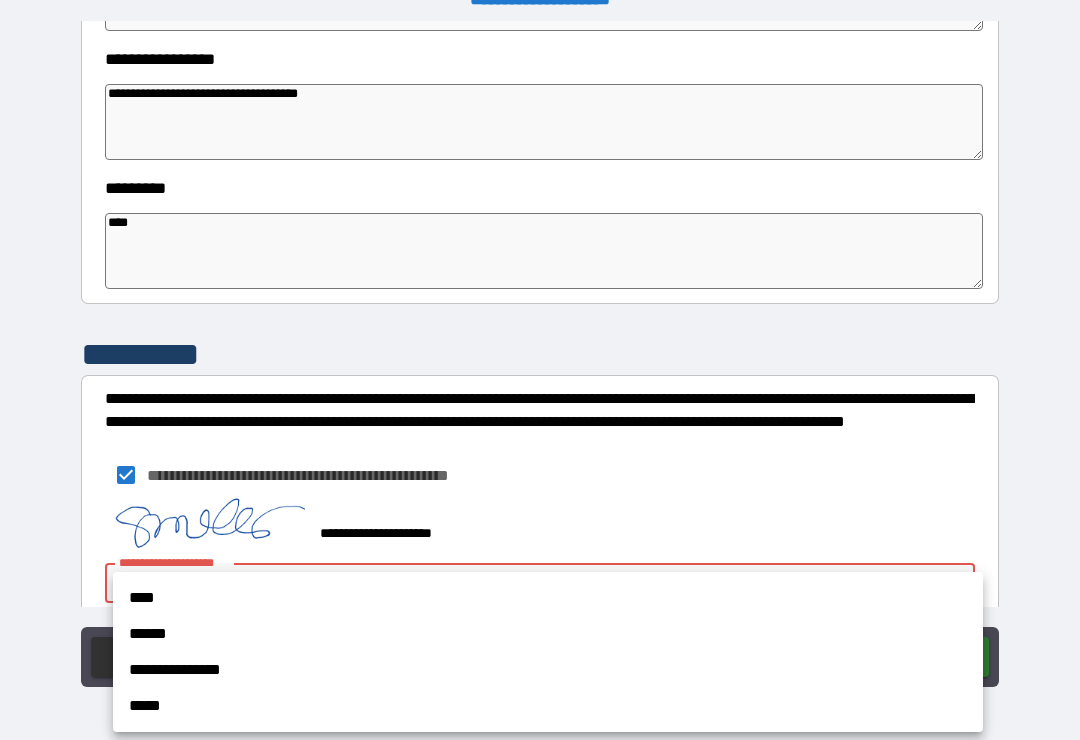 click on "****" at bounding box center (548, 598) 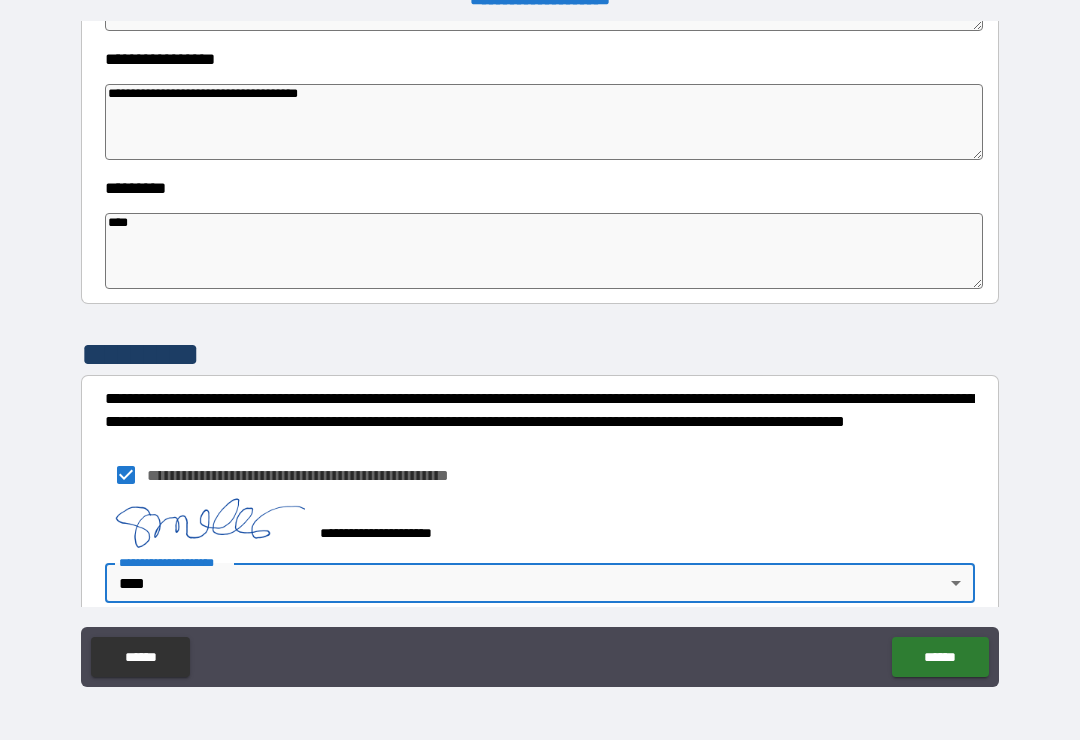 click on "******" at bounding box center [940, 657] 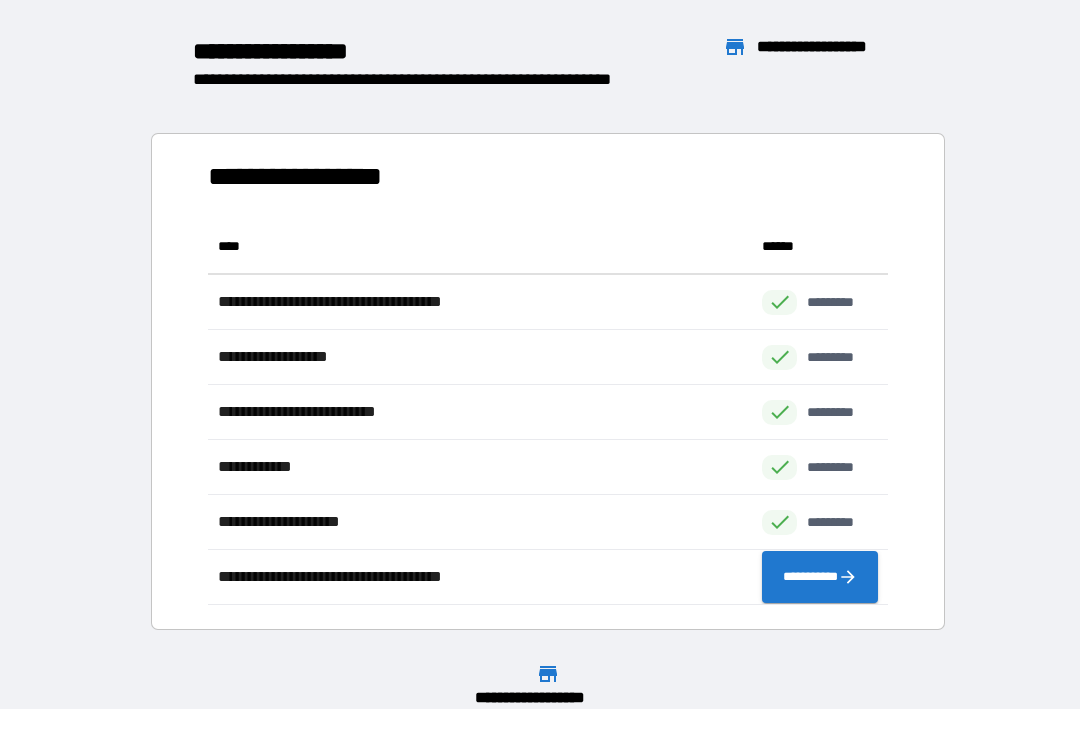 scroll, scrollTop: 1, scrollLeft: 1, axis: both 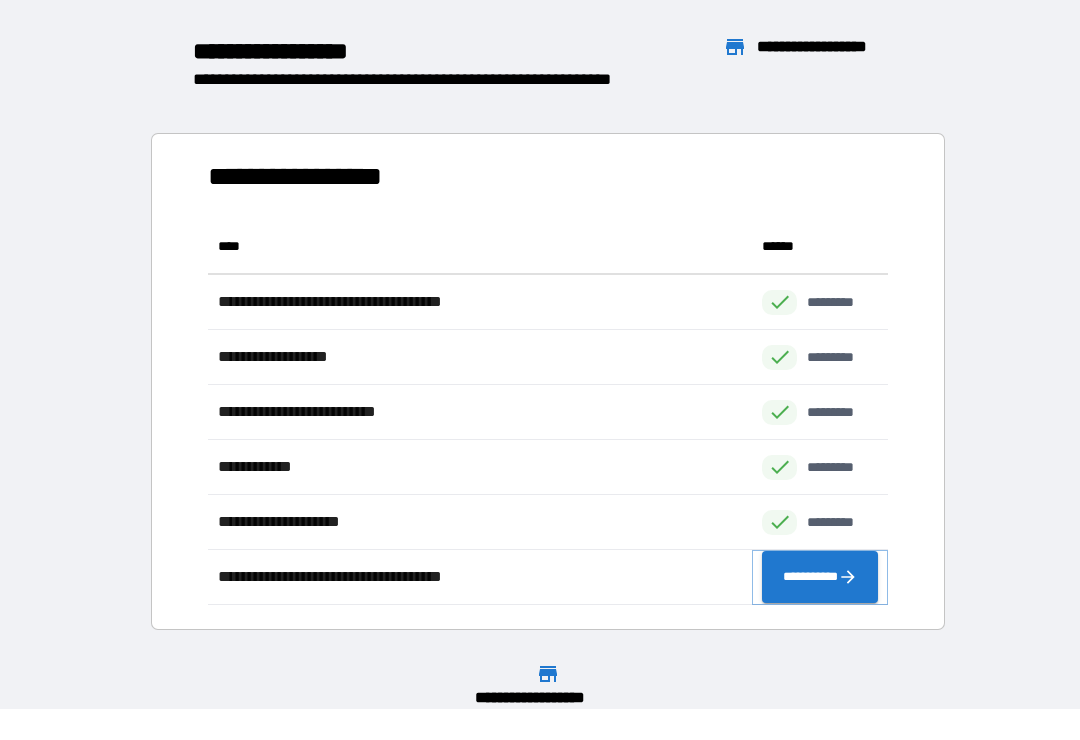 click on "**********" at bounding box center [820, 577] 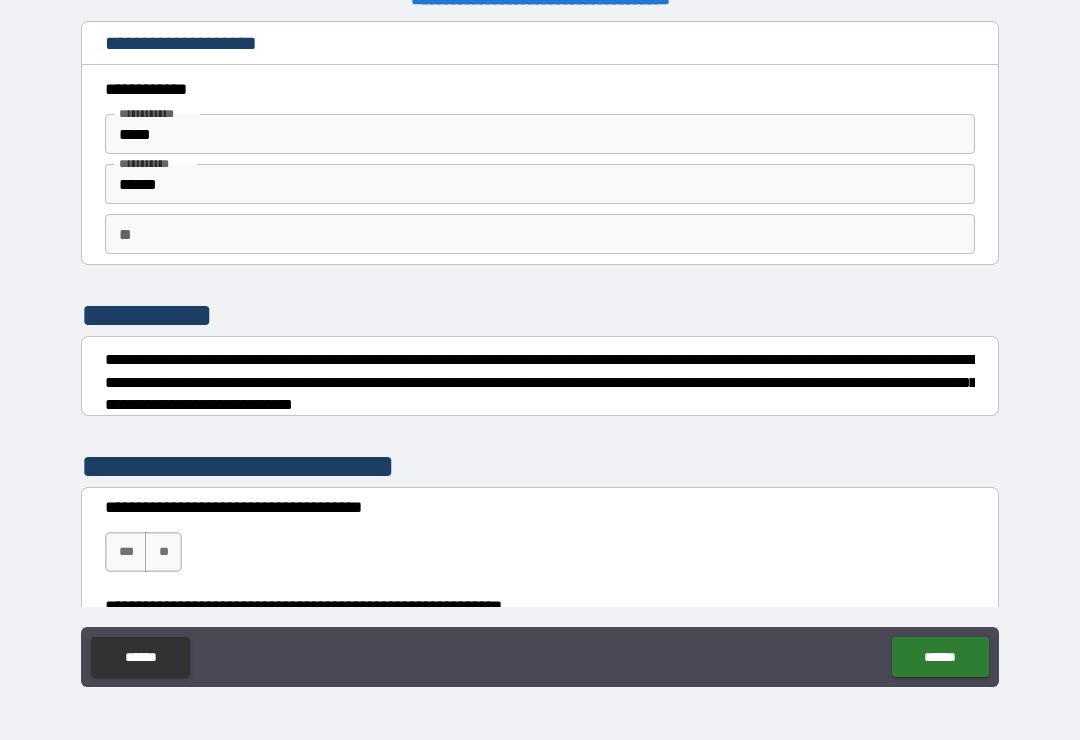 click on "**" at bounding box center (540, 234) 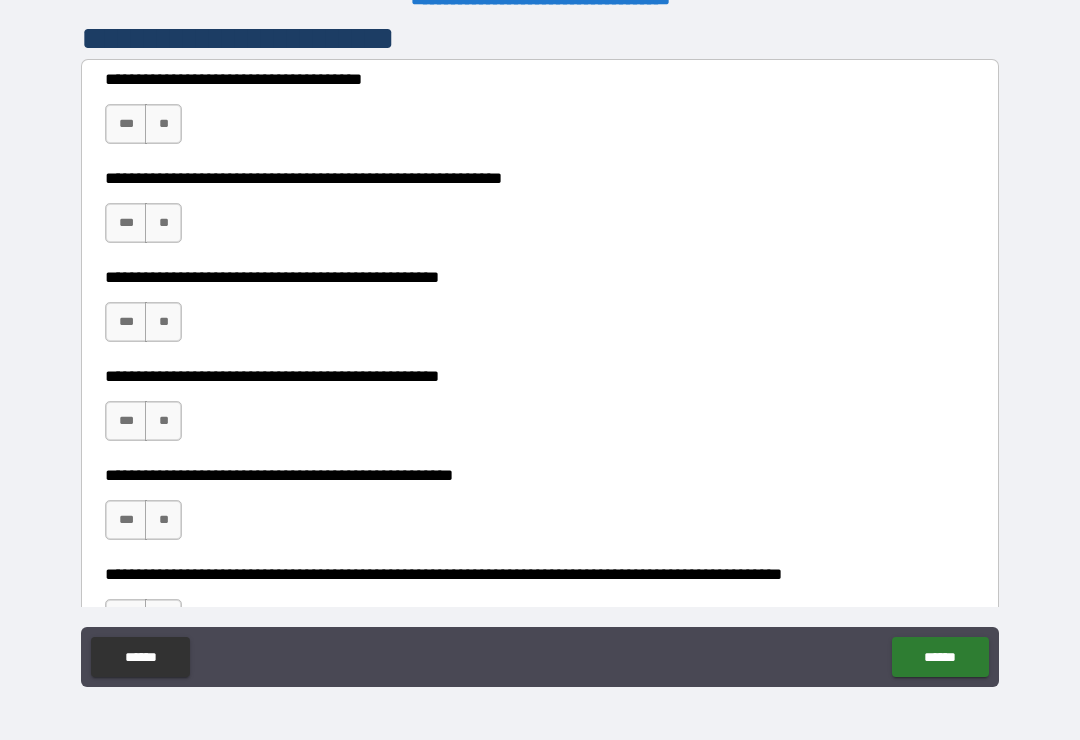 scroll, scrollTop: 429, scrollLeft: 0, axis: vertical 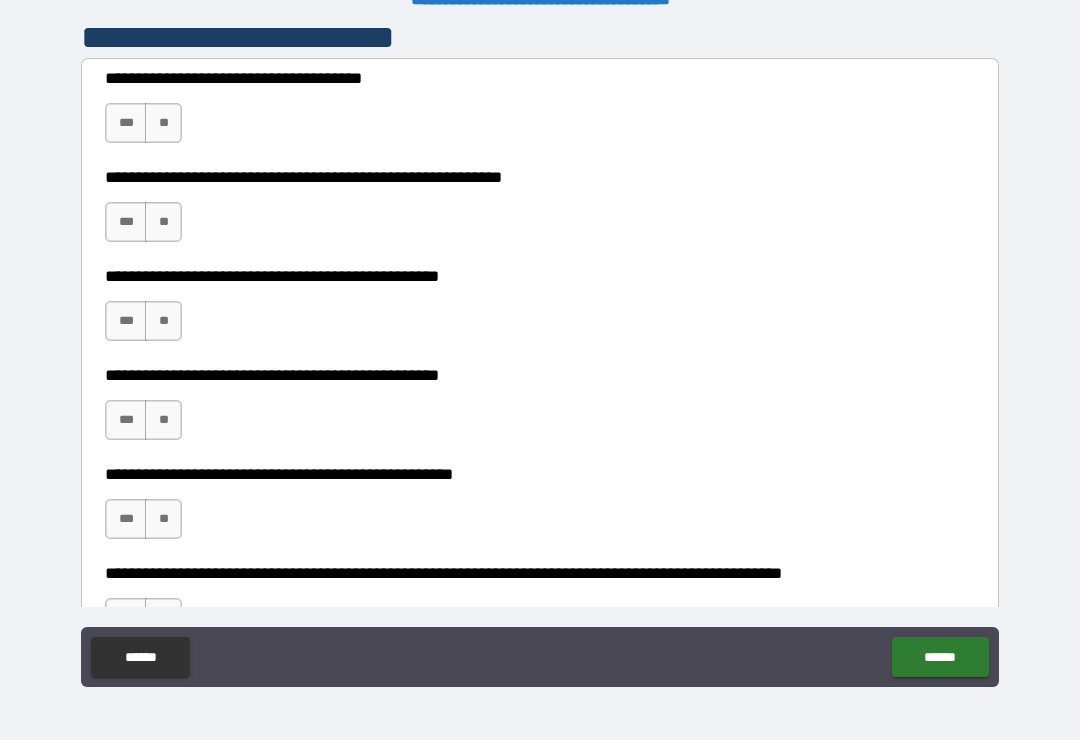 click on "***" at bounding box center (126, 123) 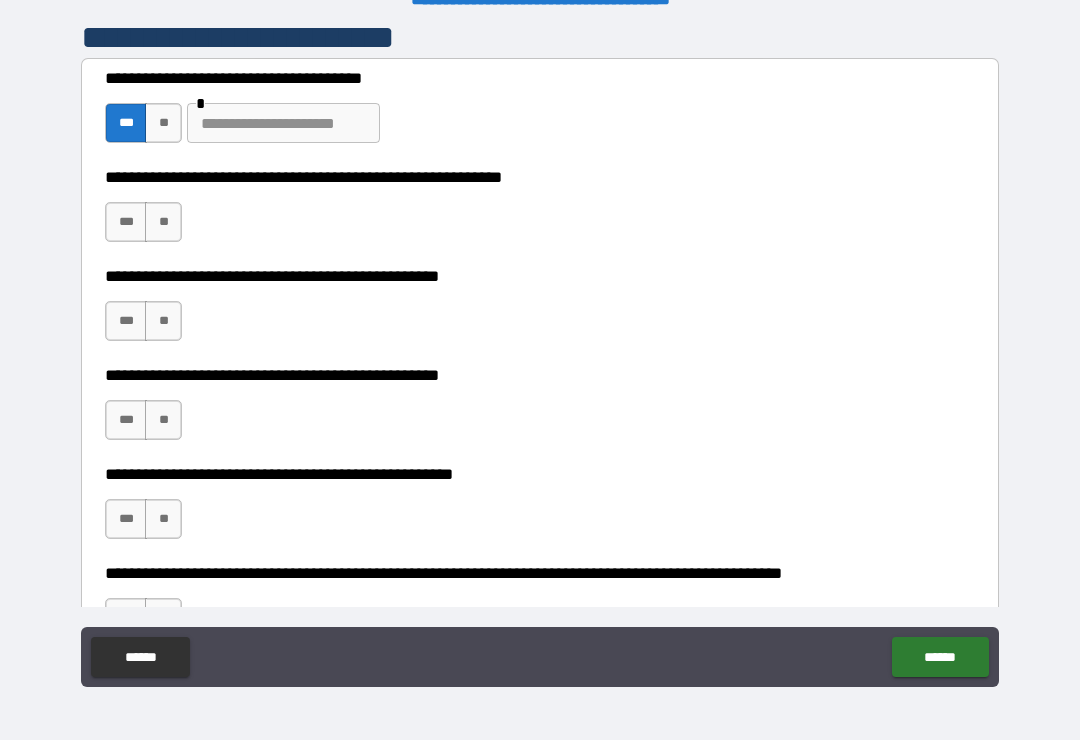 click on "***" at bounding box center (126, 222) 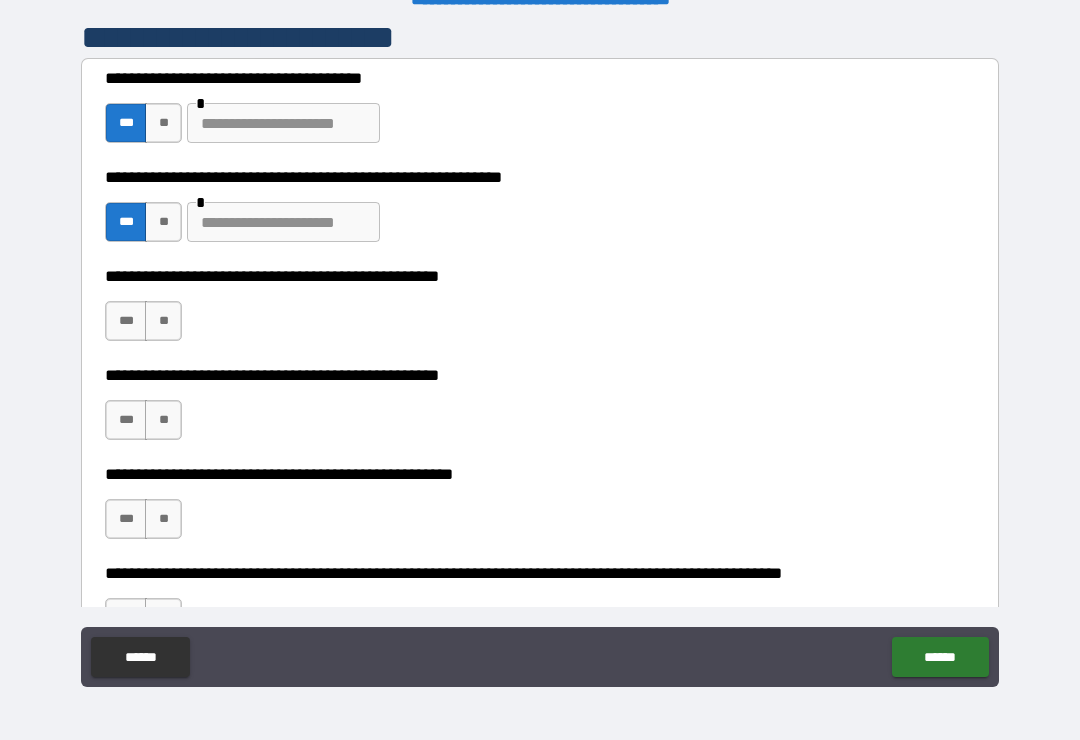 click on "**" at bounding box center [163, 222] 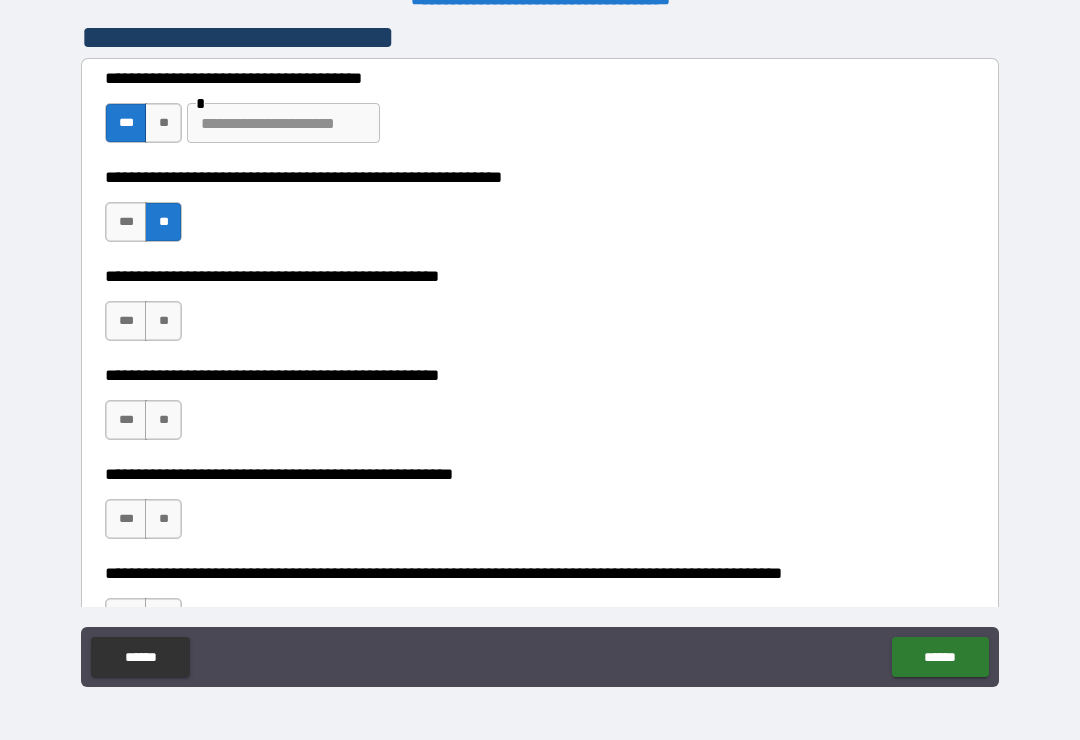 click on "**" at bounding box center (163, 321) 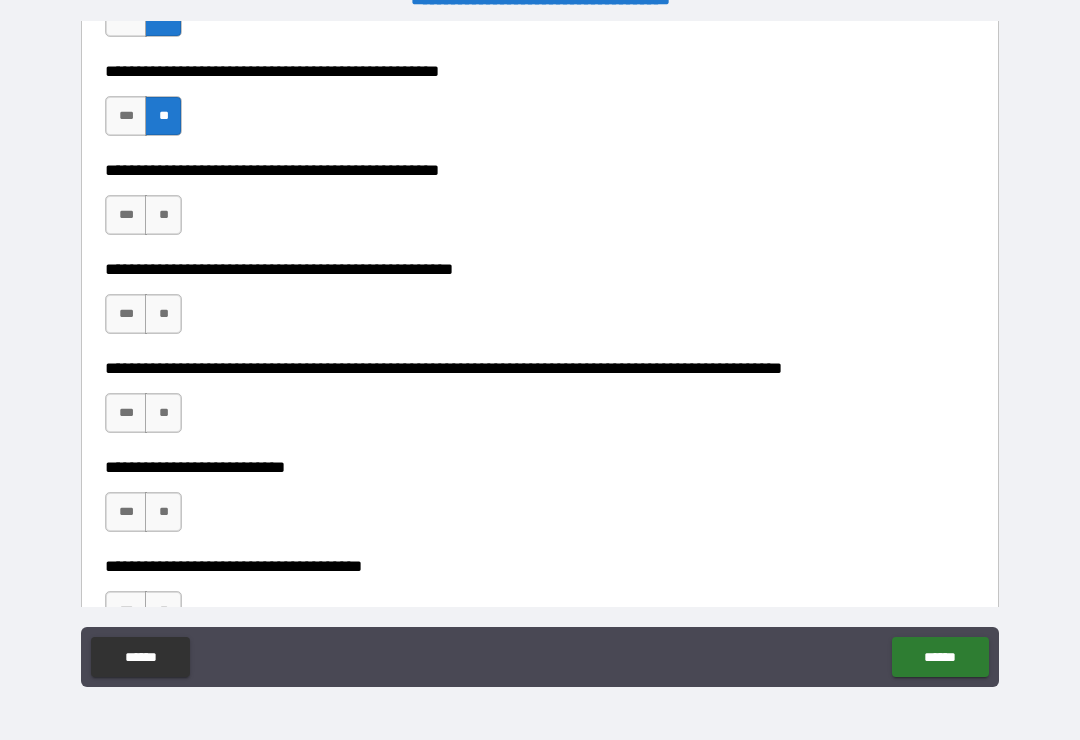 scroll, scrollTop: 632, scrollLeft: 0, axis: vertical 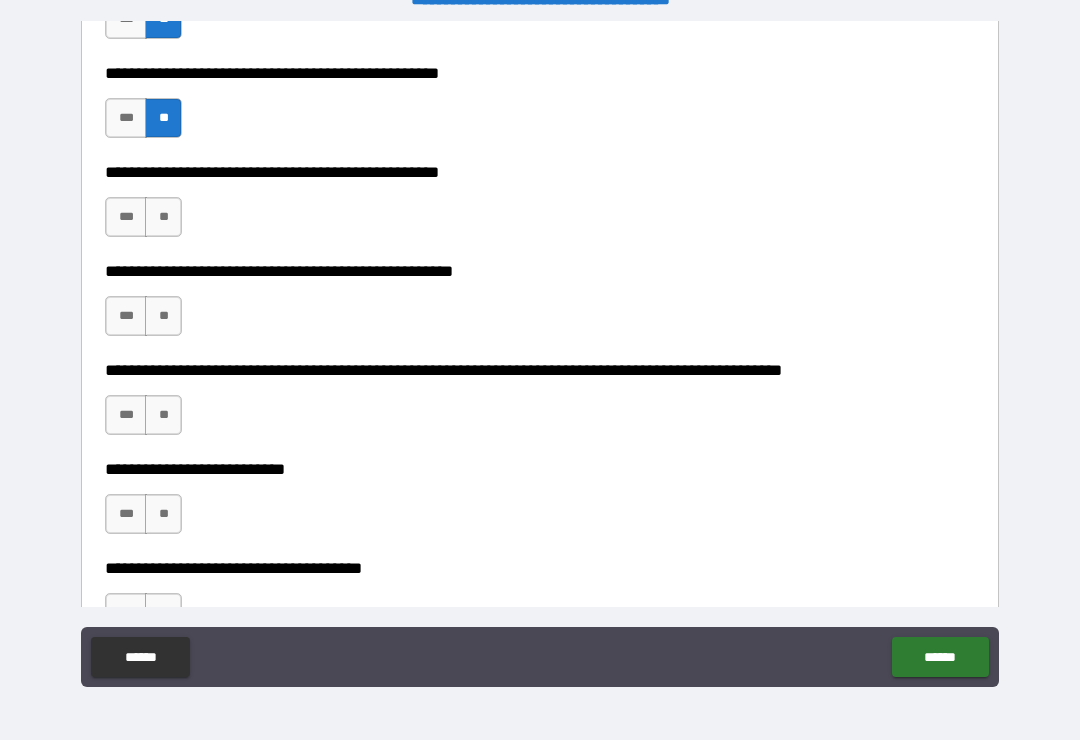 click on "***" at bounding box center (126, 217) 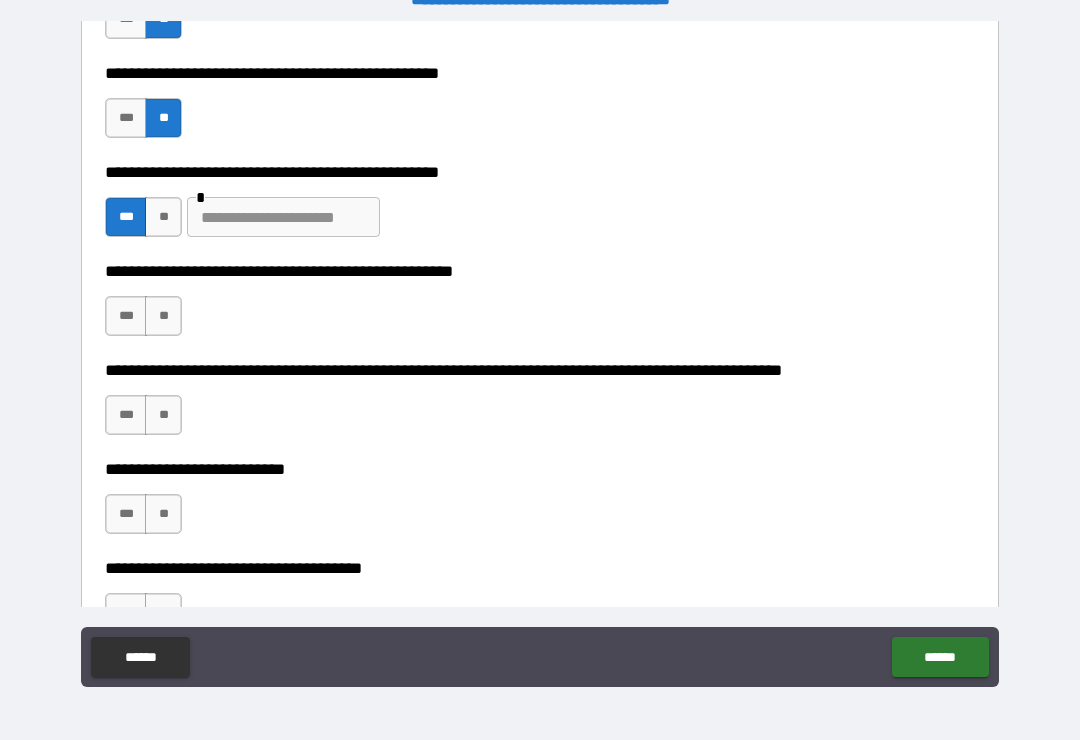 click on "**" at bounding box center [163, 217] 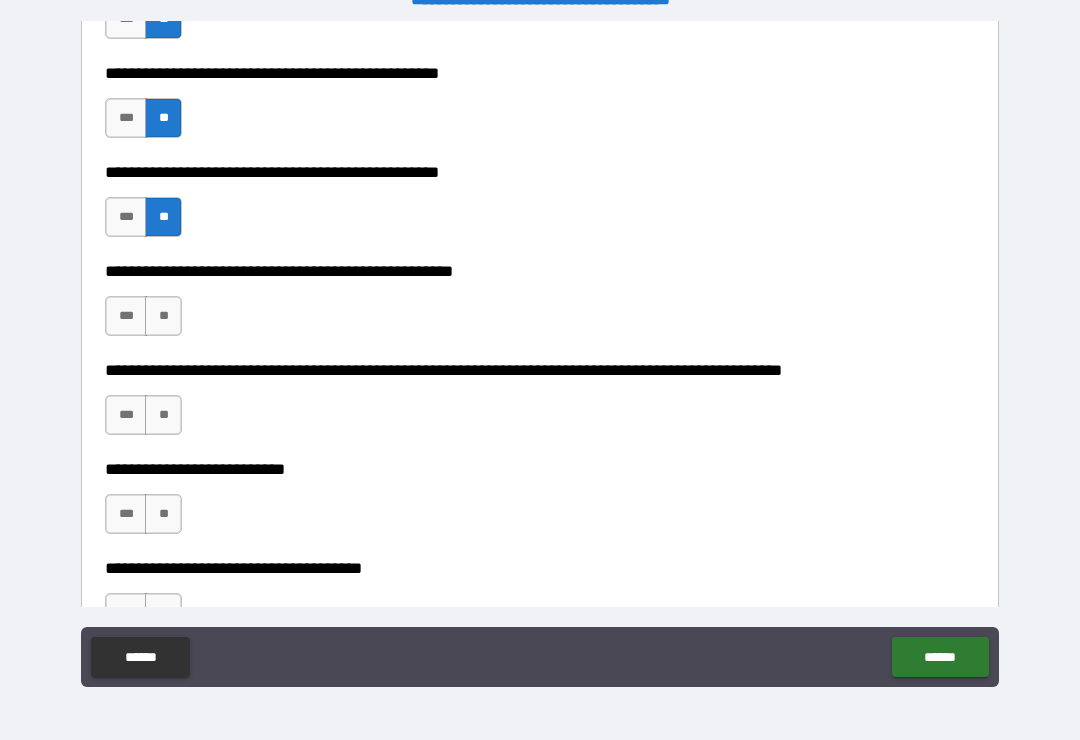 click on "**" at bounding box center (163, 316) 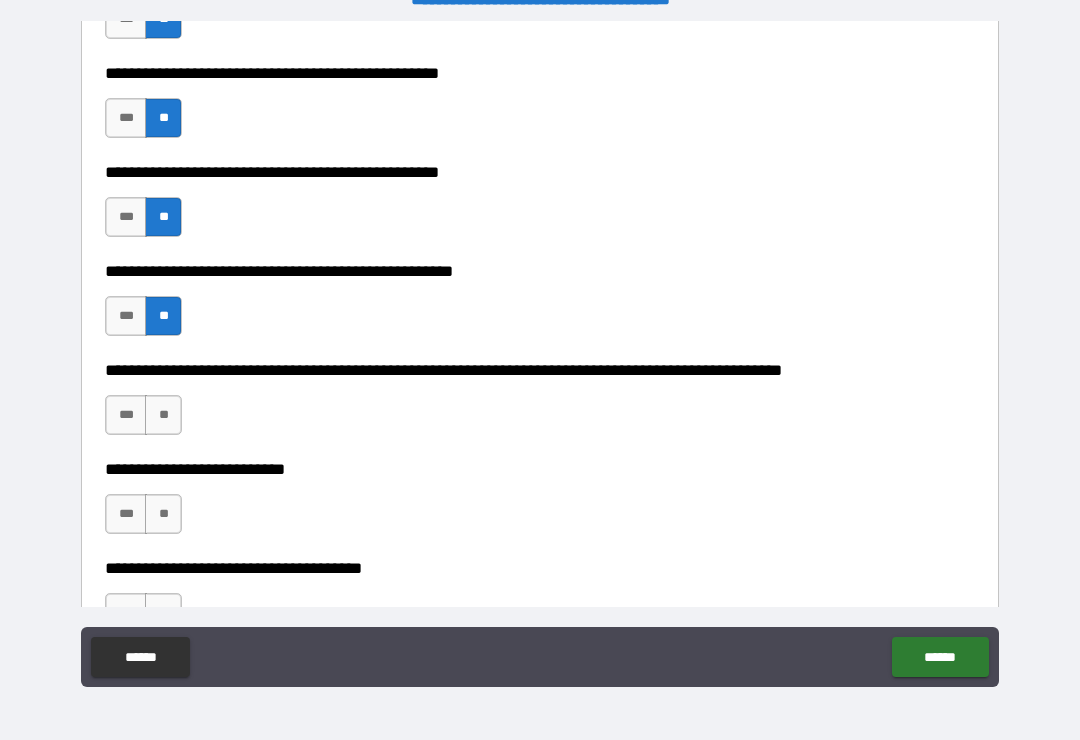 click on "**" at bounding box center (163, 415) 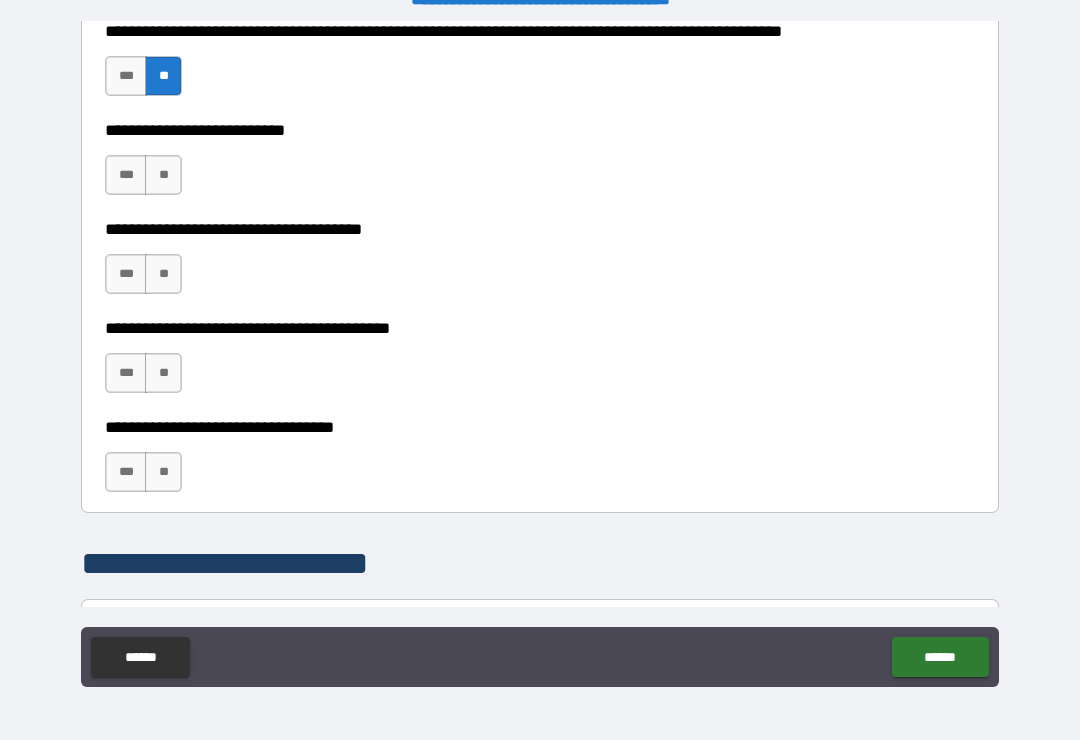 scroll, scrollTop: 981, scrollLeft: 0, axis: vertical 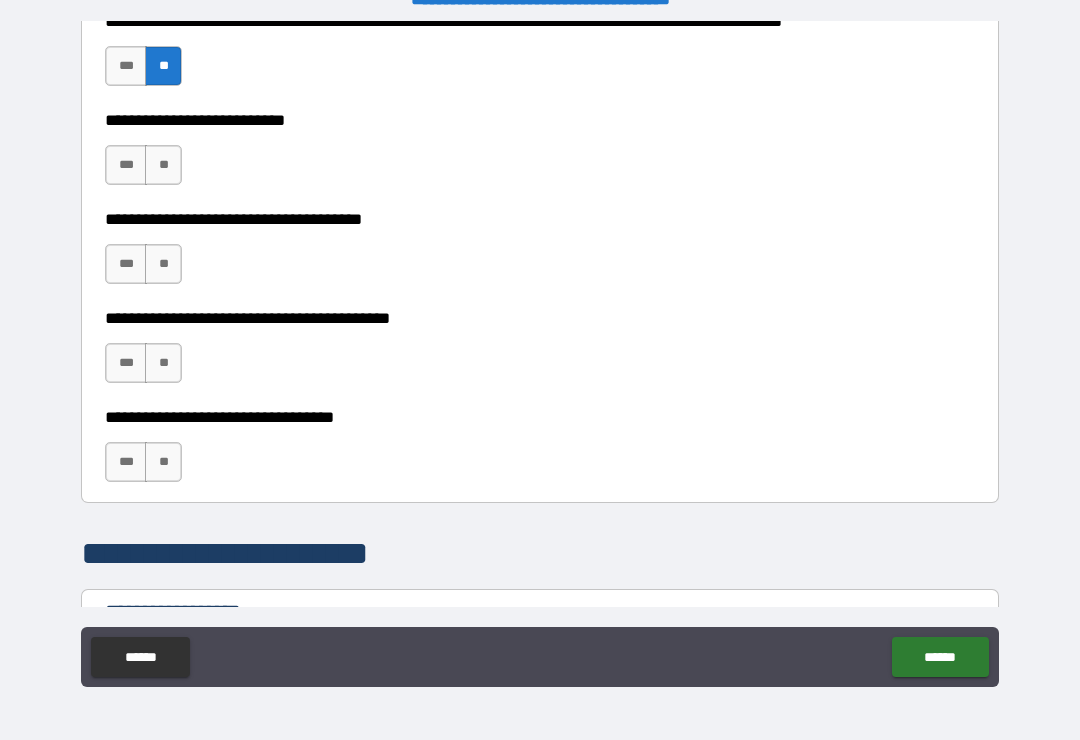 click on "**" at bounding box center (163, 165) 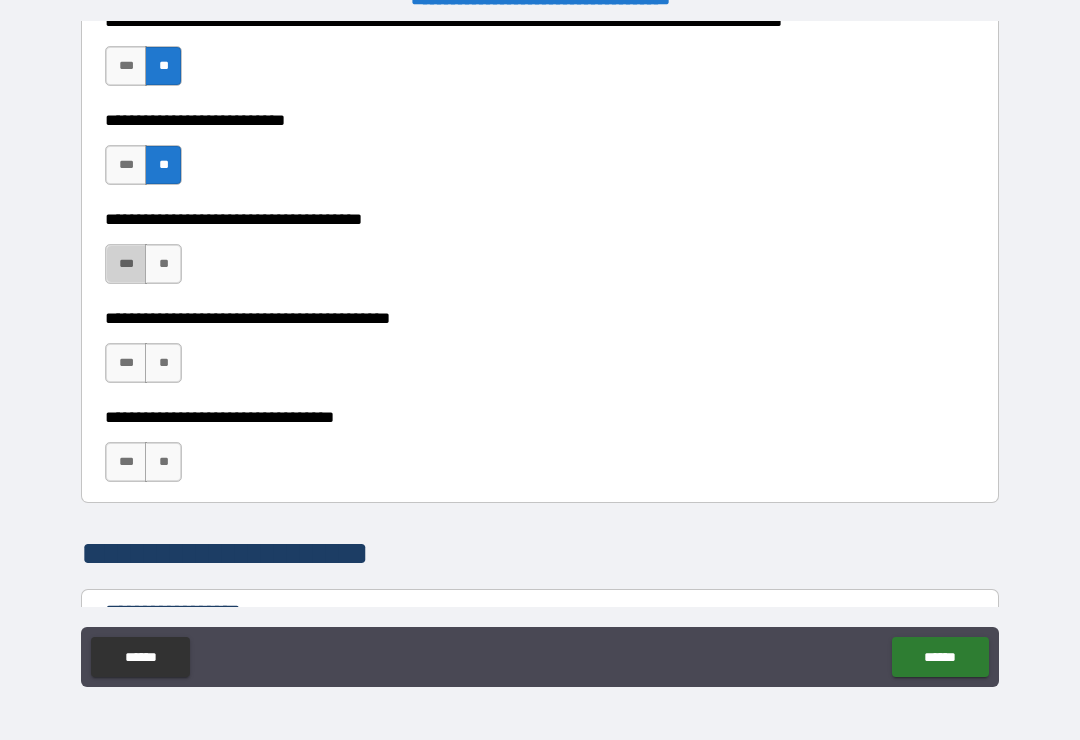click on "***" at bounding box center [126, 264] 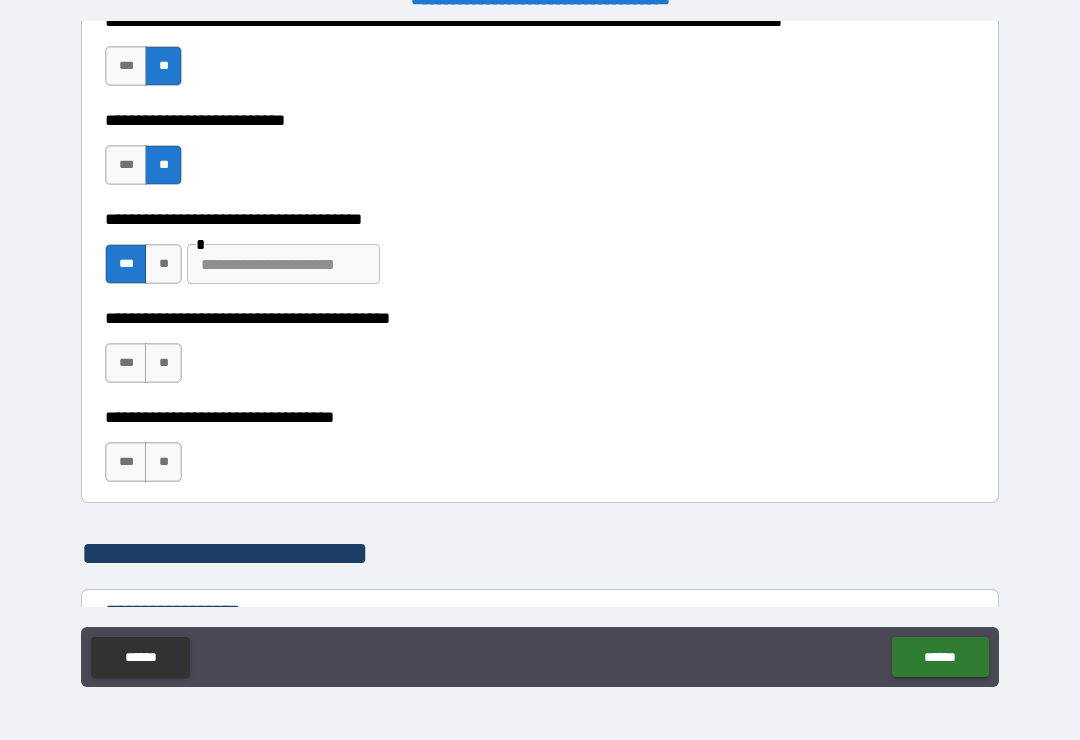 click at bounding box center [283, 264] 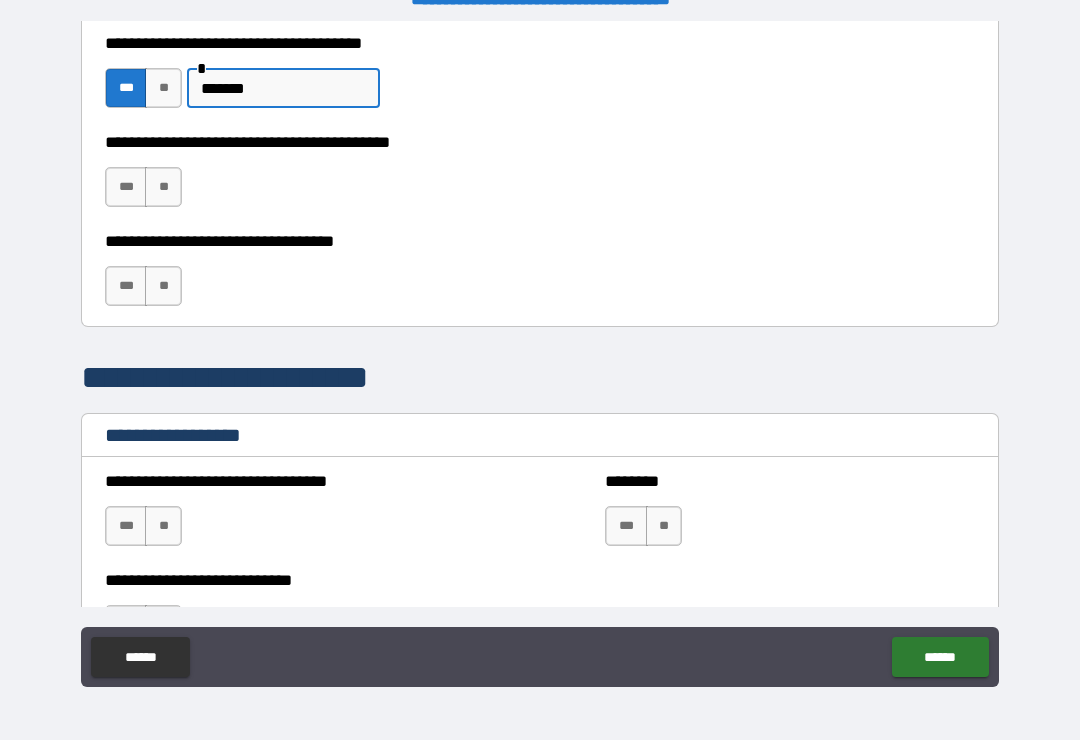 scroll, scrollTop: 1160, scrollLeft: 0, axis: vertical 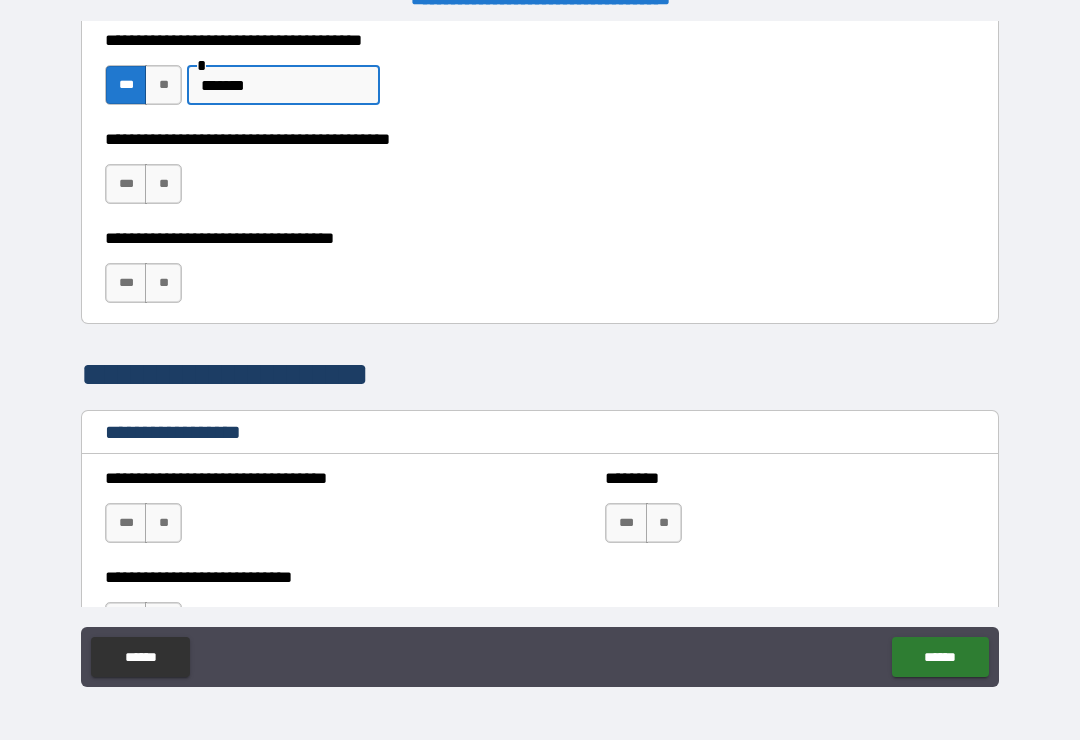 click on "**" at bounding box center [163, 184] 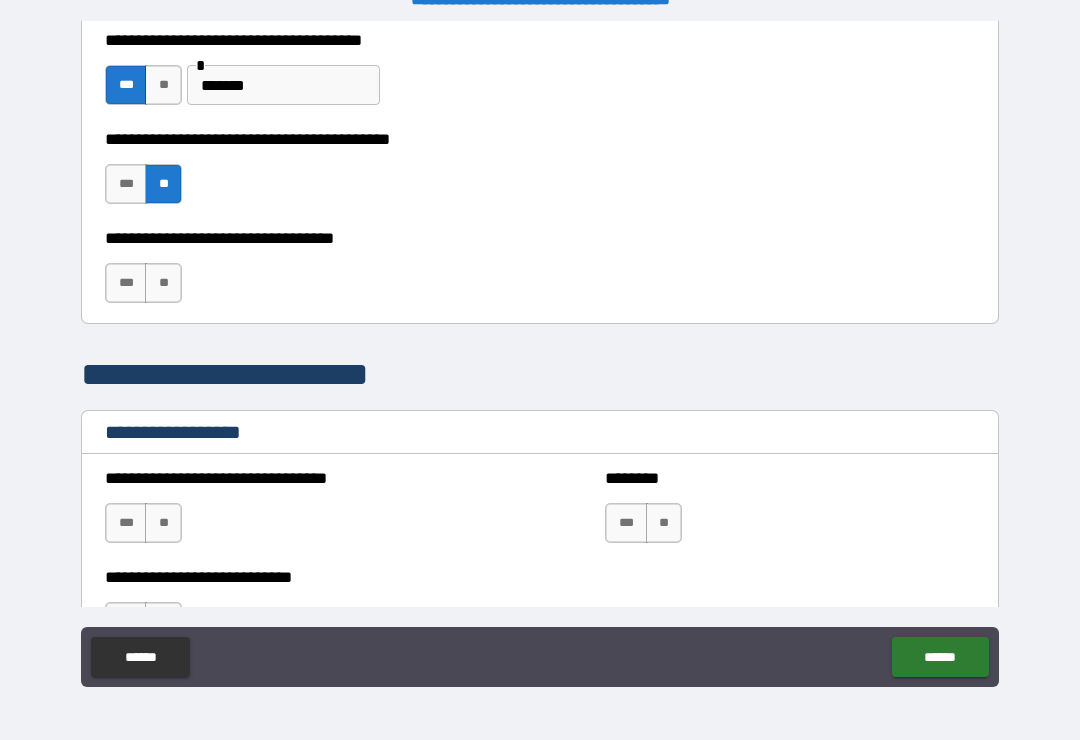 click on "**" at bounding box center [163, 283] 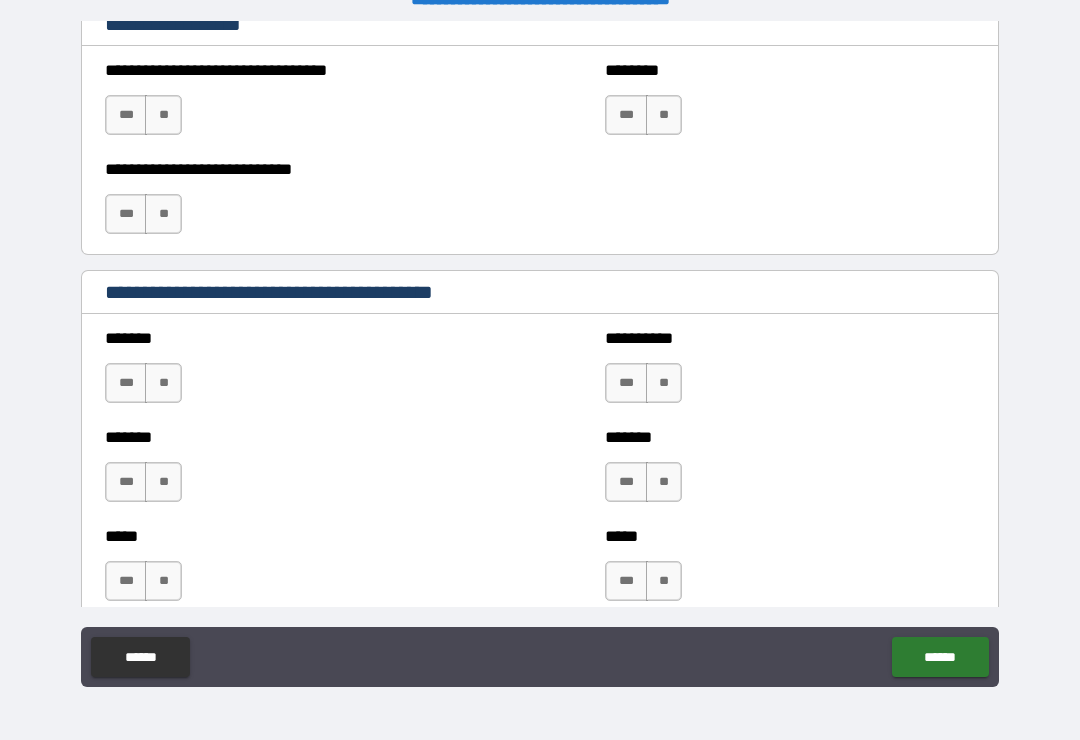 scroll, scrollTop: 1570, scrollLeft: 0, axis: vertical 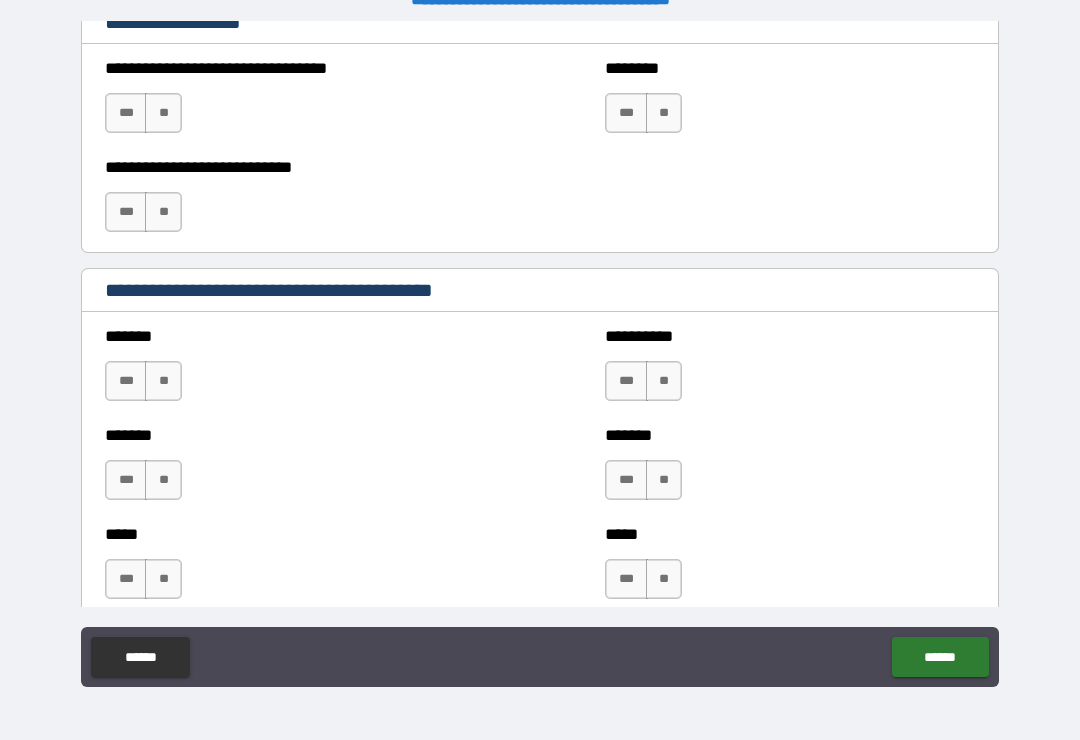 click on "**" at bounding box center [163, 113] 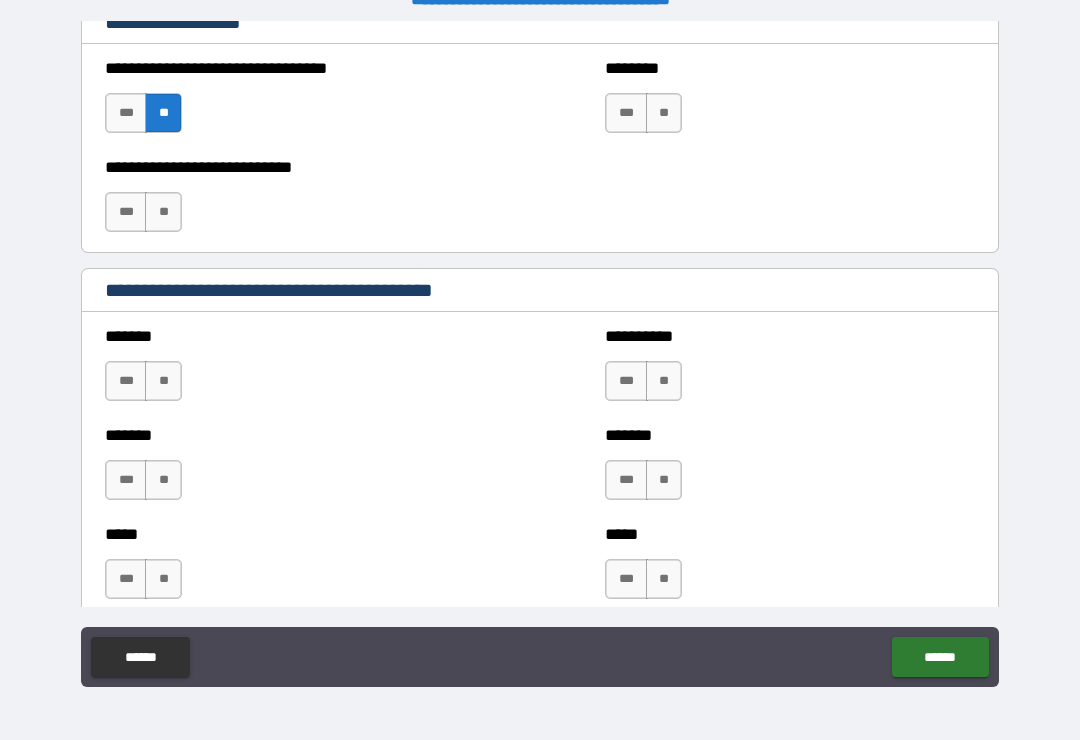click on "**" at bounding box center (664, 113) 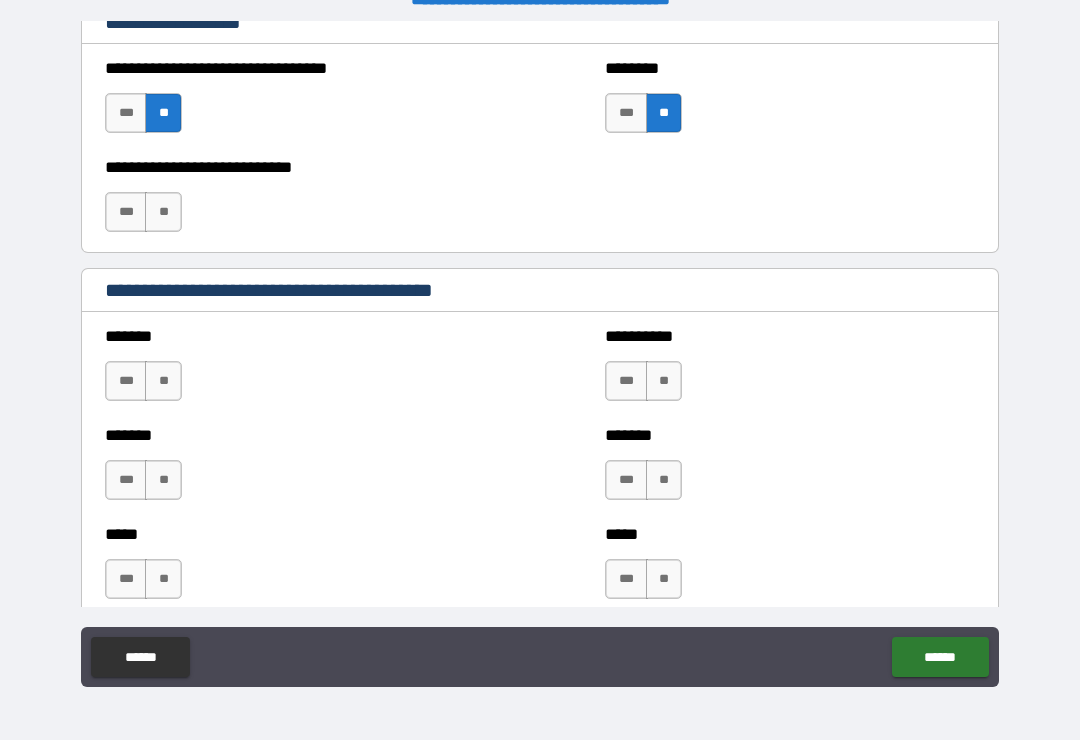 click on "**" at bounding box center (163, 212) 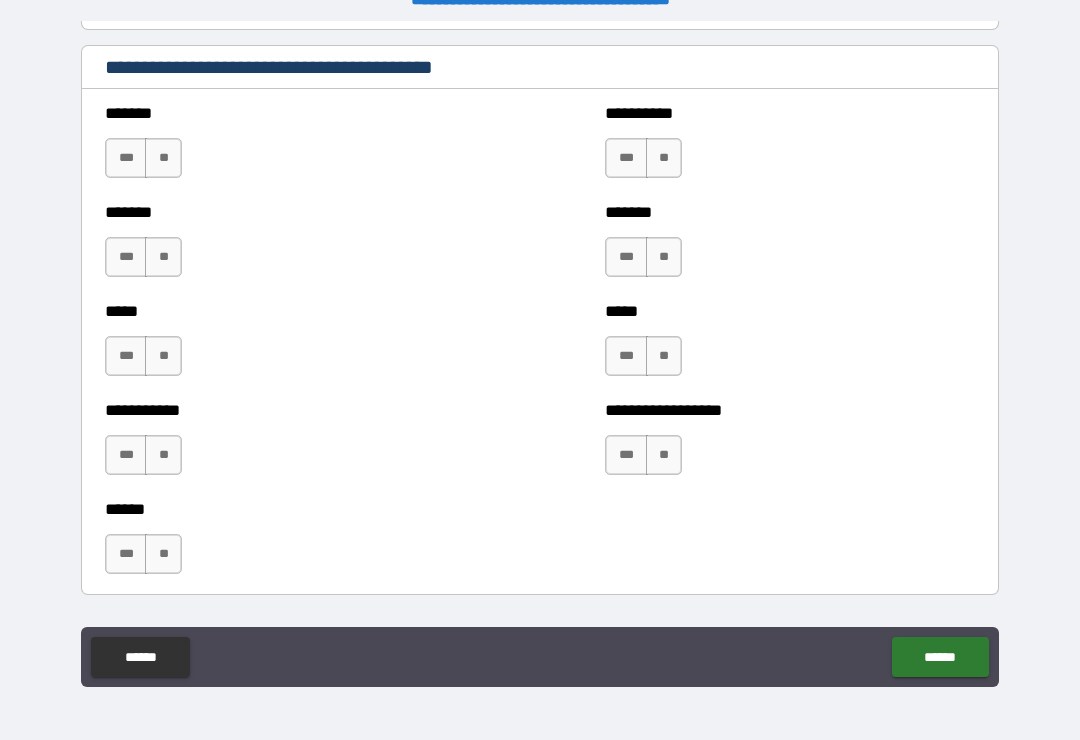 scroll, scrollTop: 1784, scrollLeft: 0, axis: vertical 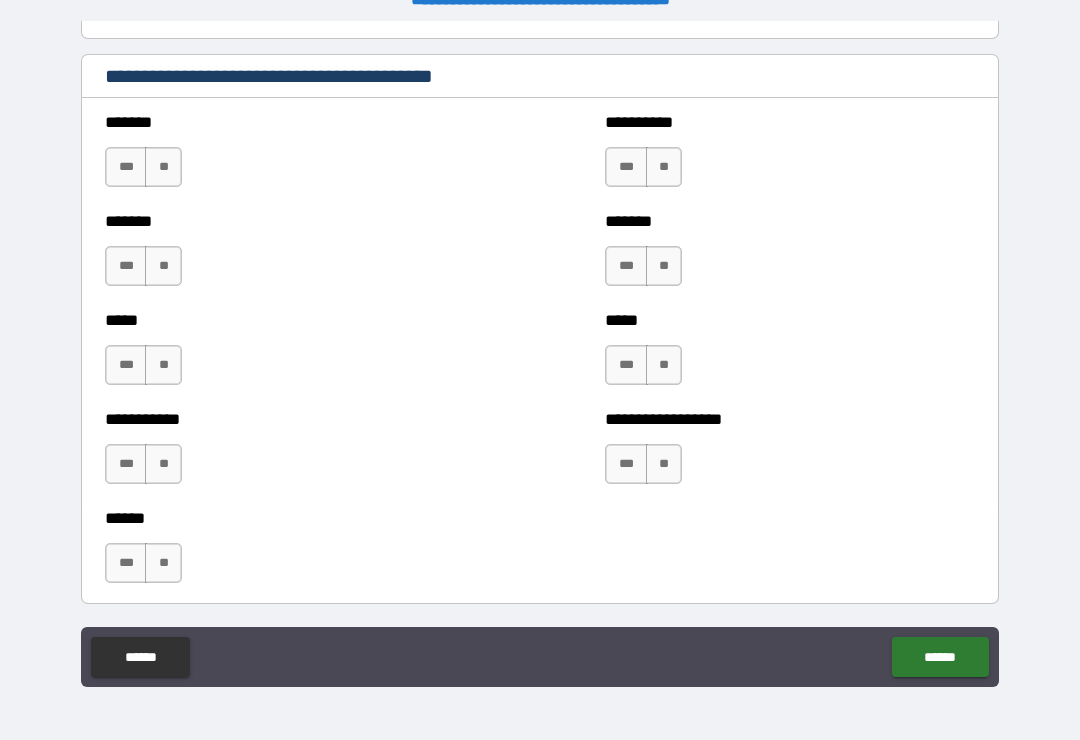 click on "**" at bounding box center (163, 167) 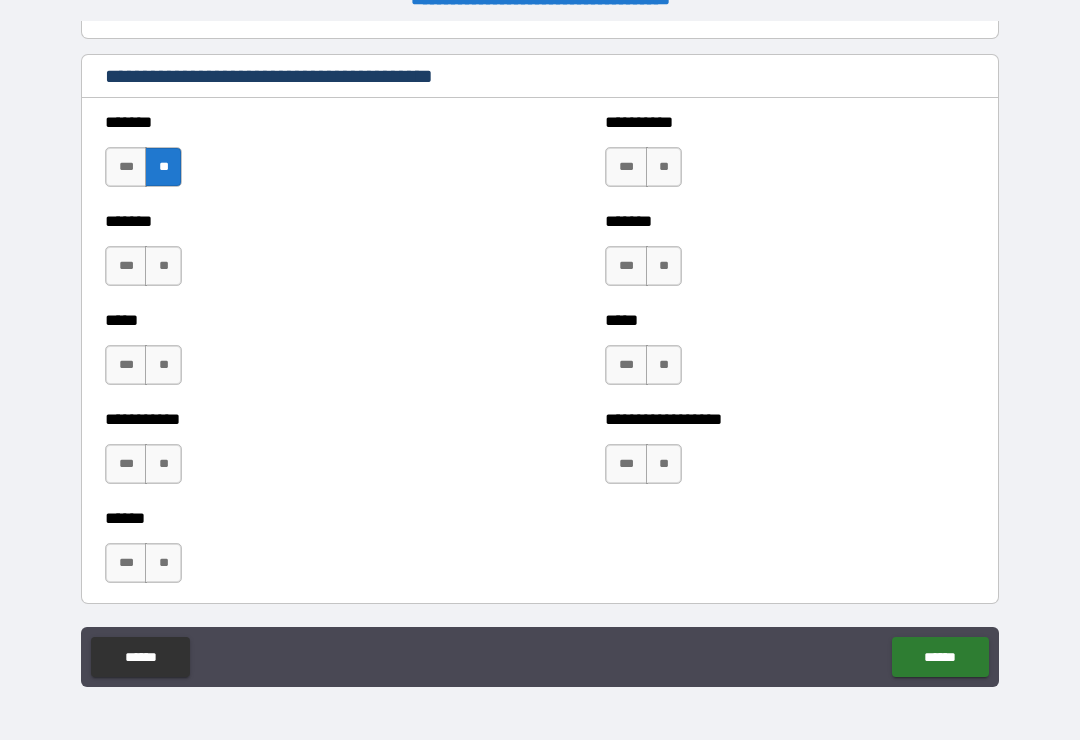 click on "**" at bounding box center (163, 266) 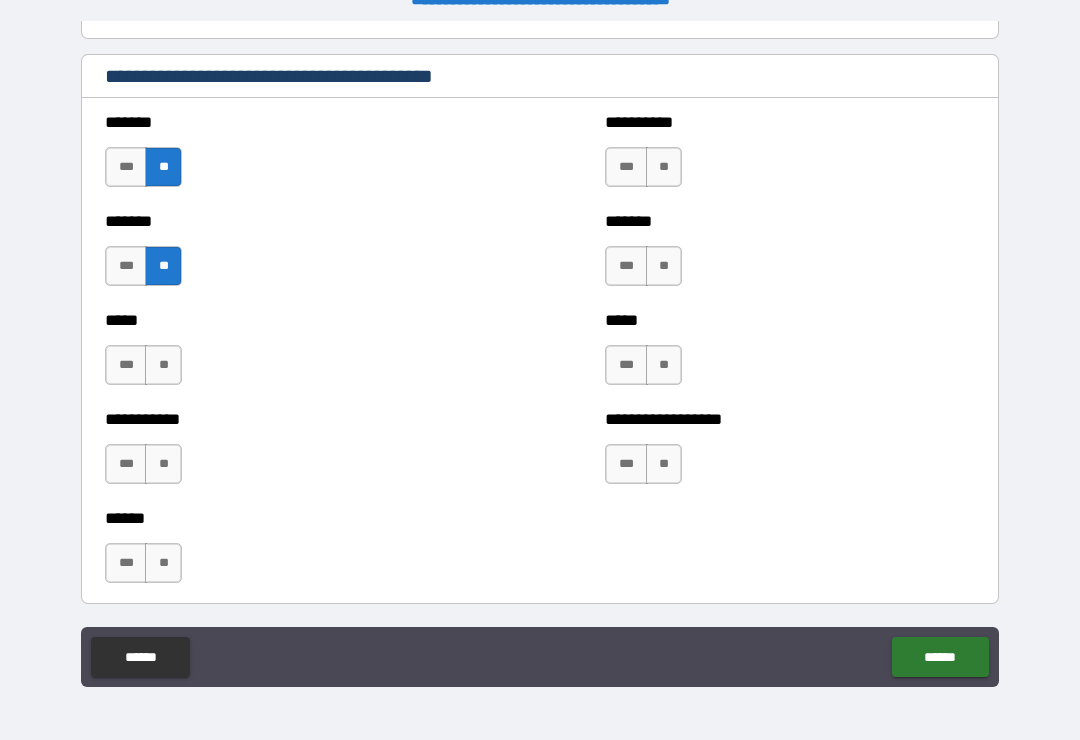 click on "**" at bounding box center [163, 365] 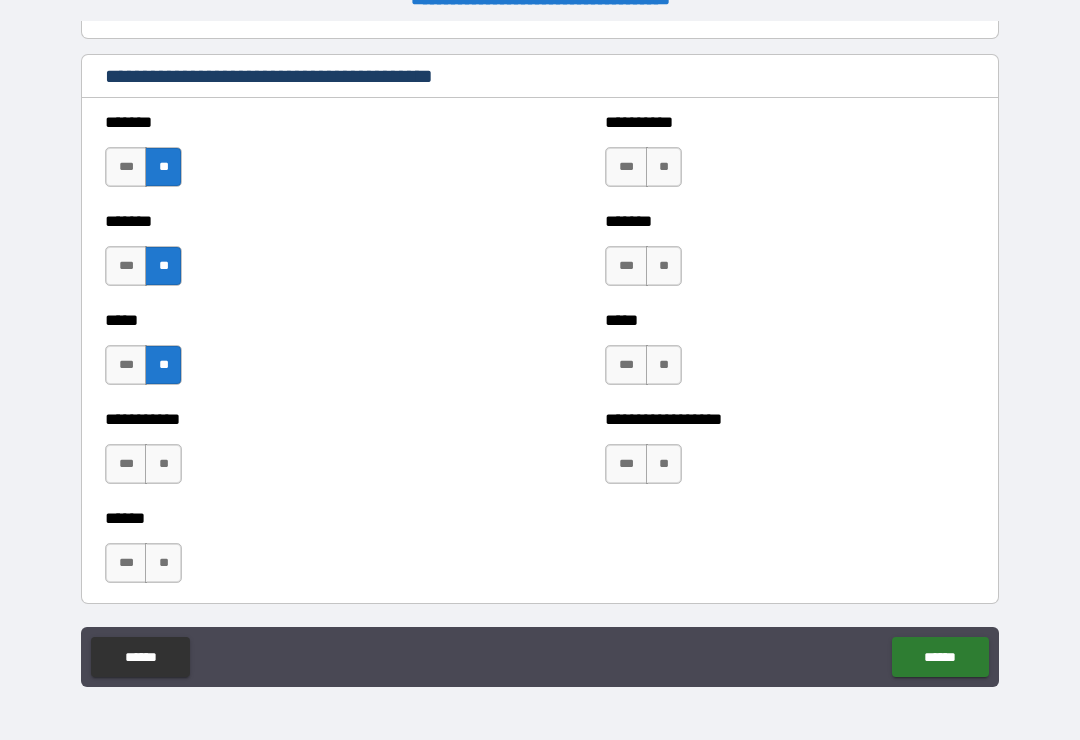 click on "**" at bounding box center (163, 464) 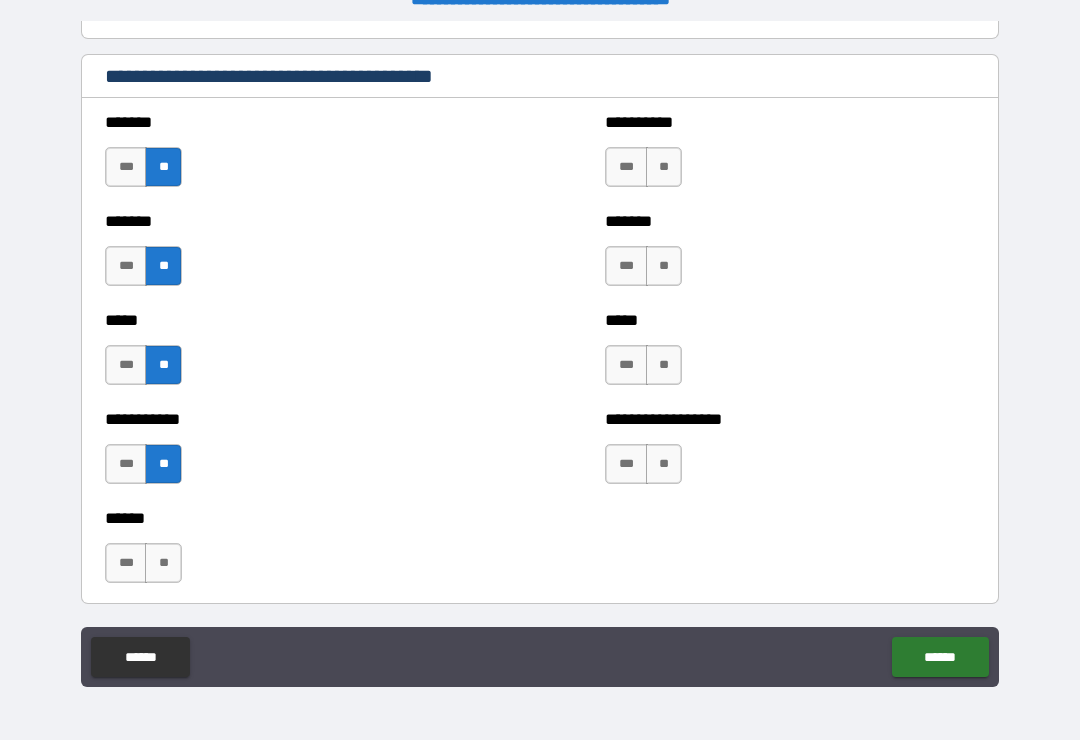 click on "**" at bounding box center [163, 563] 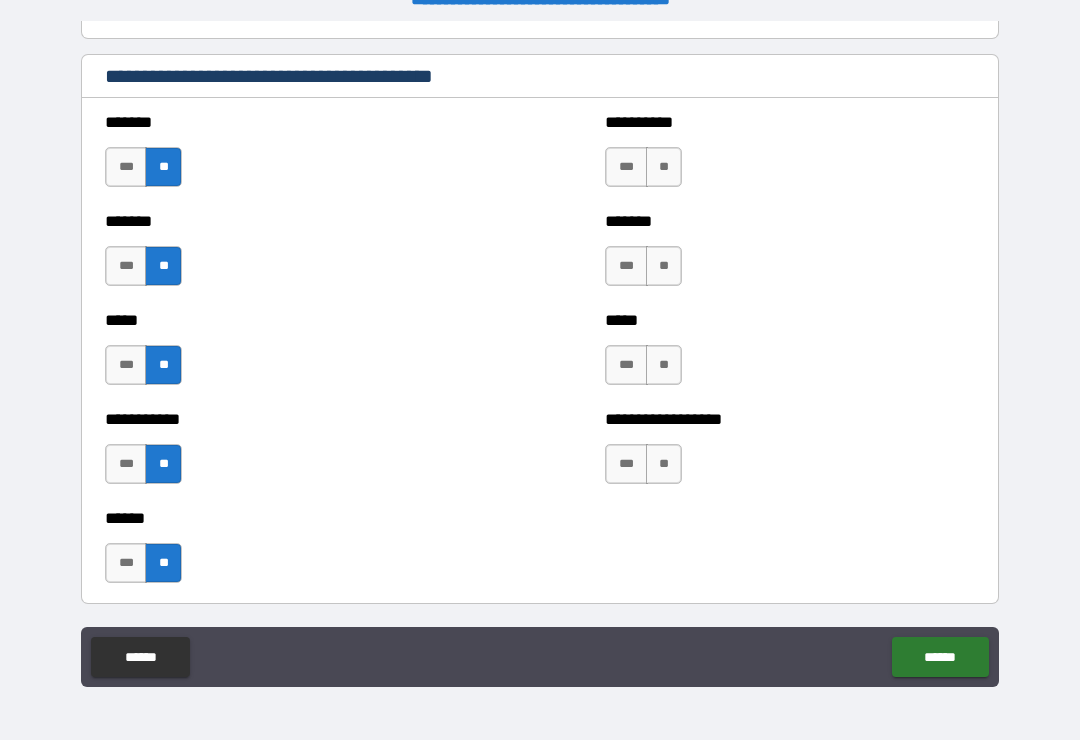 click on "**" at bounding box center (664, 167) 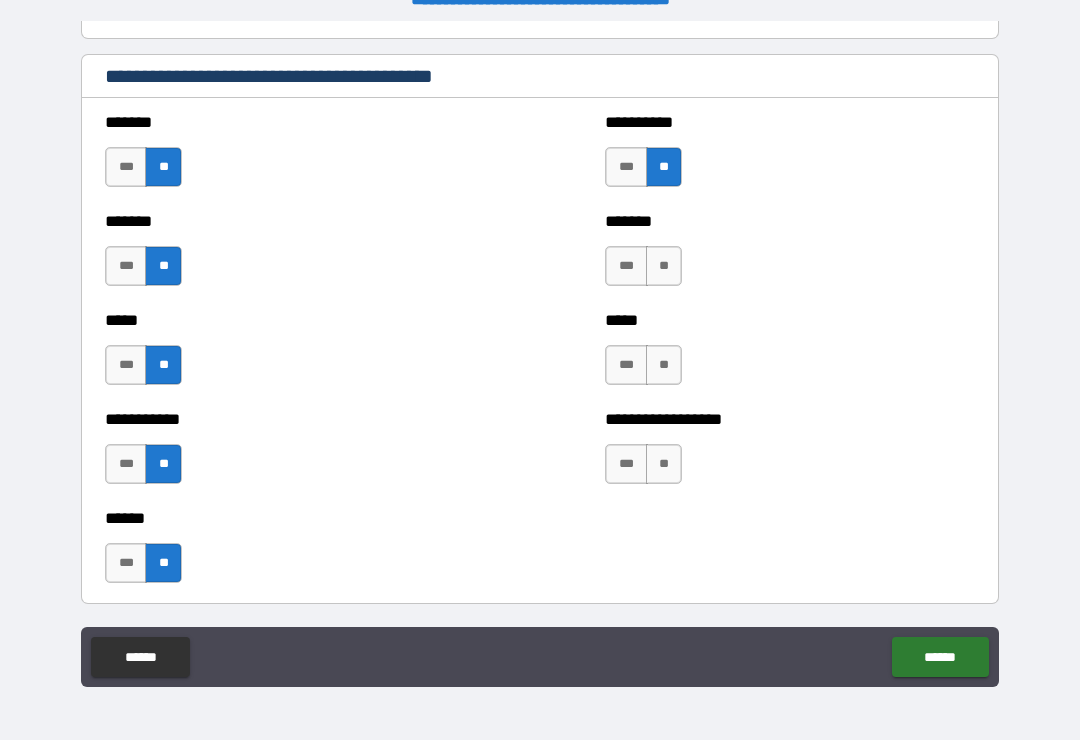 click on "**" at bounding box center [664, 266] 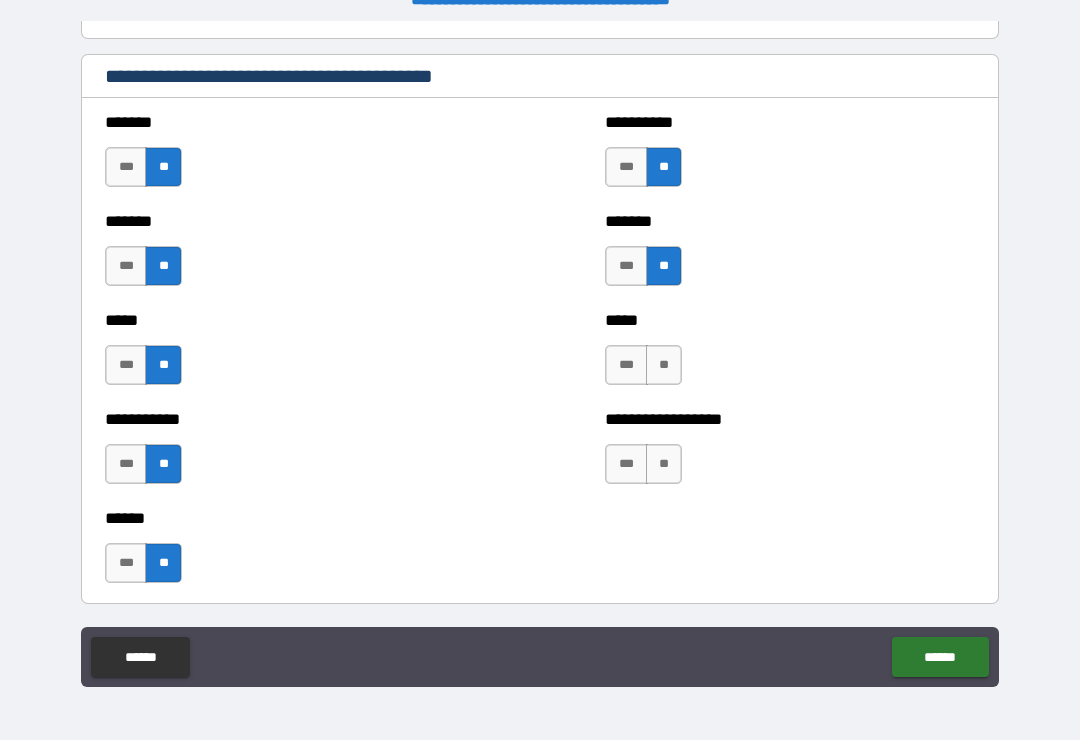 click on "**" at bounding box center [664, 365] 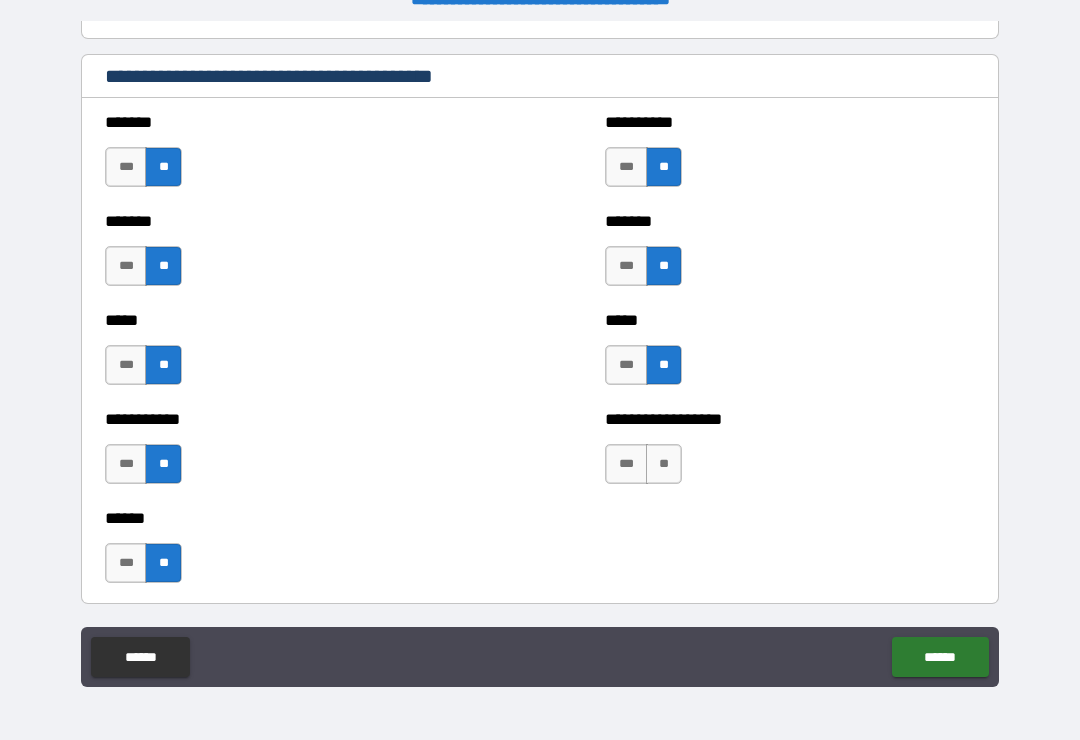click on "**" at bounding box center [664, 464] 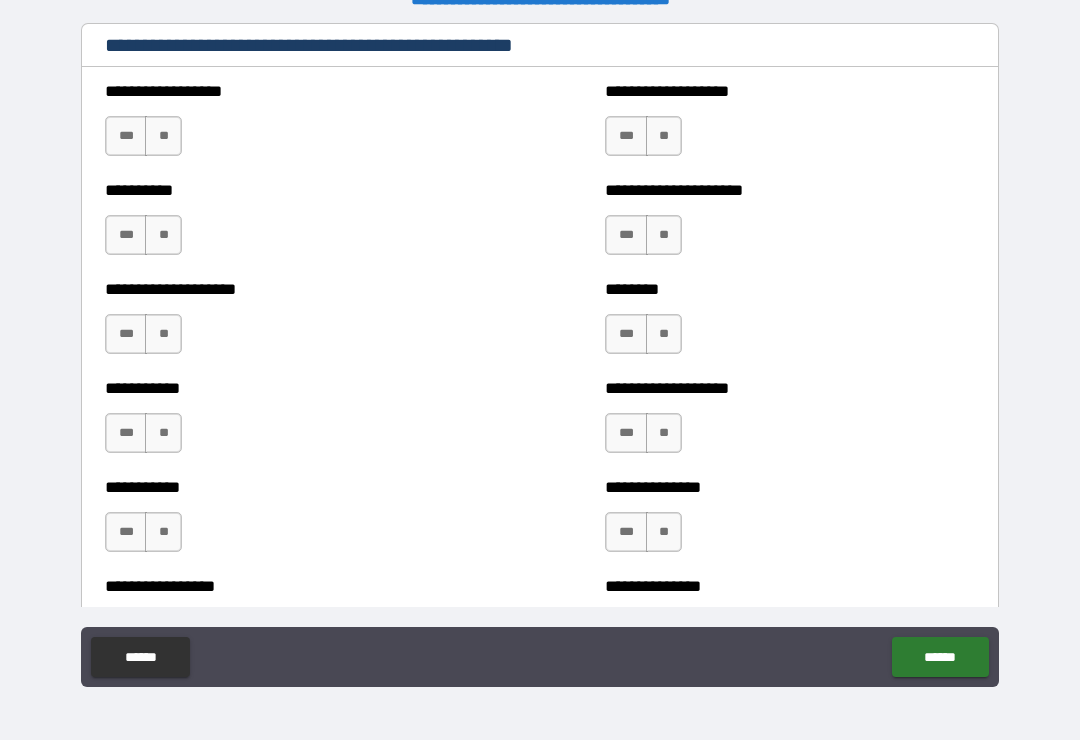 scroll, scrollTop: 2452, scrollLeft: 0, axis: vertical 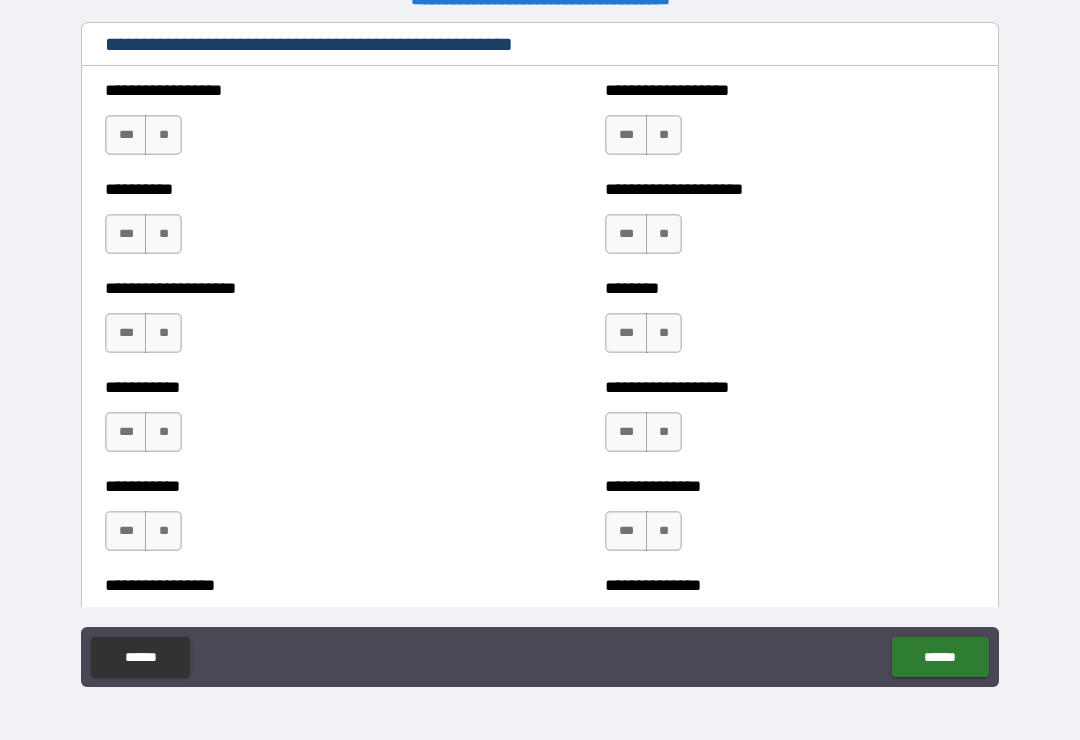 click on "**" at bounding box center (163, 135) 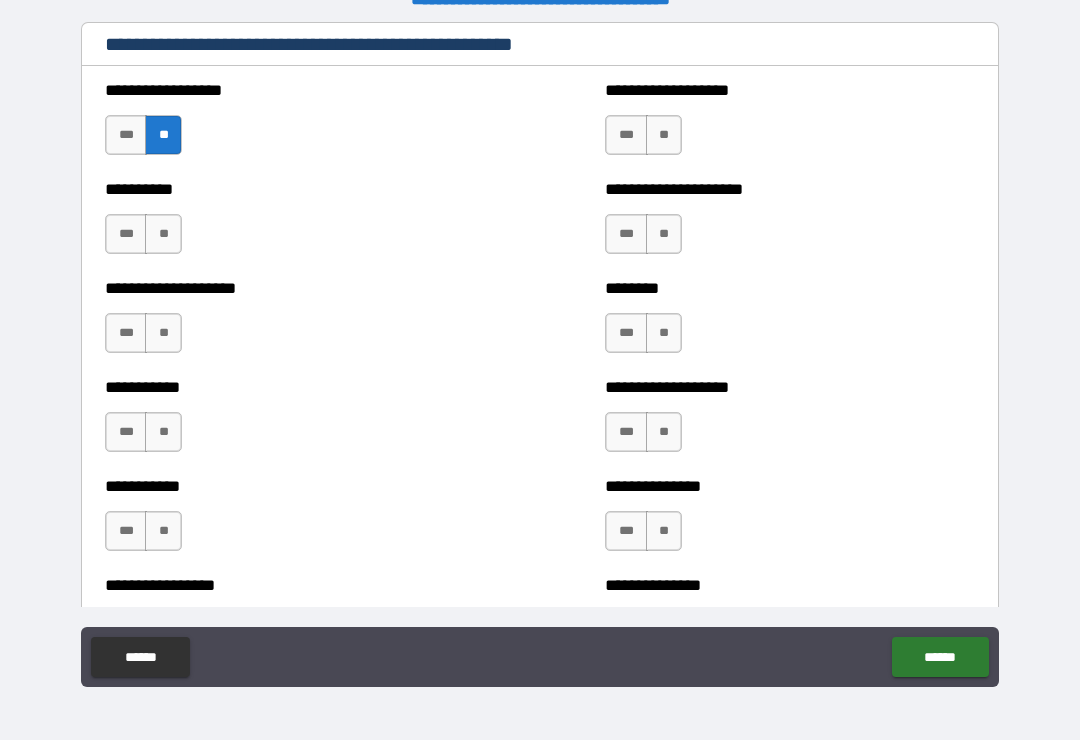 click on "**" at bounding box center (163, 234) 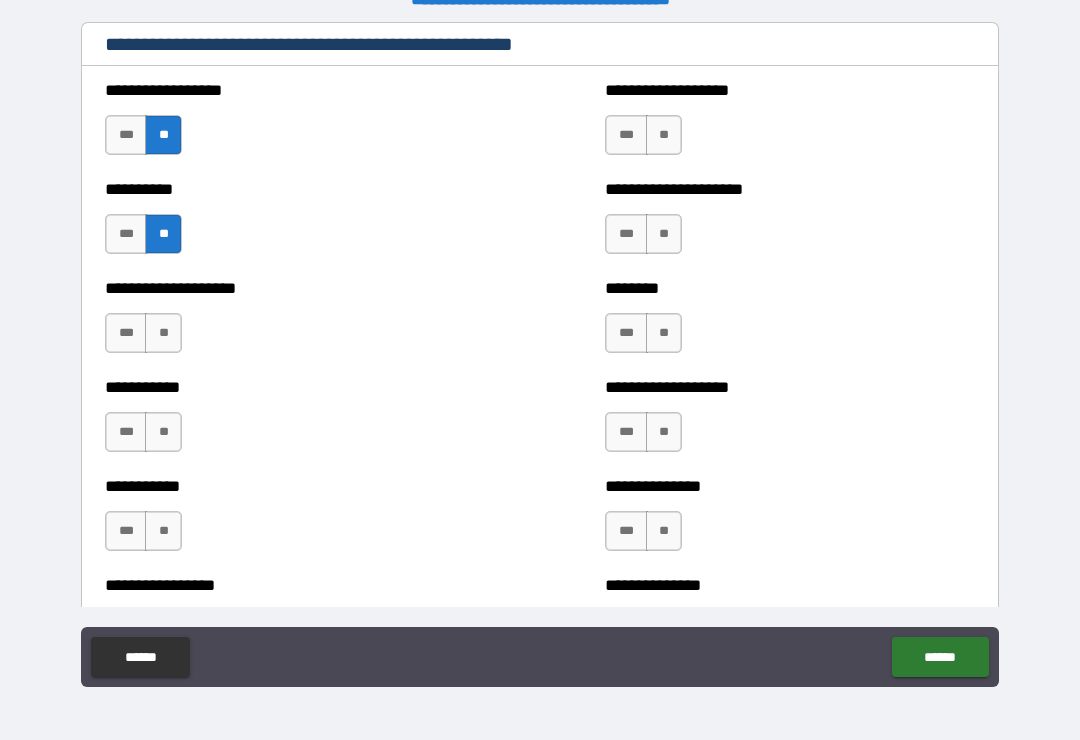 click on "**" at bounding box center (163, 333) 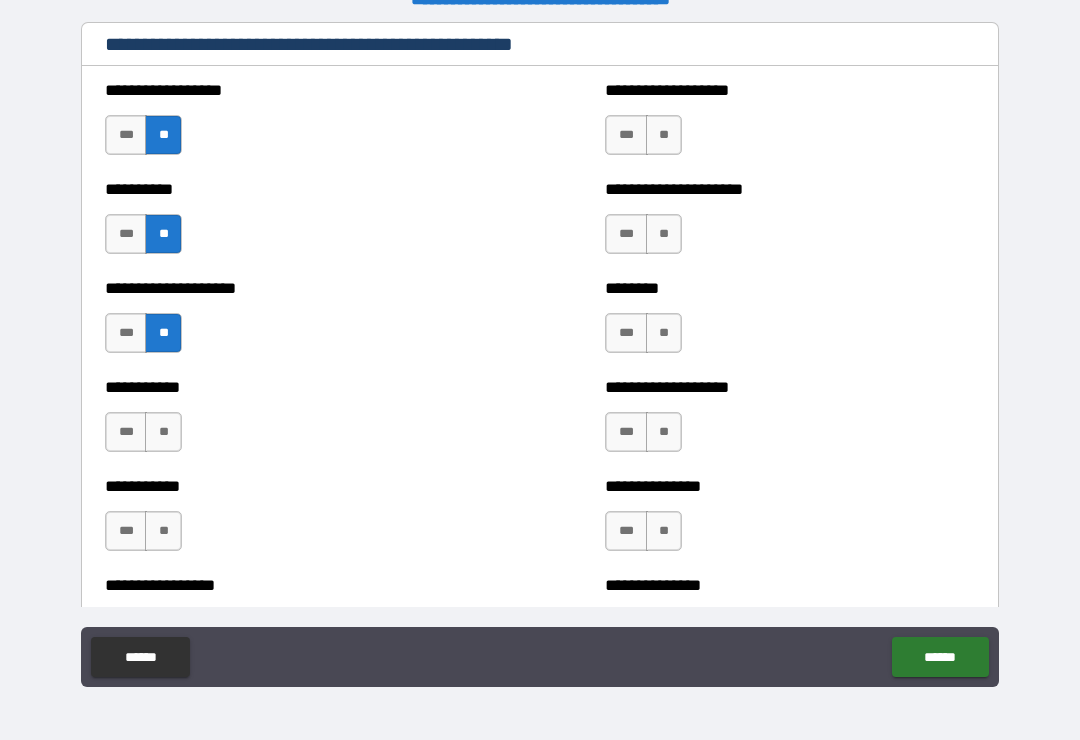 click on "**" at bounding box center [163, 432] 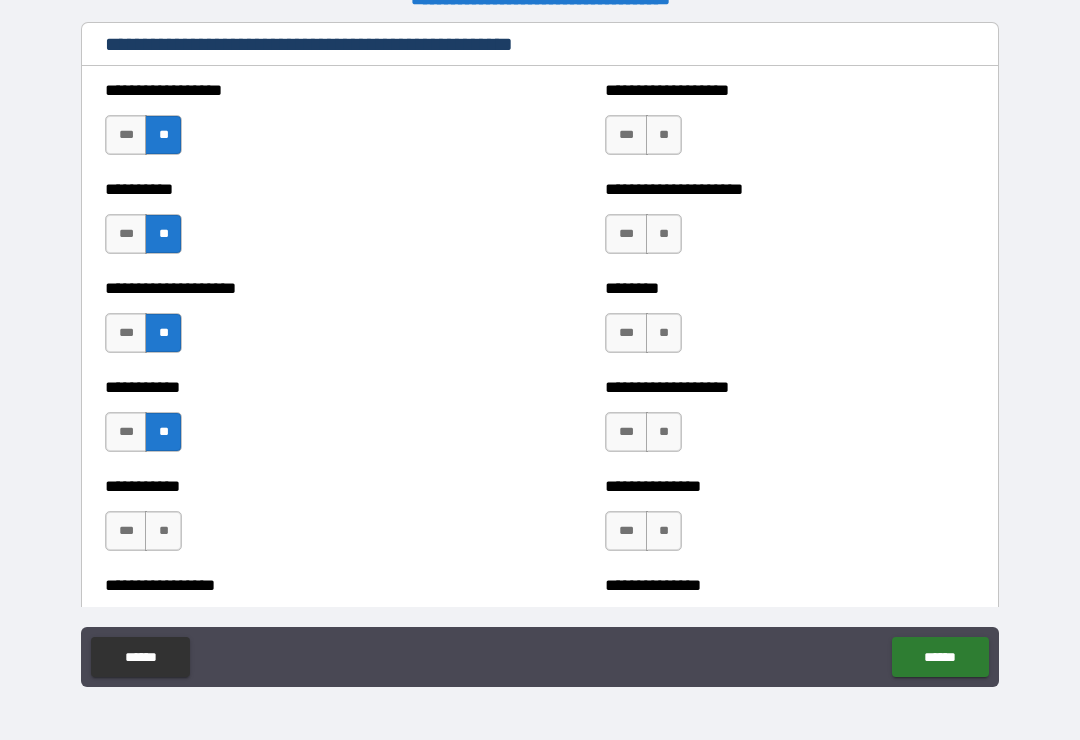 click on "**" at bounding box center [163, 531] 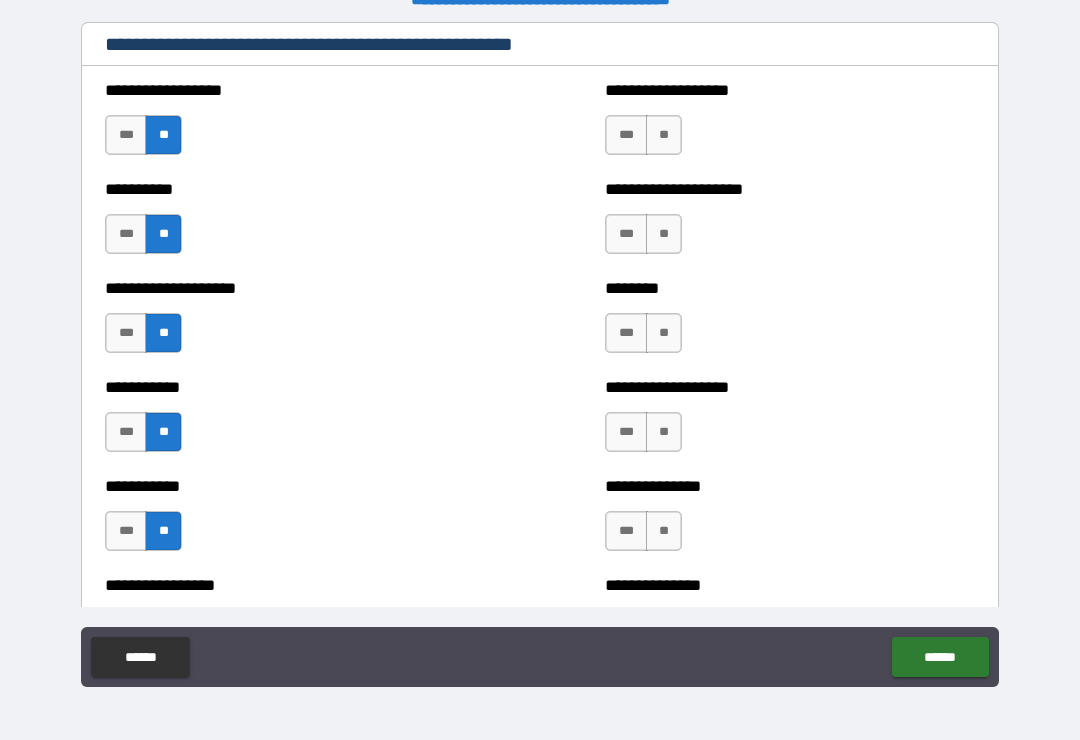 click on "**" at bounding box center (664, 135) 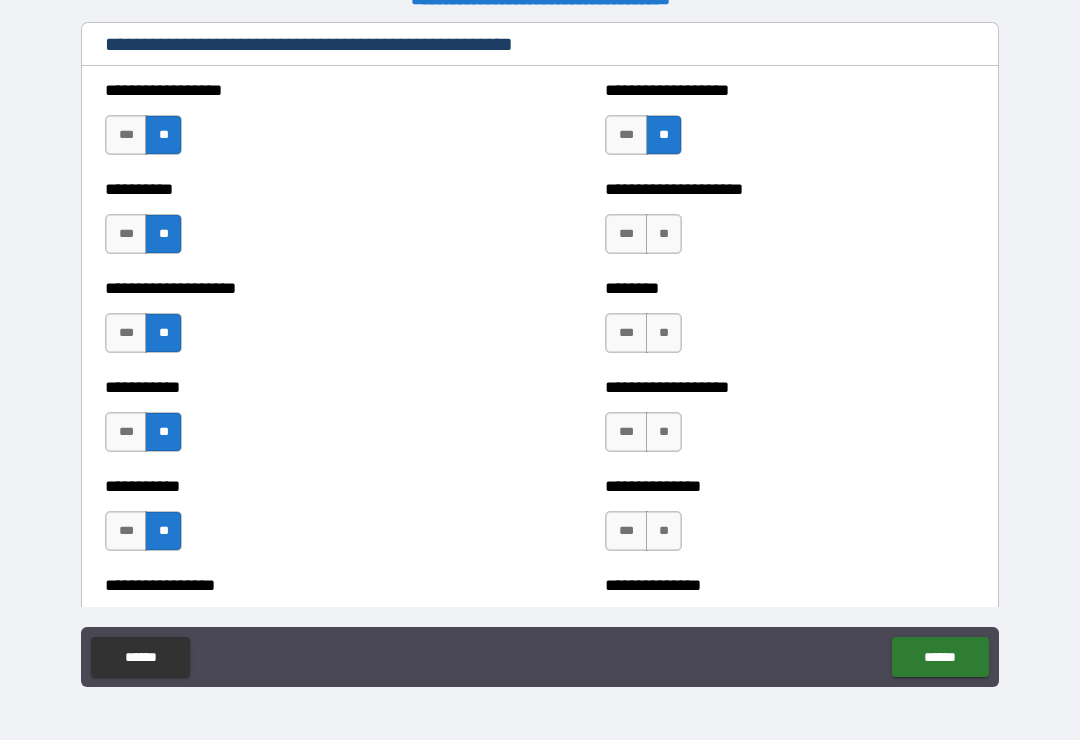 click on "**" at bounding box center (664, 234) 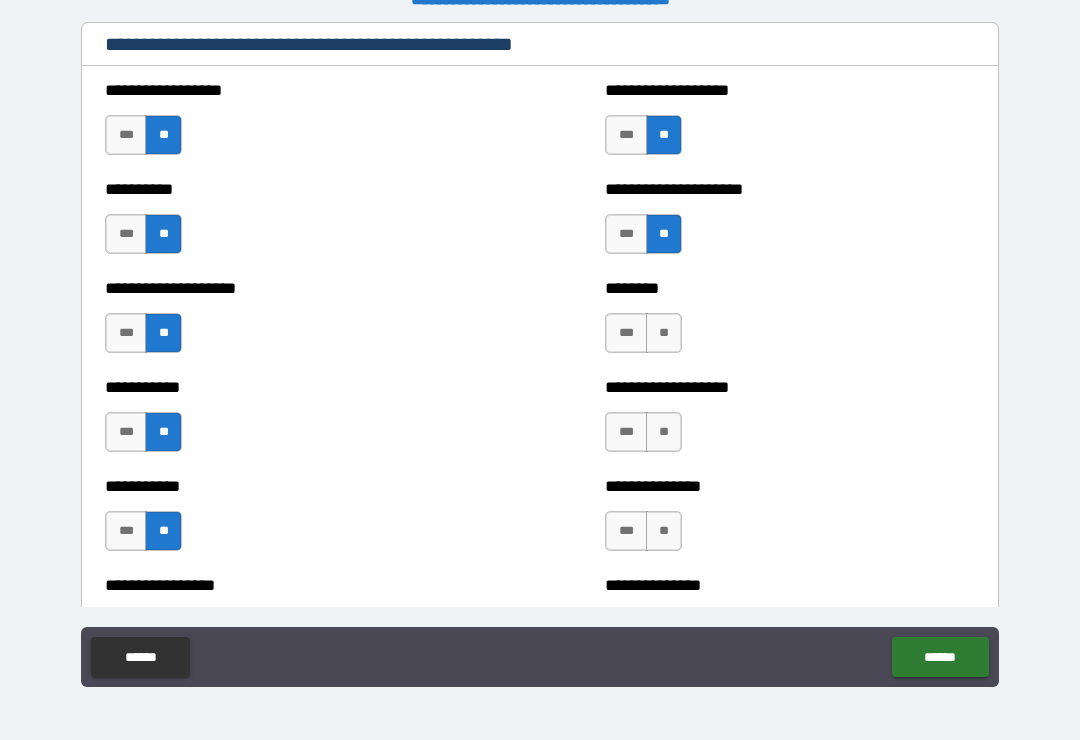 click on "**" at bounding box center (664, 333) 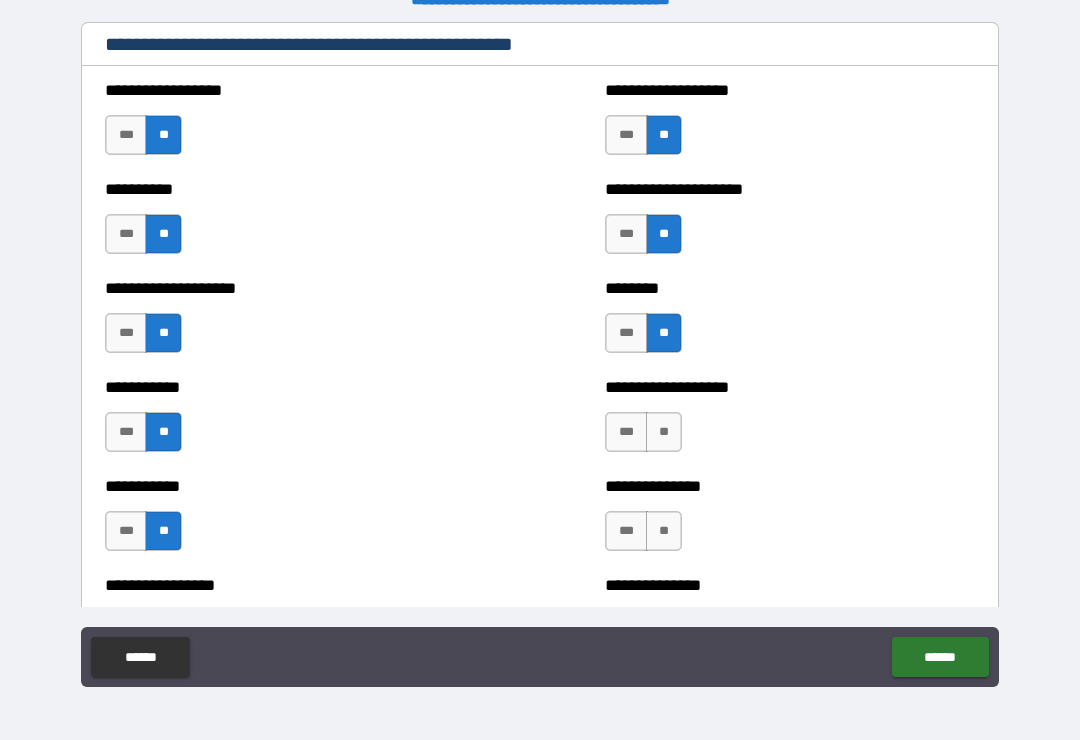 click on "**" at bounding box center [664, 432] 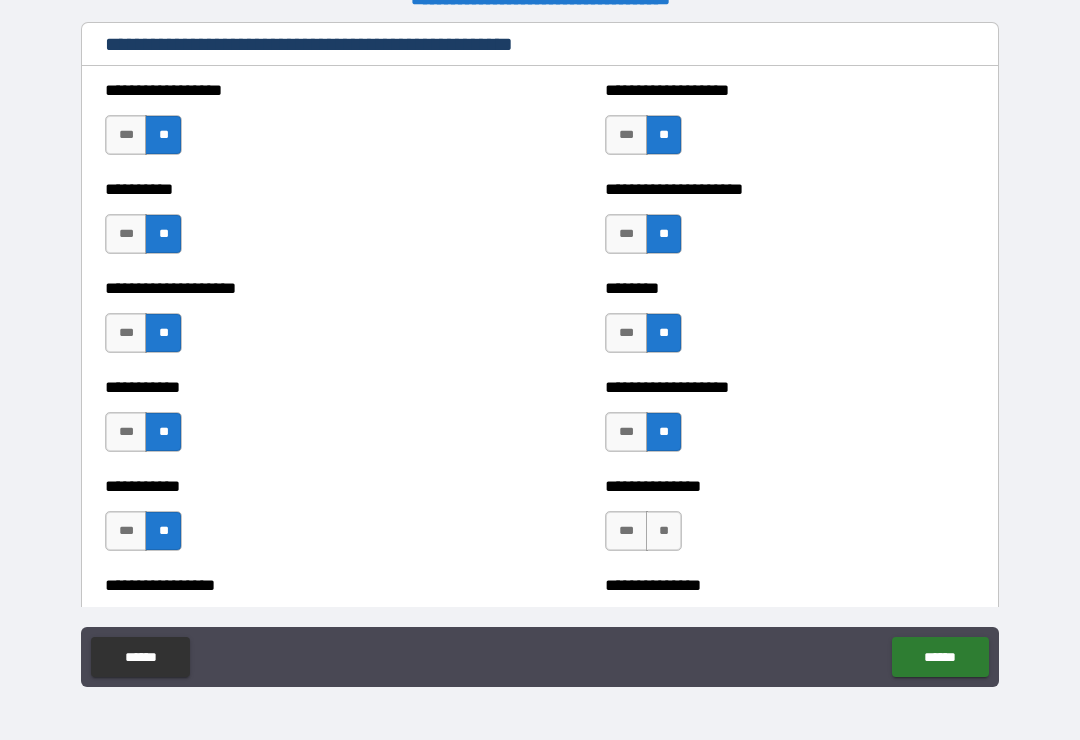 click on "**" at bounding box center [664, 531] 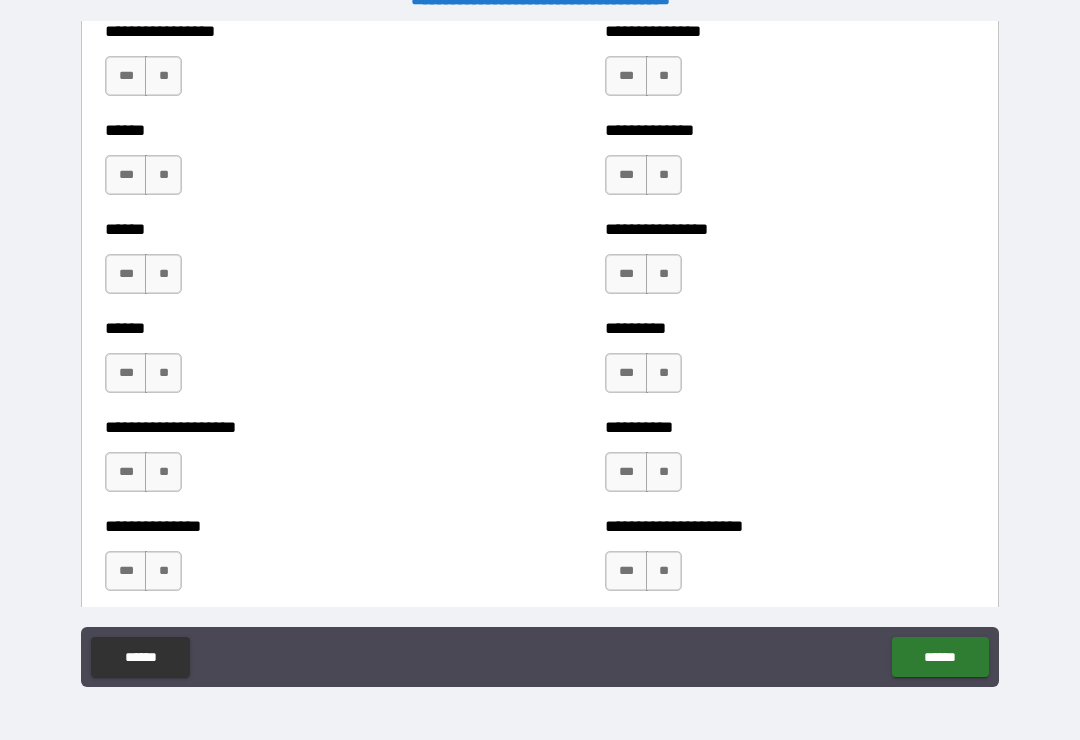 scroll, scrollTop: 3005, scrollLeft: 0, axis: vertical 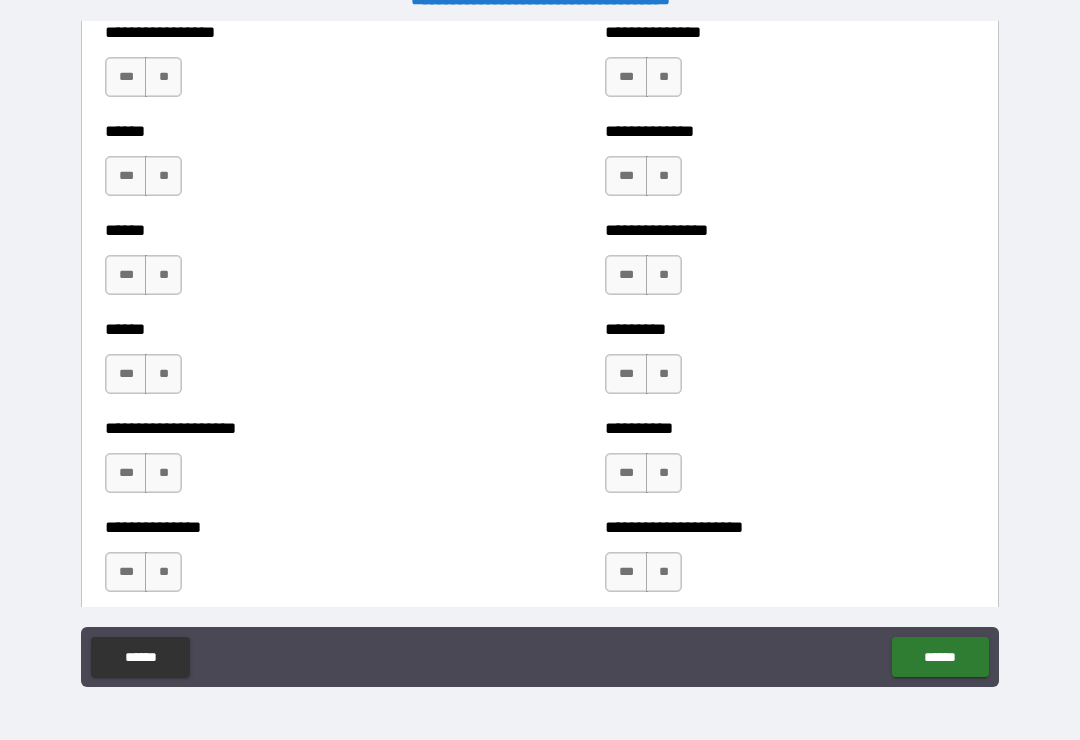 click on "**" at bounding box center (163, 77) 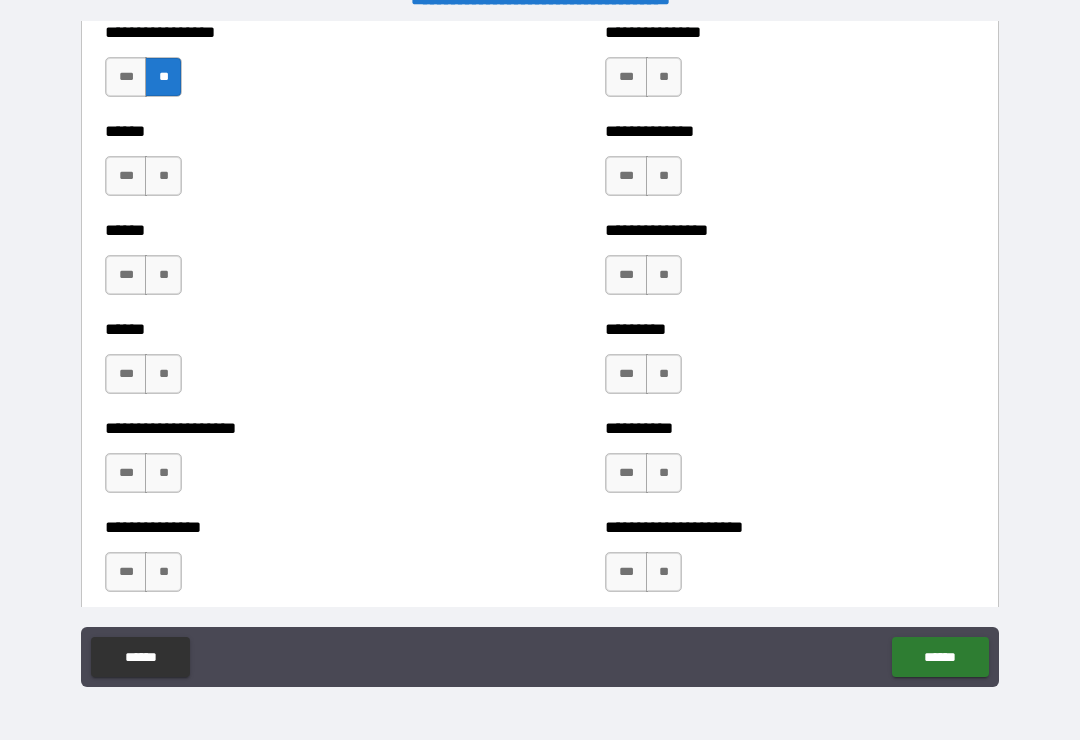 click on "**" at bounding box center (163, 176) 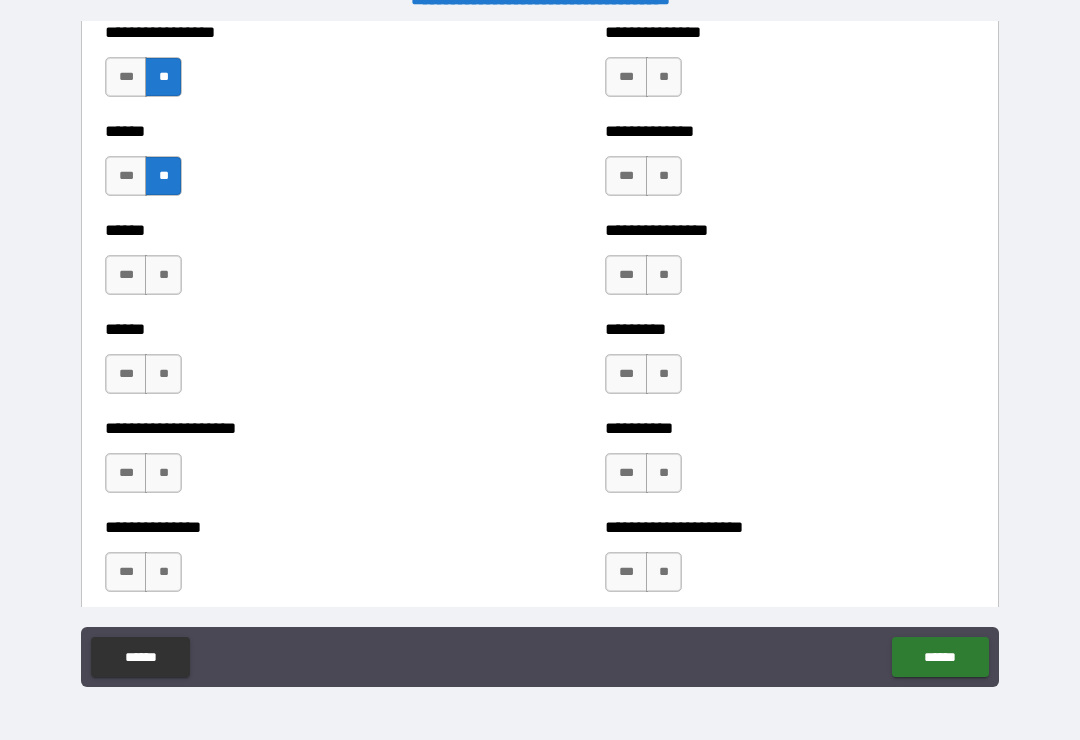 click on "**" at bounding box center [163, 275] 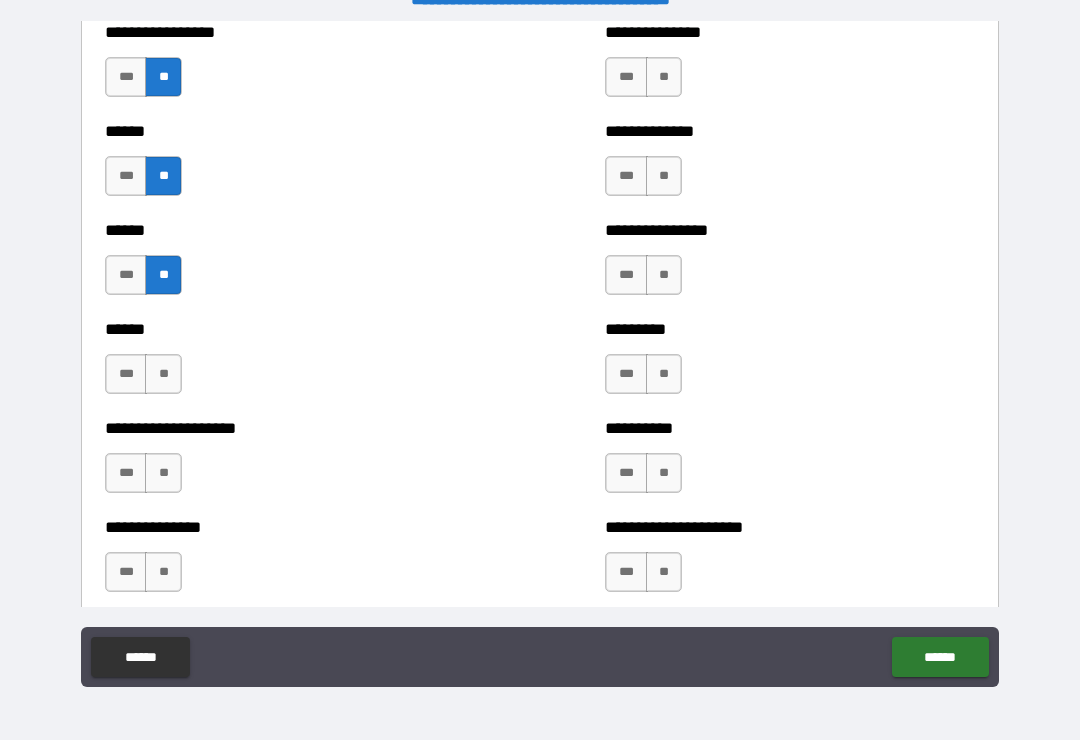 click on "**" at bounding box center (163, 374) 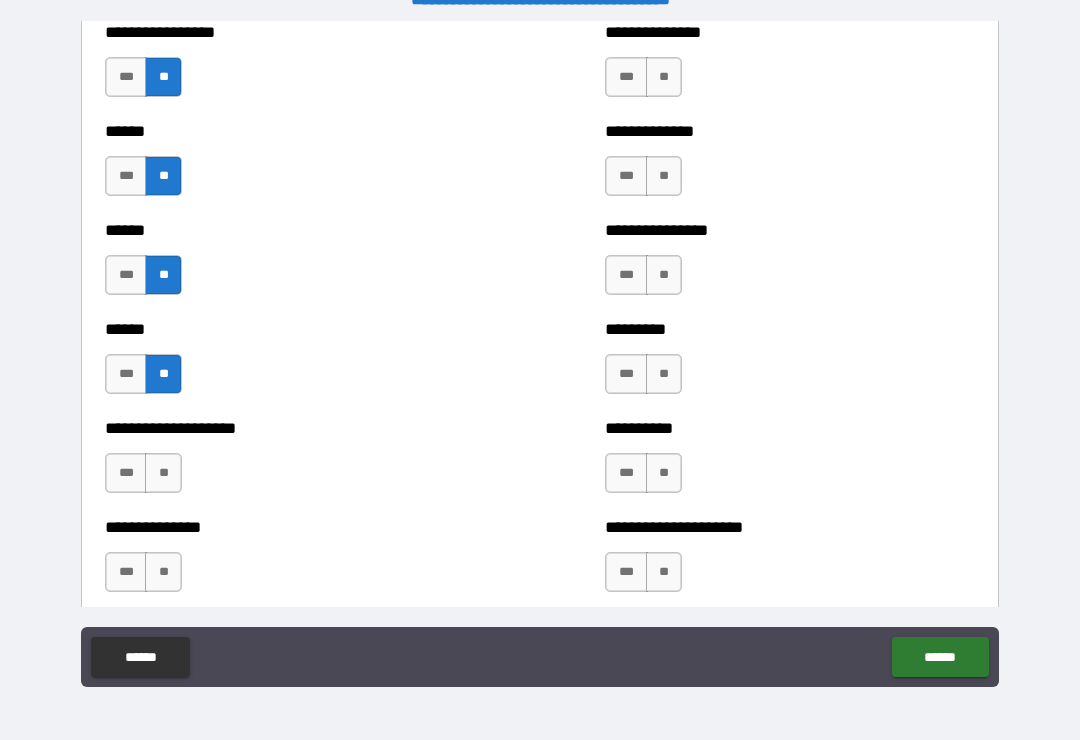 click on "**" at bounding box center (163, 473) 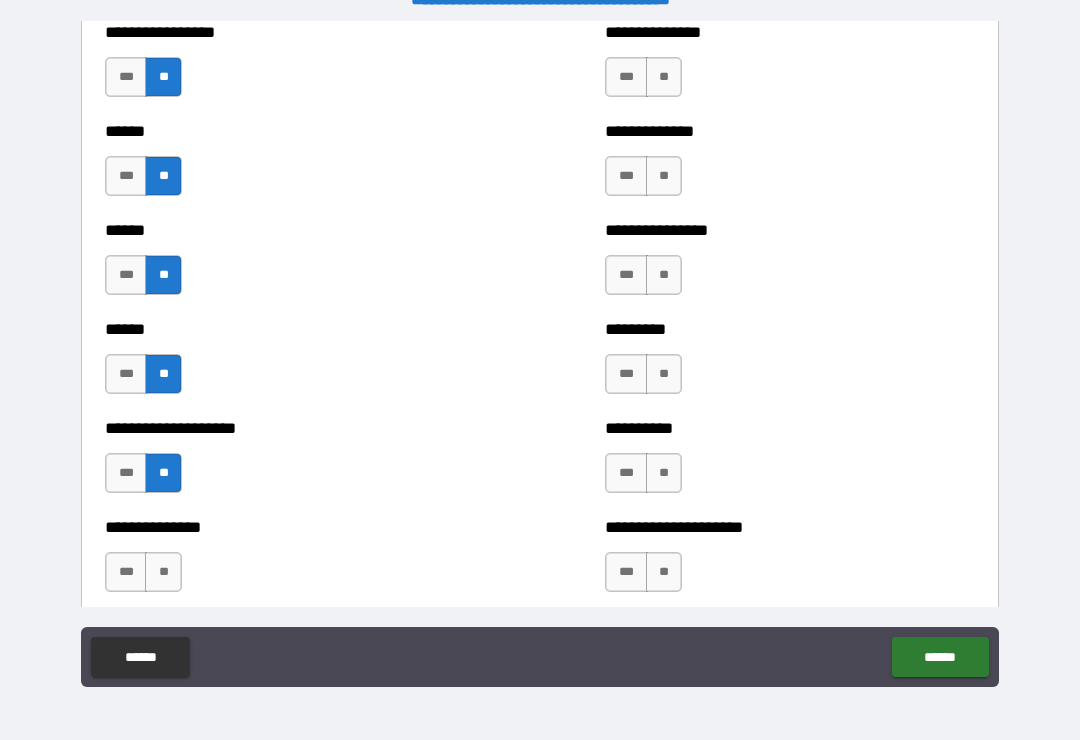 click on "**" at bounding box center (163, 572) 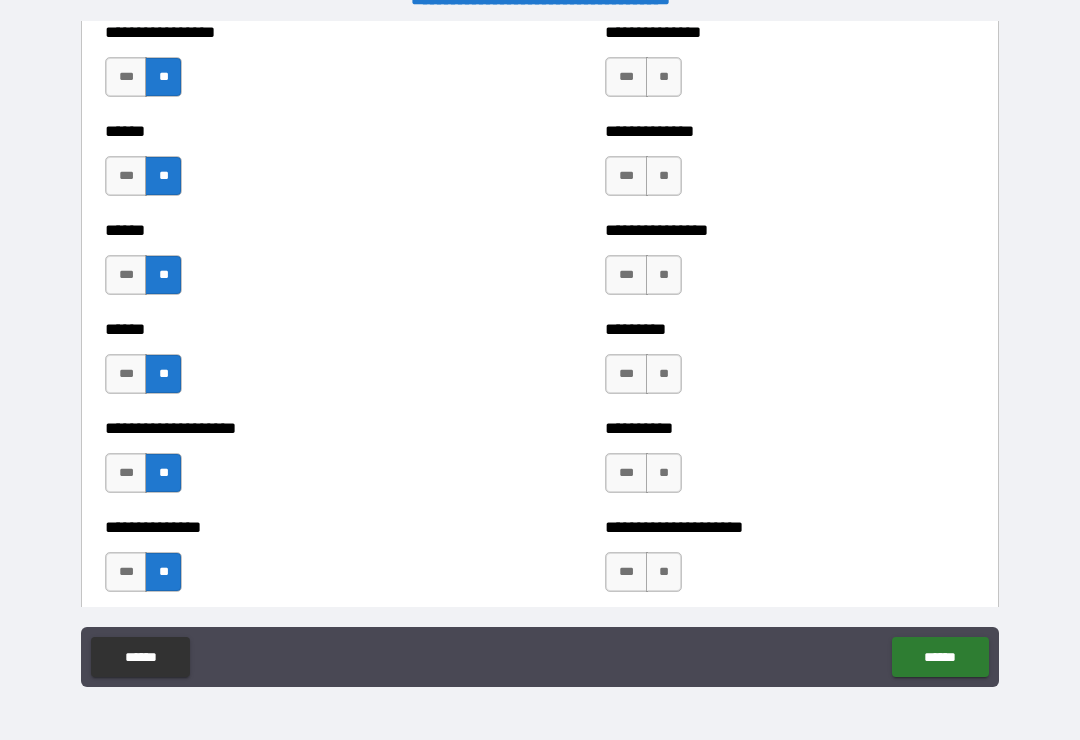 click on "***" at bounding box center (126, 572) 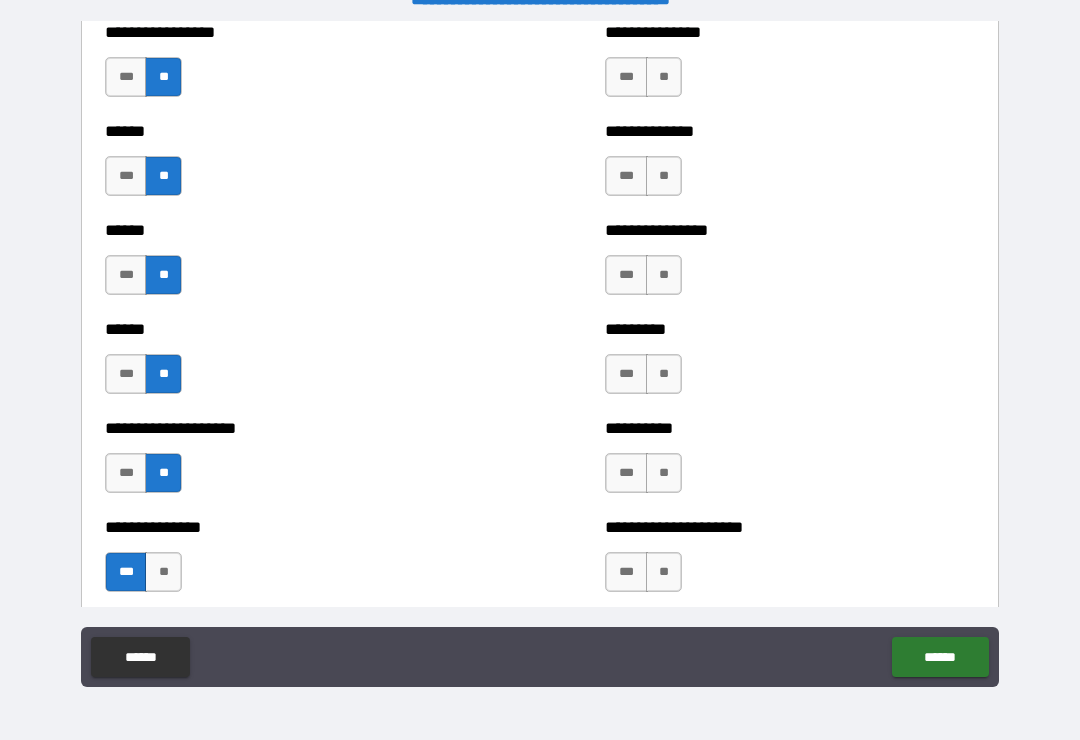 click on "**" at bounding box center [664, 77] 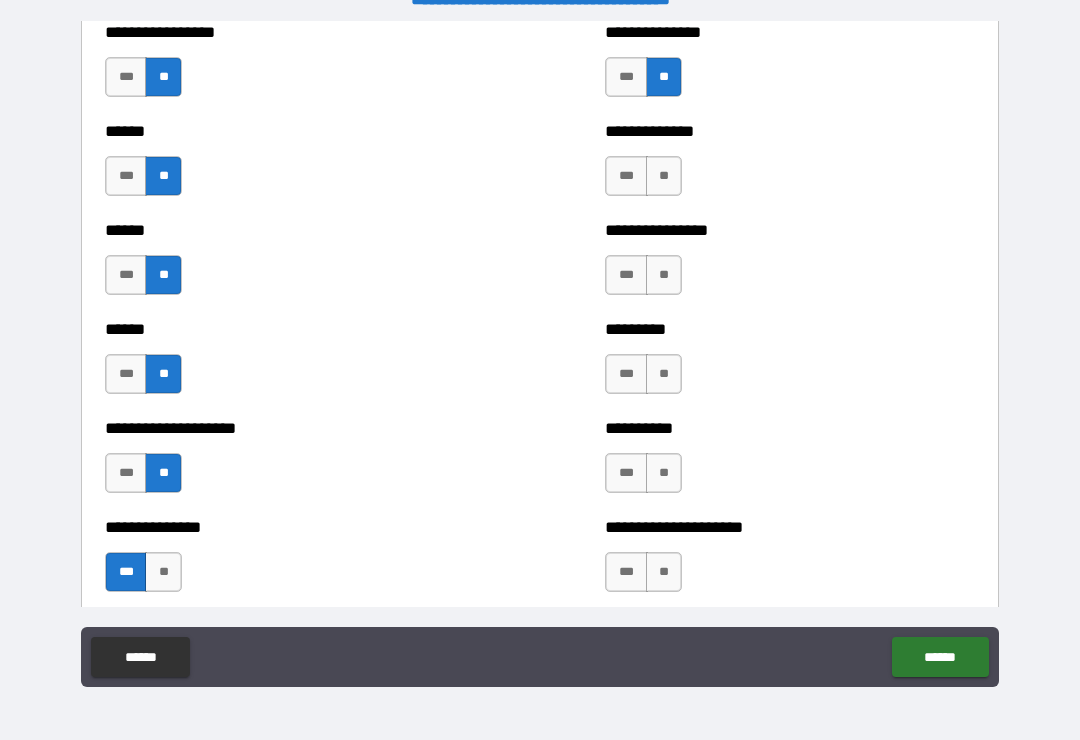 click on "**" at bounding box center [664, 176] 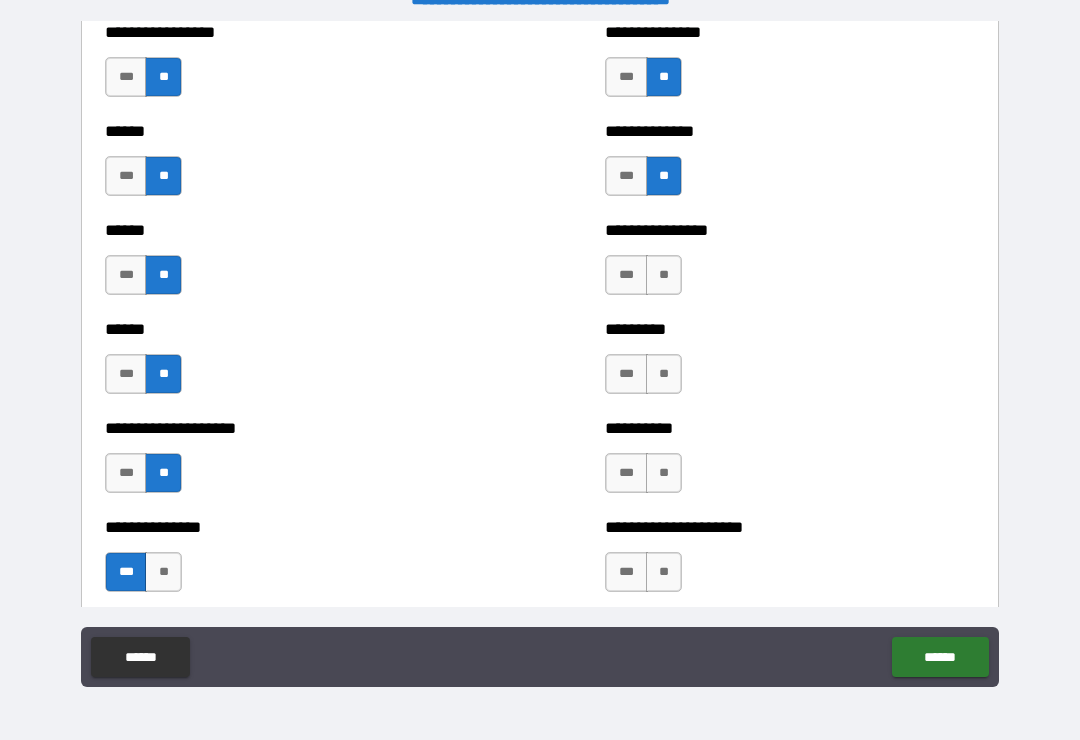 click on "**" at bounding box center (664, 275) 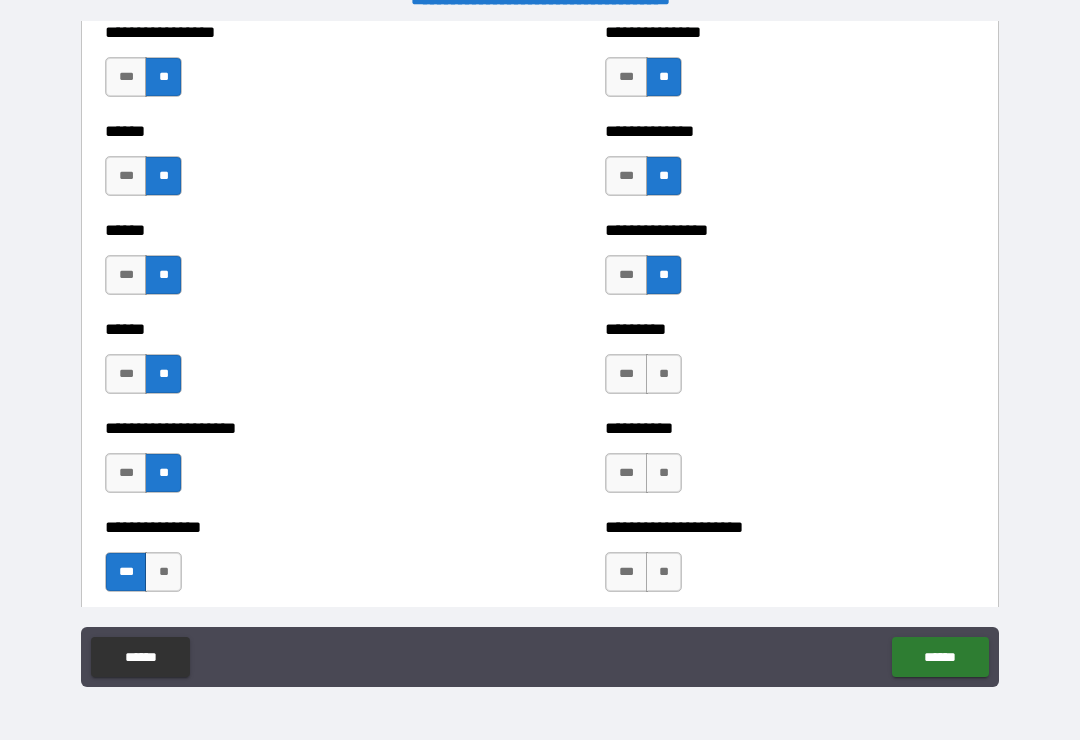 click on "**" at bounding box center [664, 374] 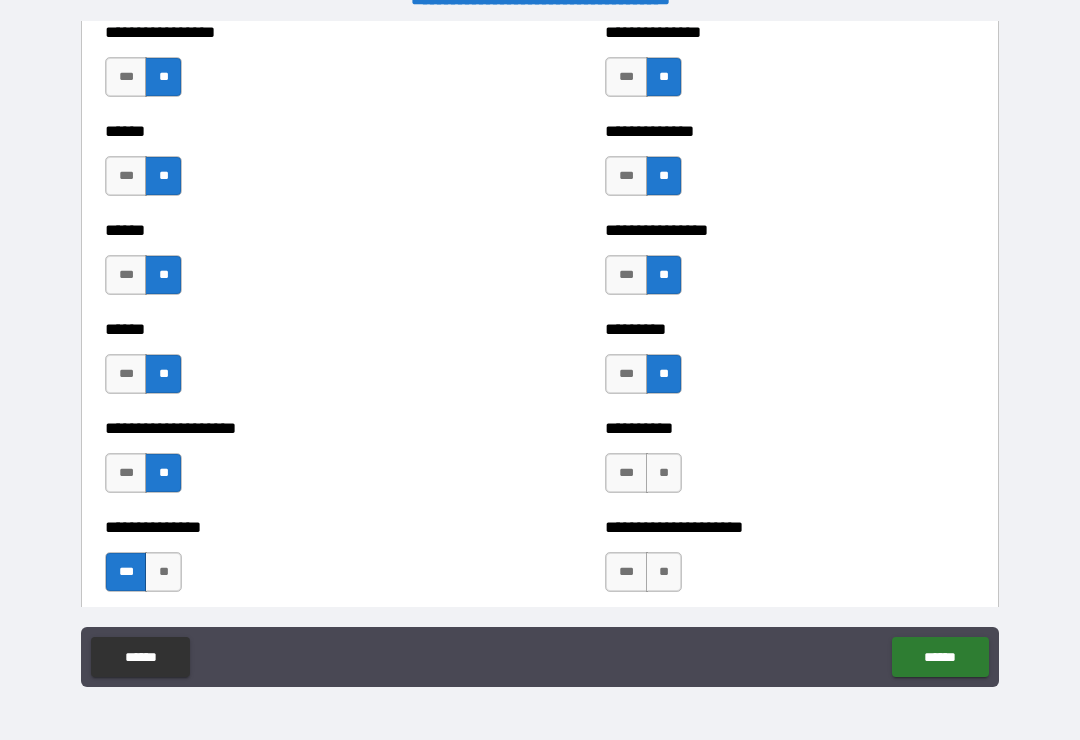 click on "**" at bounding box center [664, 473] 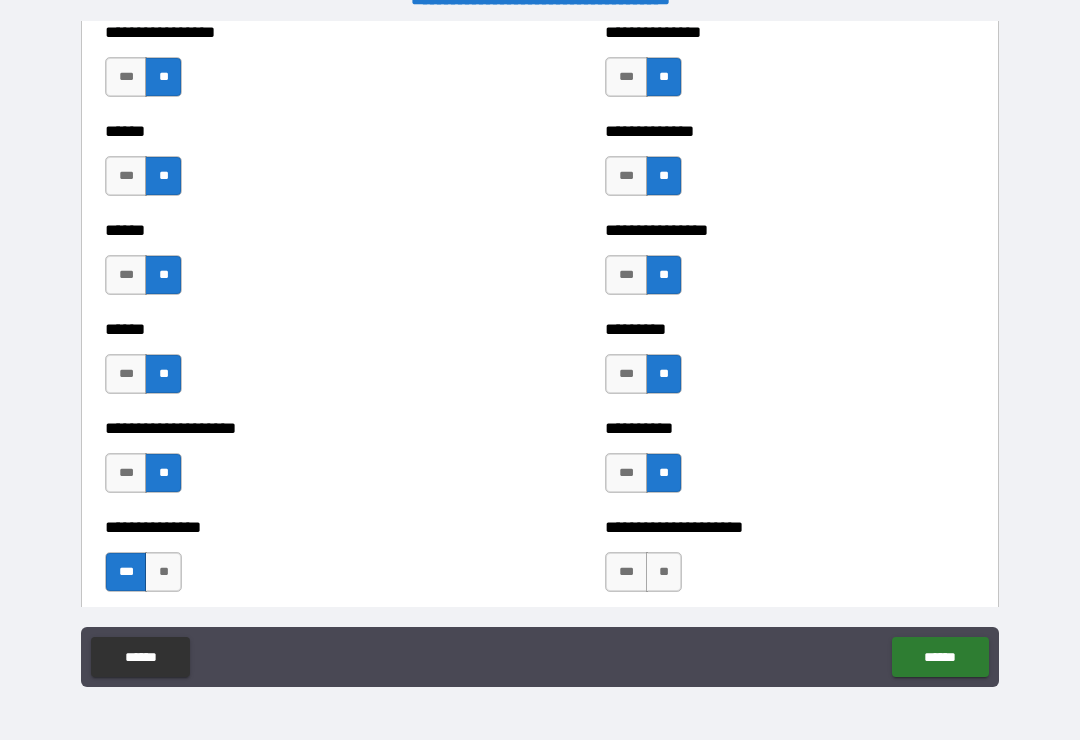click on "**" at bounding box center (664, 572) 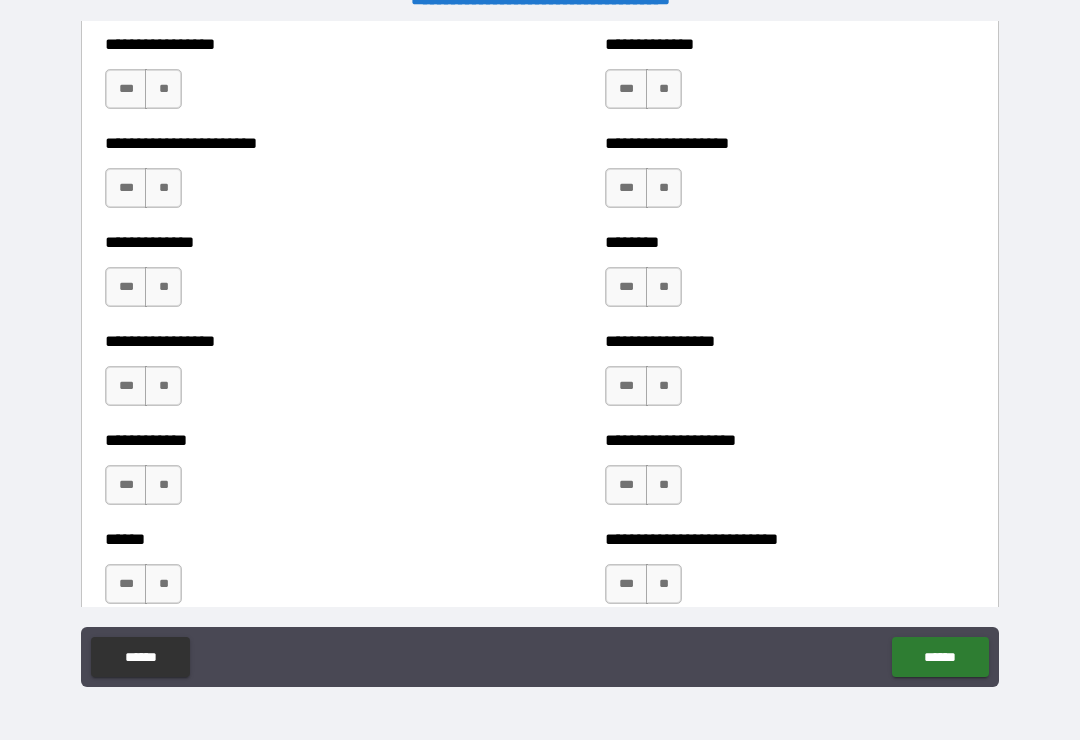 scroll, scrollTop: 3589, scrollLeft: 0, axis: vertical 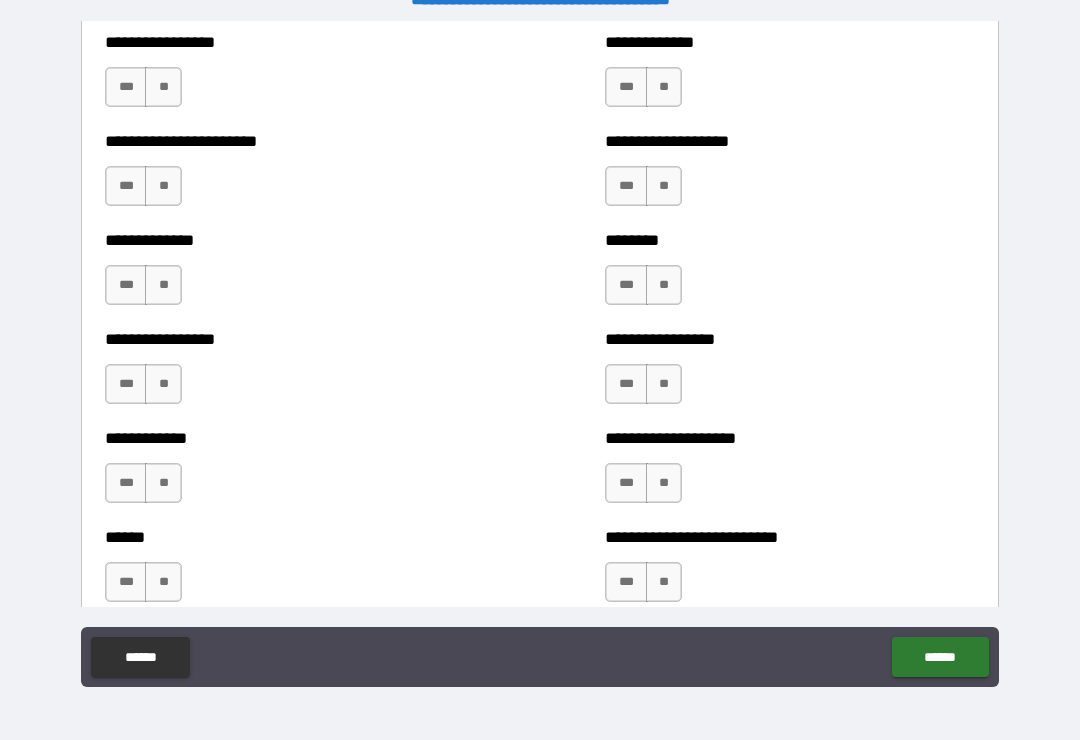 click on "**" at bounding box center (163, 87) 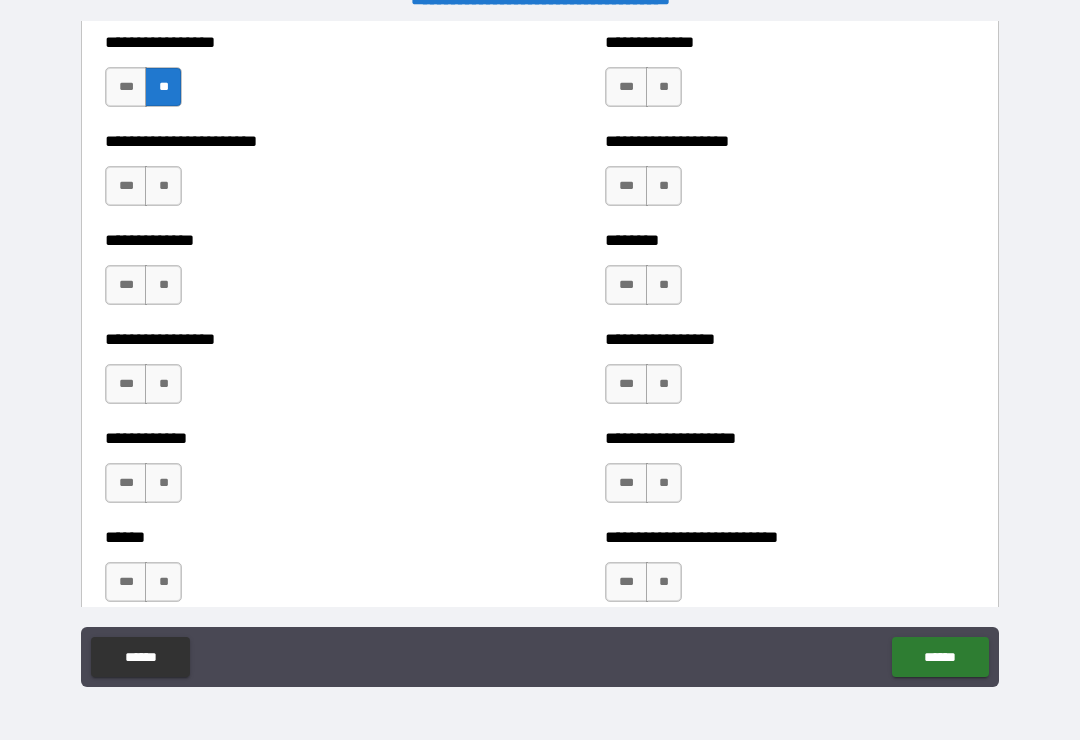 click on "**" at bounding box center [163, 186] 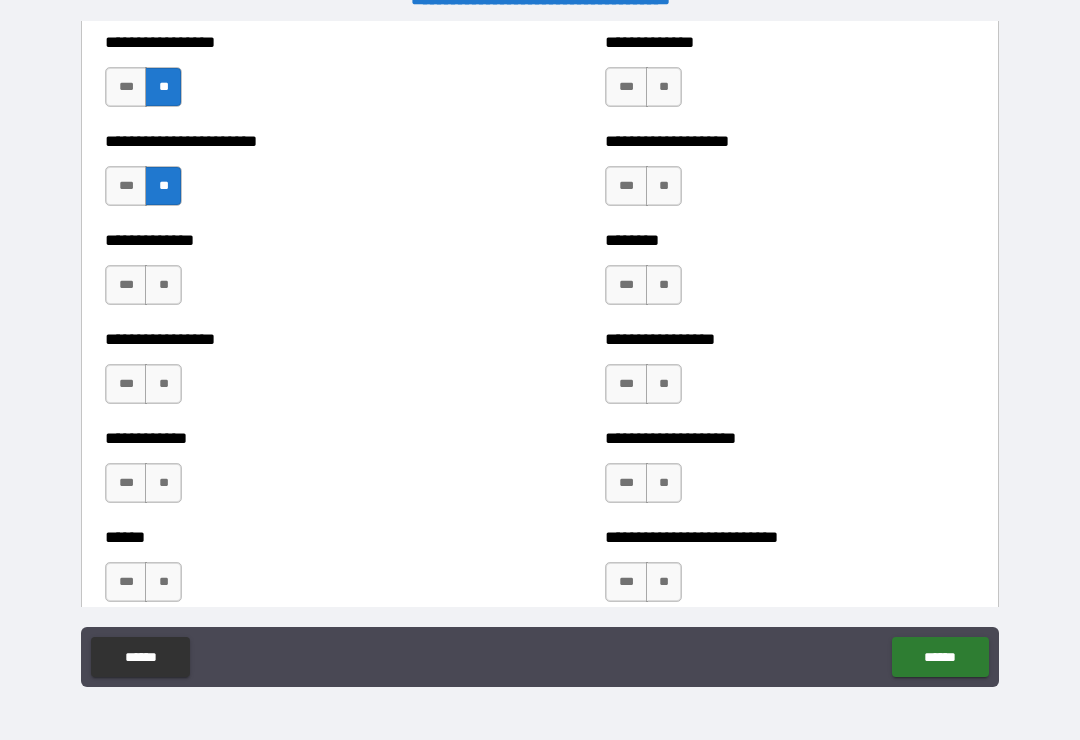 click on "**" at bounding box center [163, 285] 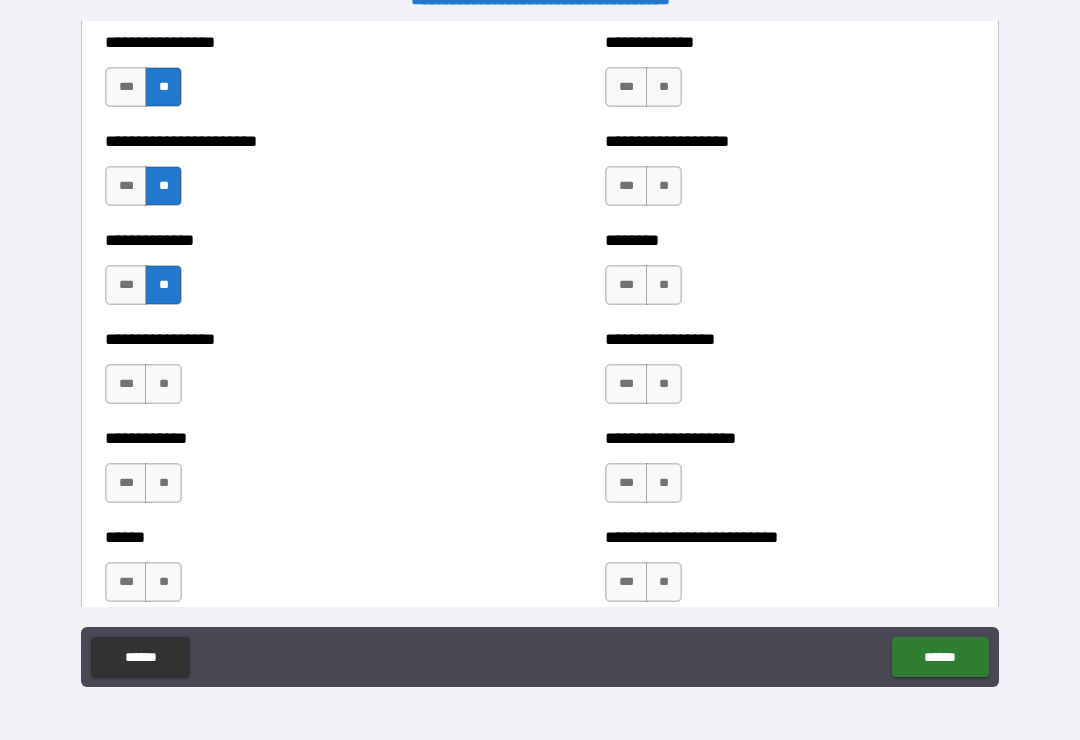 click on "**" at bounding box center [163, 384] 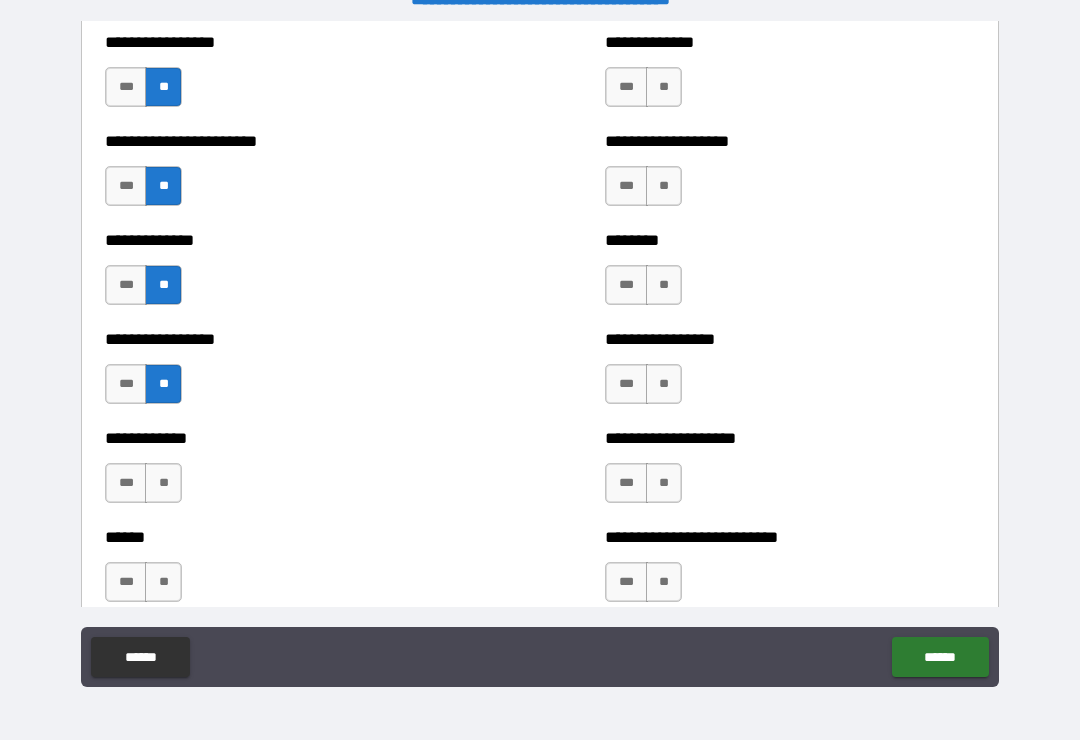 click on "**" at bounding box center (163, 483) 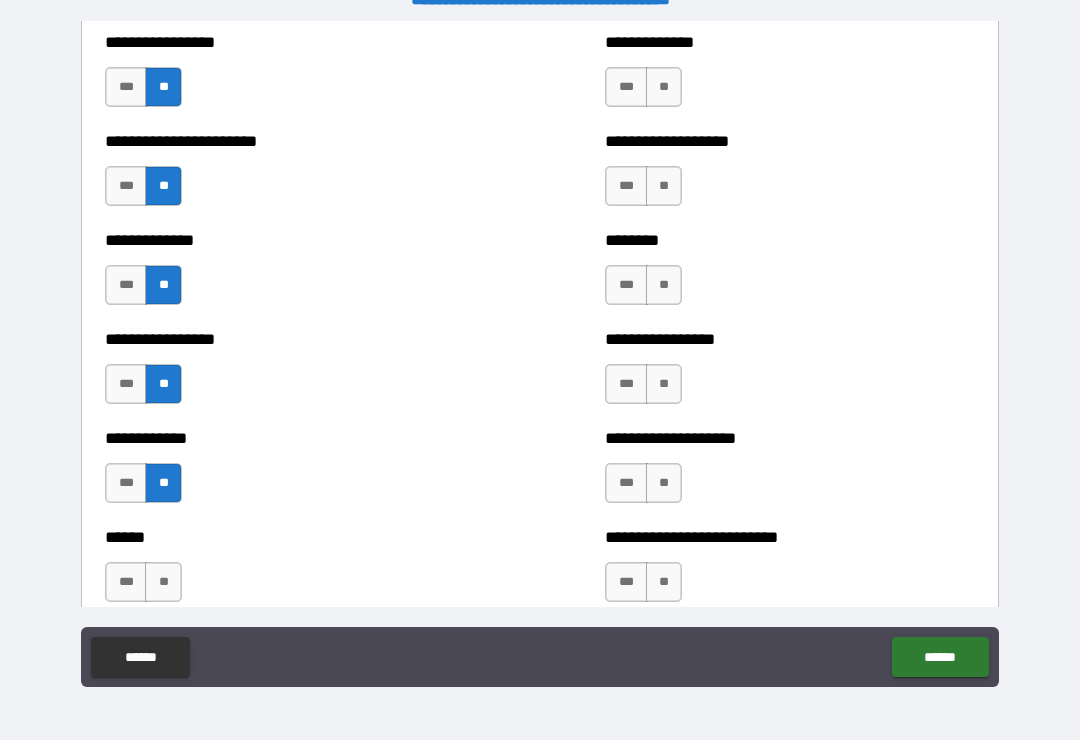 click on "**" at bounding box center [163, 582] 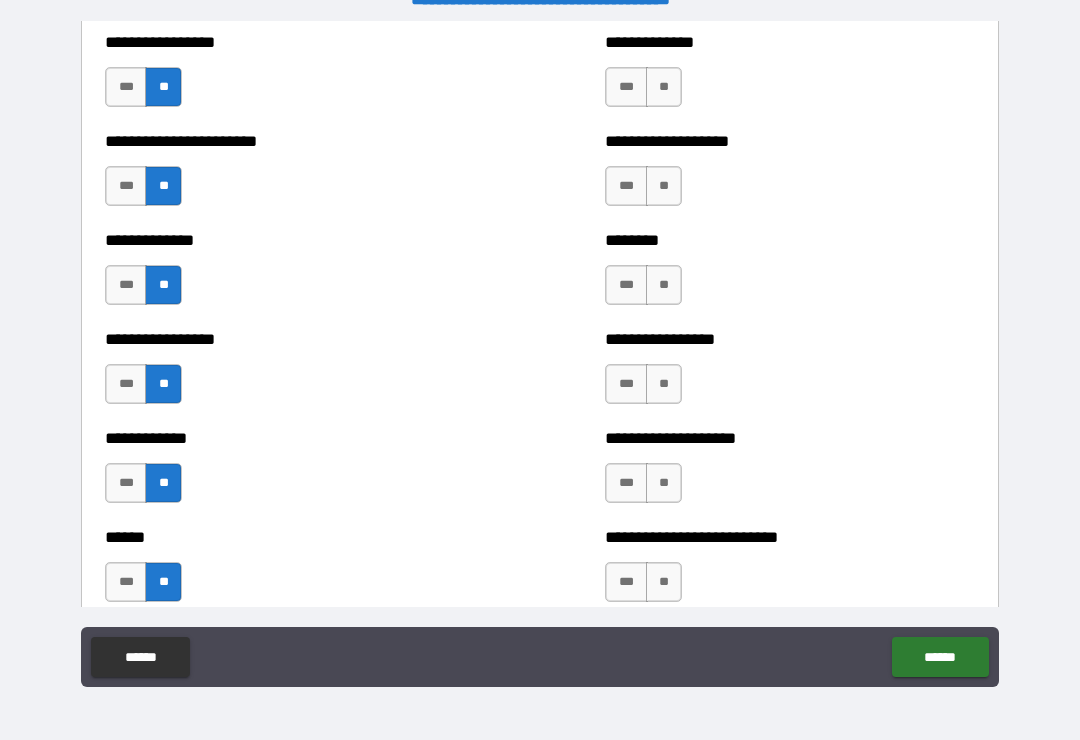 click on "**" at bounding box center [664, 87] 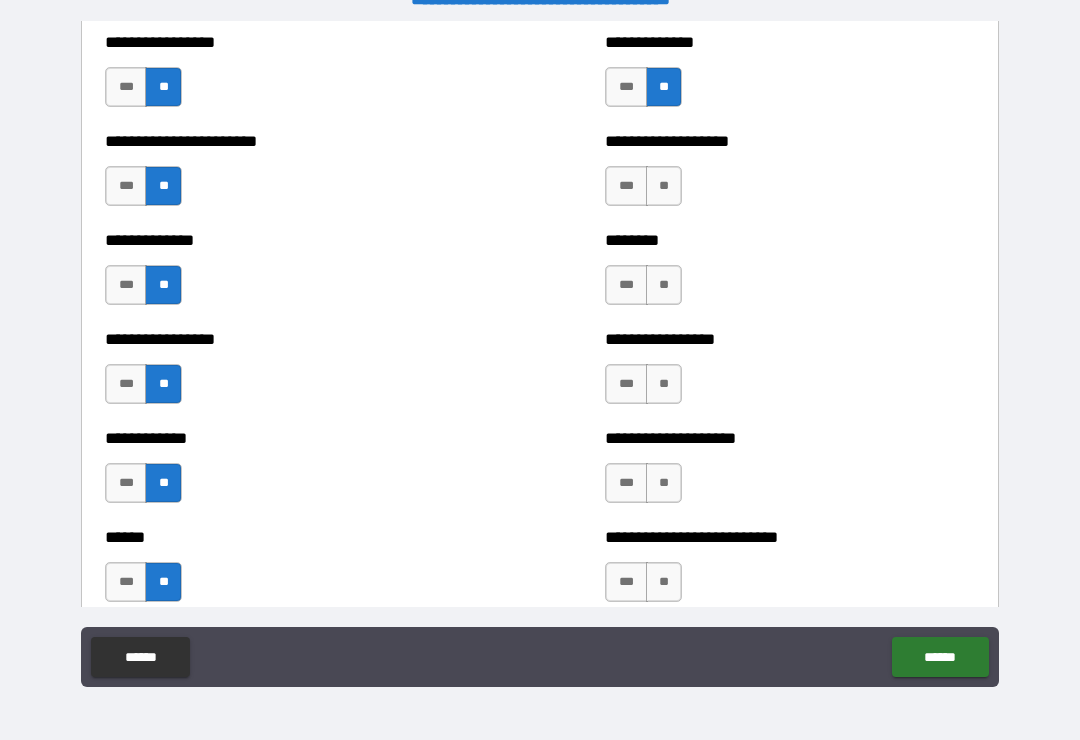 click on "**" at bounding box center [664, 186] 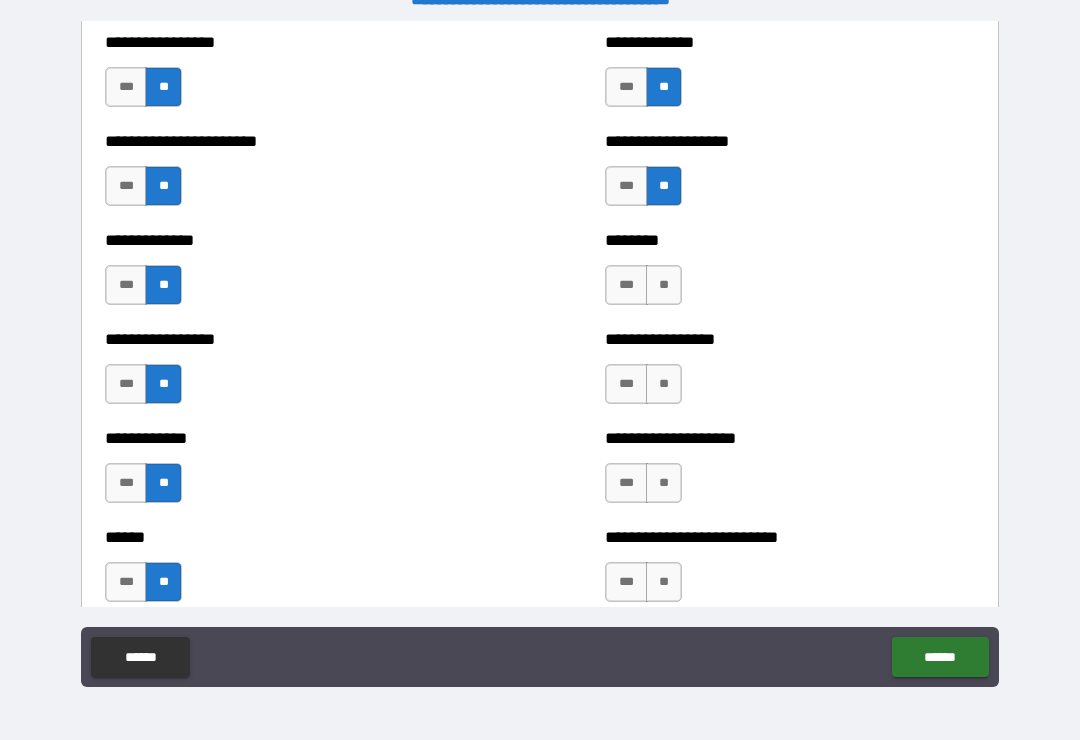 click on "**" at bounding box center (664, 285) 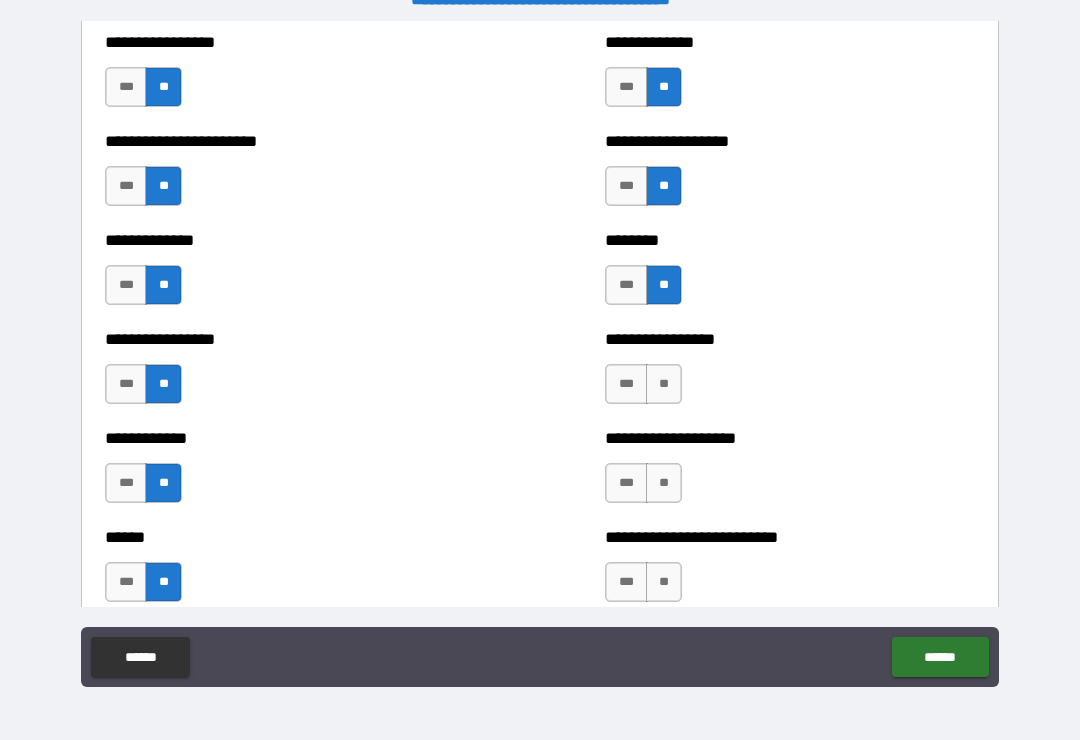 click on "**" at bounding box center (664, 384) 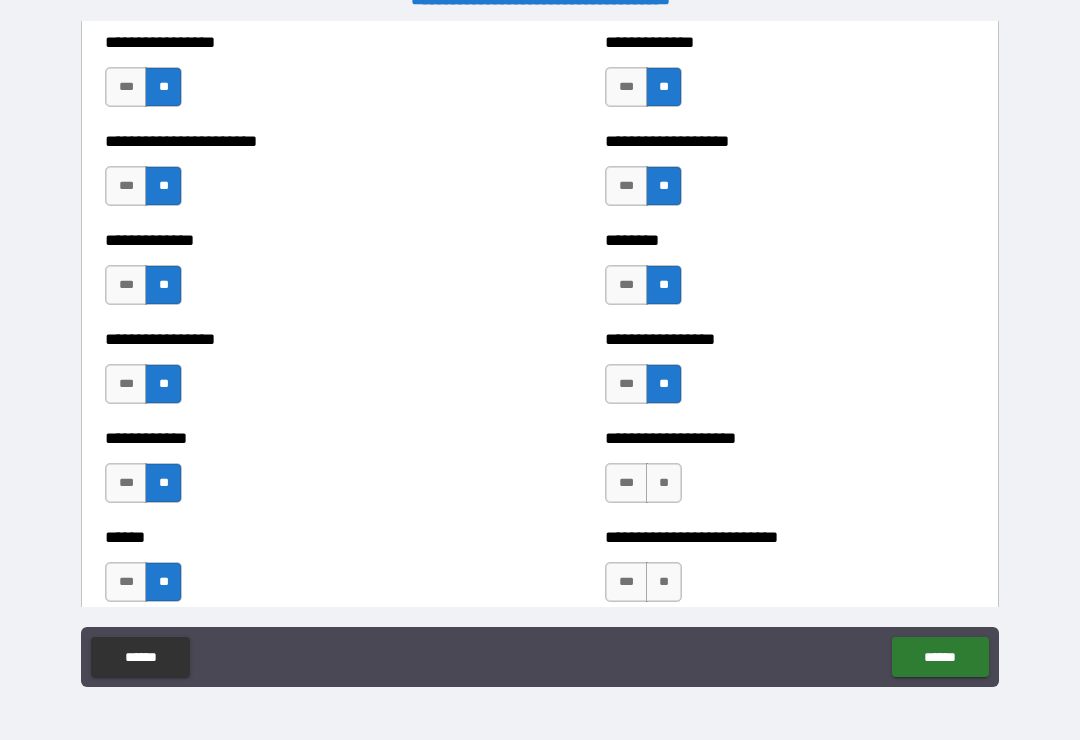 click on "**" at bounding box center (664, 483) 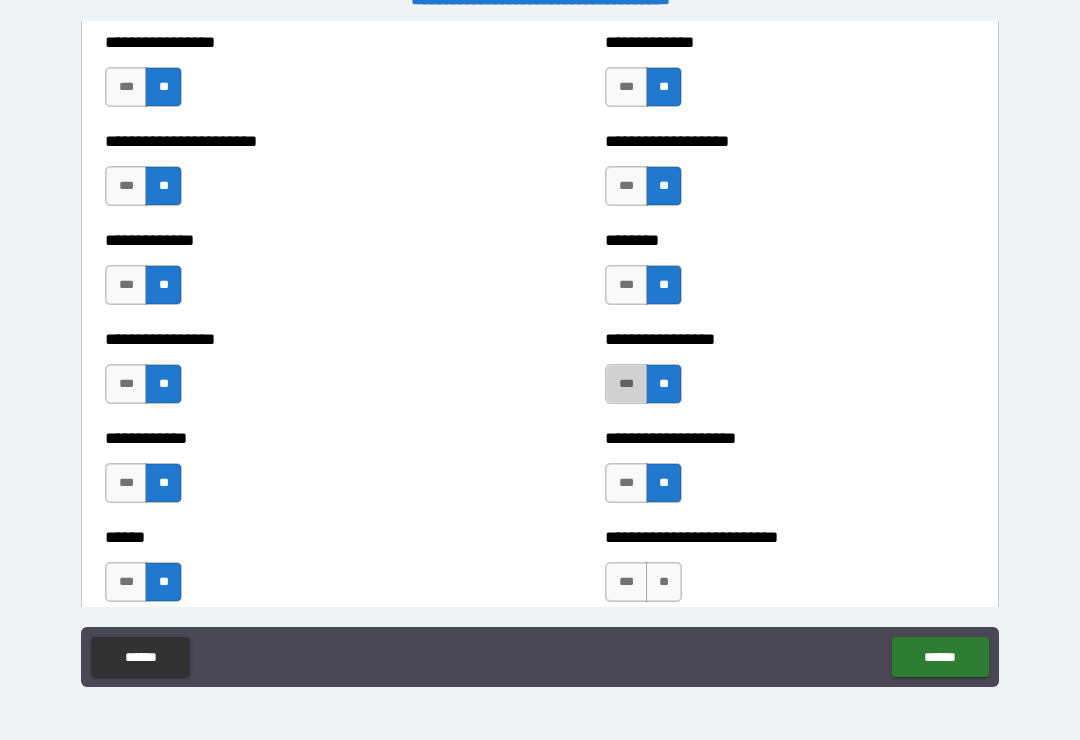 click on "***" at bounding box center (626, 384) 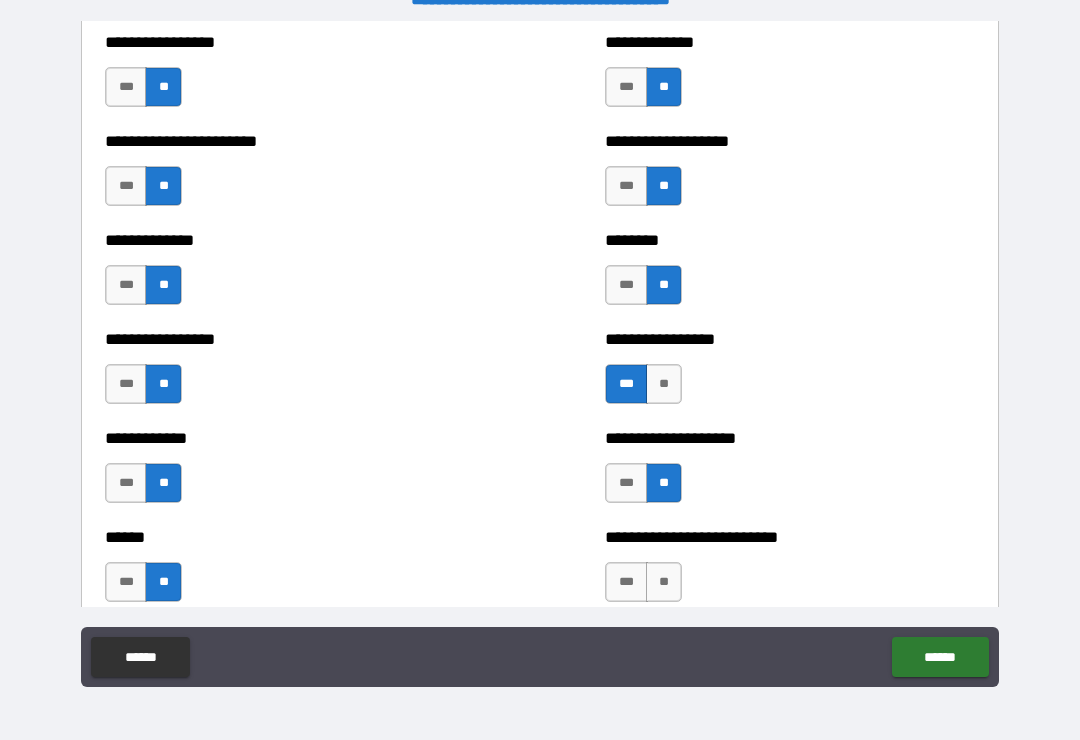 click on "**" at bounding box center [664, 582] 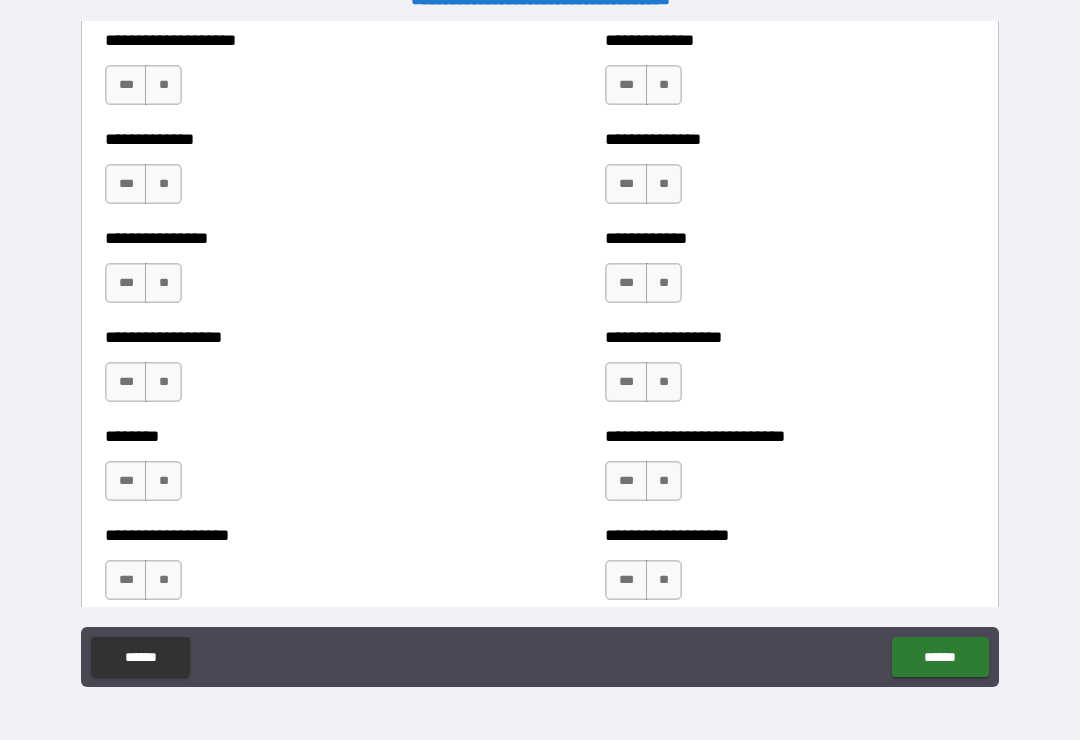 scroll, scrollTop: 4182, scrollLeft: 0, axis: vertical 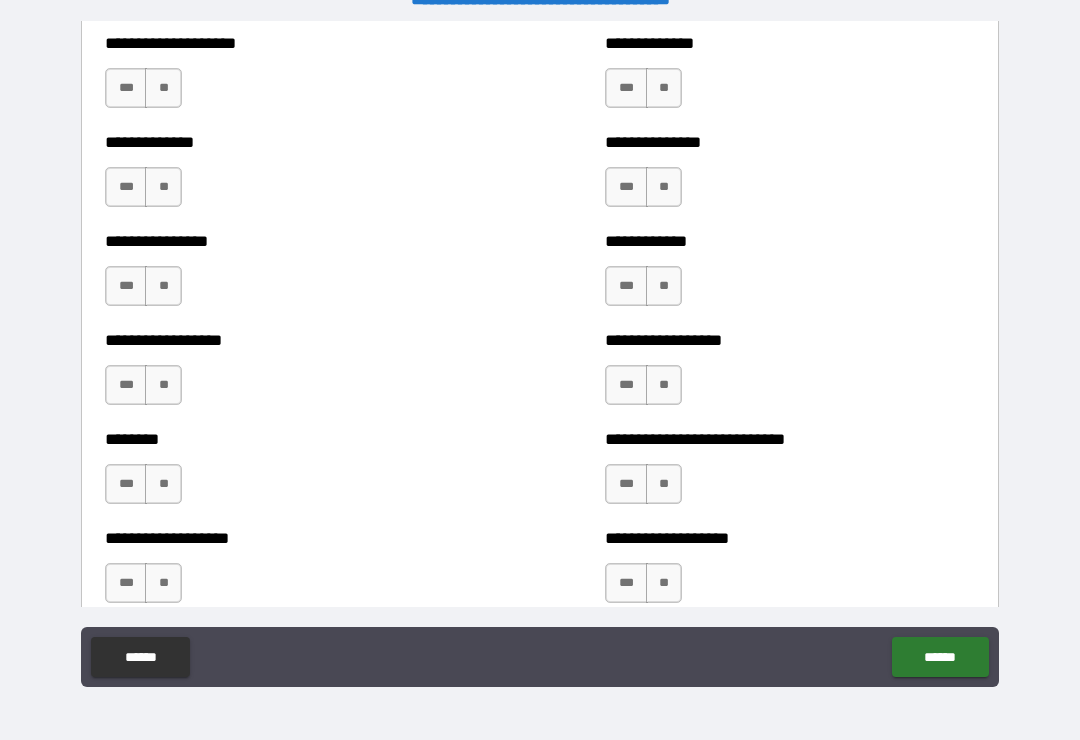 click on "**" at bounding box center (163, 88) 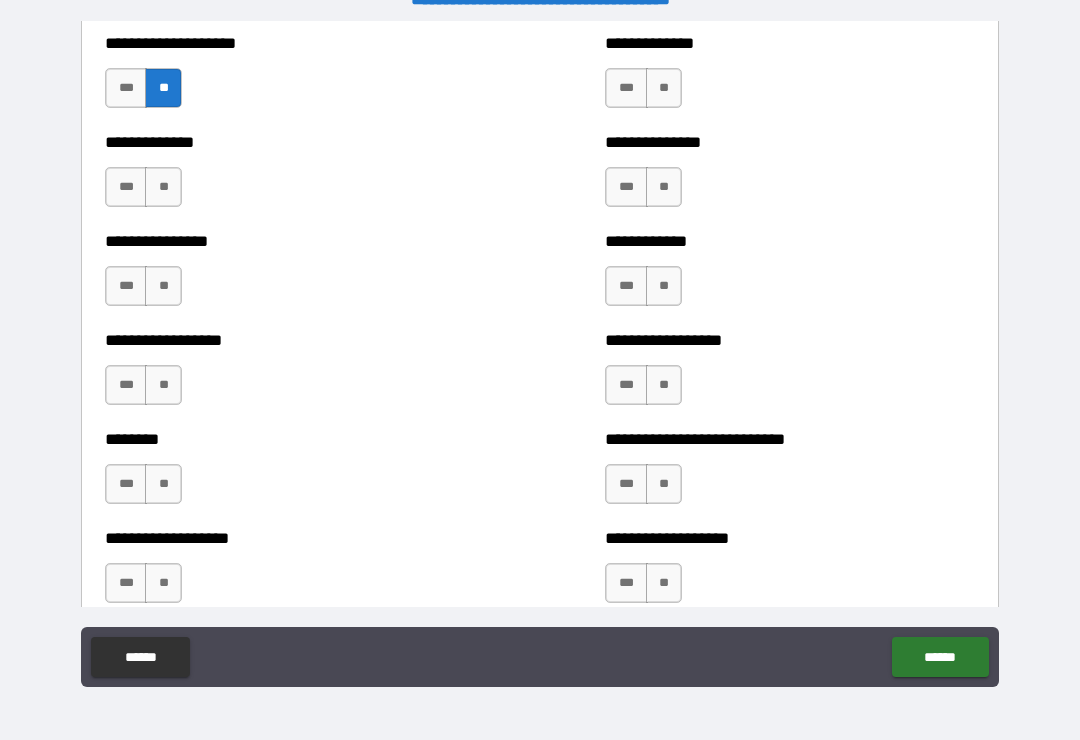 click on "**" at bounding box center (163, 187) 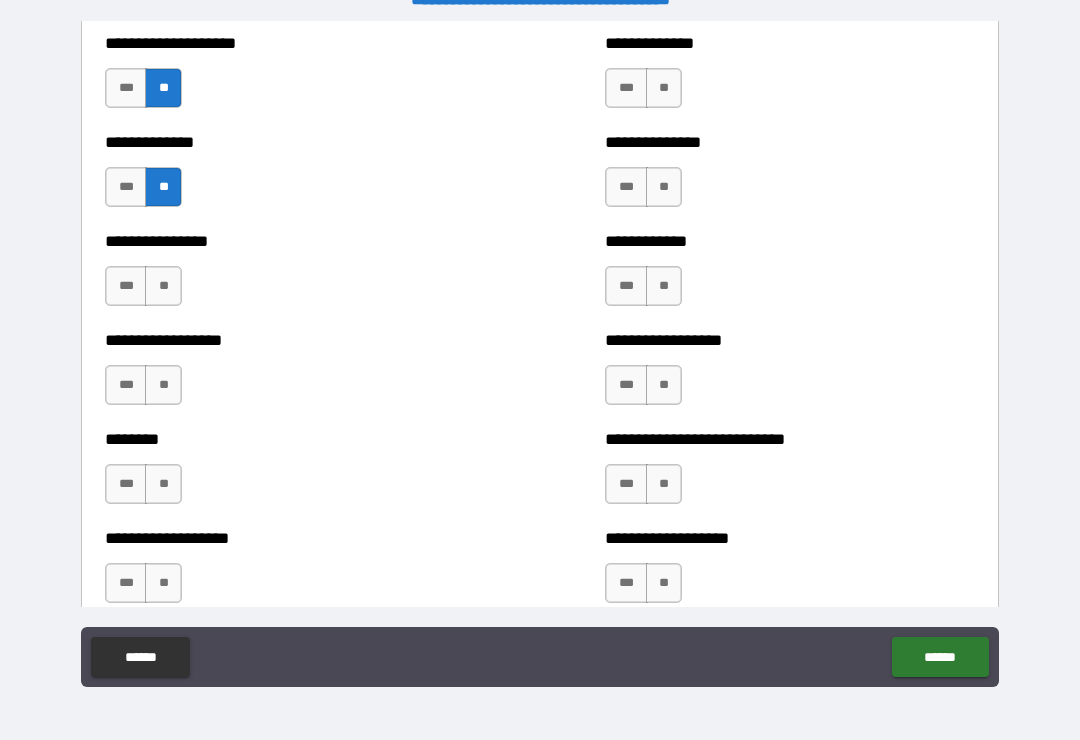 click on "**" at bounding box center (163, 286) 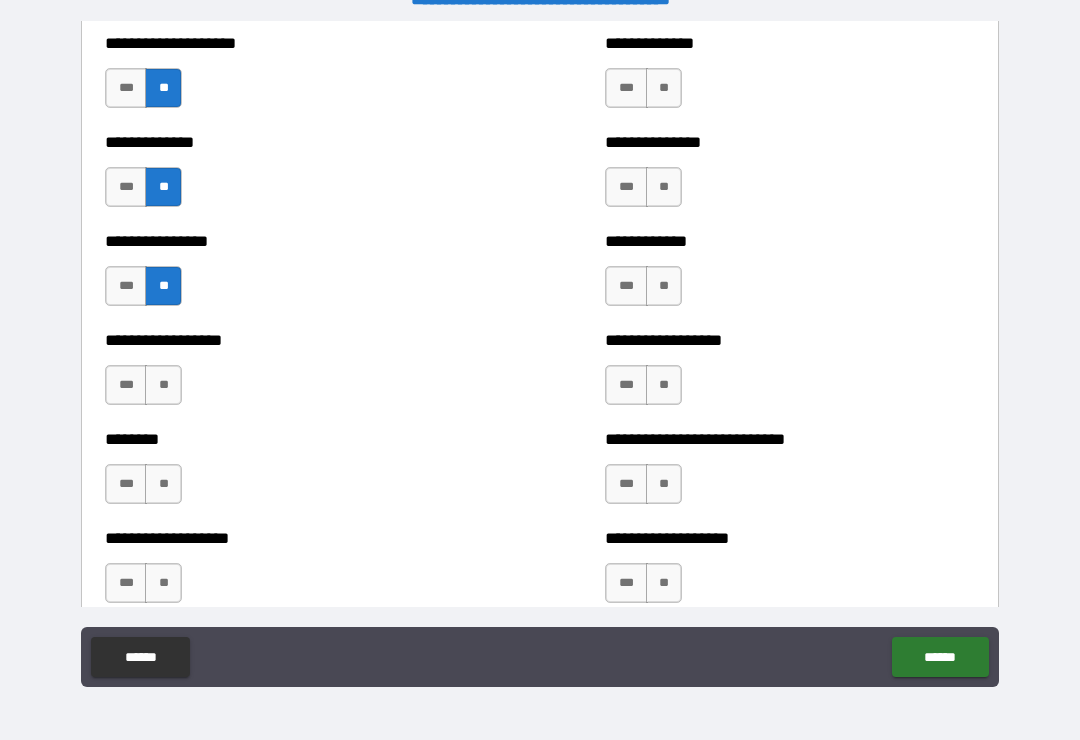 click on "**" at bounding box center (163, 385) 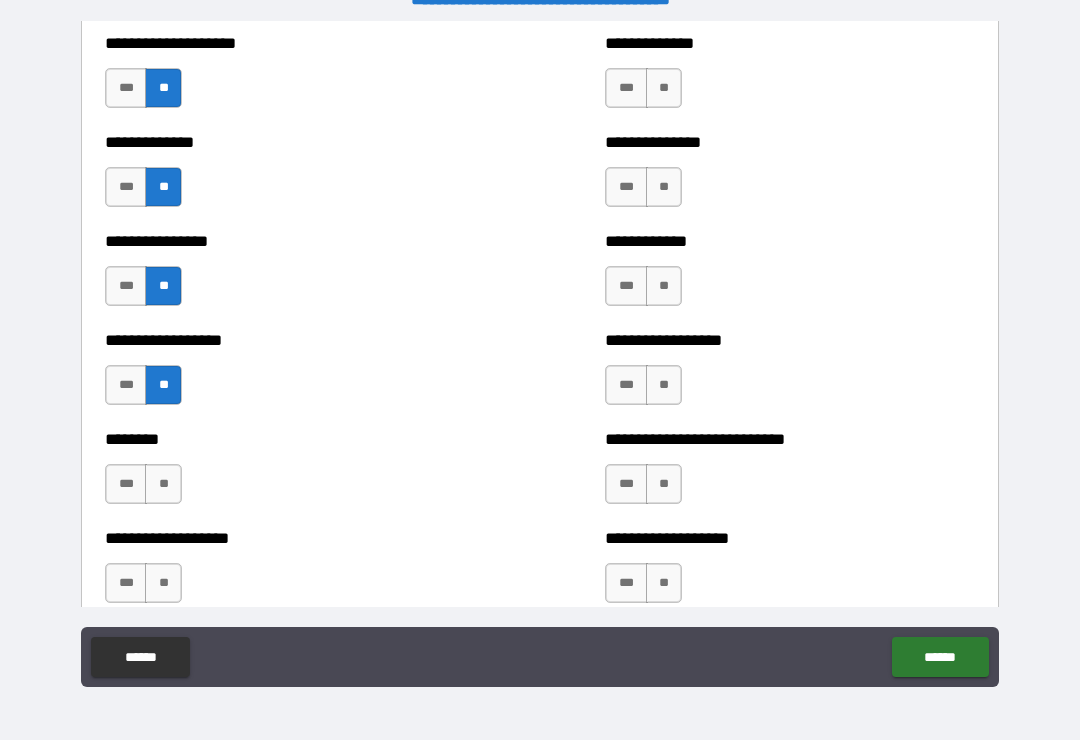 click on "**" at bounding box center [163, 484] 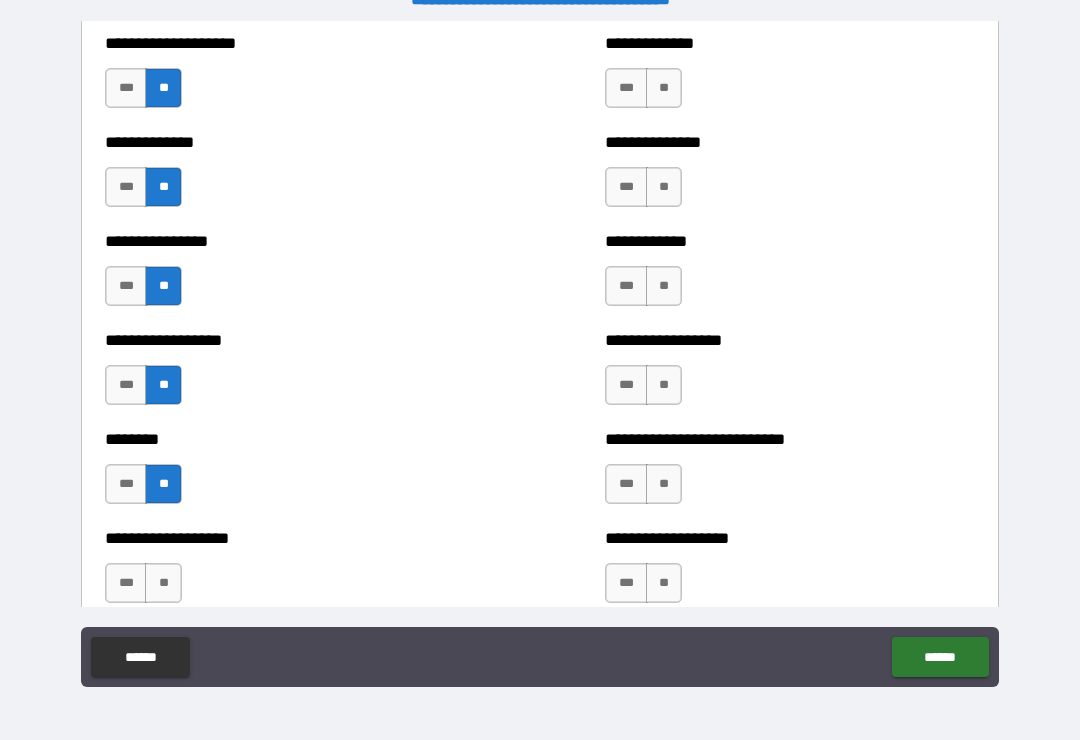click on "*** **" at bounding box center (143, 583) 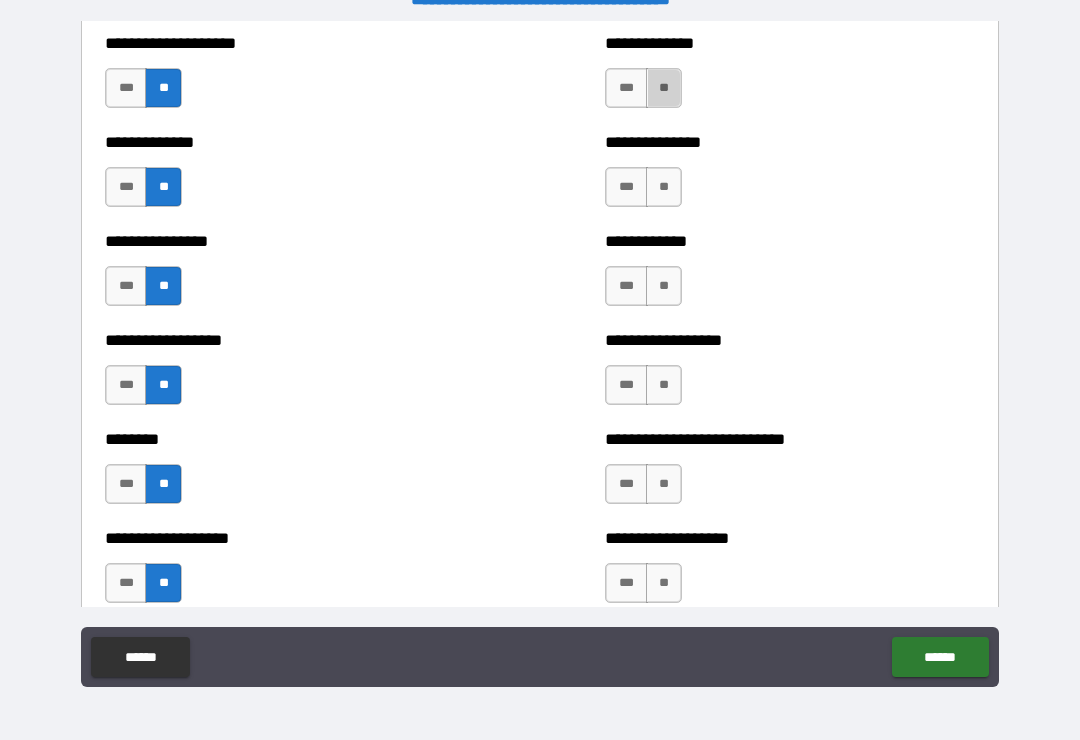 click on "**" at bounding box center (664, 88) 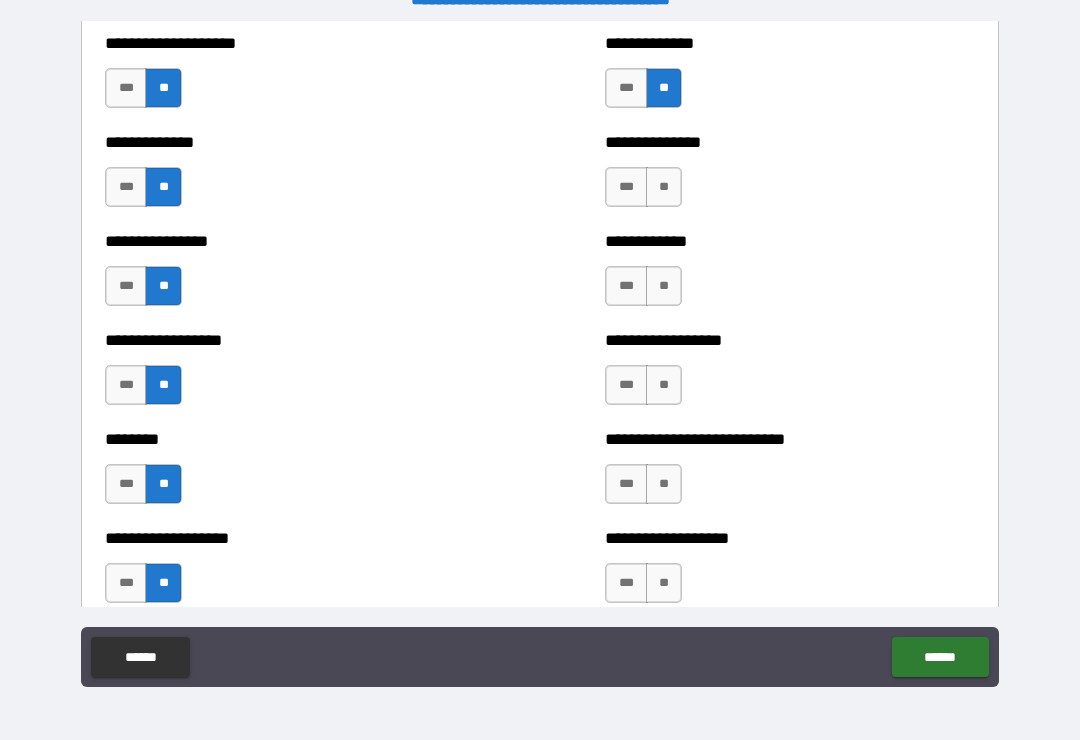 click on "**" at bounding box center (664, 187) 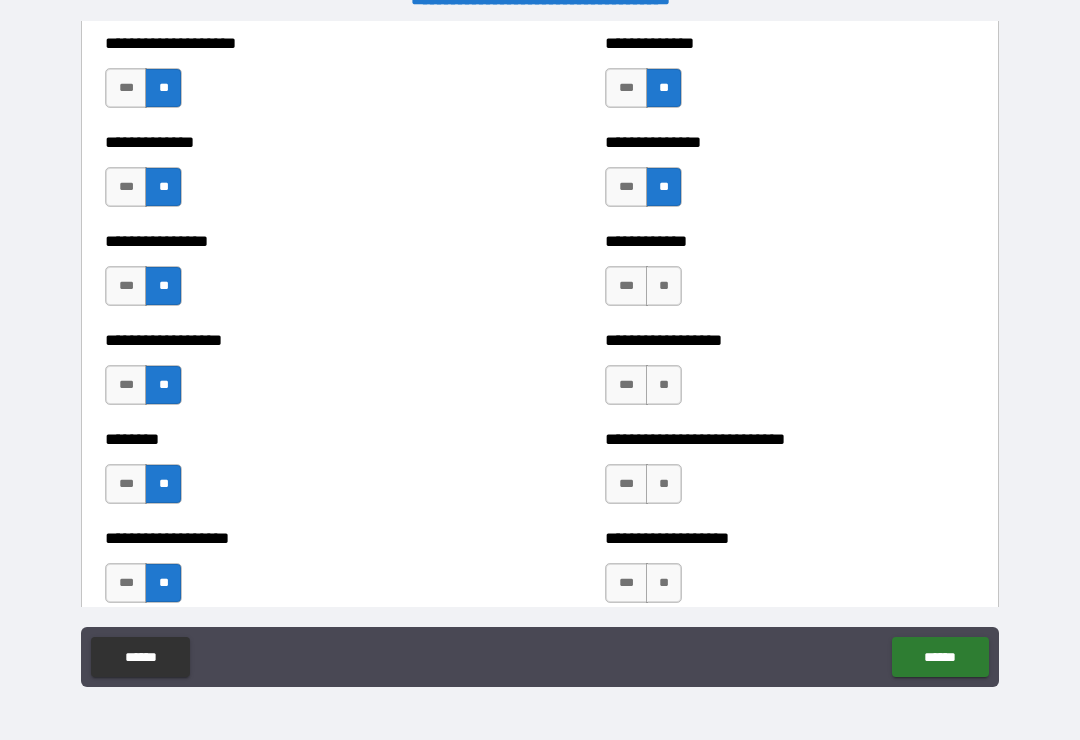 click on "**" at bounding box center (664, 286) 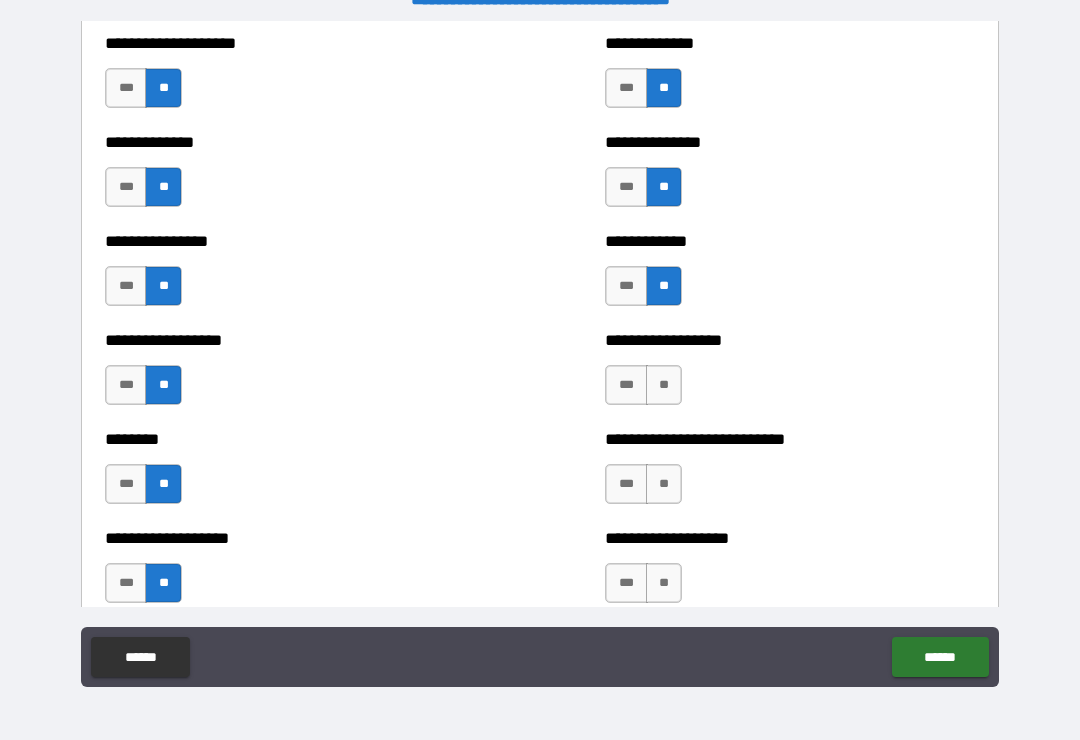 click on "**" at bounding box center [664, 385] 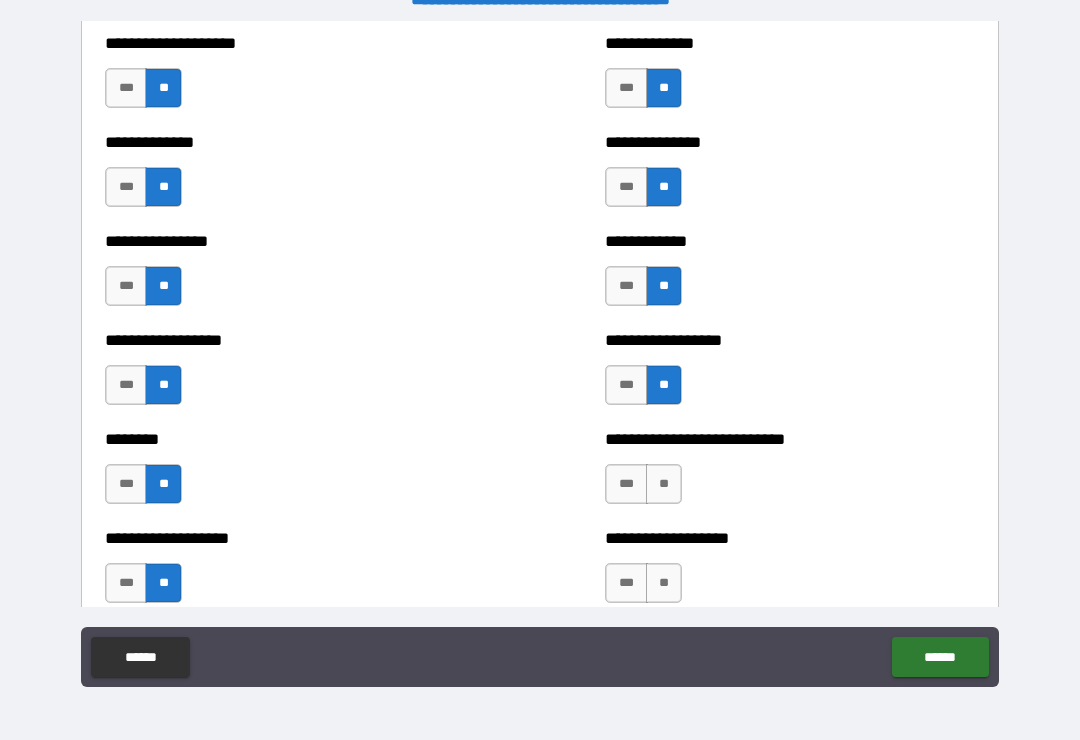 click on "**" at bounding box center [664, 484] 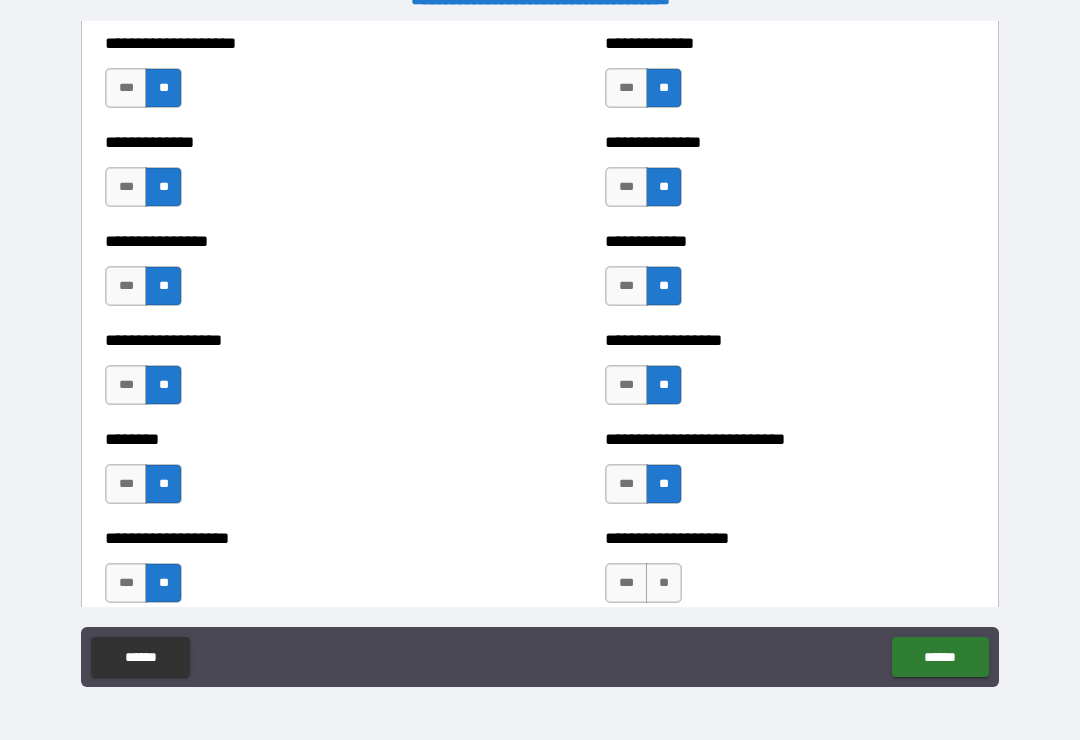click on "**" at bounding box center [664, 583] 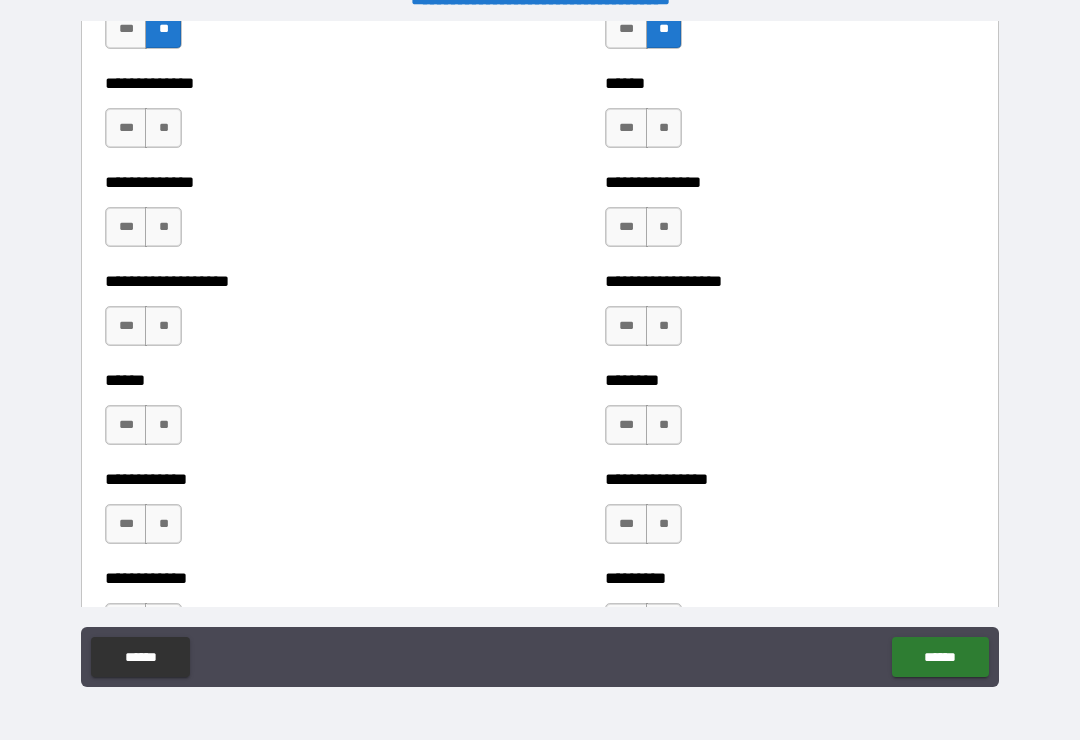 scroll, scrollTop: 4739, scrollLeft: 0, axis: vertical 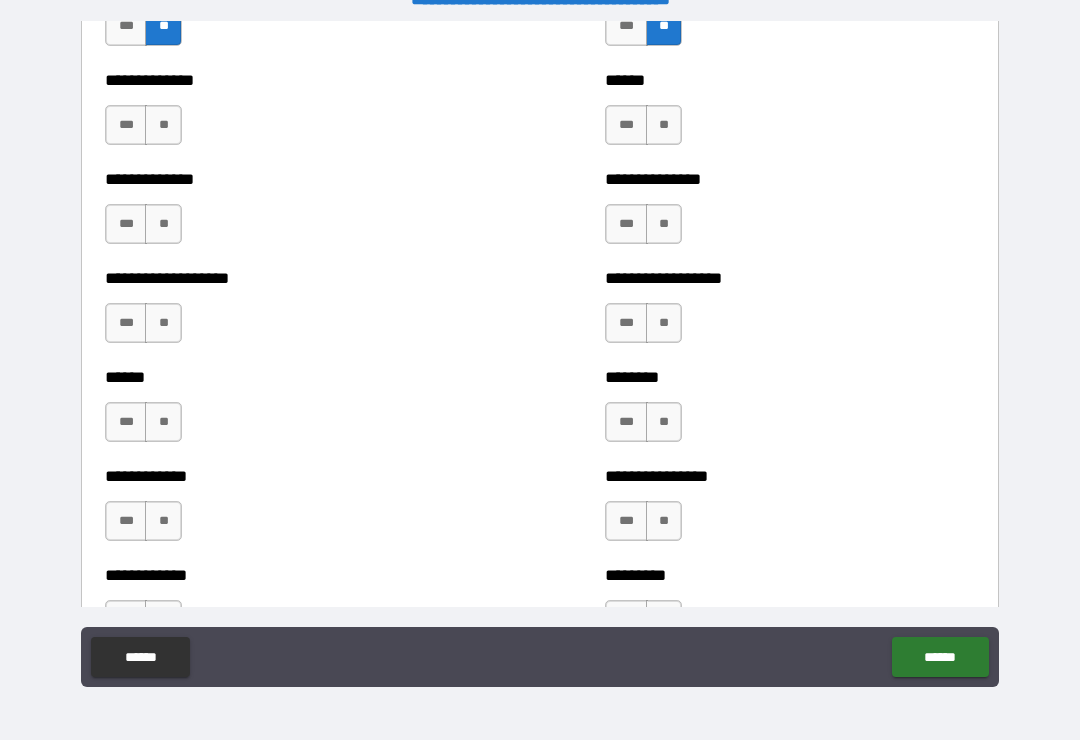 click on "***" at bounding box center [126, 125] 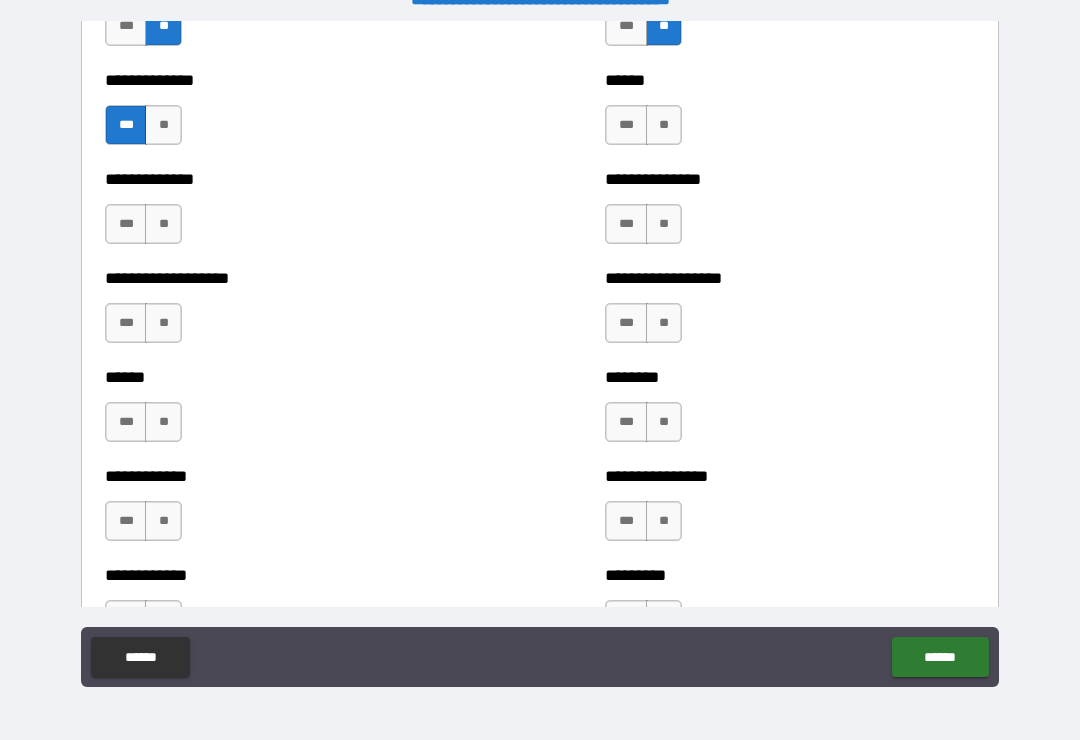 click on "**" at bounding box center (163, 224) 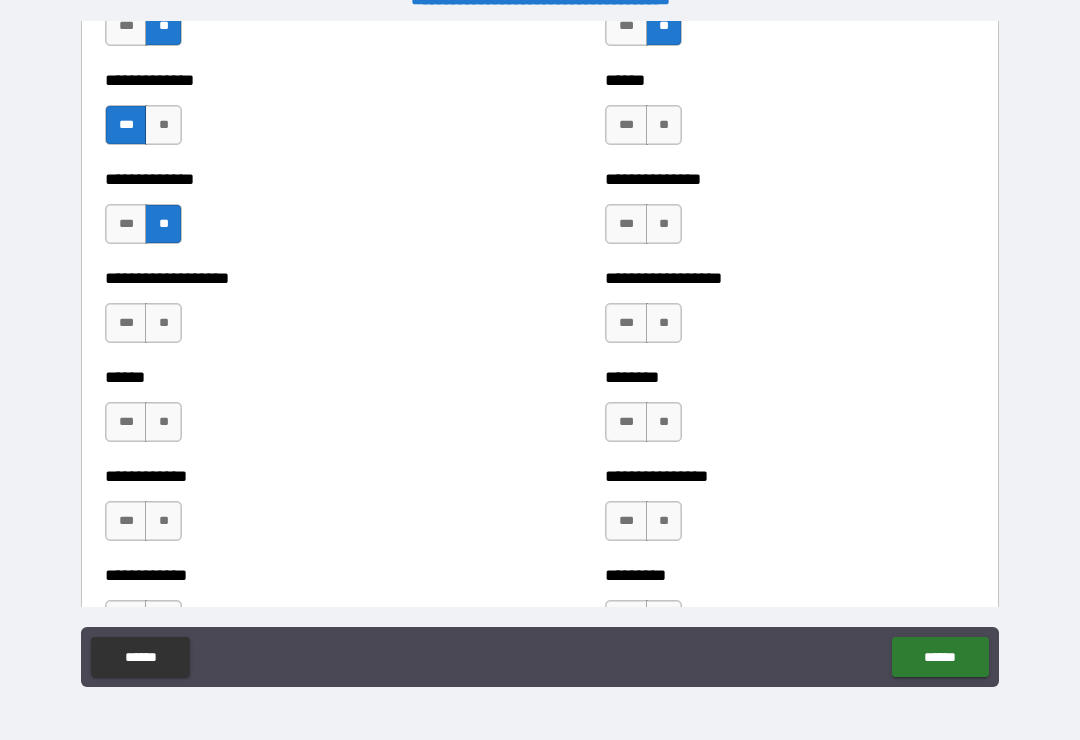 click on "**" at bounding box center [163, 323] 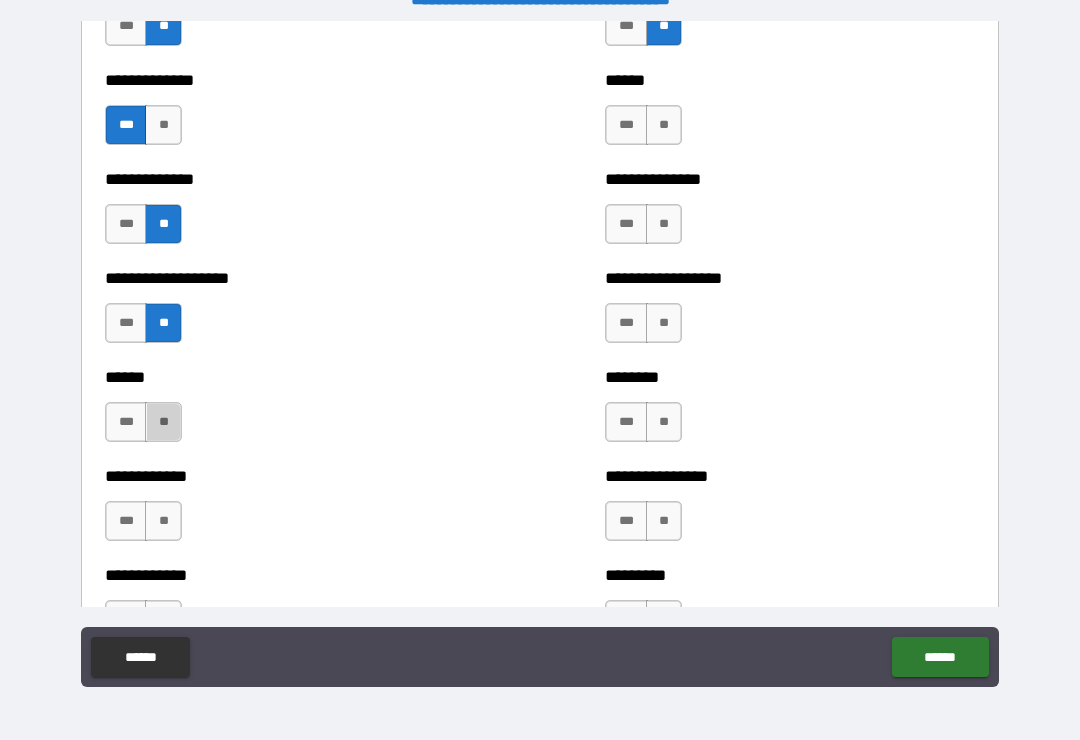 click on "**" at bounding box center (163, 422) 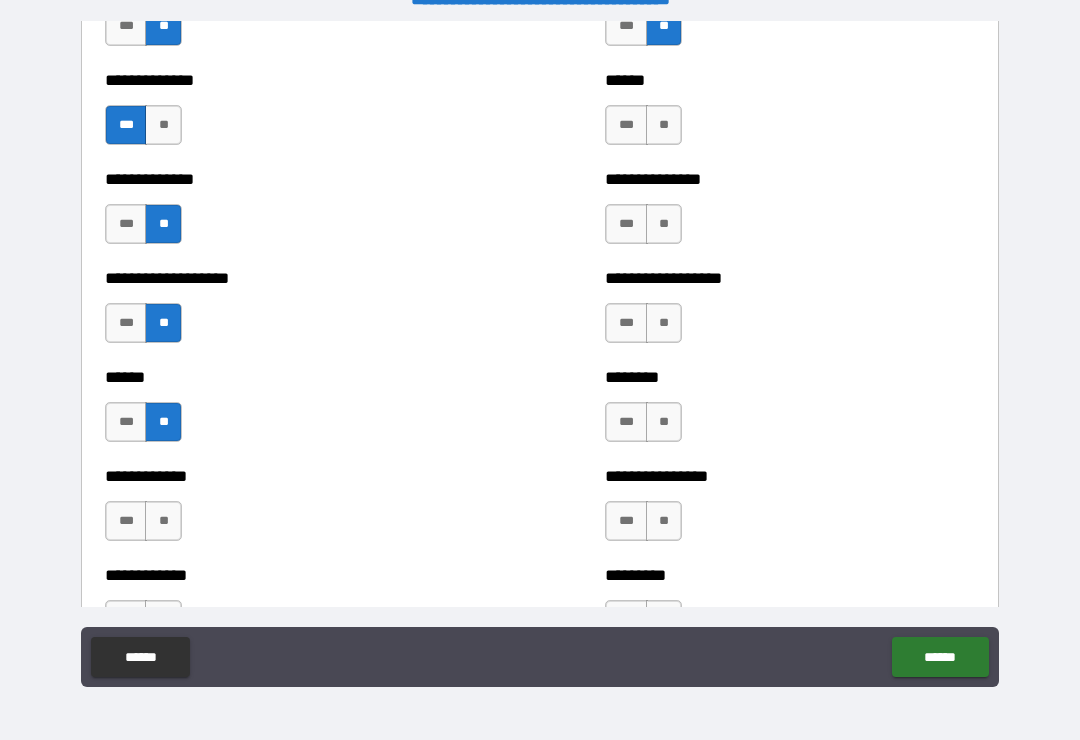 click on "**" at bounding box center [163, 521] 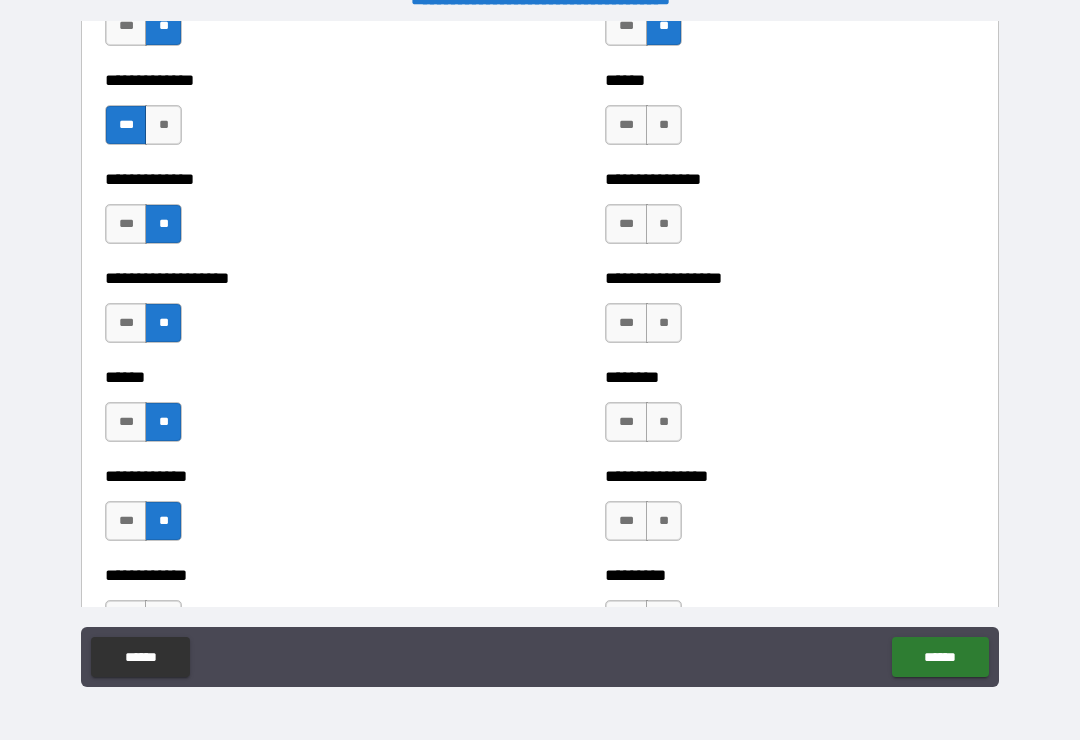 click on "**" at bounding box center [664, 125] 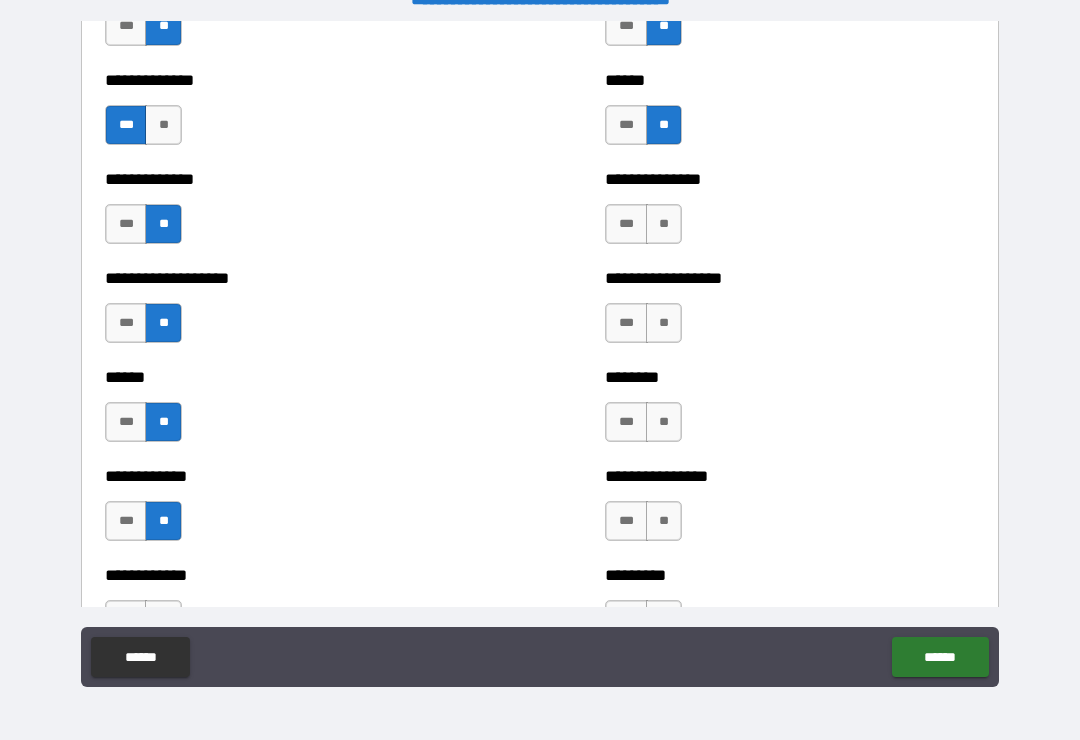 click on "**" at bounding box center [664, 224] 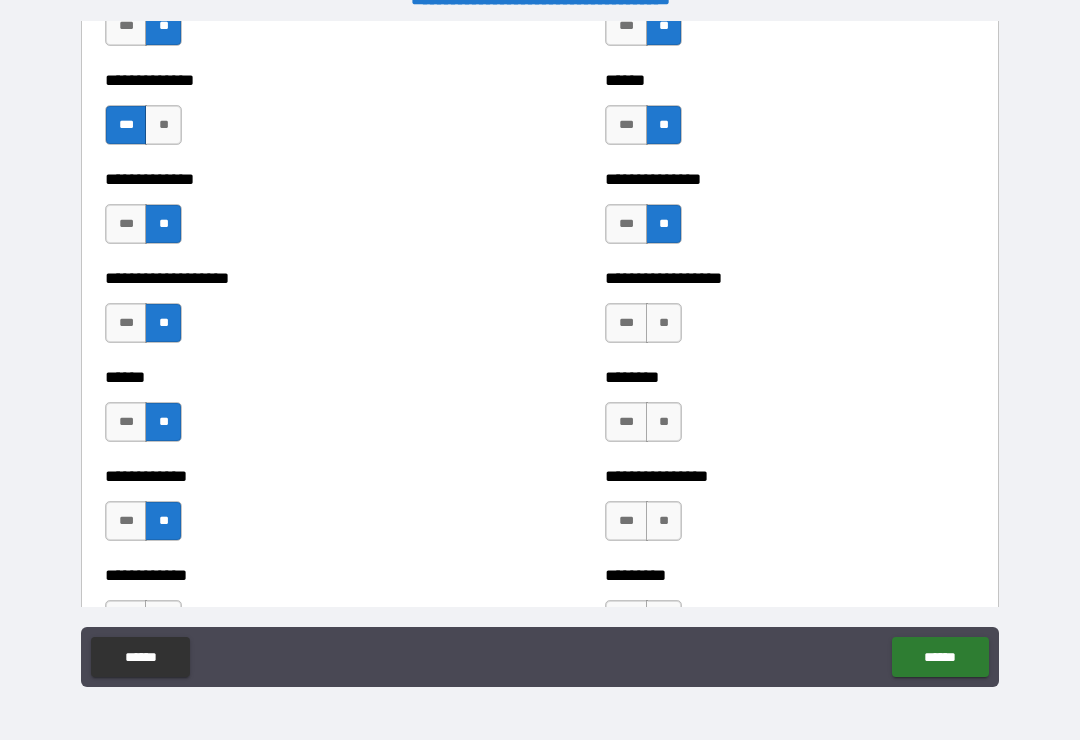 click on "**" at bounding box center (664, 323) 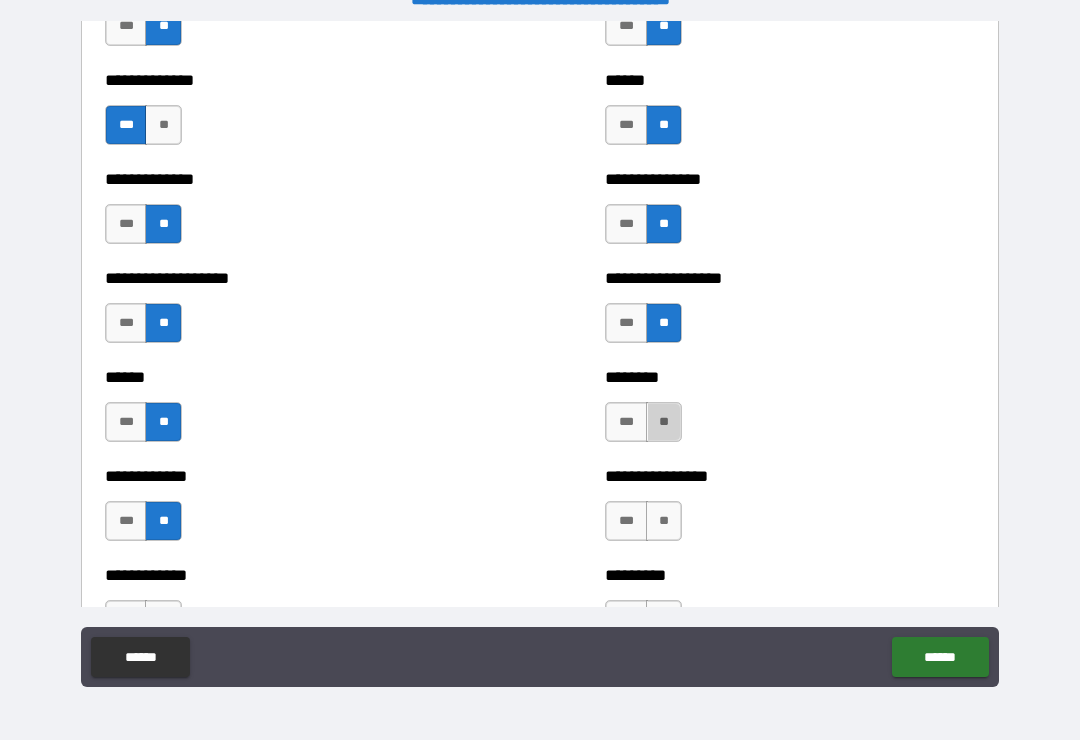 click on "**" at bounding box center (664, 422) 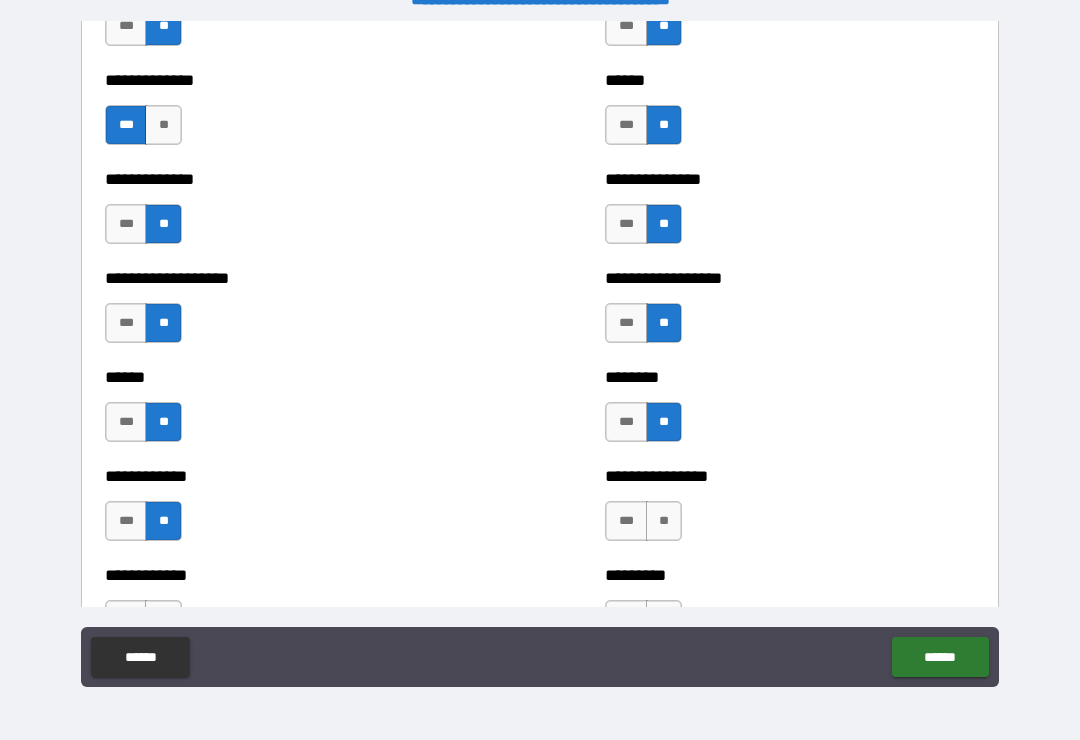 click on "**" at bounding box center (664, 521) 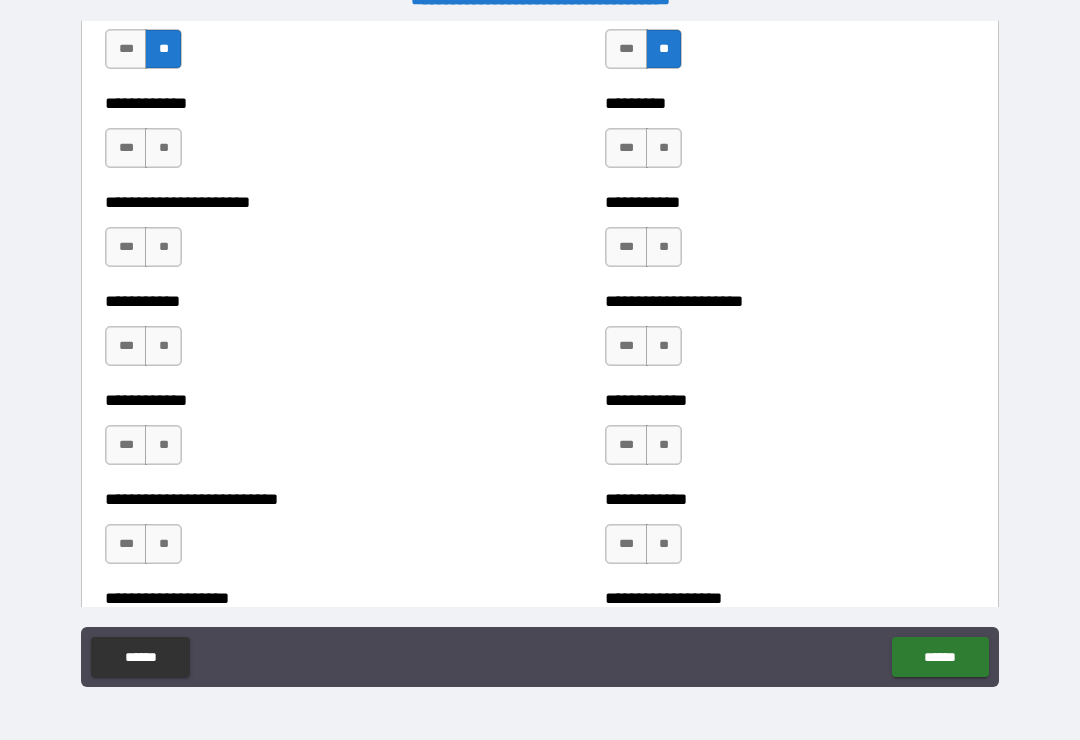 scroll, scrollTop: 5212, scrollLeft: 0, axis: vertical 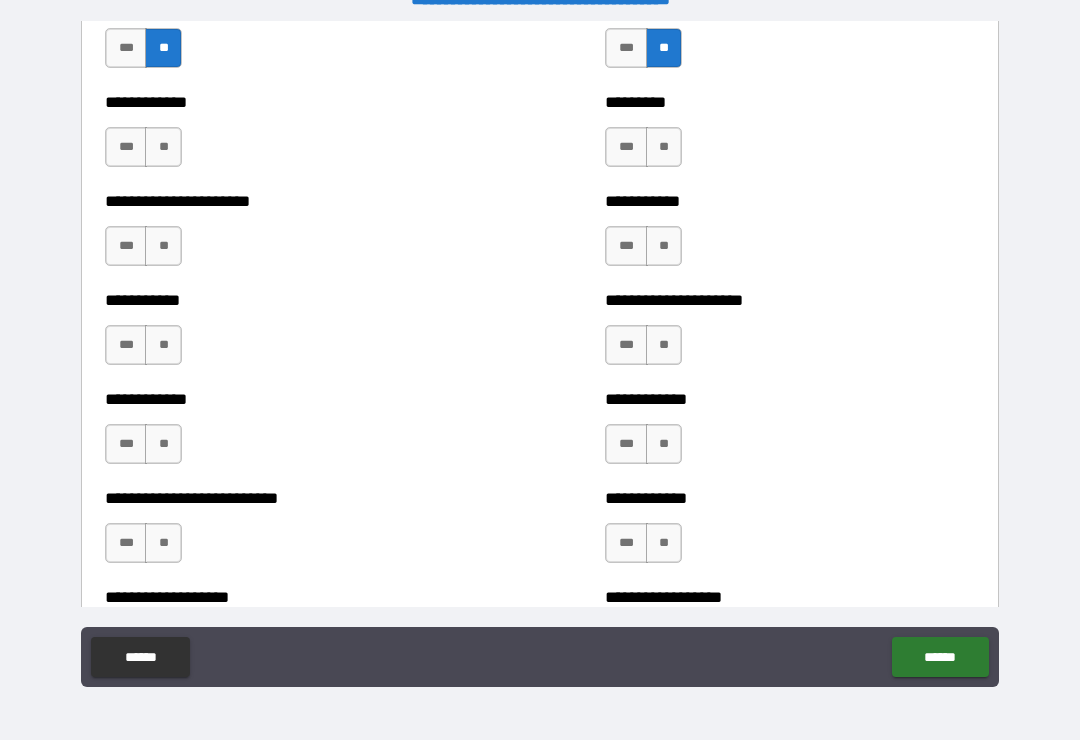 click on "**" at bounding box center (163, 147) 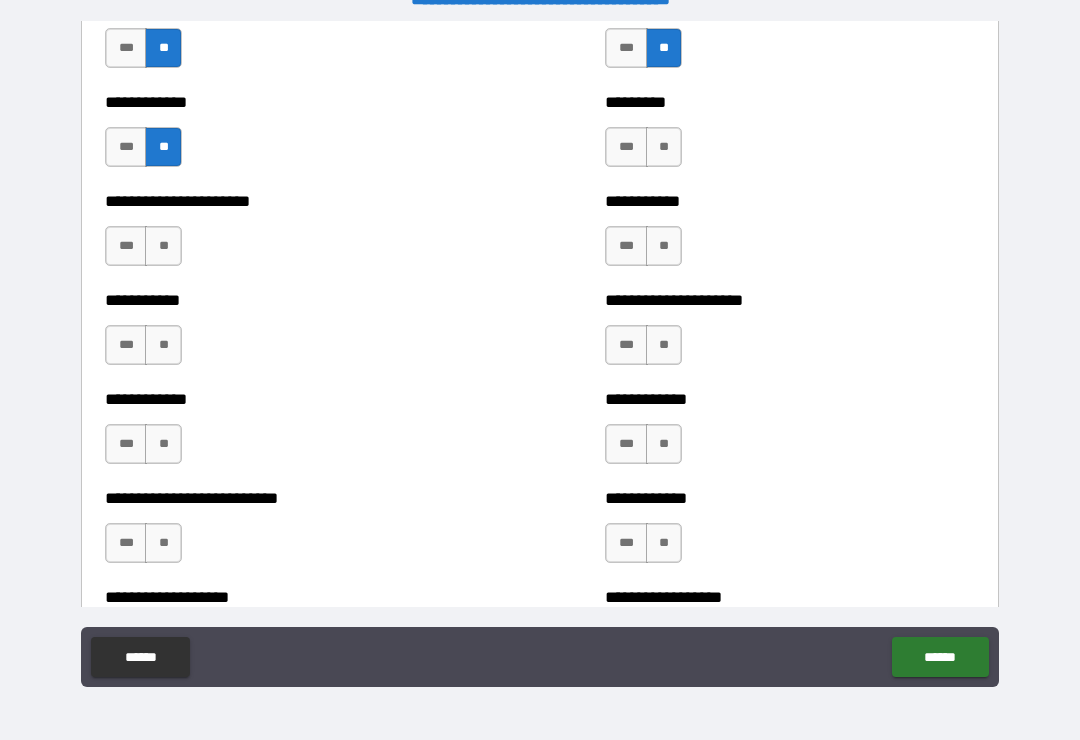 click on "**" at bounding box center (163, 246) 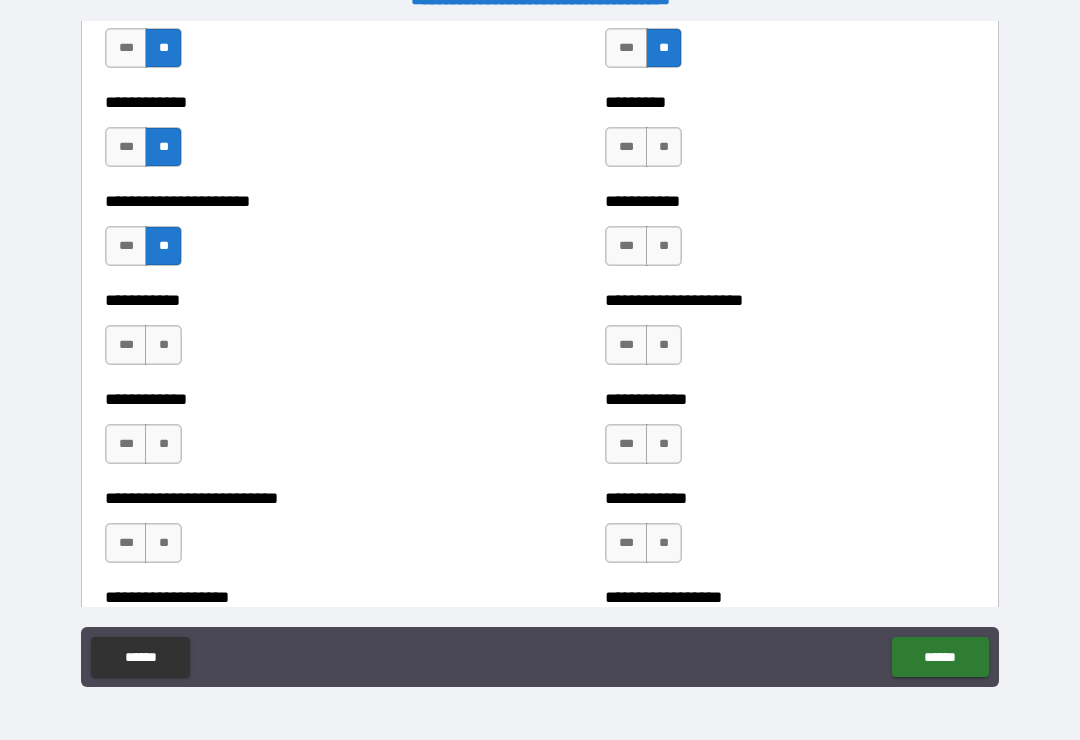 click on "**" at bounding box center (163, 345) 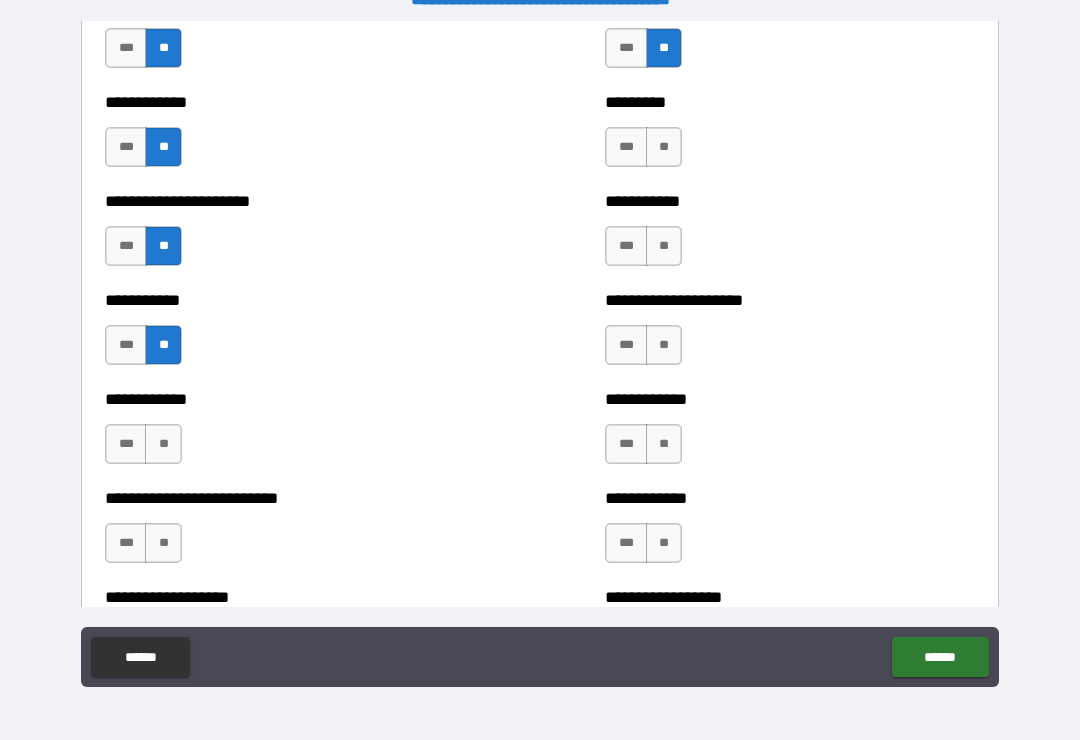 click on "**" at bounding box center (163, 444) 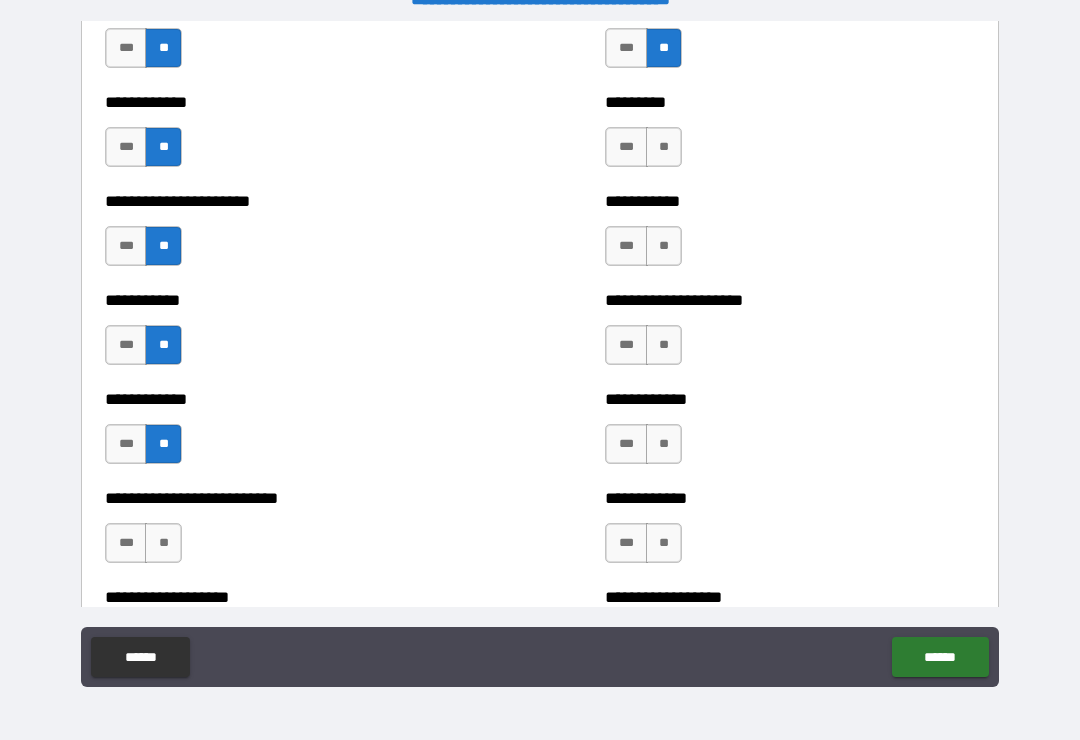 click on "**" at bounding box center [163, 543] 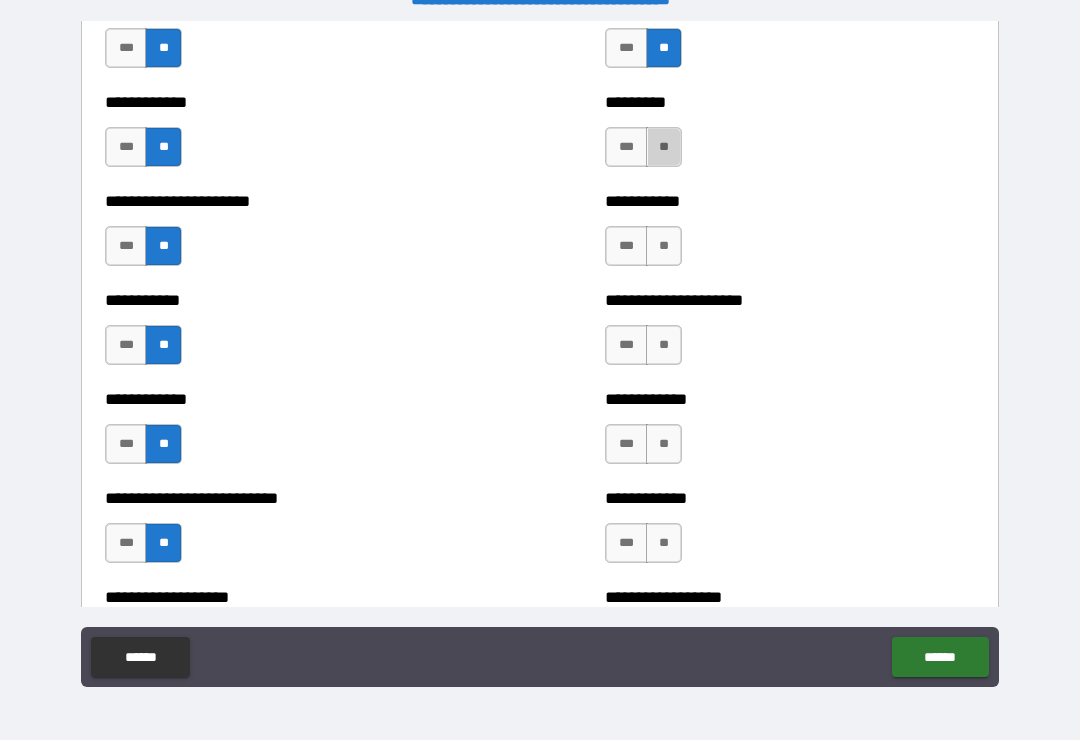 click on "**" at bounding box center [664, 147] 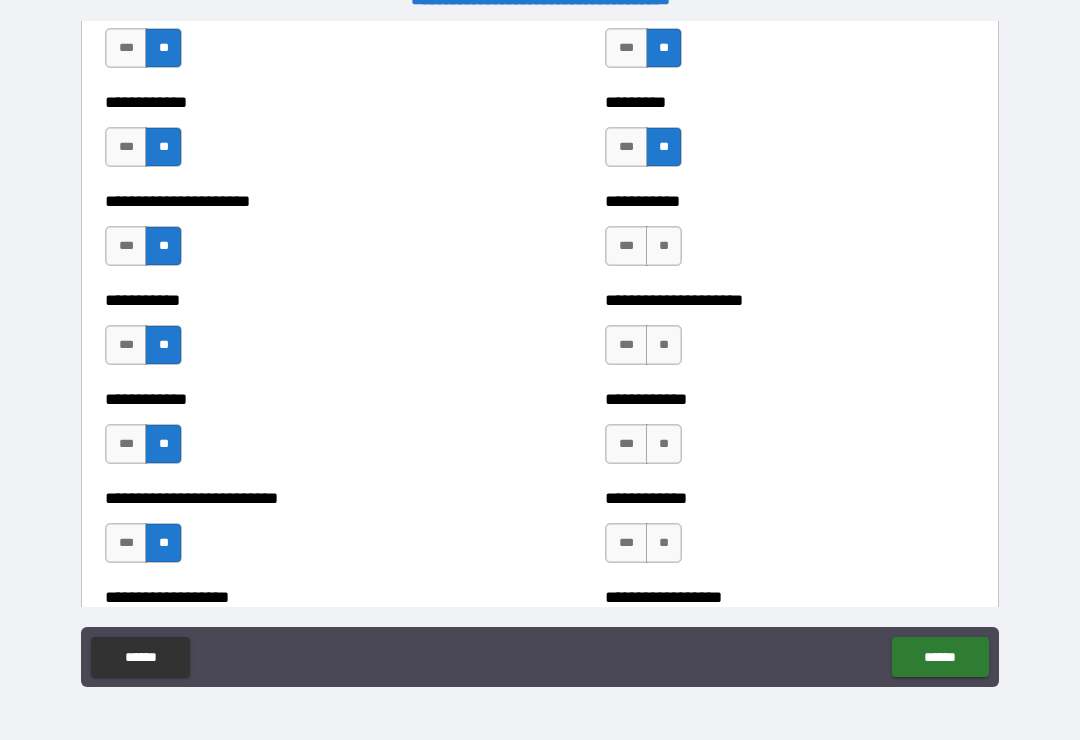 click on "**" at bounding box center (664, 246) 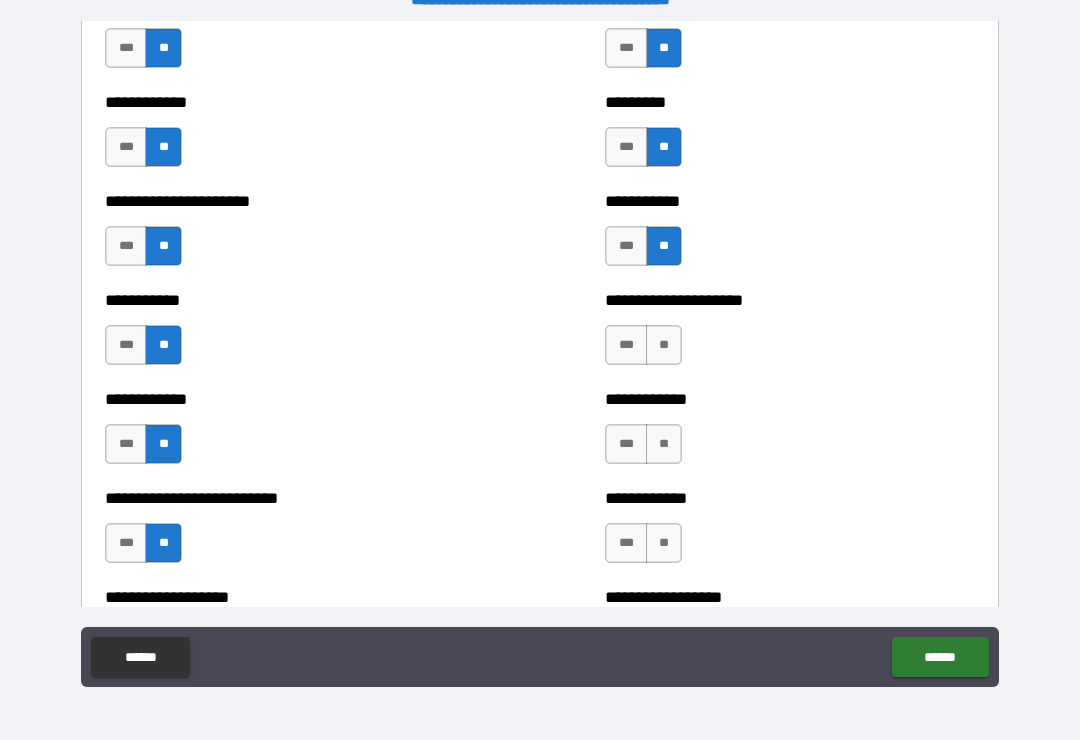 click on "**" at bounding box center (664, 345) 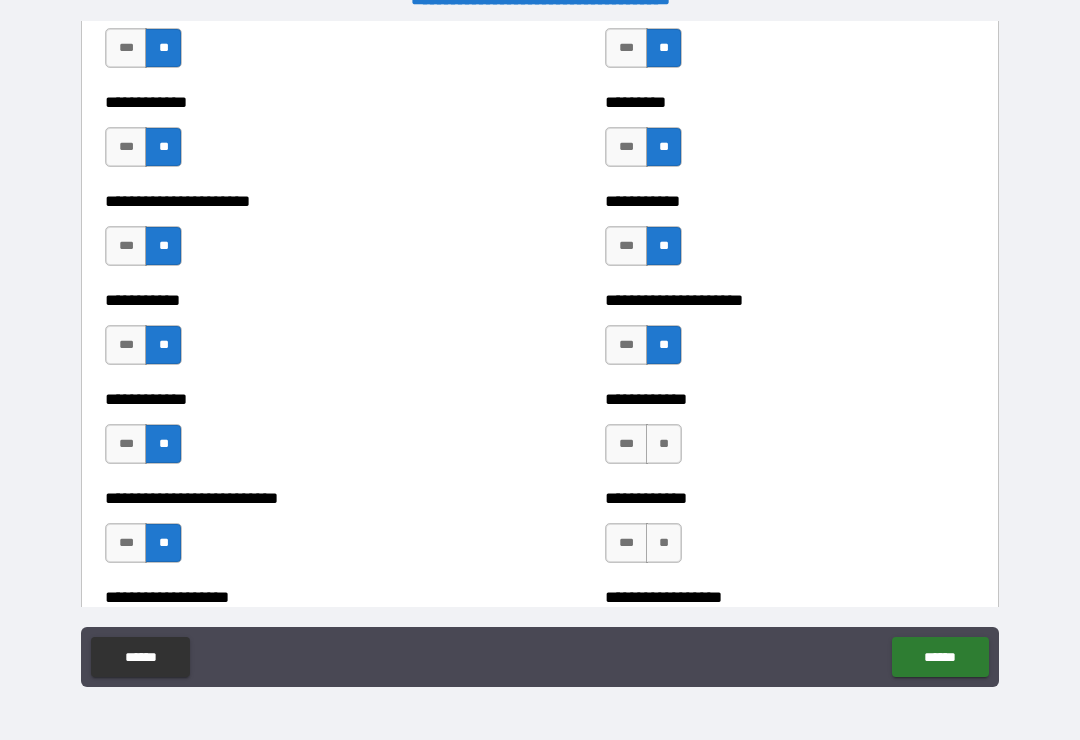 click on "**" at bounding box center (664, 444) 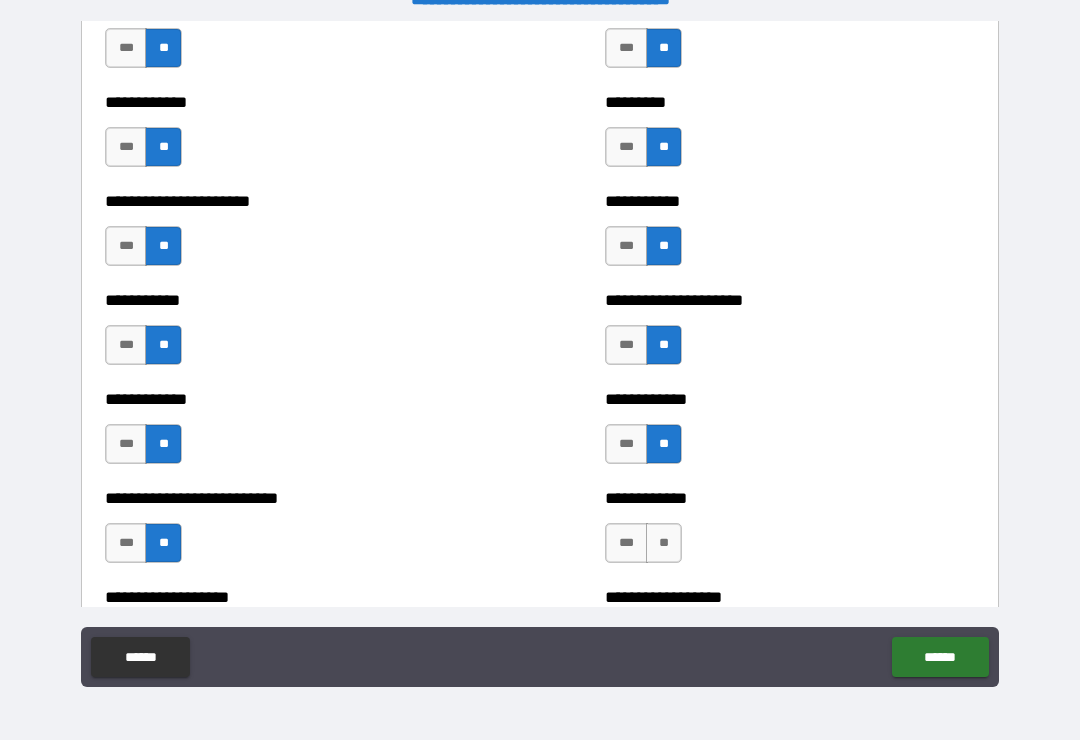 click on "**" at bounding box center (664, 543) 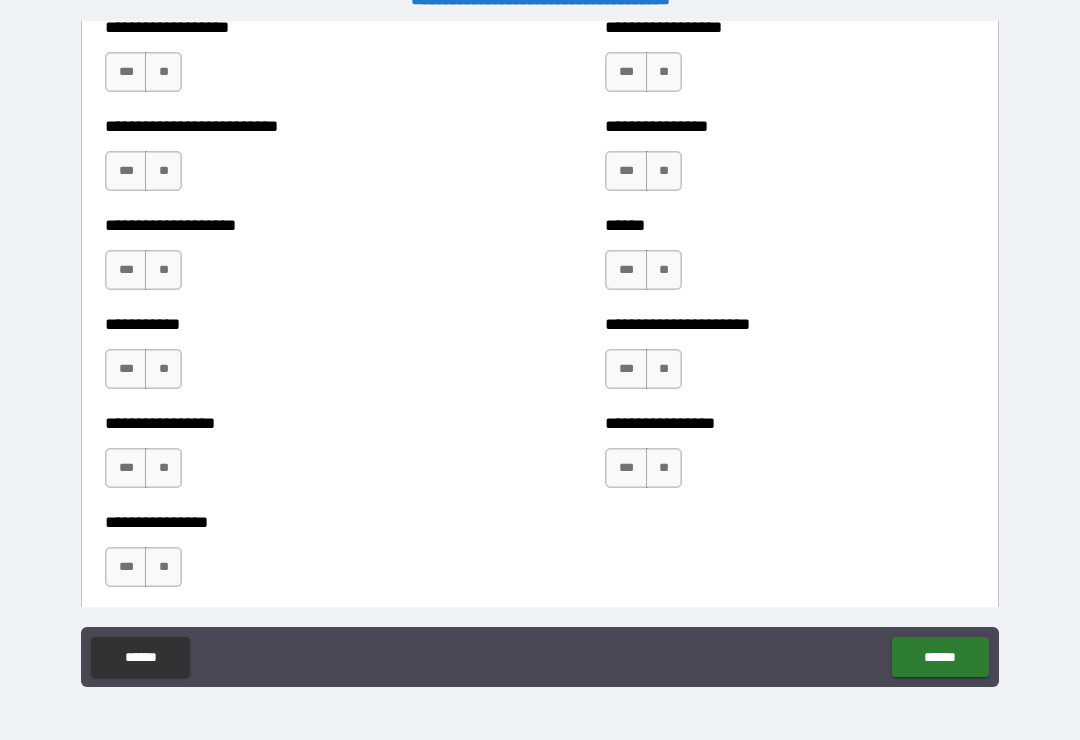 scroll, scrollTop: 5784, scrollLeft: 0, axis: vertical 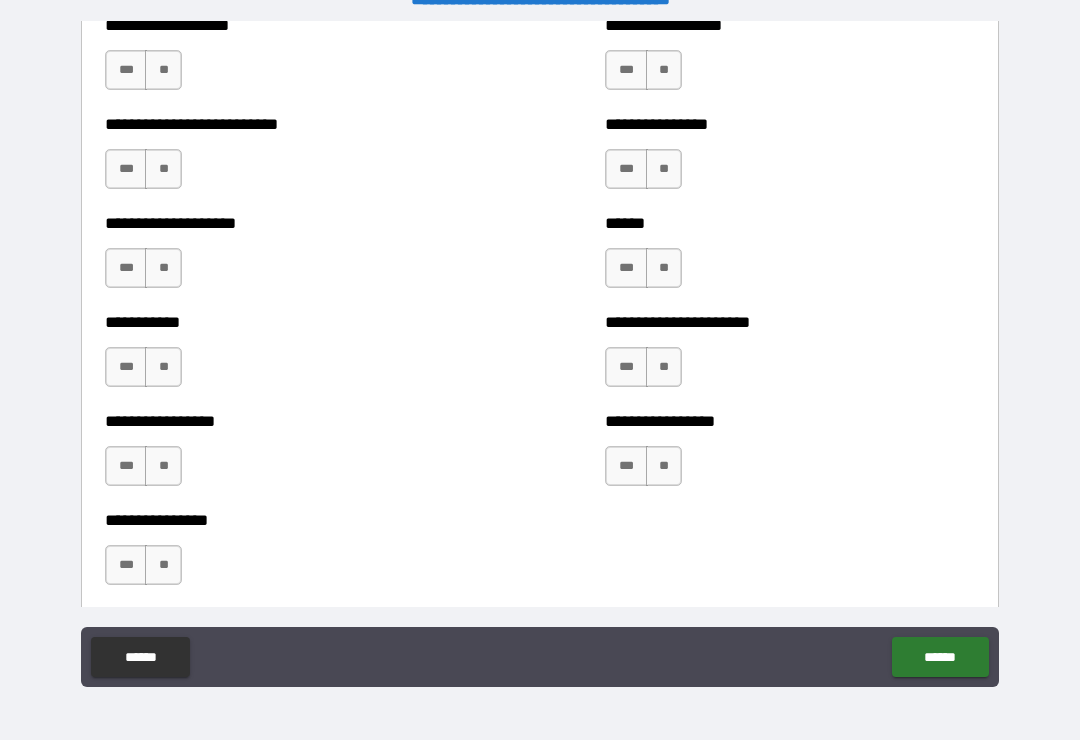 click on "***" at bounding box center [126, 70] 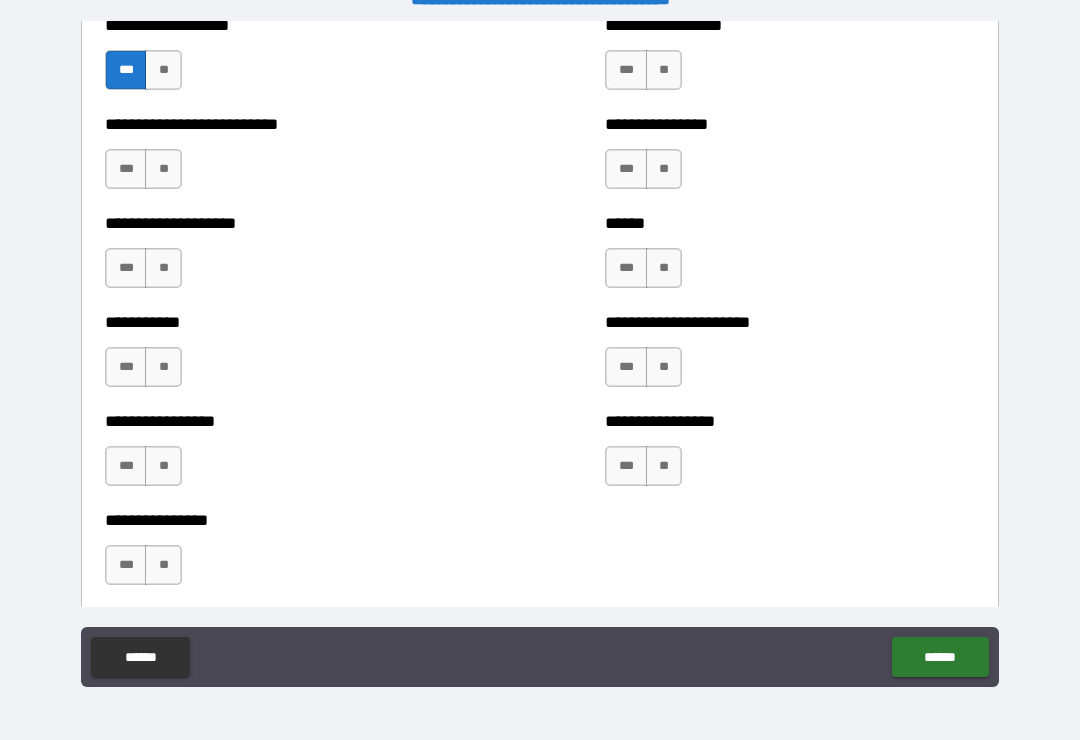 click on "**" at bounding box center (163, 169) 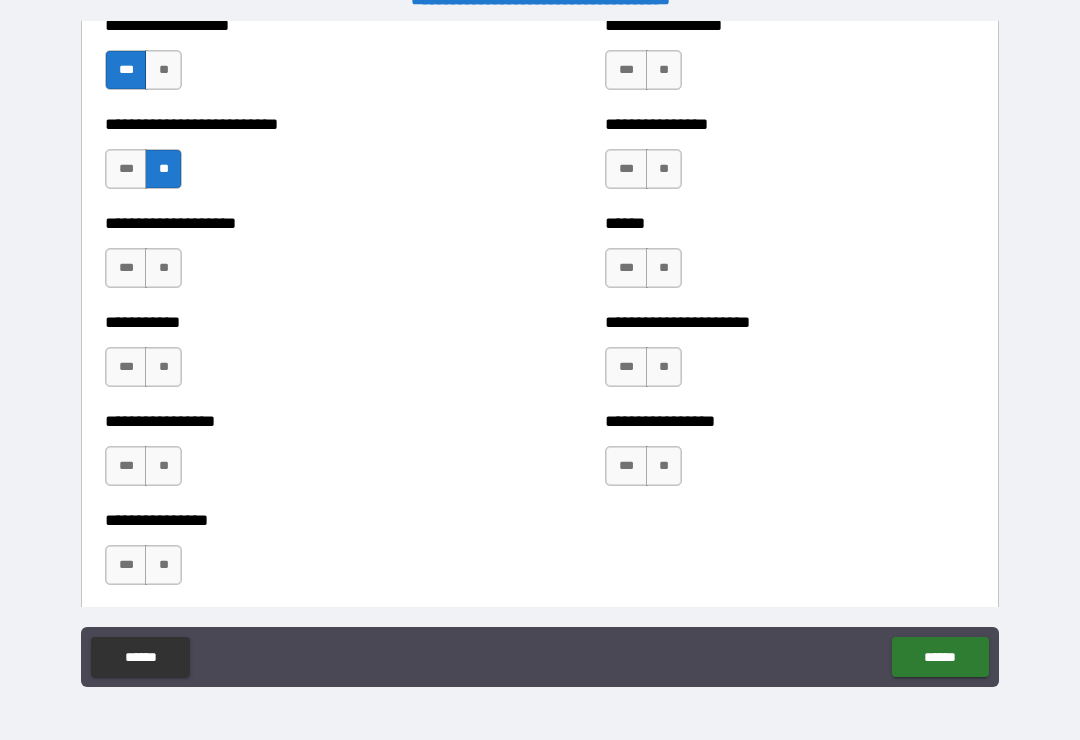 click on "**" at bounding box center (163, 268) 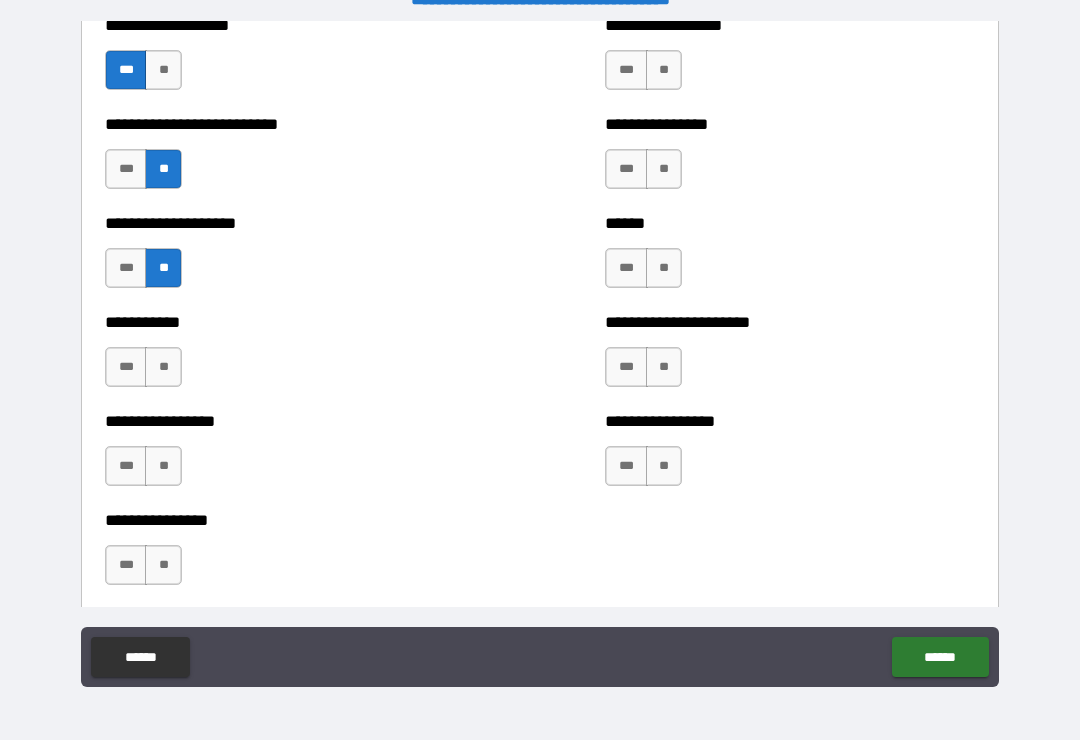 click on "**" at bounding box center [163, 367] 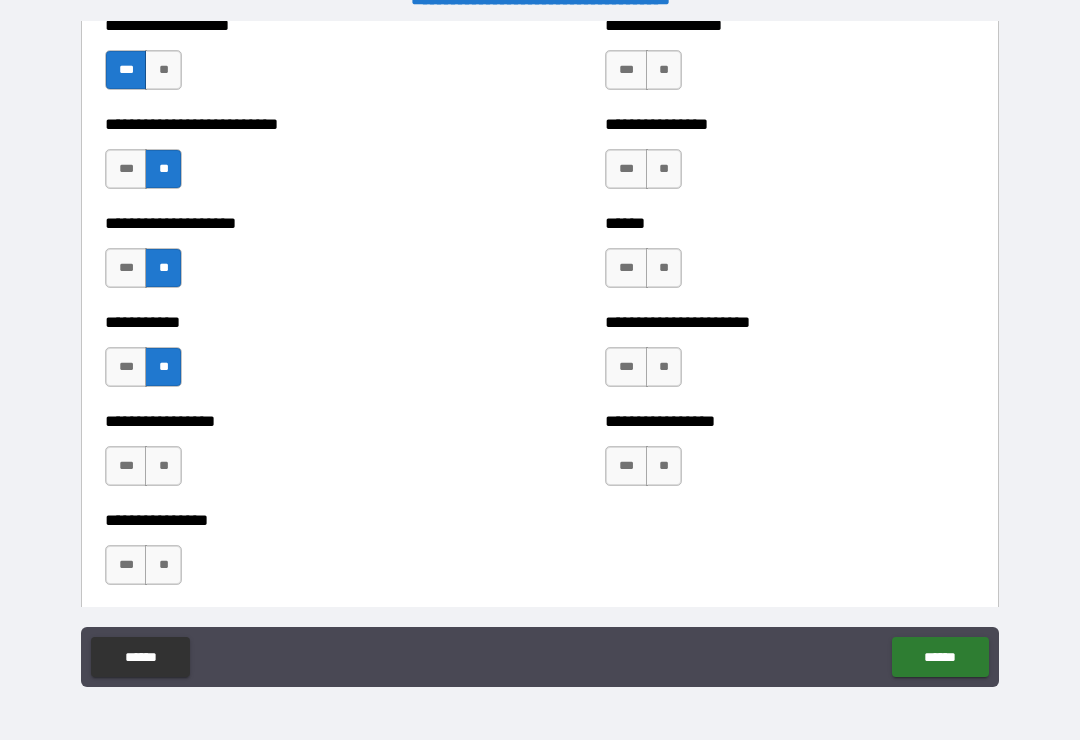 click on "**" at bounding box center (163, 466) 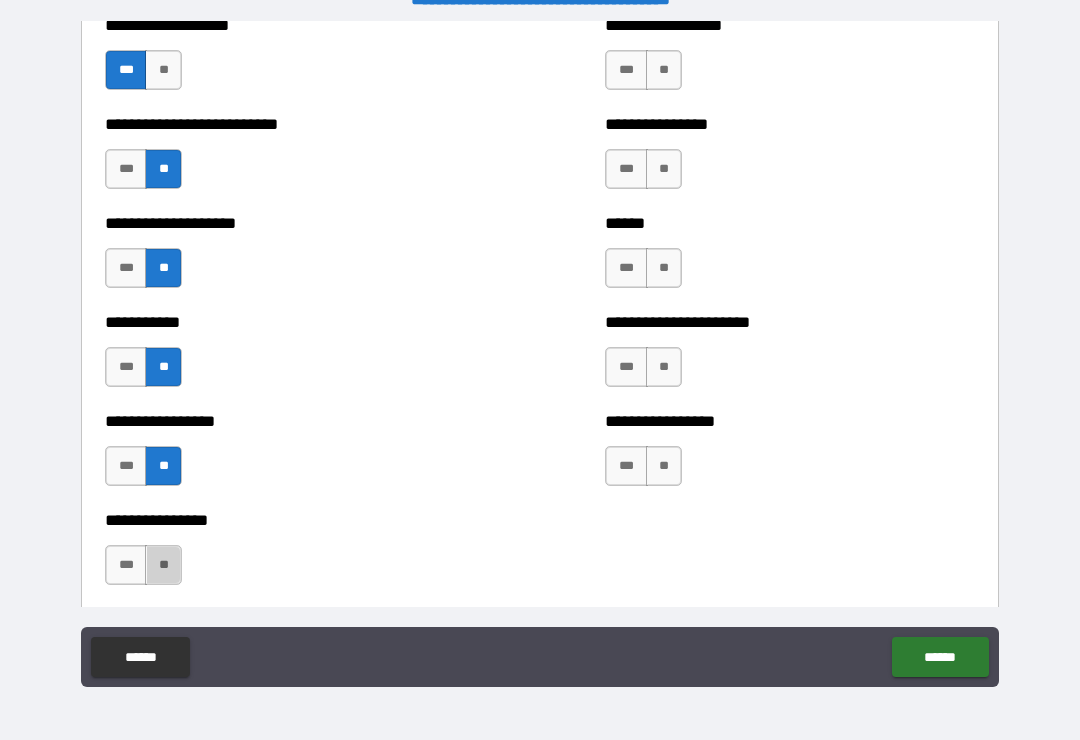 click on "**" at bounding box center (163, 565) 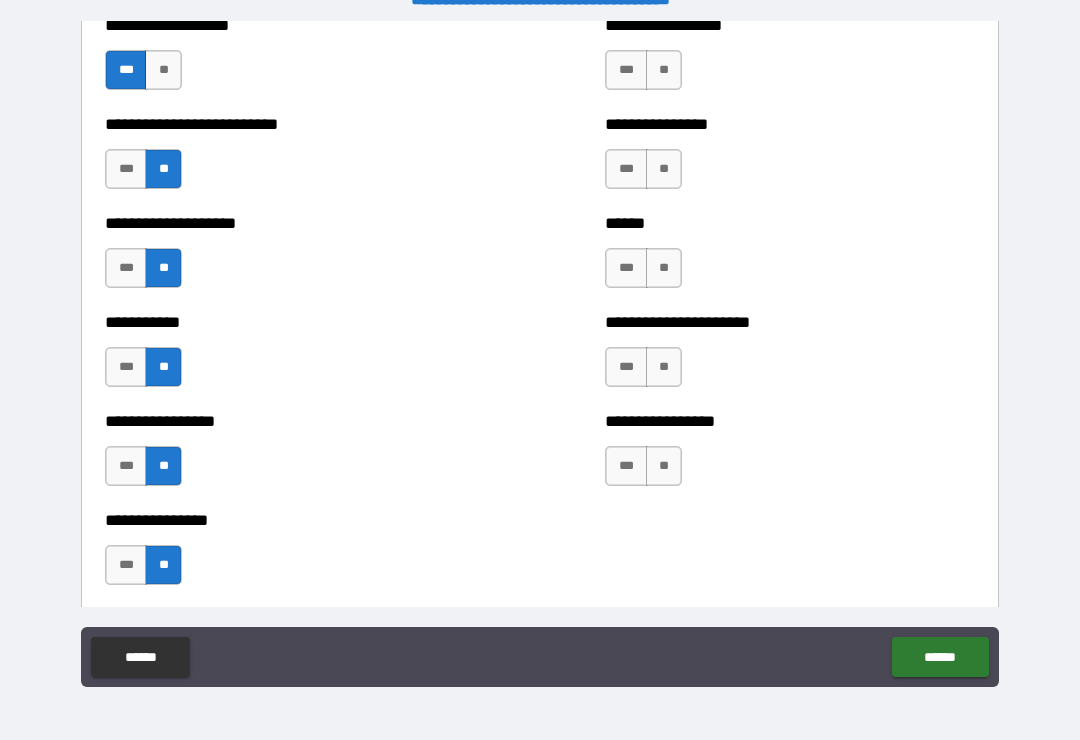 scroll, scrollTop: 5768, scrollLeft: 0, axis: vertical 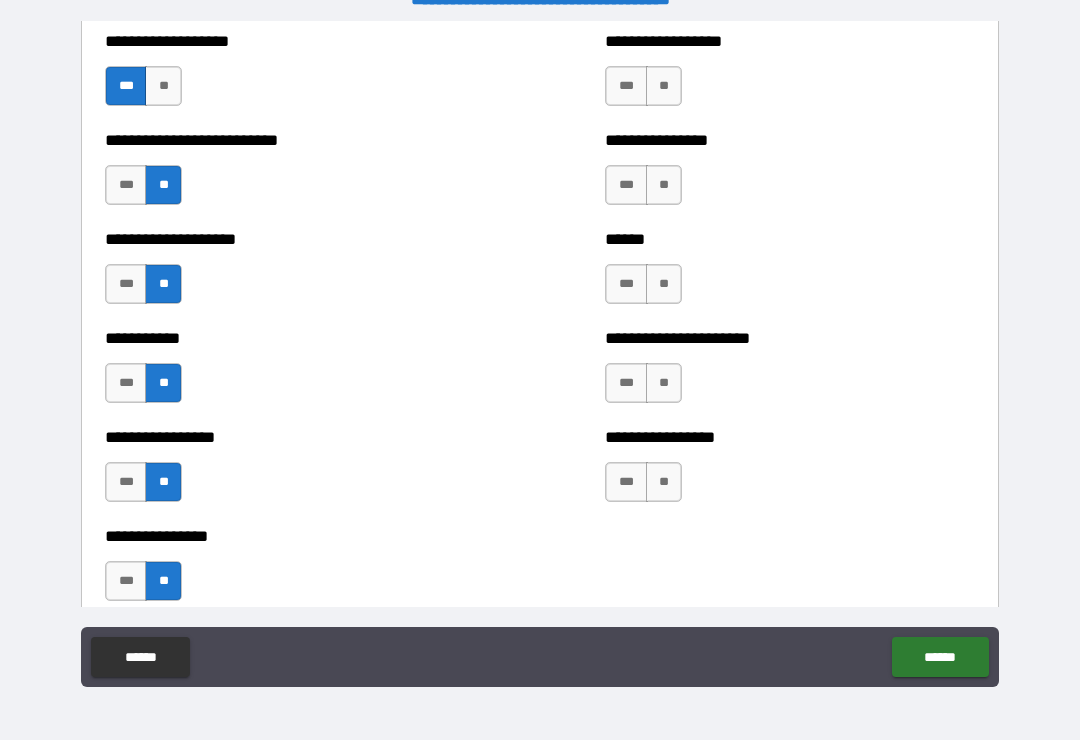 click on "**" at bounding box center (664, 86) 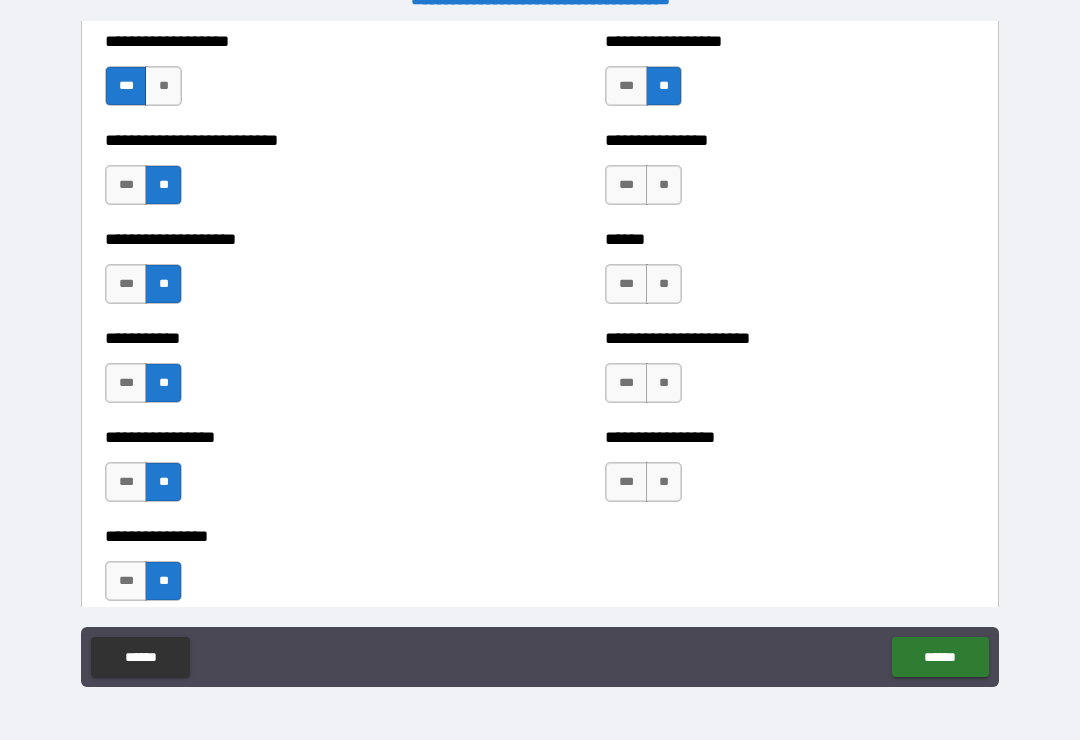 click on "**" at bounding box center (664, 185) 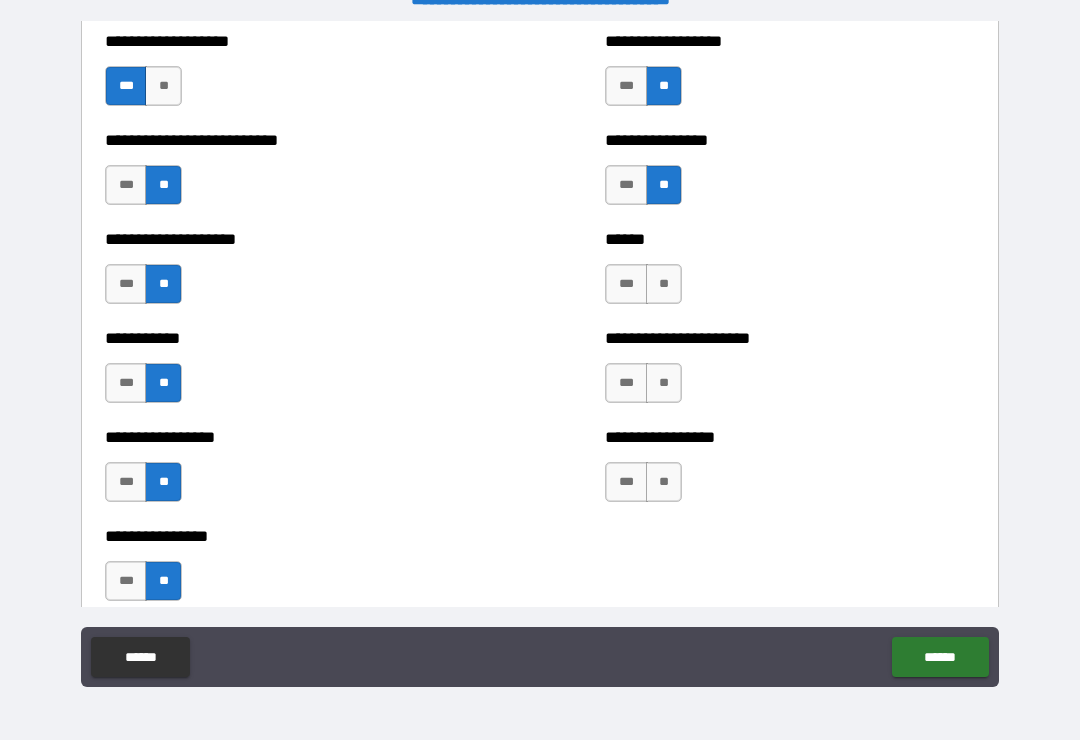 click on "**" at bounding box center (664, 284) 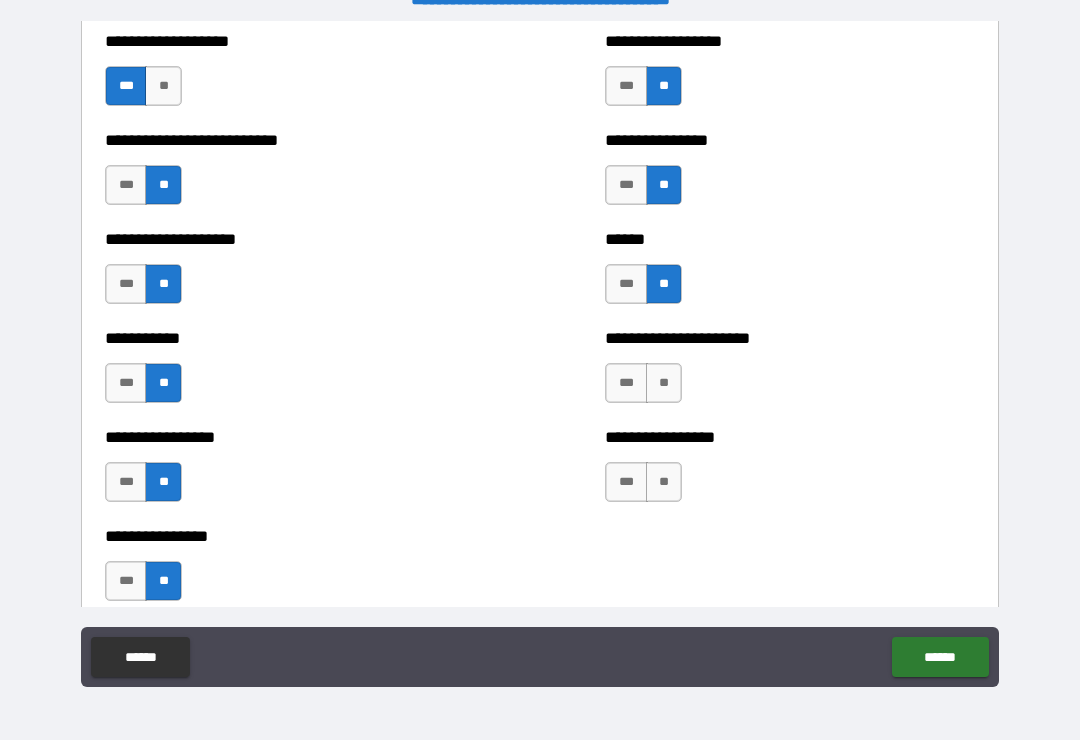 click on "**" at bounding box center (664, 383) 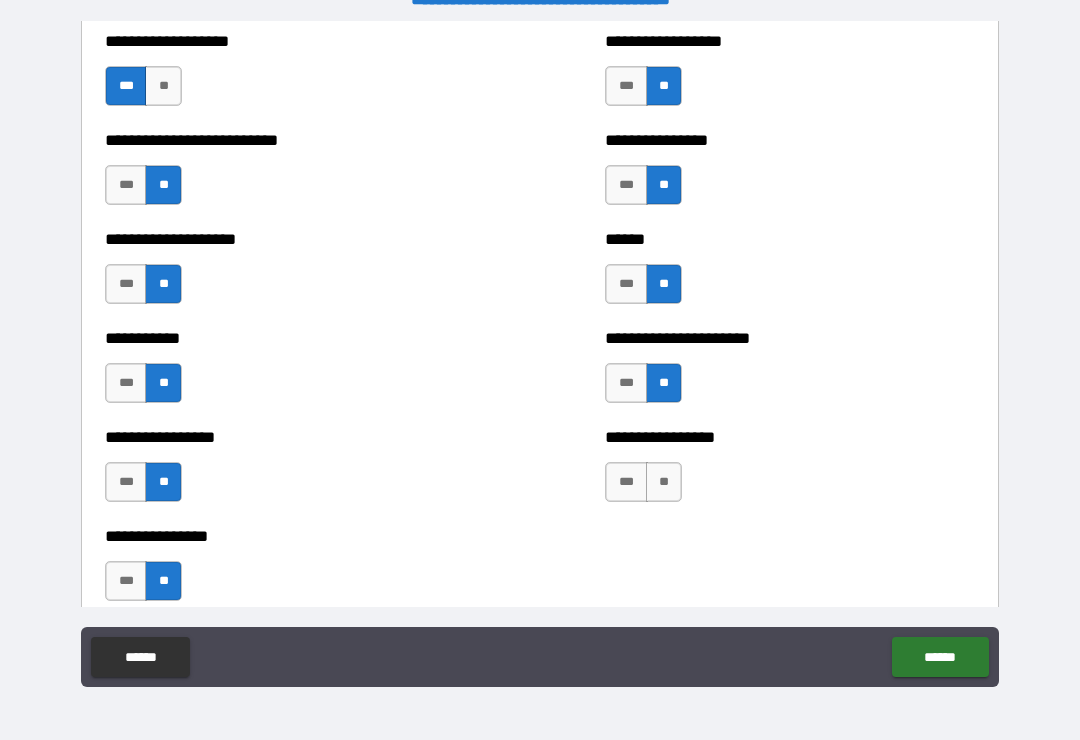 click on "**" at bounding box center [664, 482] 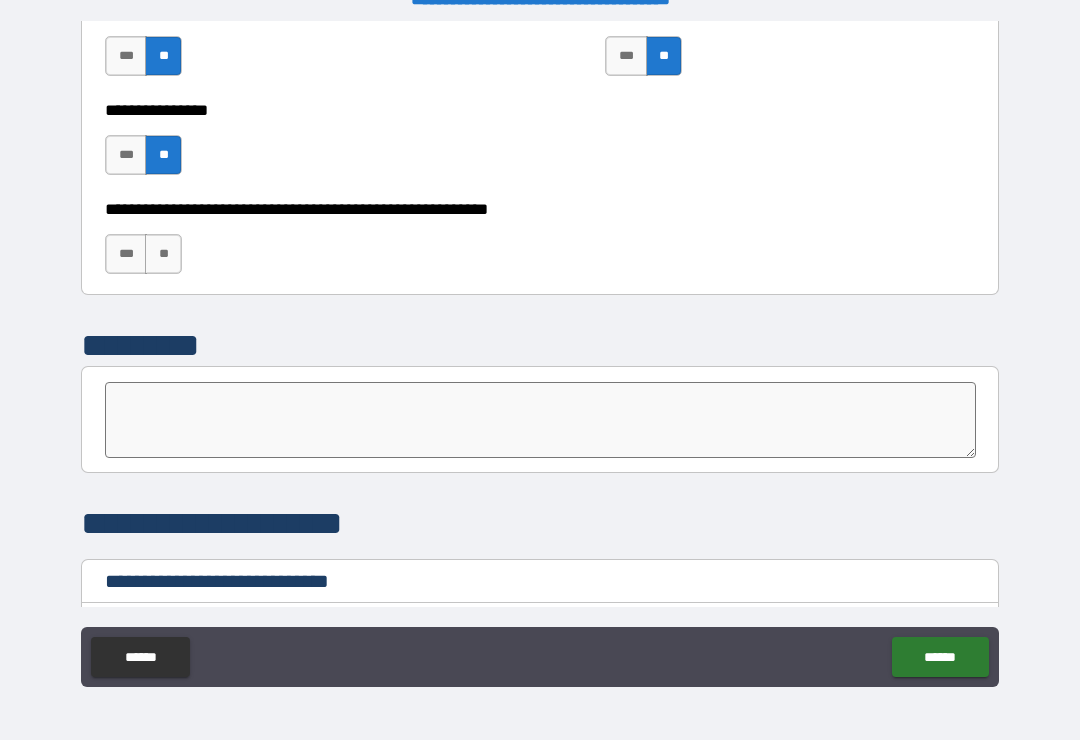 scroll, scrollTop: 6196, scrollLeft: 0, axis: vertical 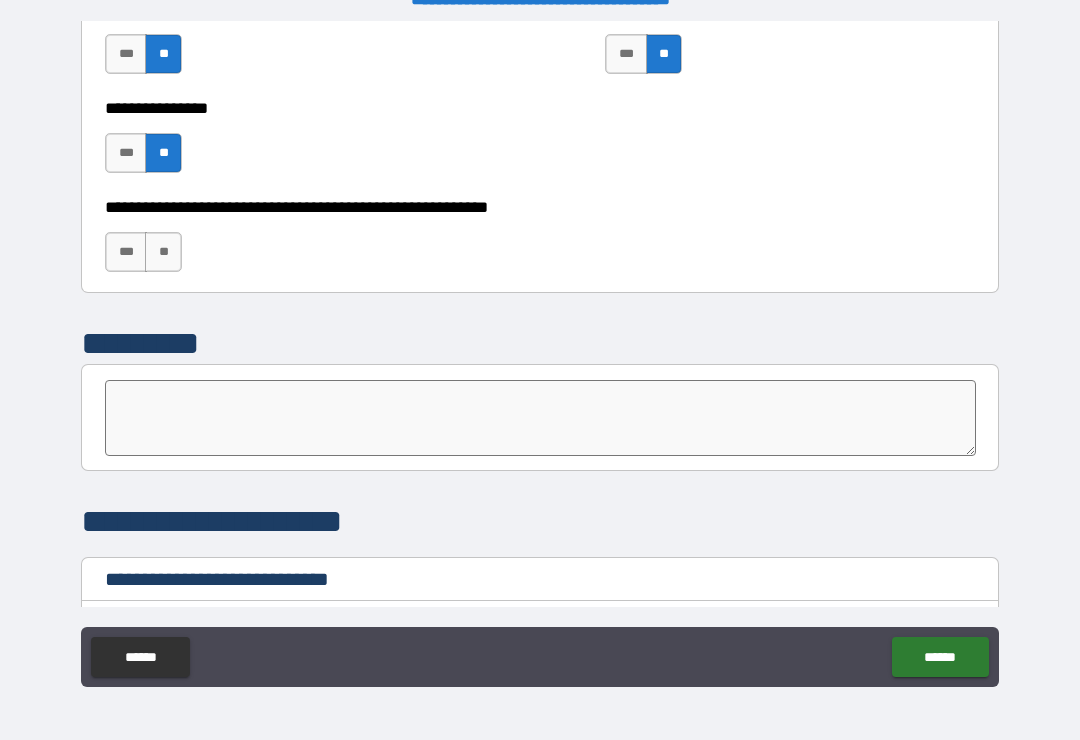 click on "***" at bounding box center [126, 252] 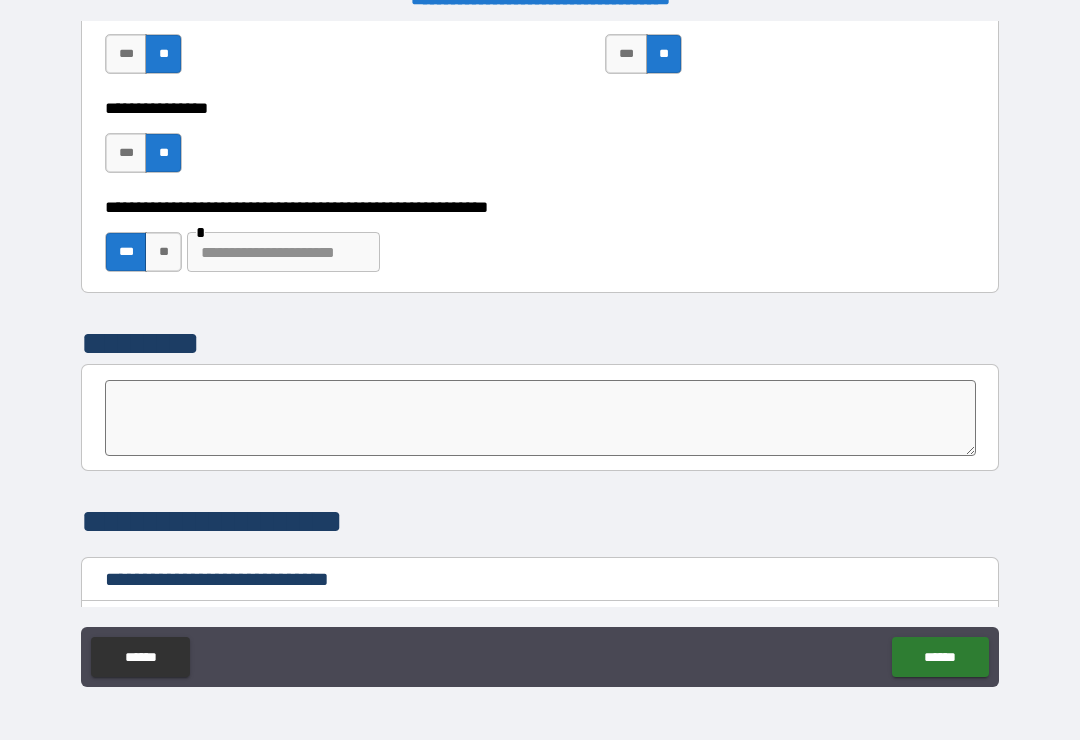 click at bounding box center (283, 252) 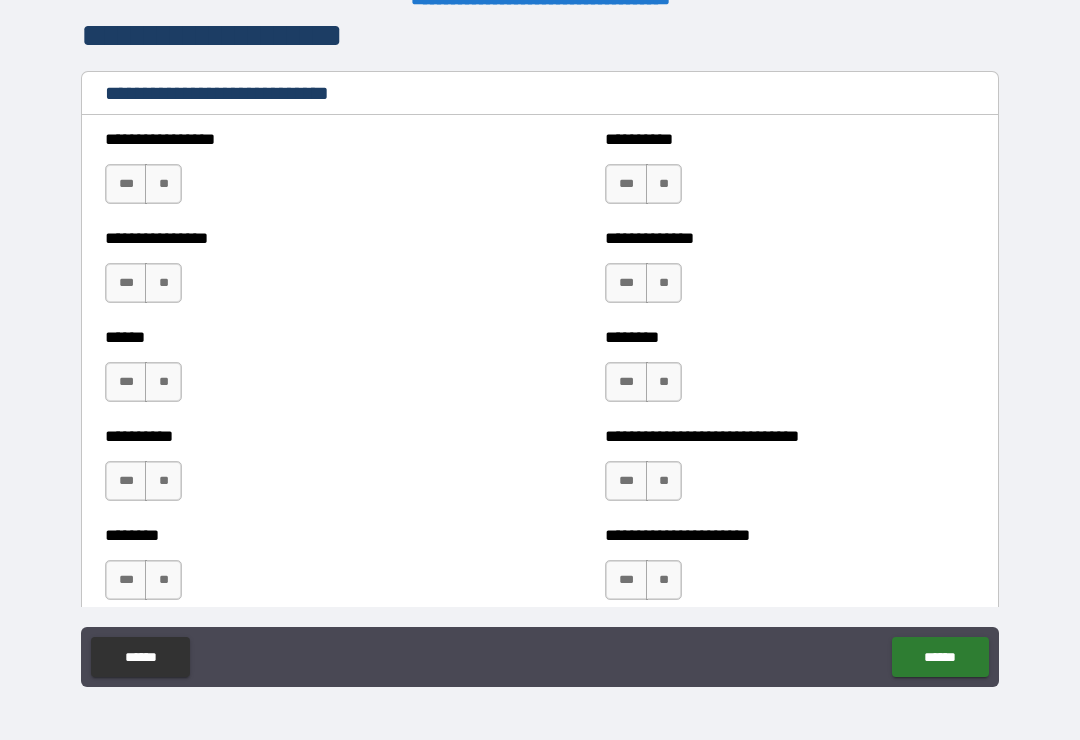 scroll, scrollTop: 6684, scrollLeft: 0, axis: vertical 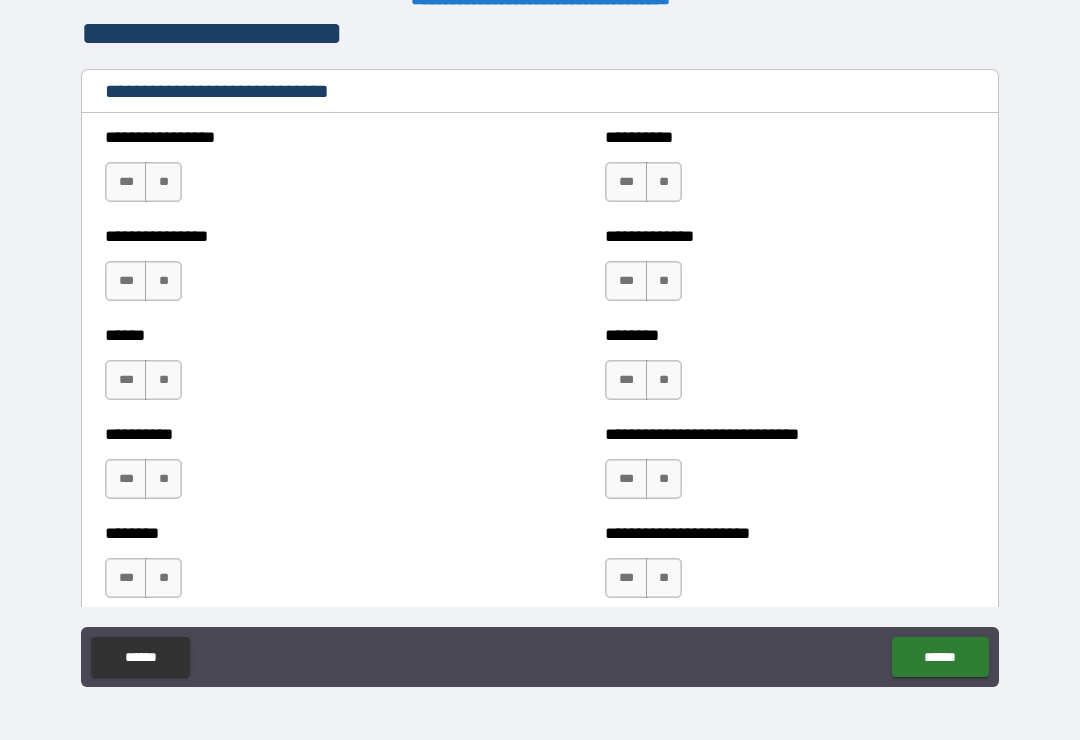 click on "***" at bounding box center (126, 182) 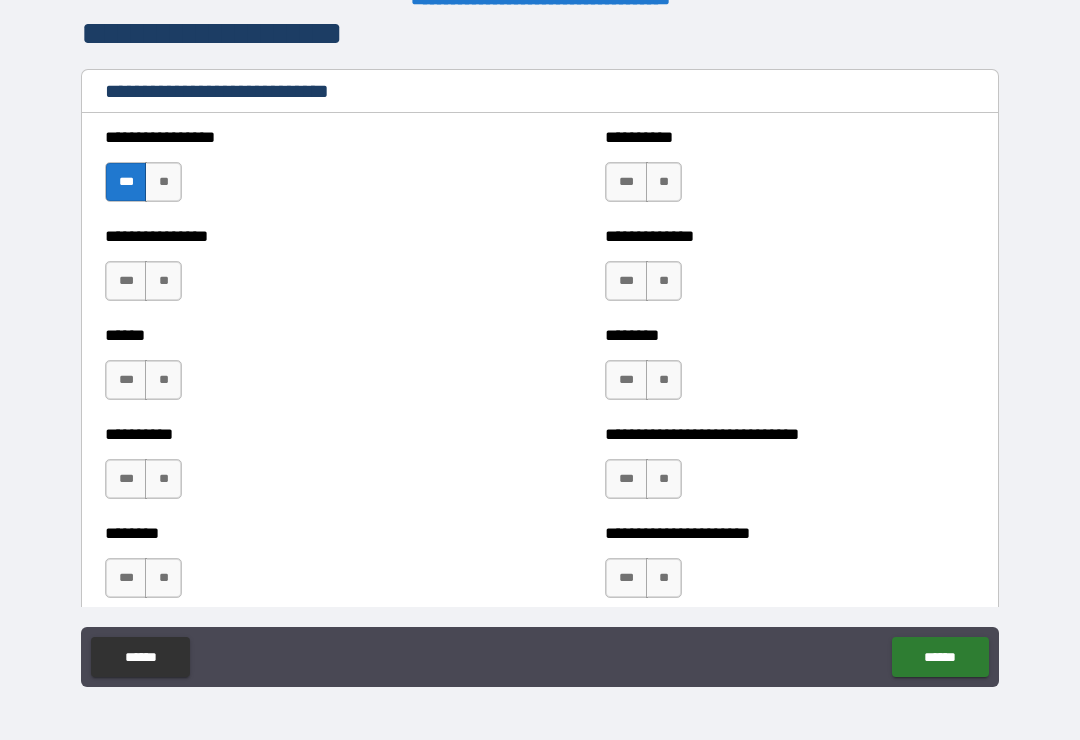 click on "***" at bounding box center (626, 182) 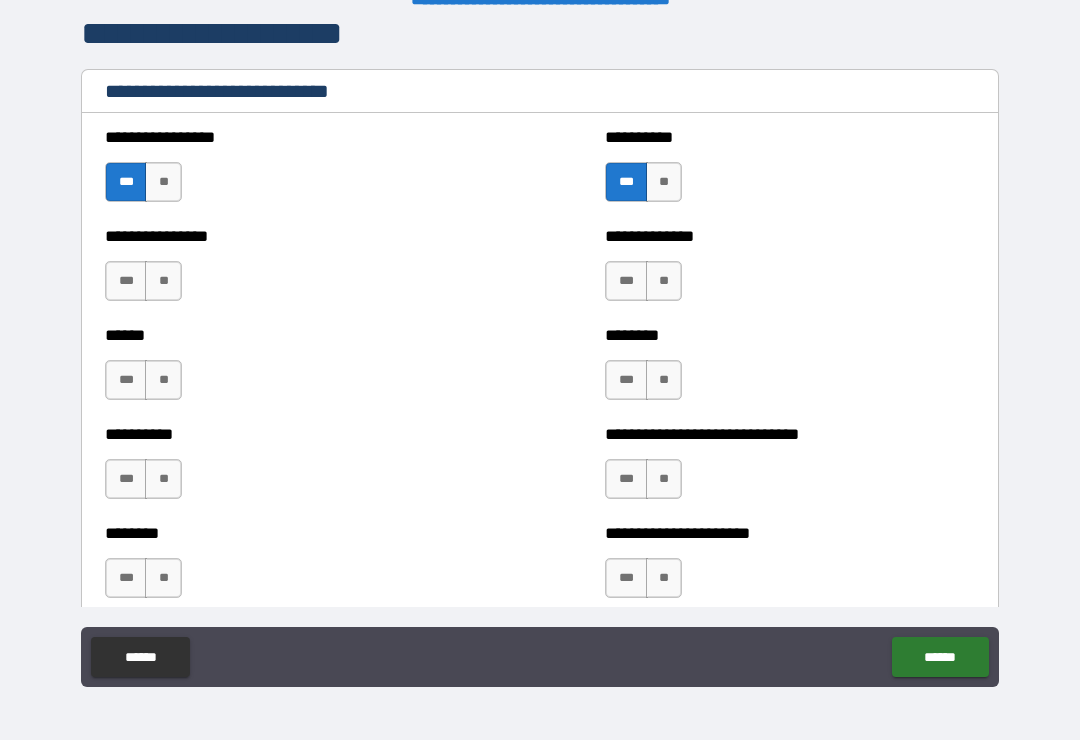 click on "***" at bounding box center (626, 281) 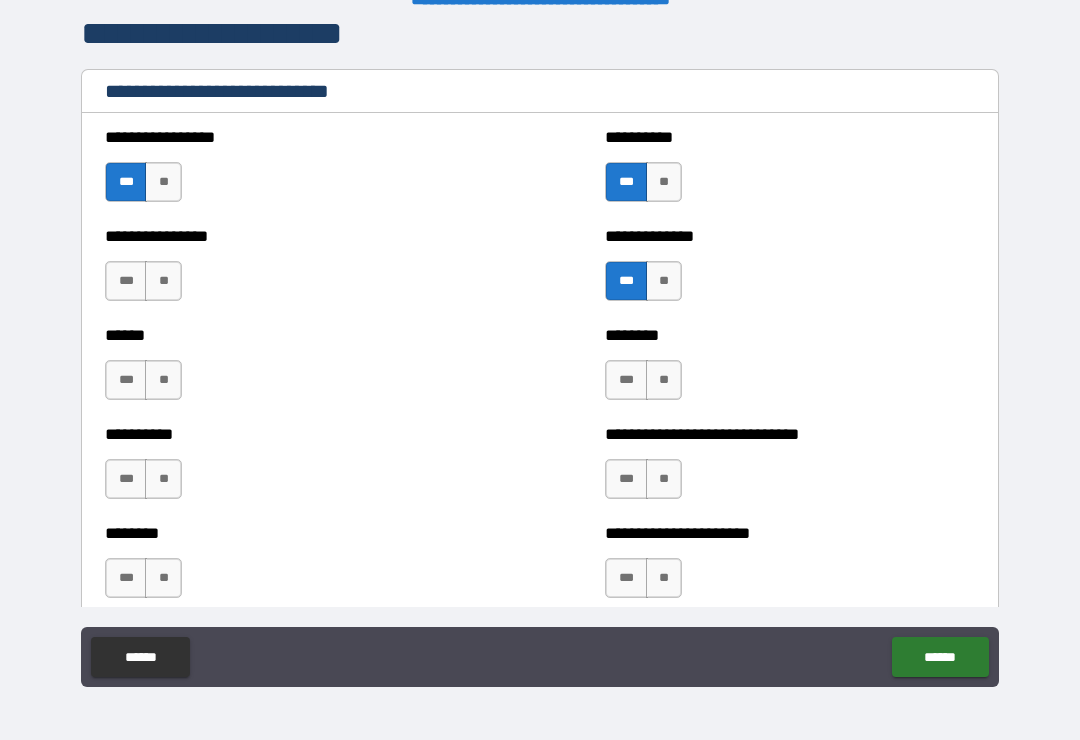 click on "***" at bounding box center (626, 479) 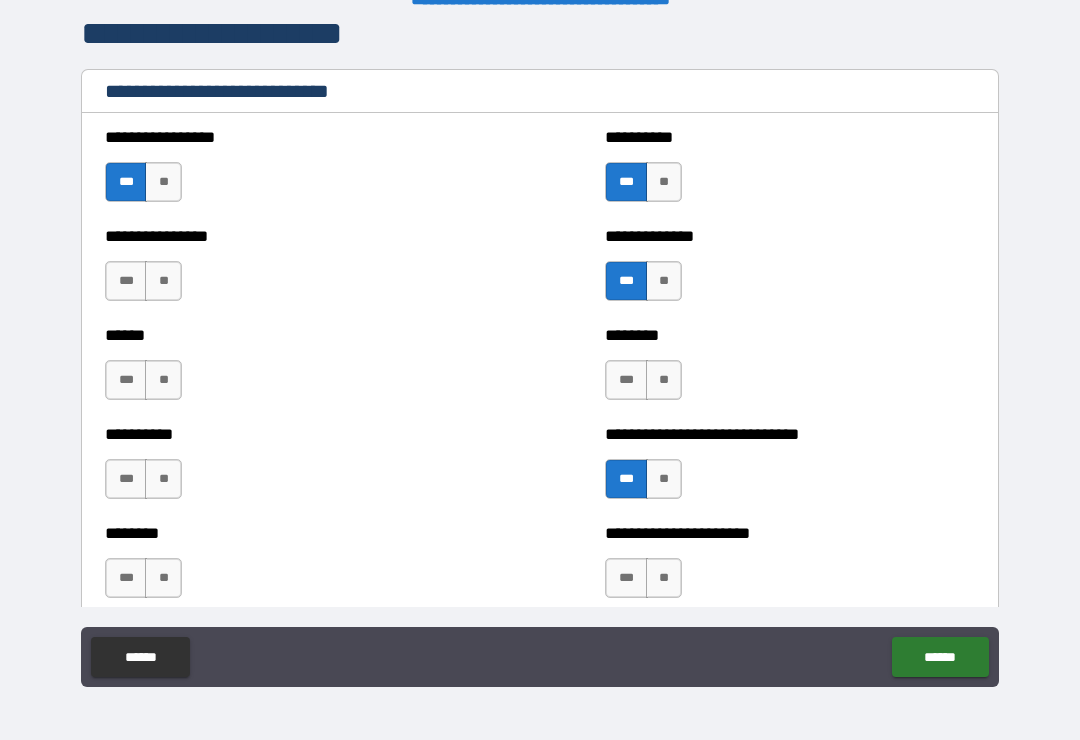 click on "***" at bounding box center [626, 578] 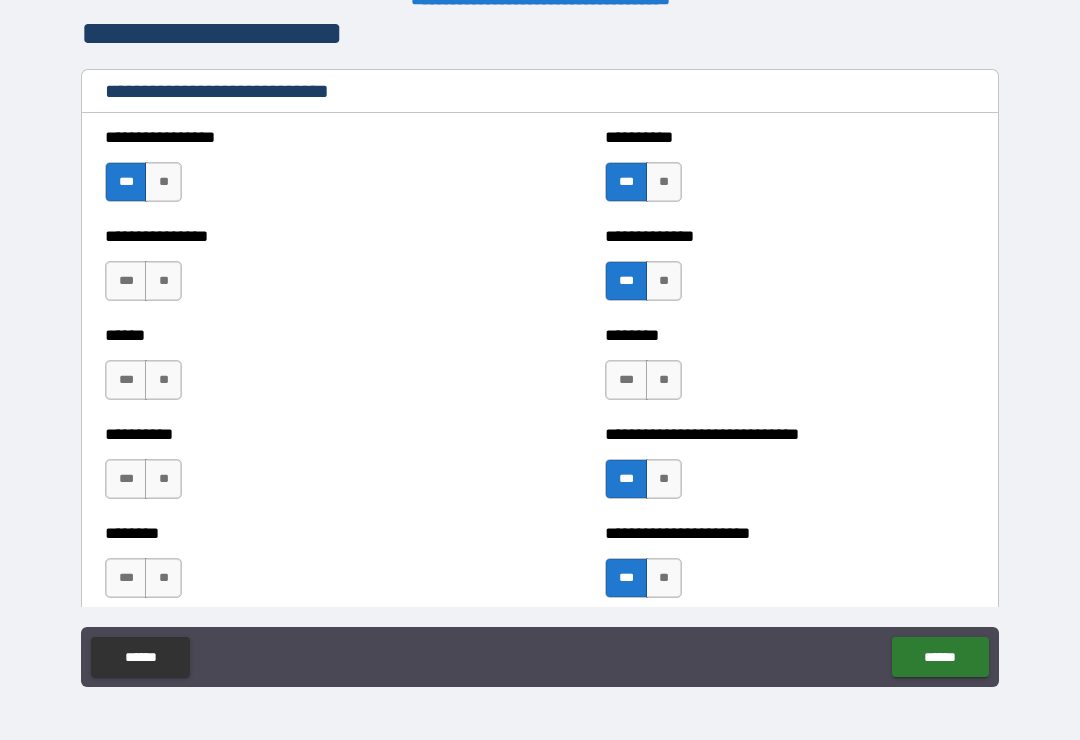 click on "***" at bounding box center (126, 380) 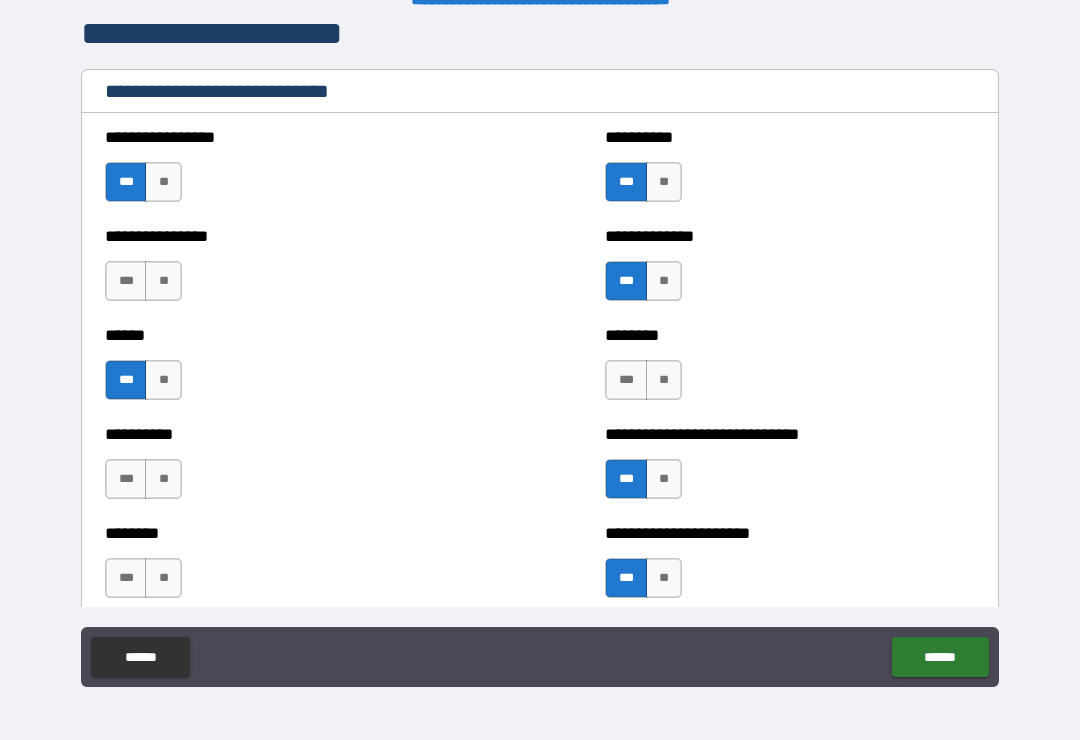 click on "***" at bounding box center [126, 281] 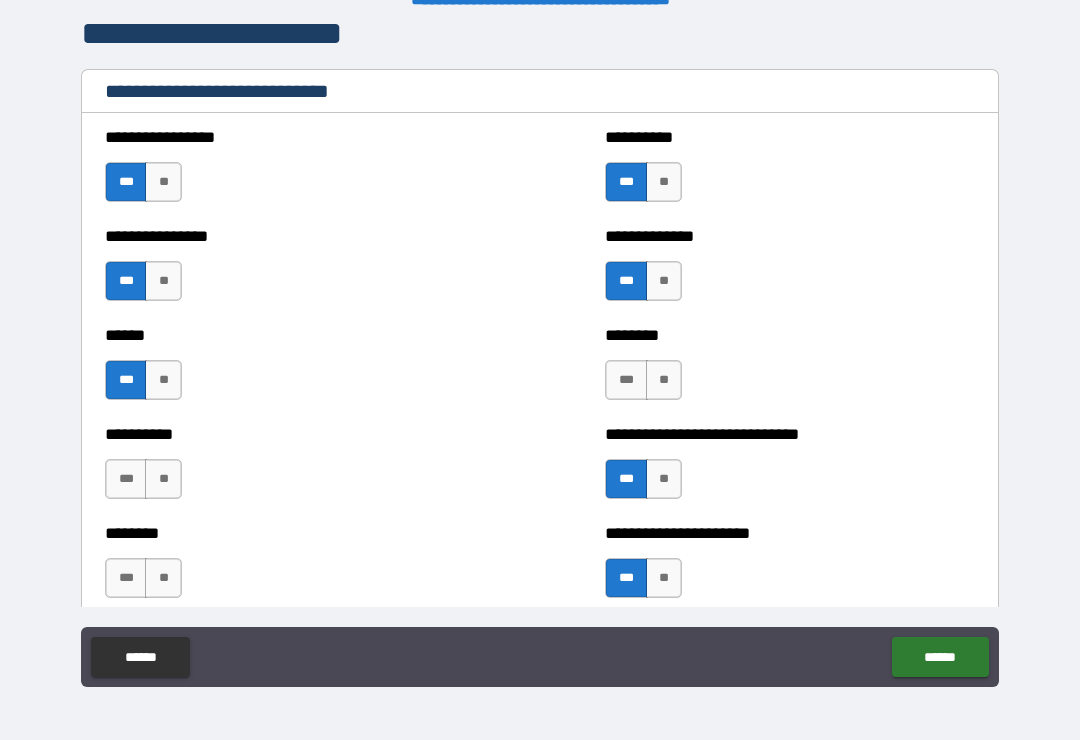 click on "***" at bounding box center (126, 479) 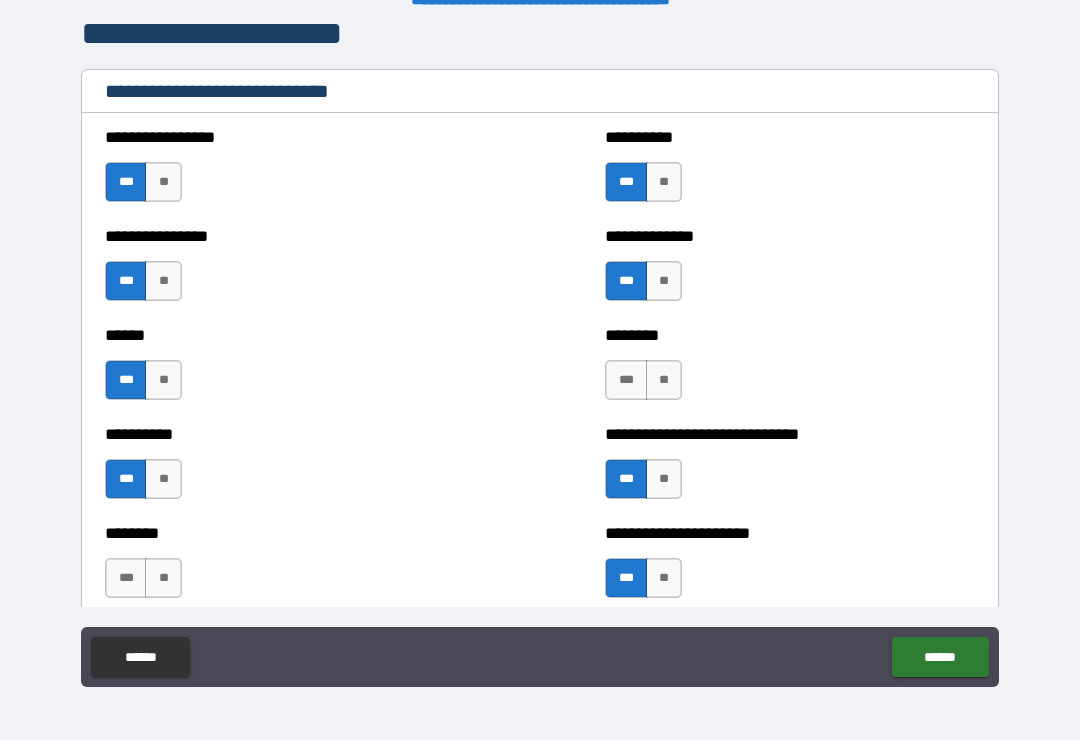 click on "***" at bounding box center (126, 578) 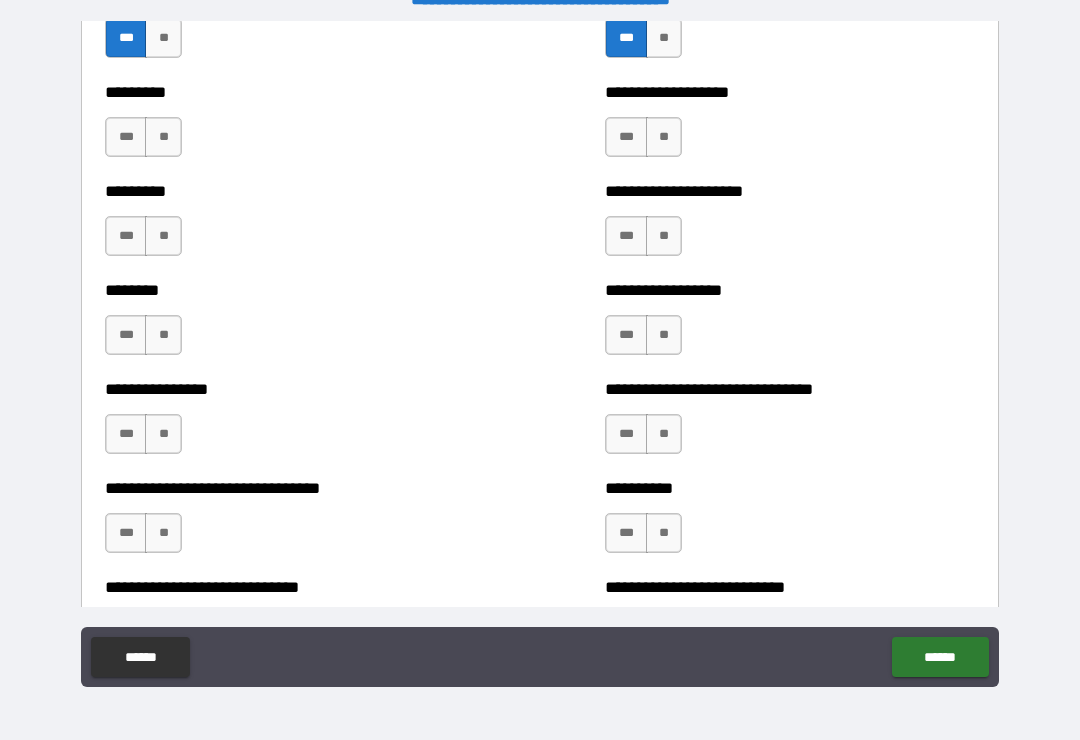 scroll, scrollTop: 7255, scrollLeft: 0, axis: vertical 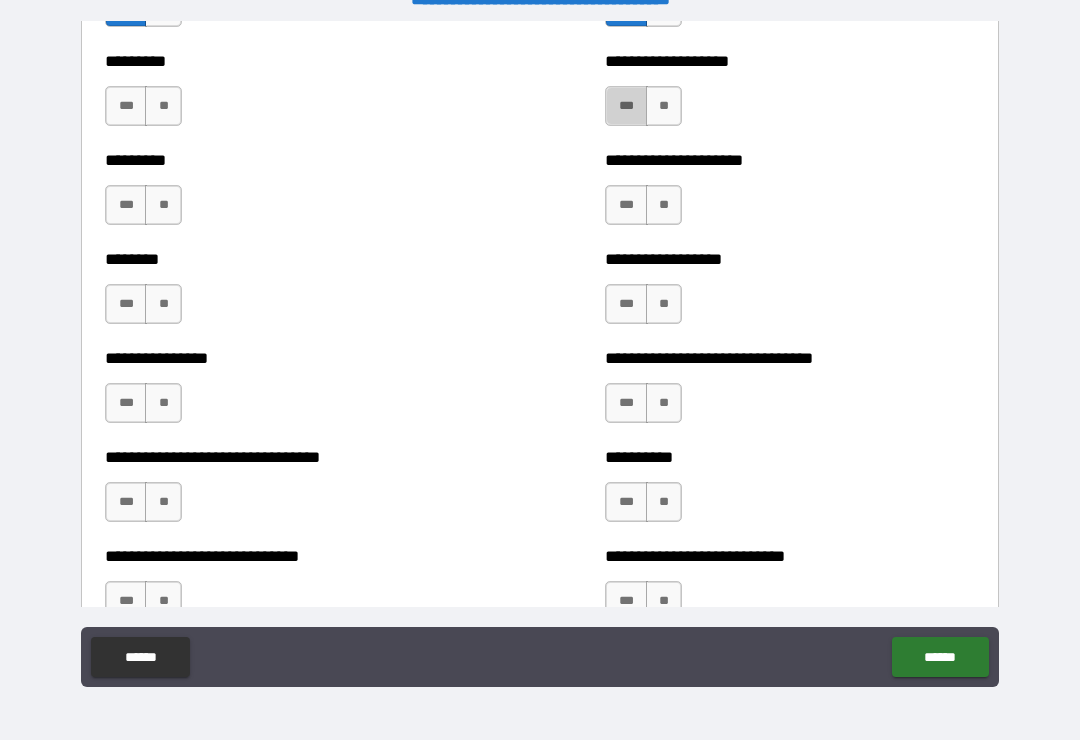 click on "***" at bounding box center (626, 106) 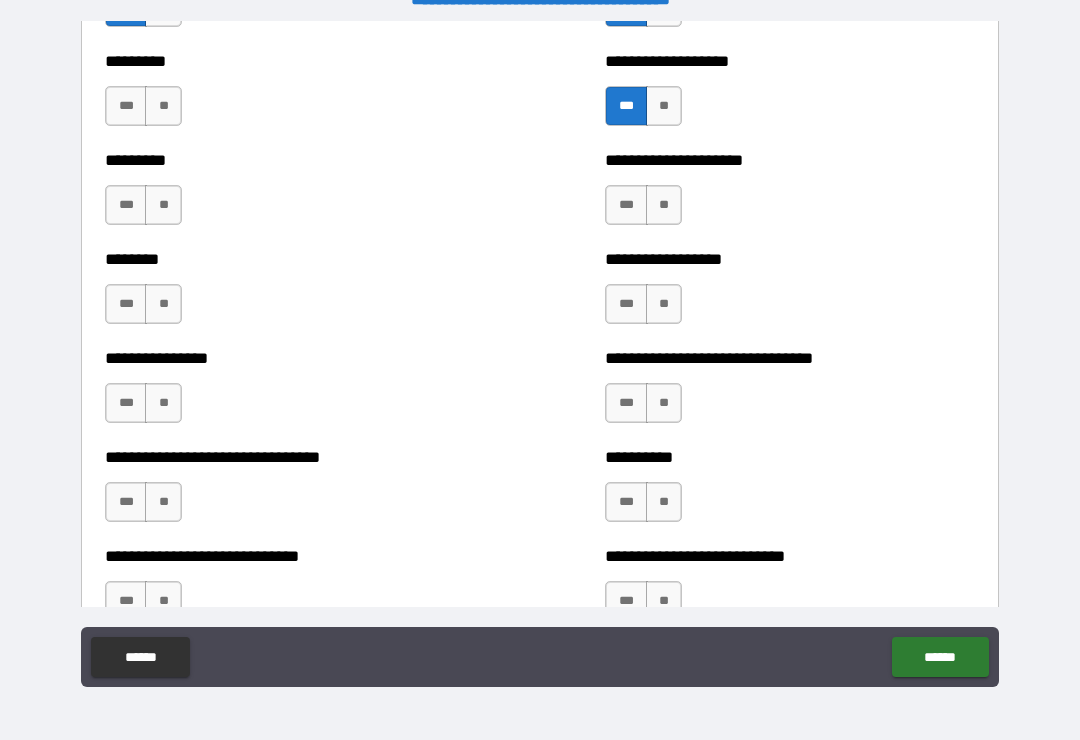 click on "***" at bounding box center (626, 205) 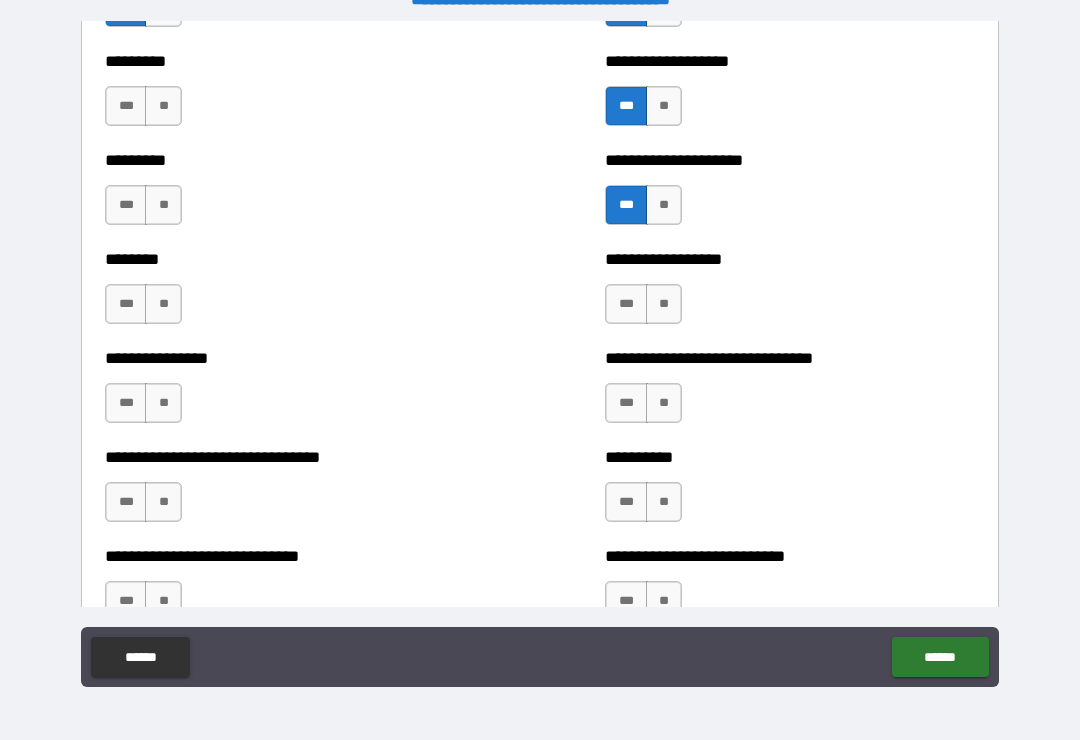 click on "**" at bounding box center [664, 304] 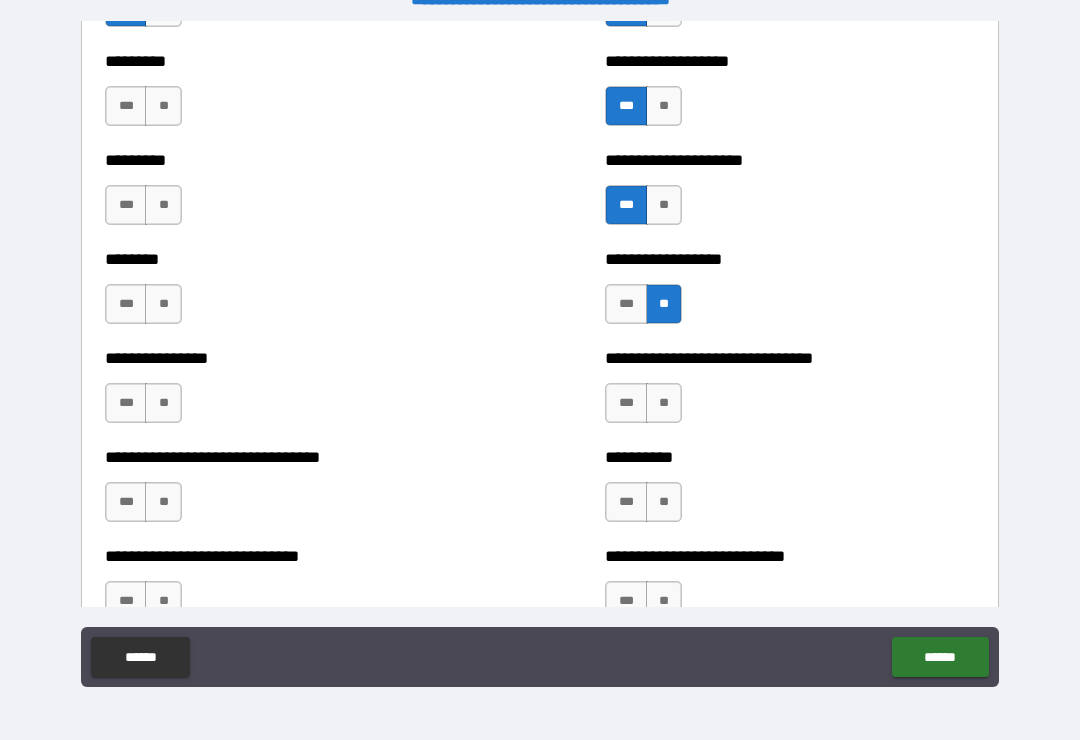 click on "***" at bounding box center (626, 403) 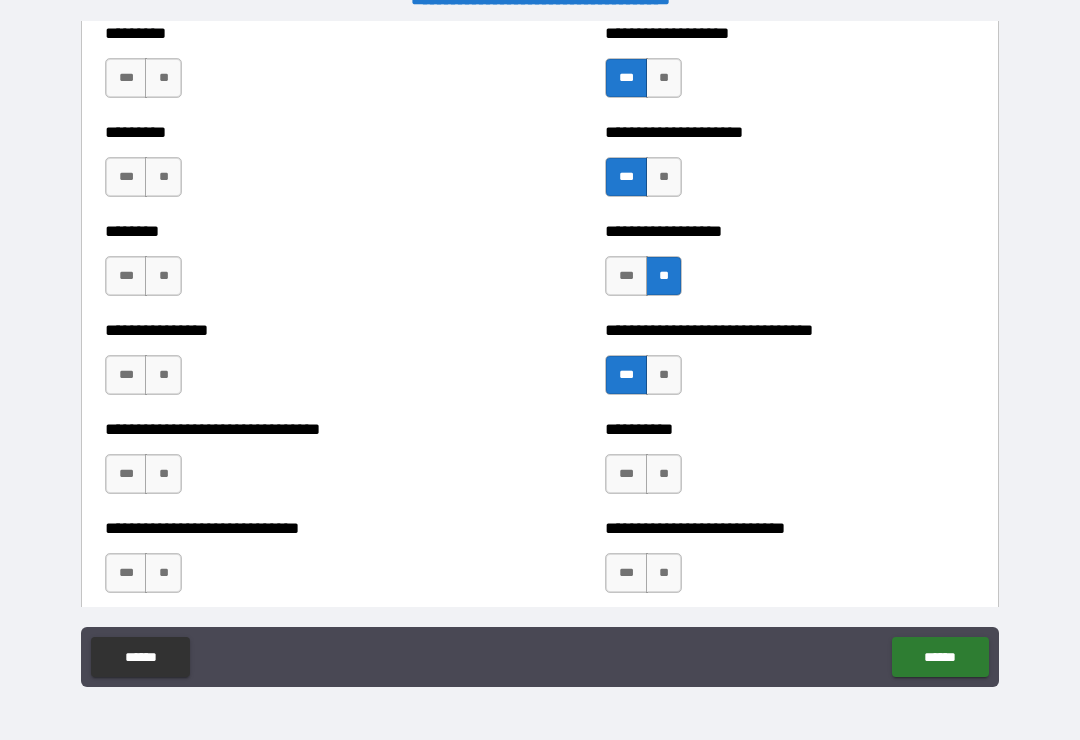 scroll, scrollTop: 7245, scrollLeft: 0, axis: vertical 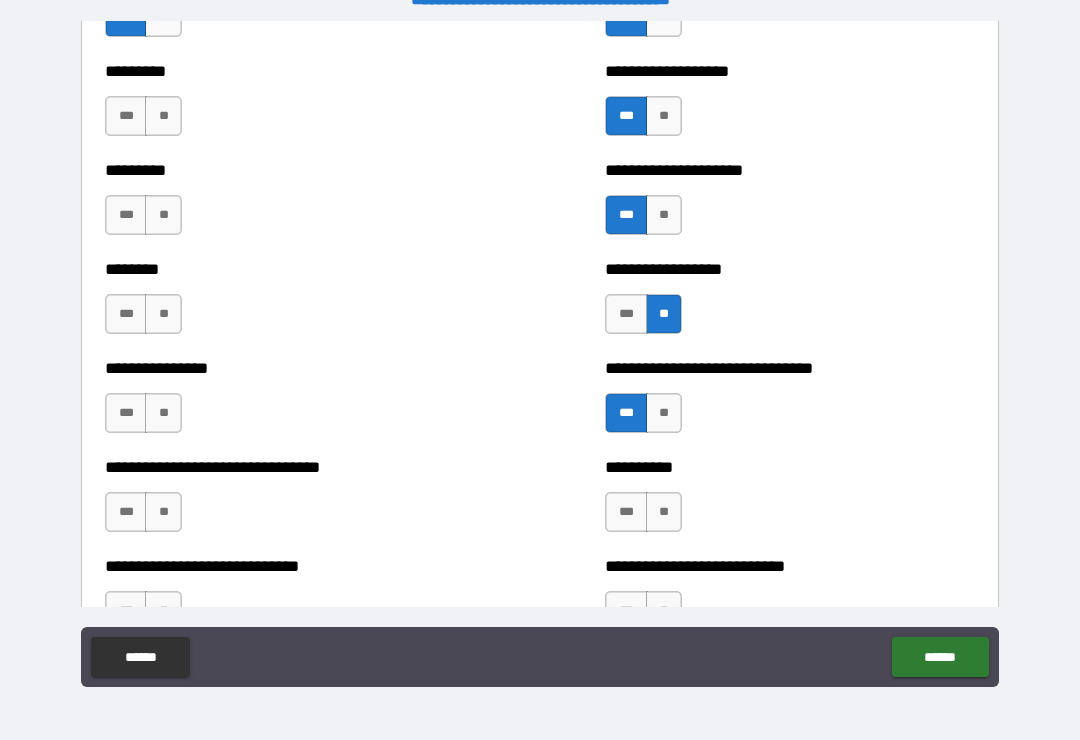 click on "***" at bounding box center [126, 116] 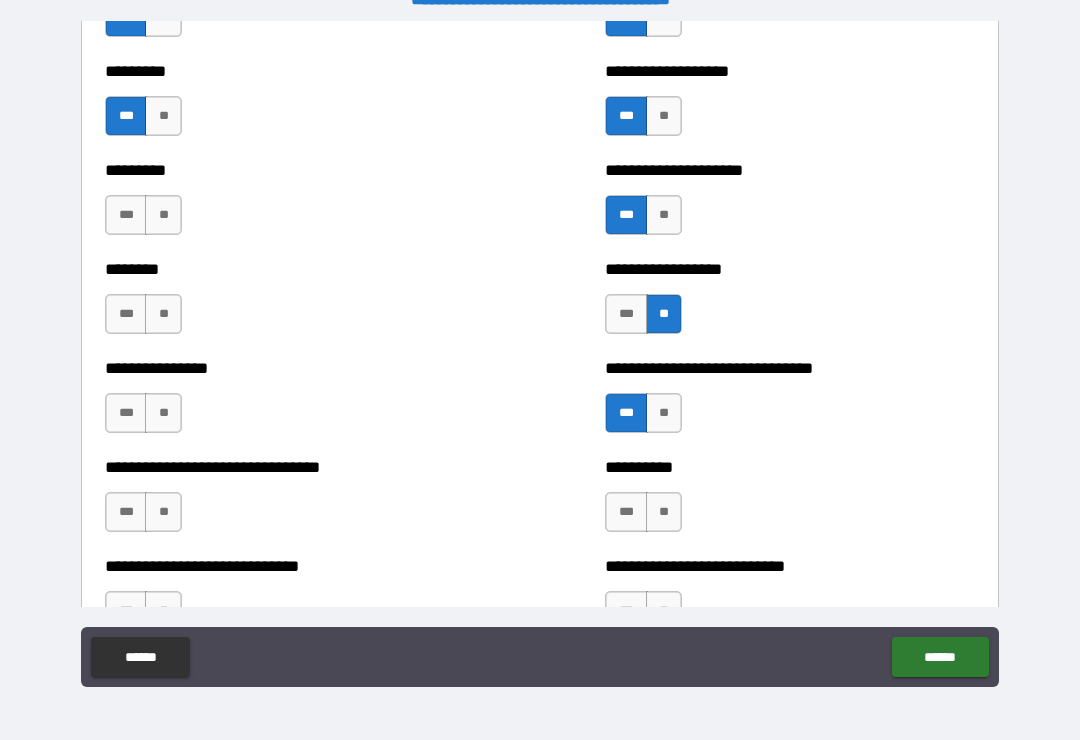 click on "***" at bounding box center (126, 215) 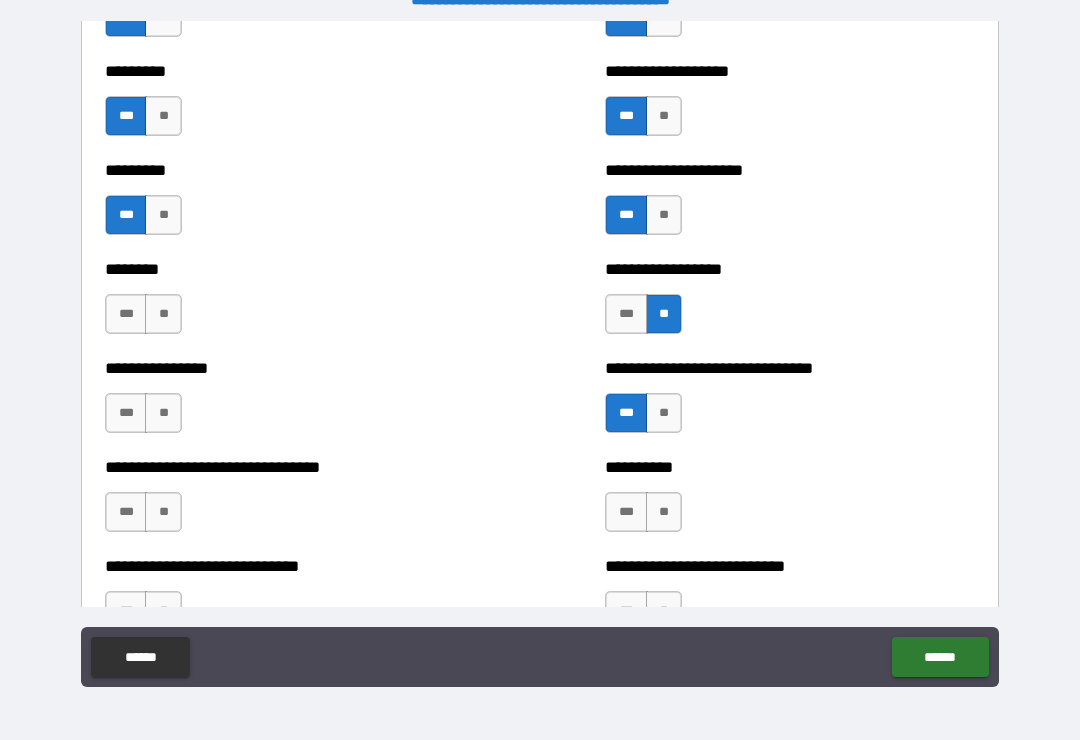 click on "***" at bounding box center (126, 314) 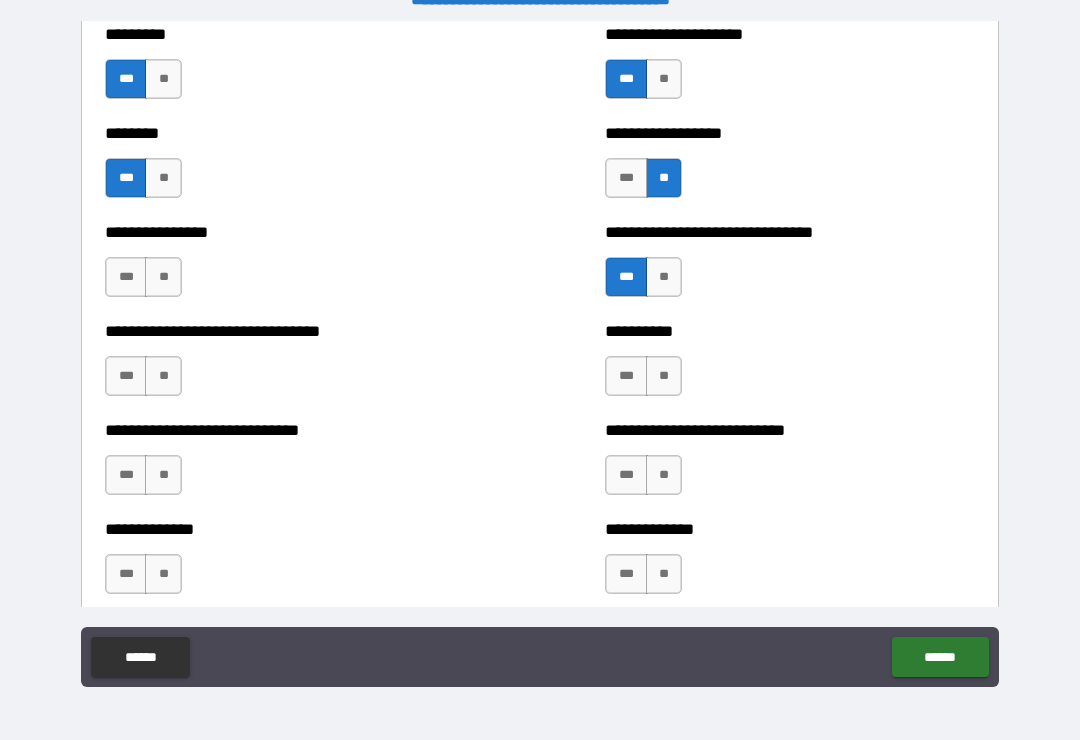 scroll, scrollTop: 7383, scrollLeft: 0, axis: vertical 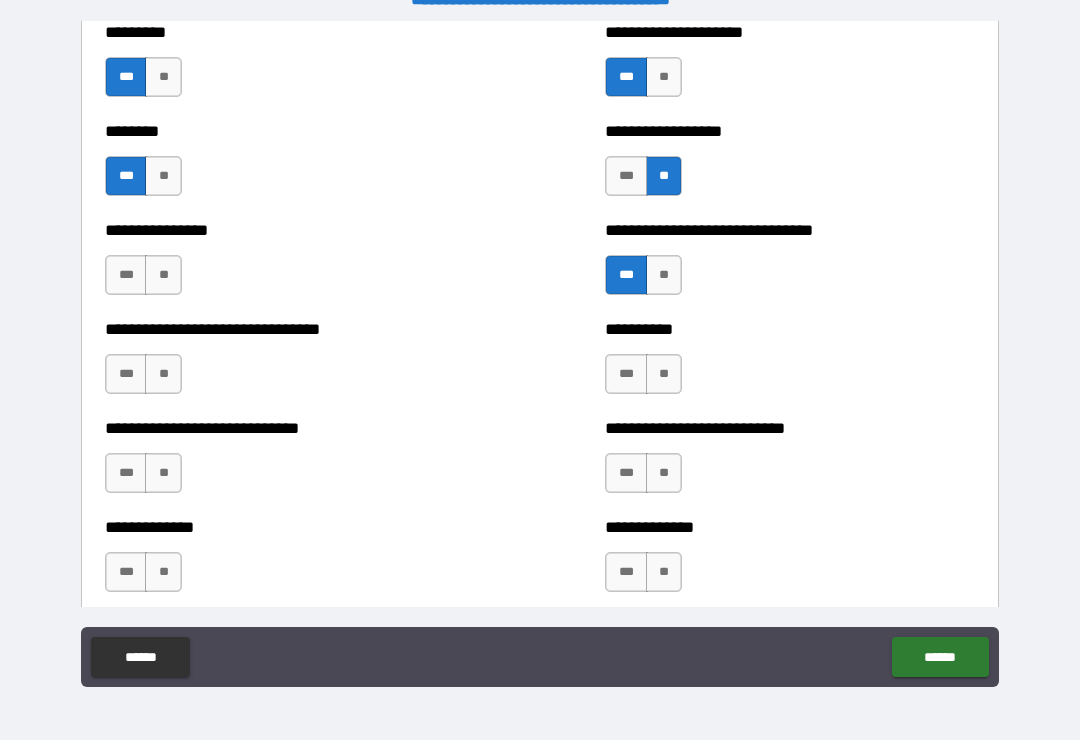 click on "***" at bounding box center [126, 275] 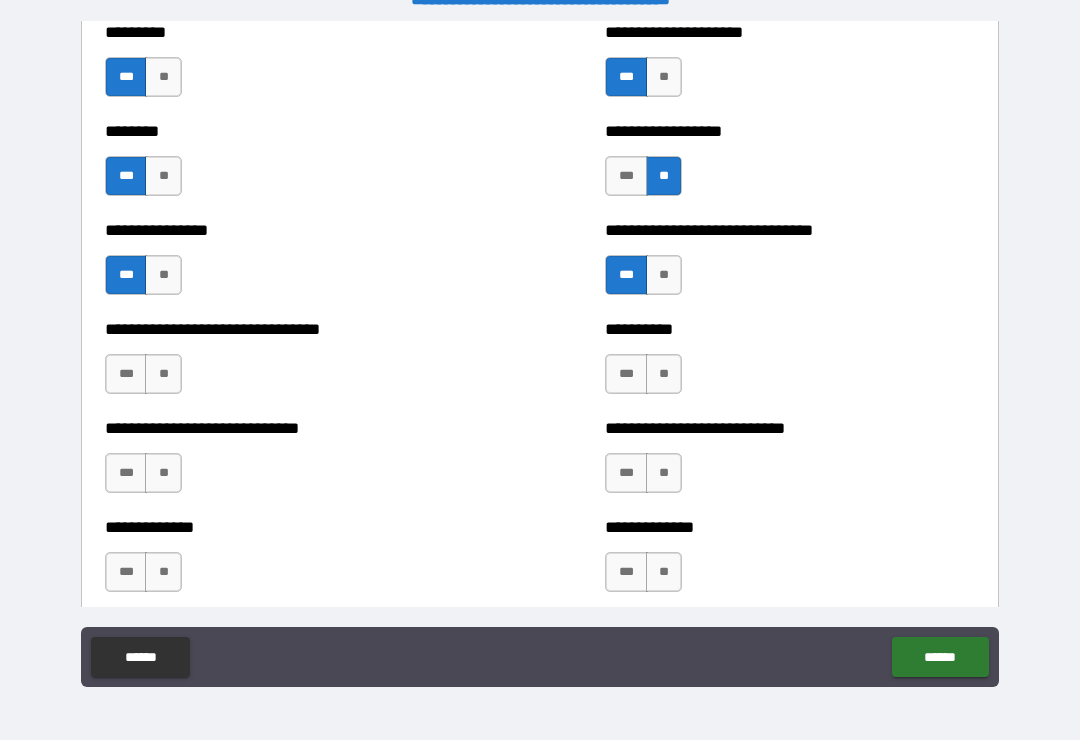 click on "**" at bounding box center [163, 374] 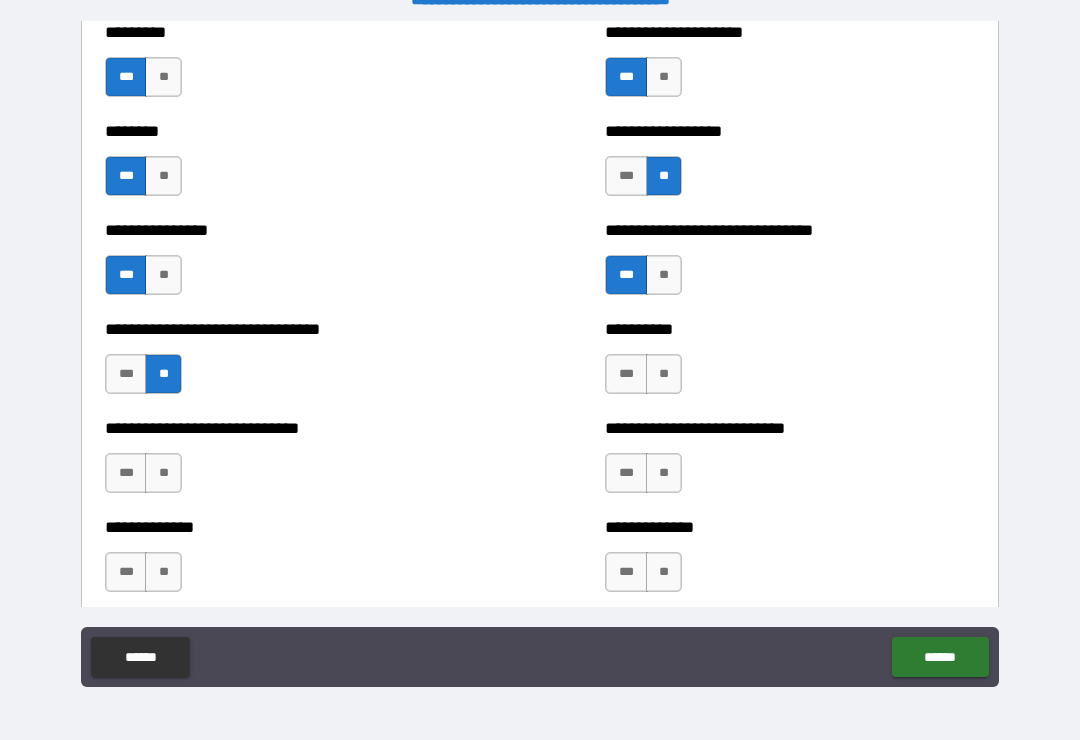click on "***" at bounding box center [126, 473] 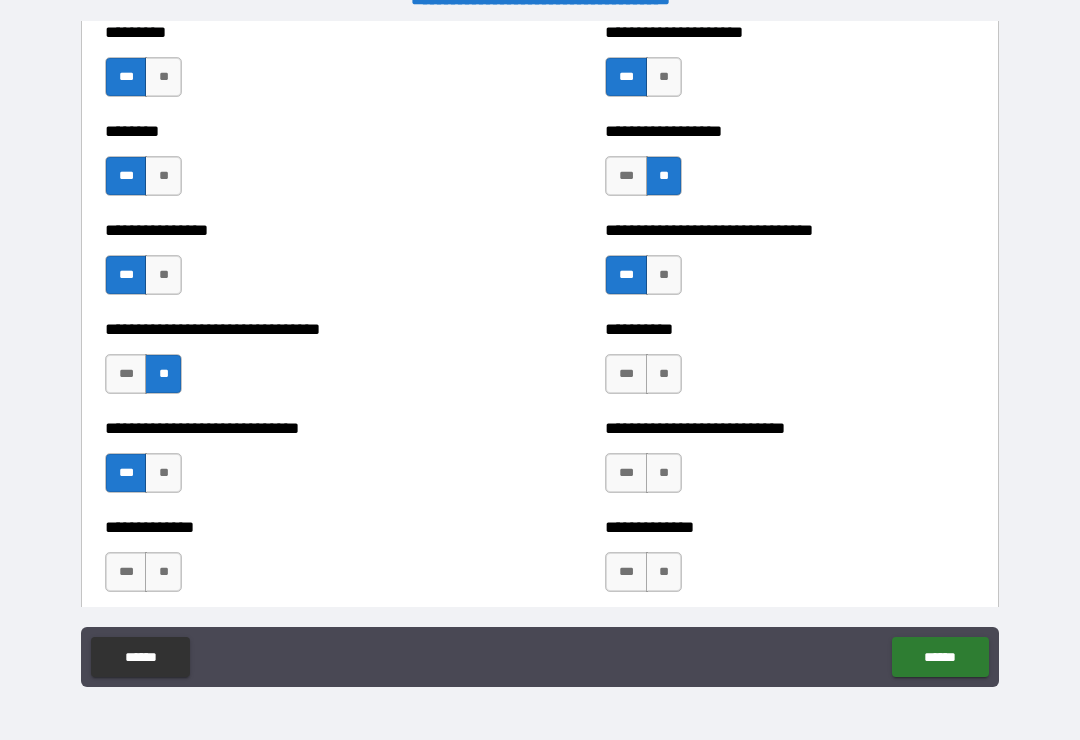click on "**" at bounding box center (163, 572) 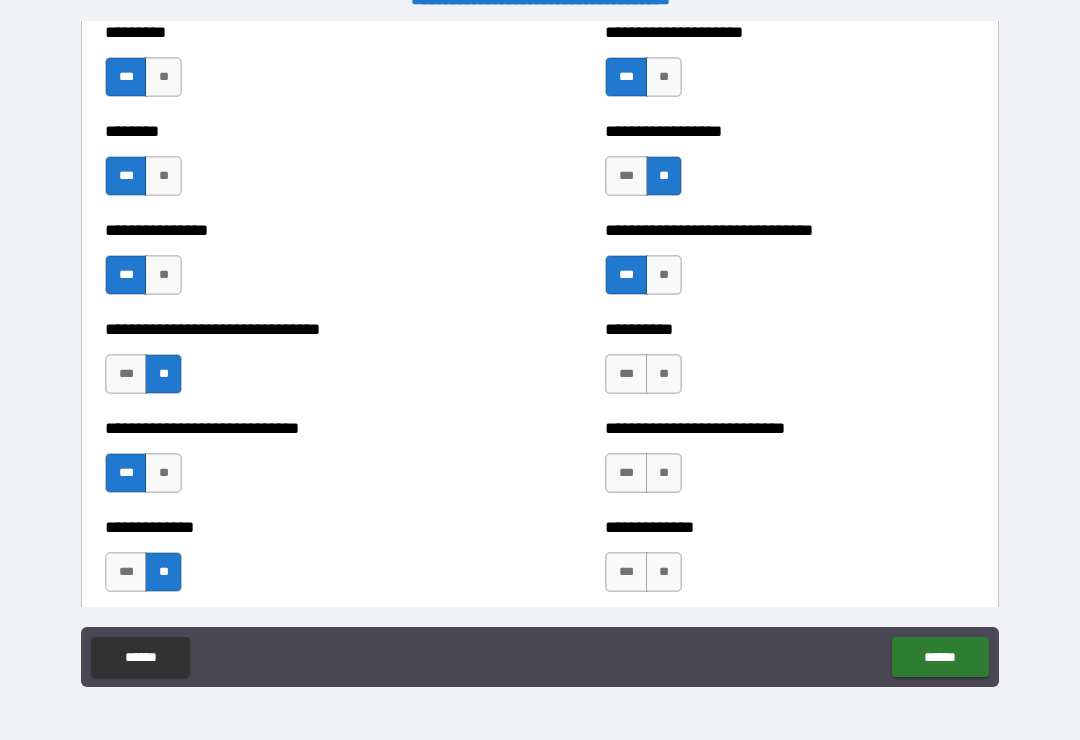 click on "**********" at bounding box center (540, 364) 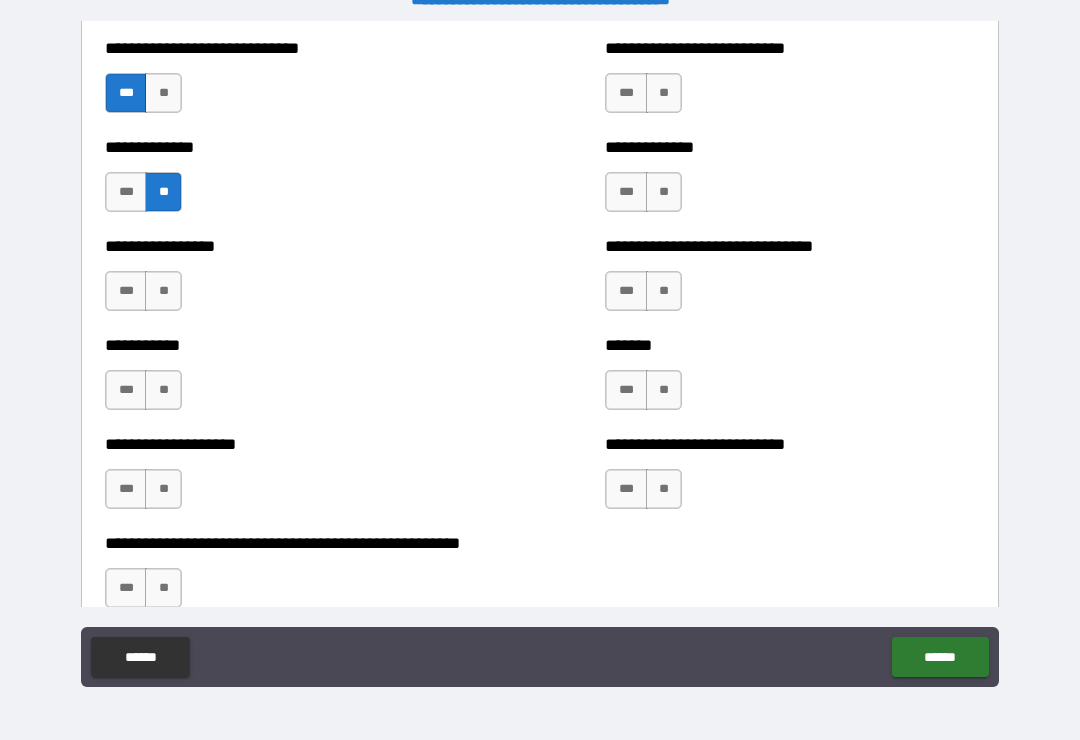 scroll, scrollTop: 7764, scrollLeft: 0, axis: vertical 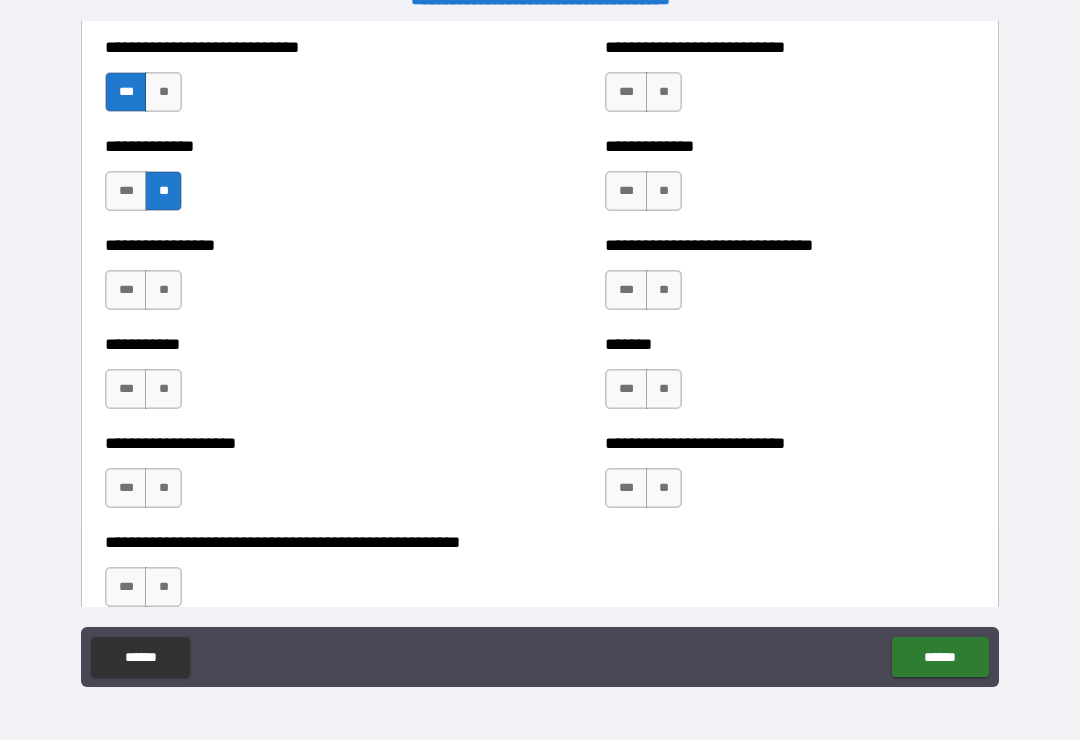 click on "**" at bounding box center [664, 191] 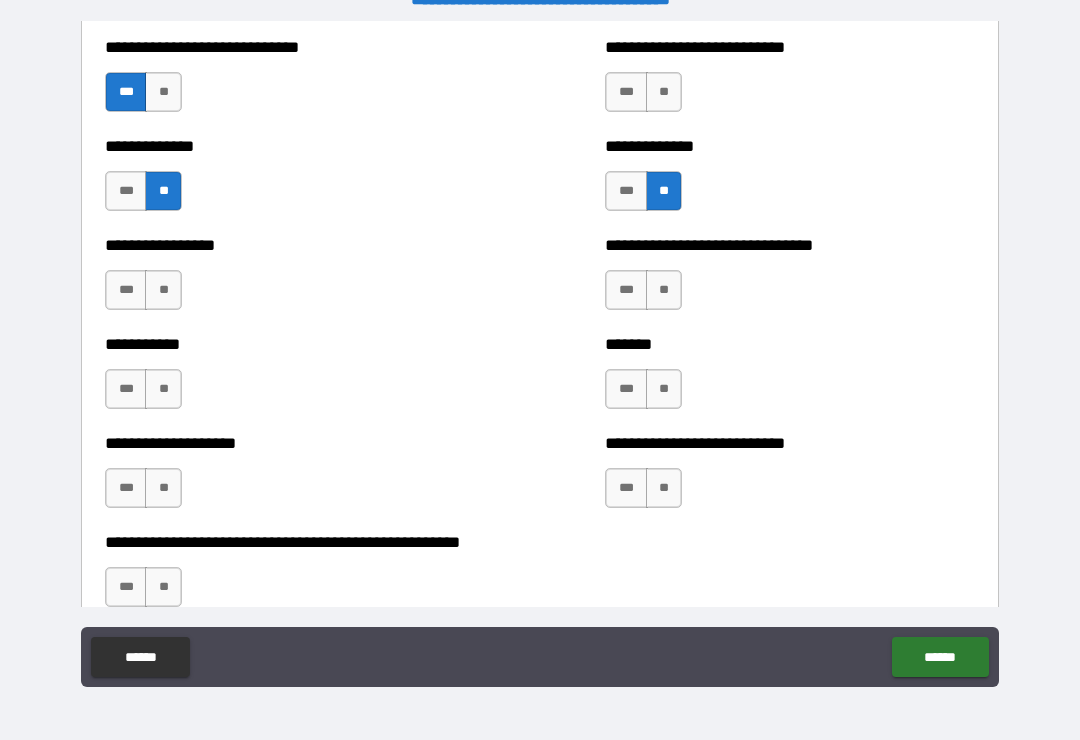 click on "**" at bounding box center (664, 290) 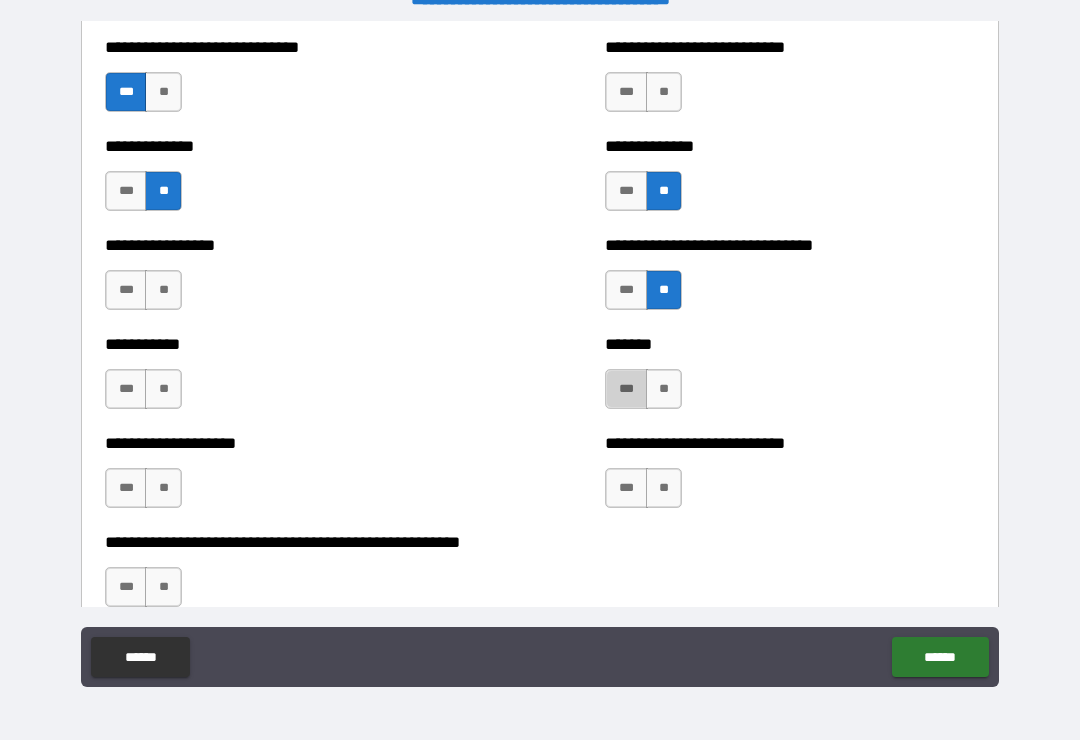 click on "***" at bounding box center [626, 389] 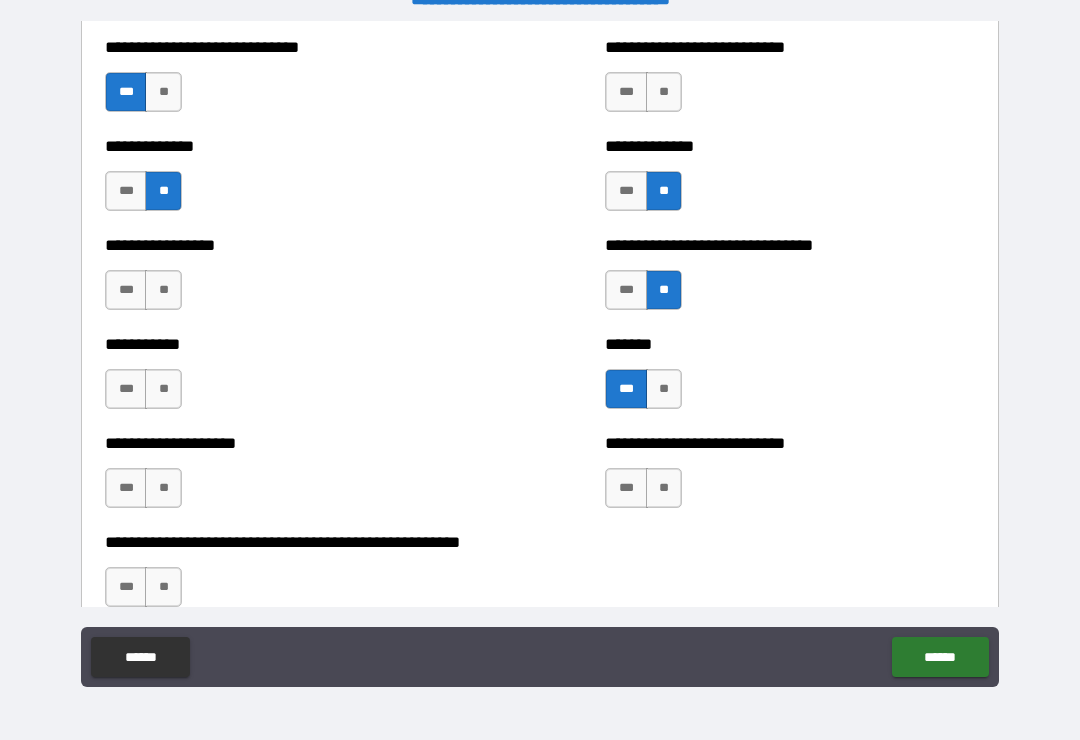 click on "**" at bounding box center [664, 488] 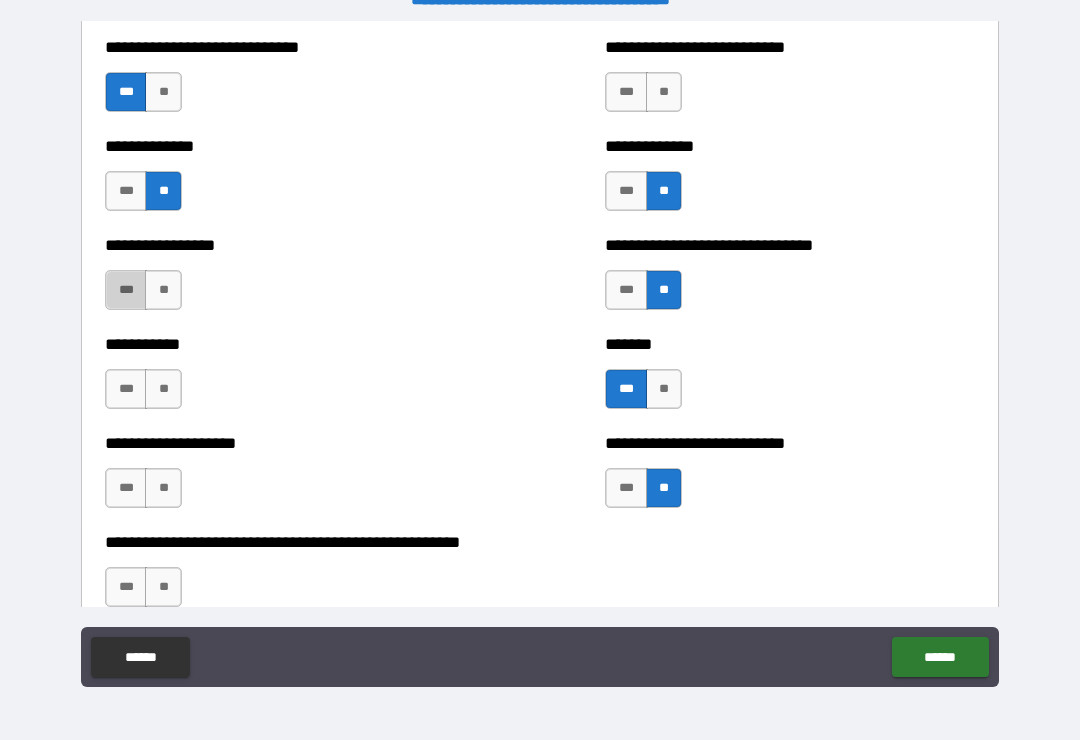 click on "***" at bounding box center [126, 290] 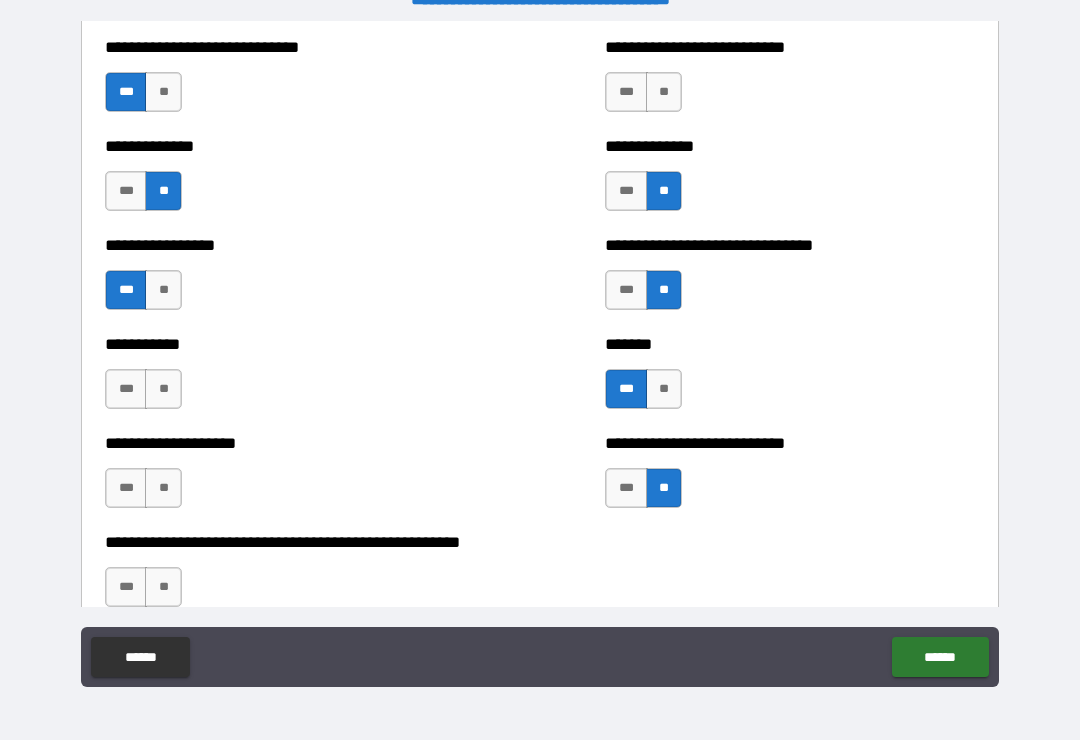 click on "**" at bounding box center [163, 389] 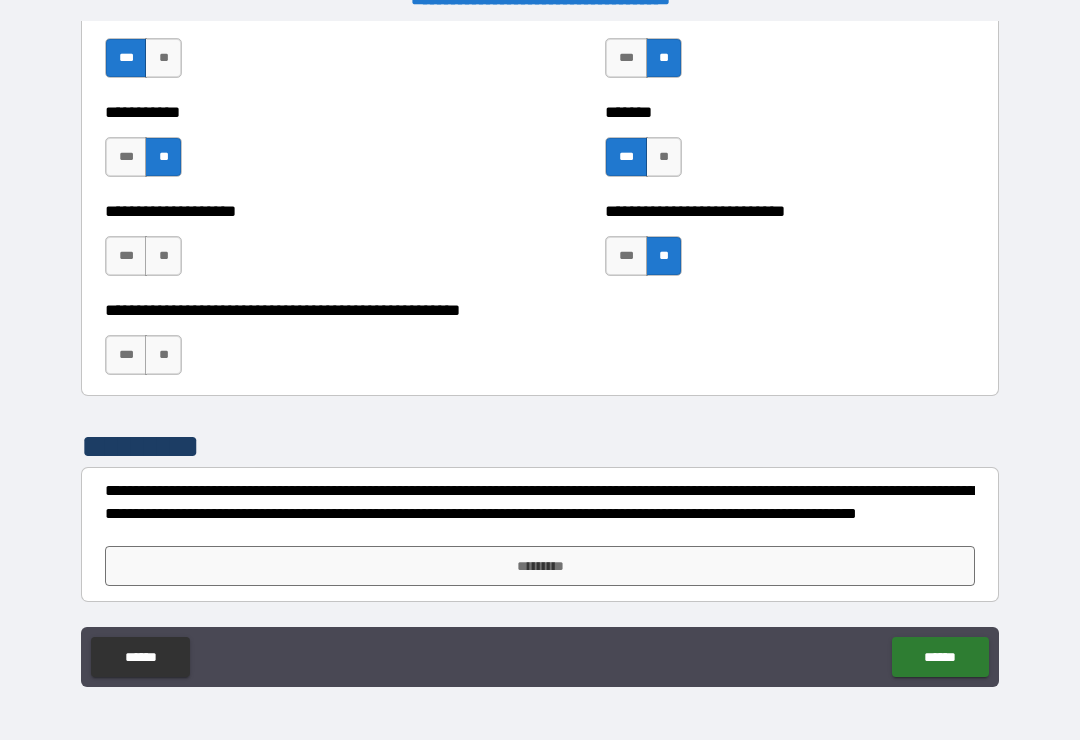 scroll, scrollTop: 7996, scrollLeft: 0, axis: vertical 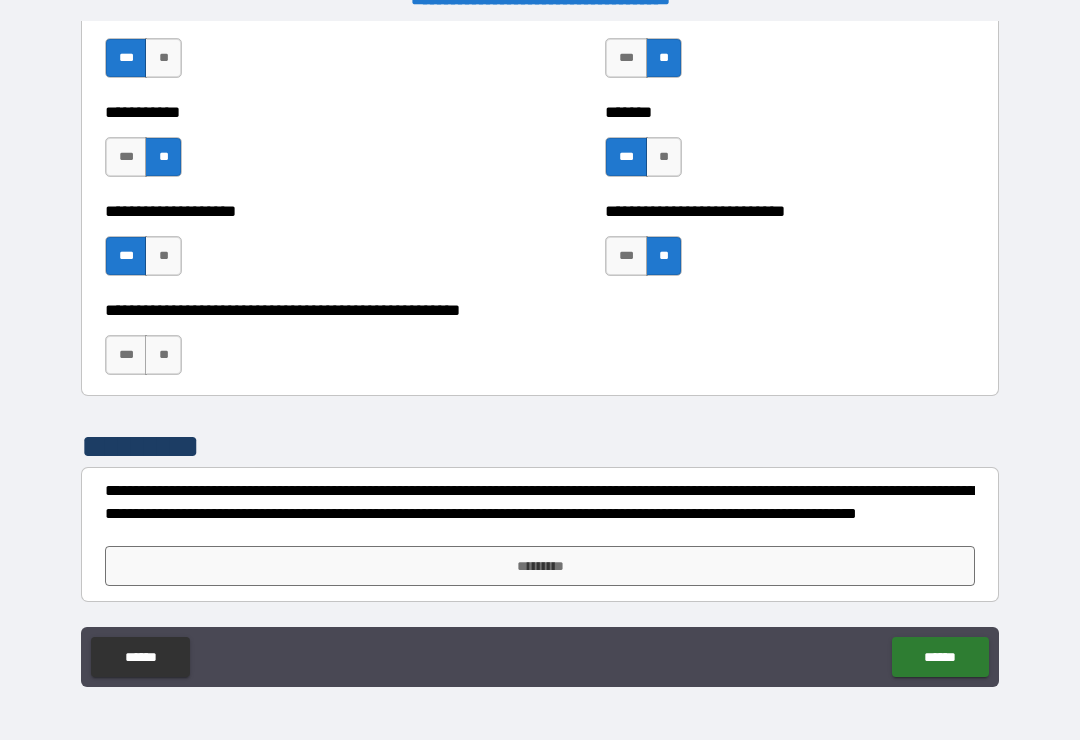 click on "**" at bounding box center [163, 355] 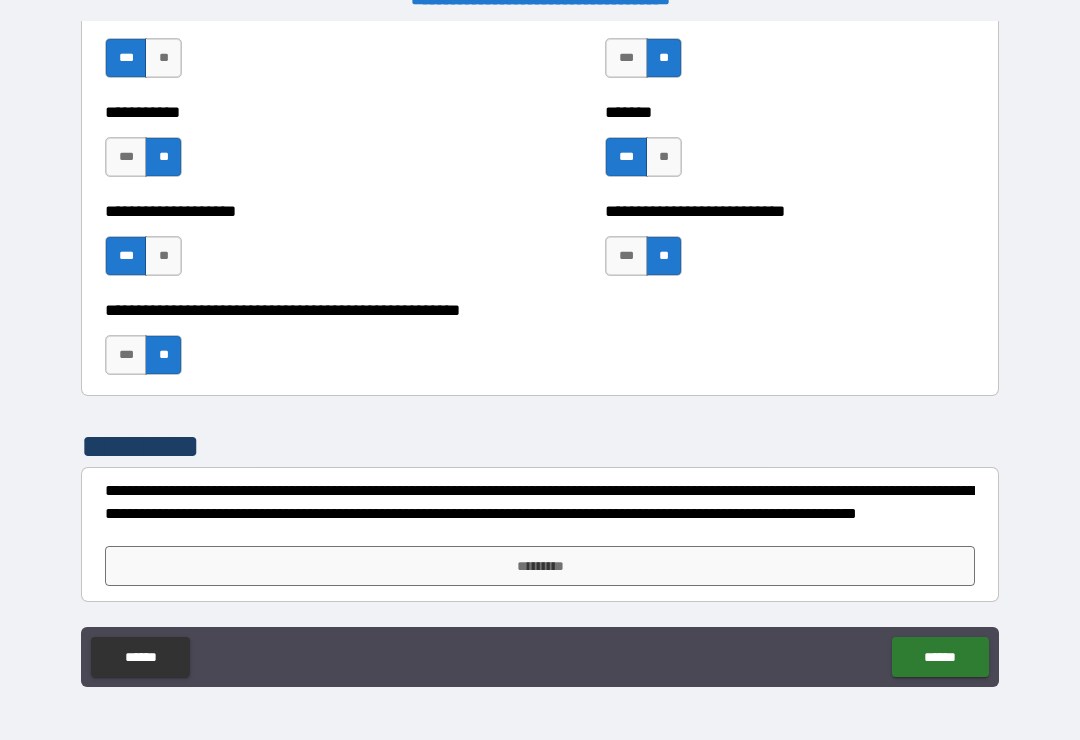 scroll, scrollTop: 7996, scrollLeft: 0, axis: vertical 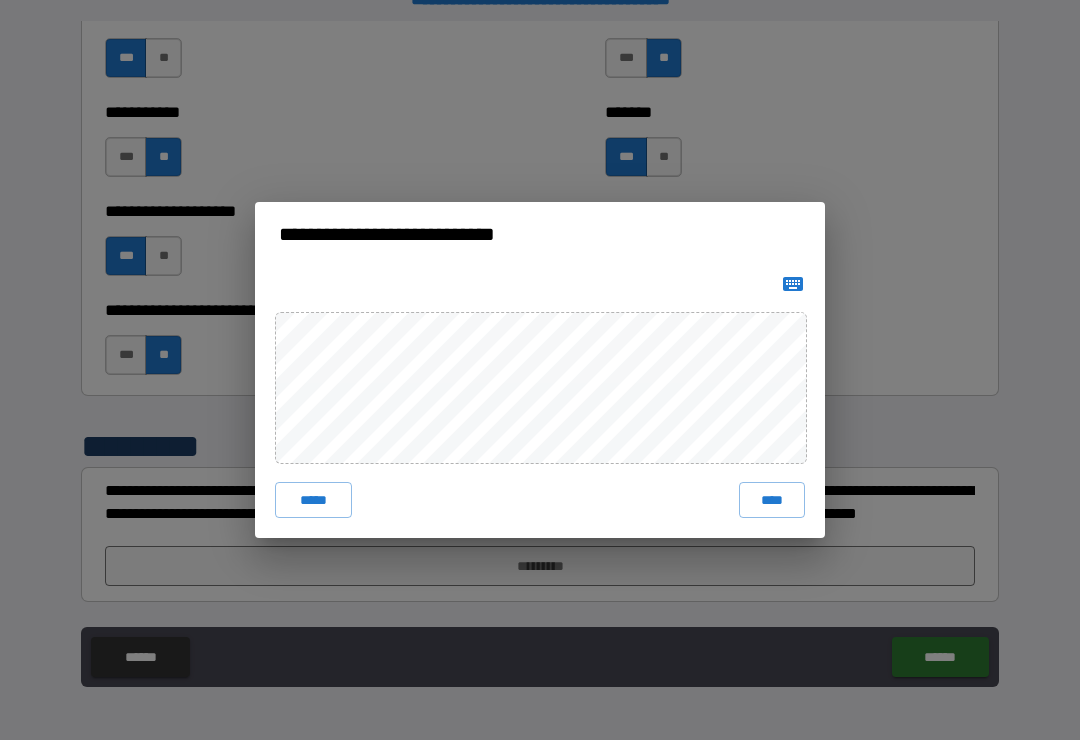 click on "****" at bounding box center (772, 500) 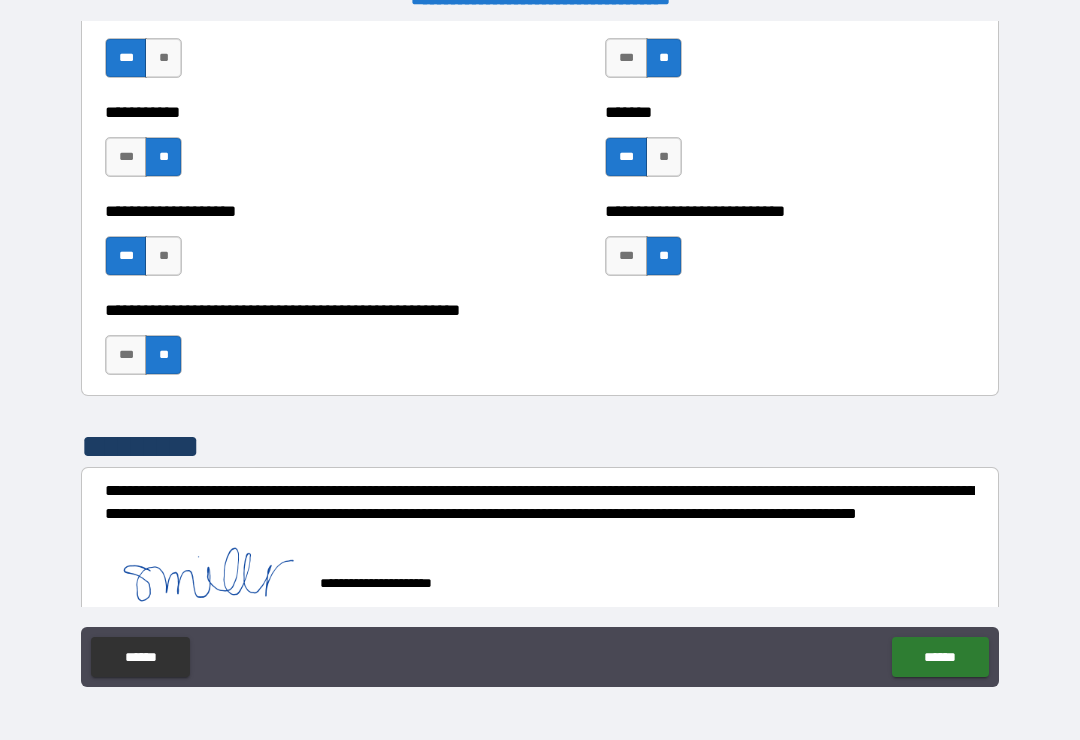 scroll, scrollTop: 7986, scrollLeft: 0, axis: vertical 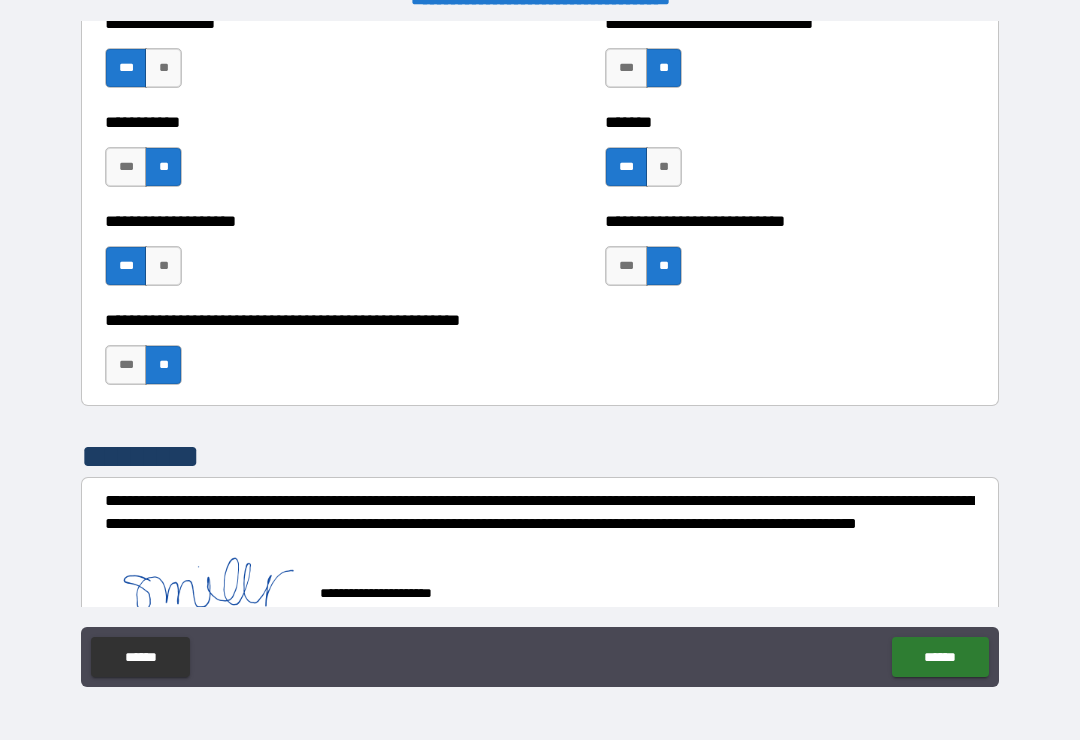 click on "******" at bounding box center [940, 657] 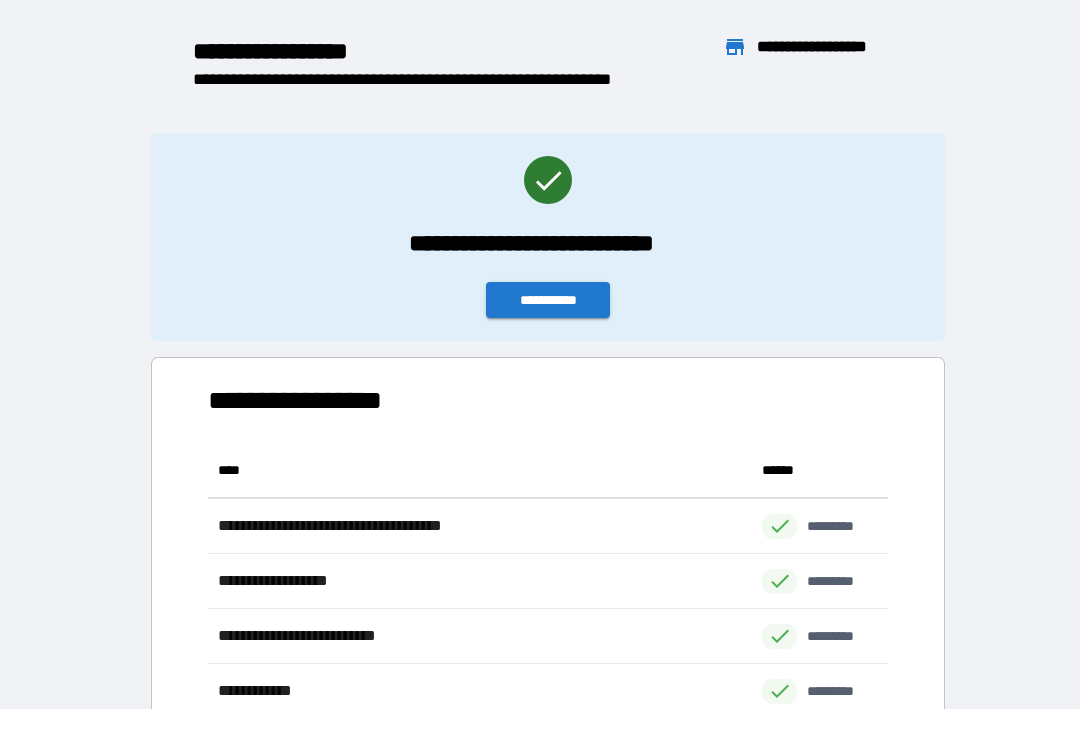 scroll, scrollTop: 386, scrollLeft: 680, axis: both 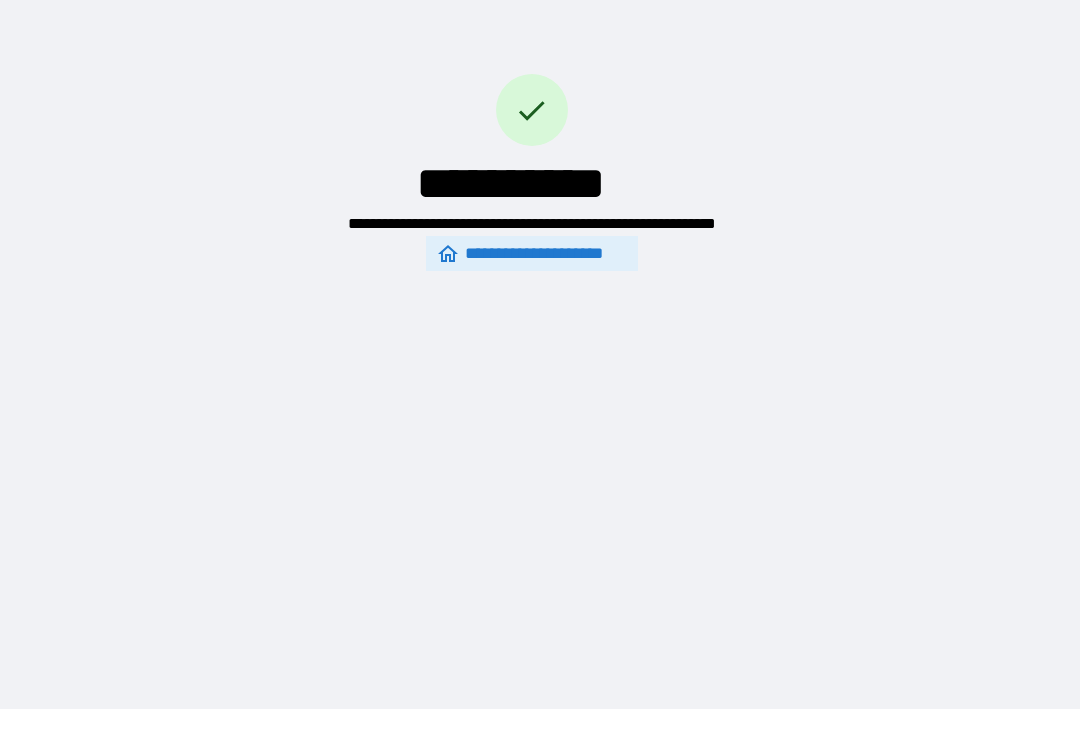 click on "**********" at bounding box center [540, 339] 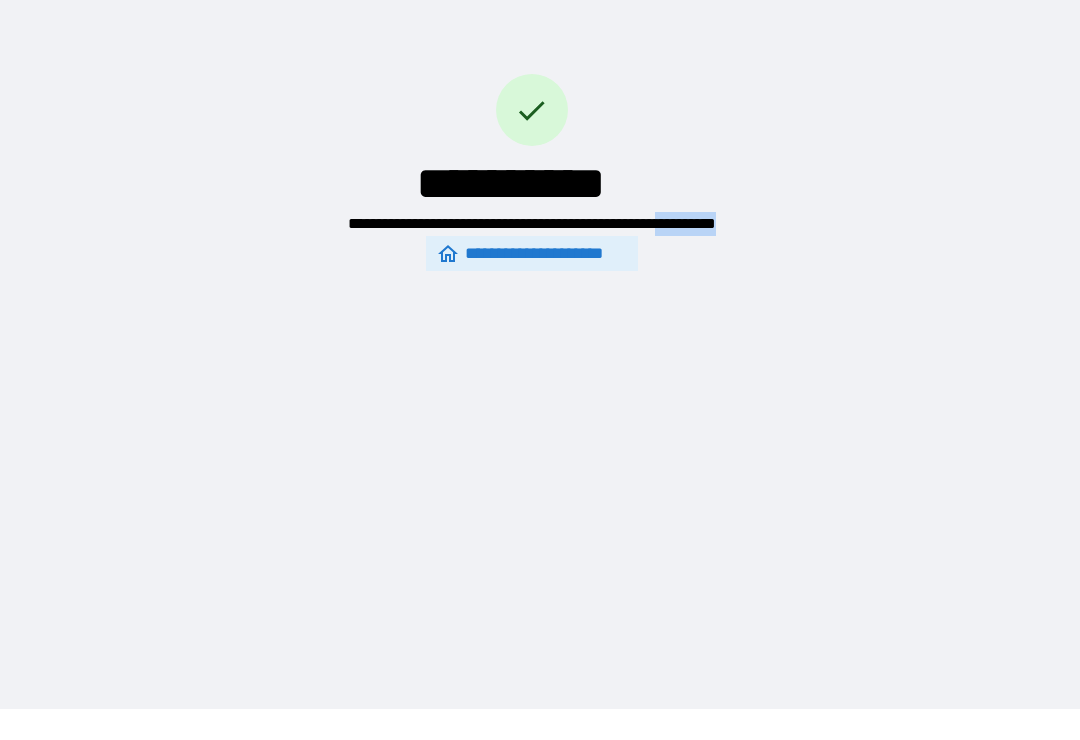click on "**********" at bounding box center [540, 339] 